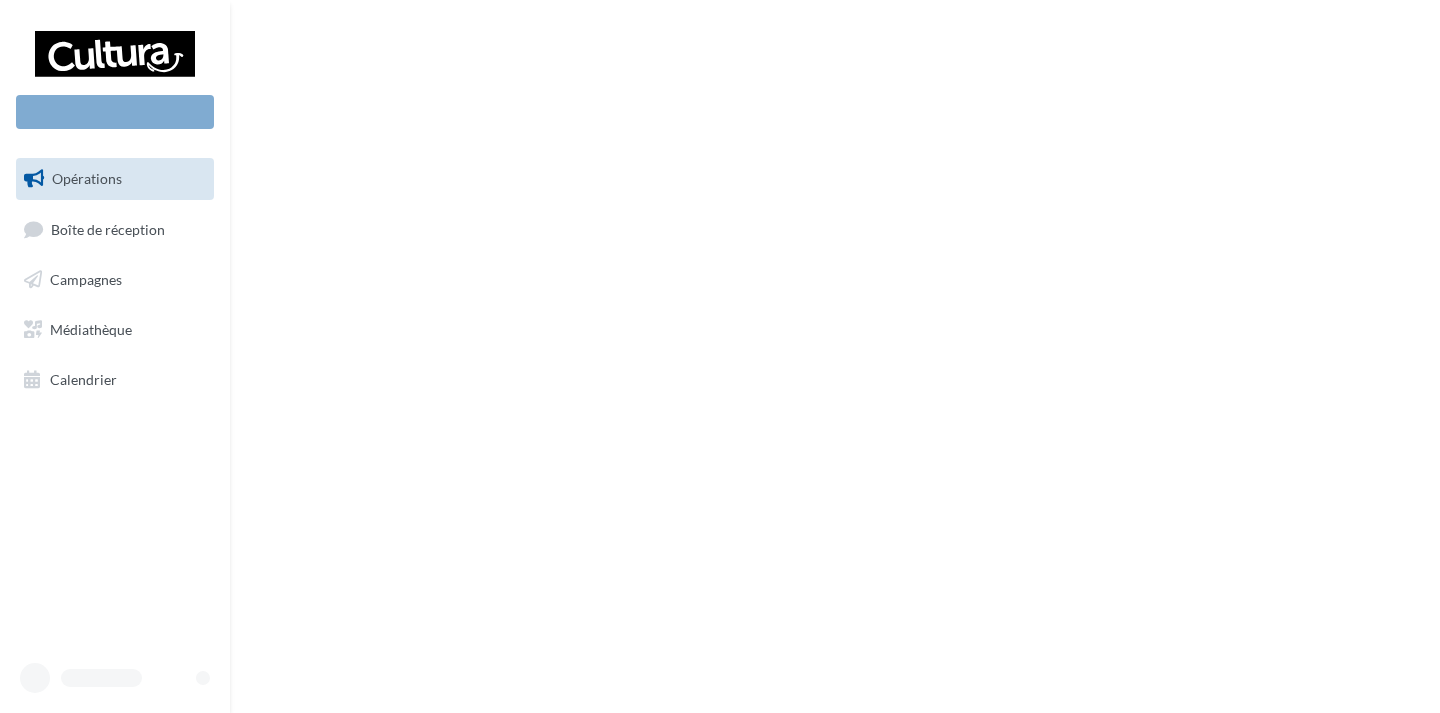 scroll, scrollTop: 0, scrollLeft: 0, axis: both 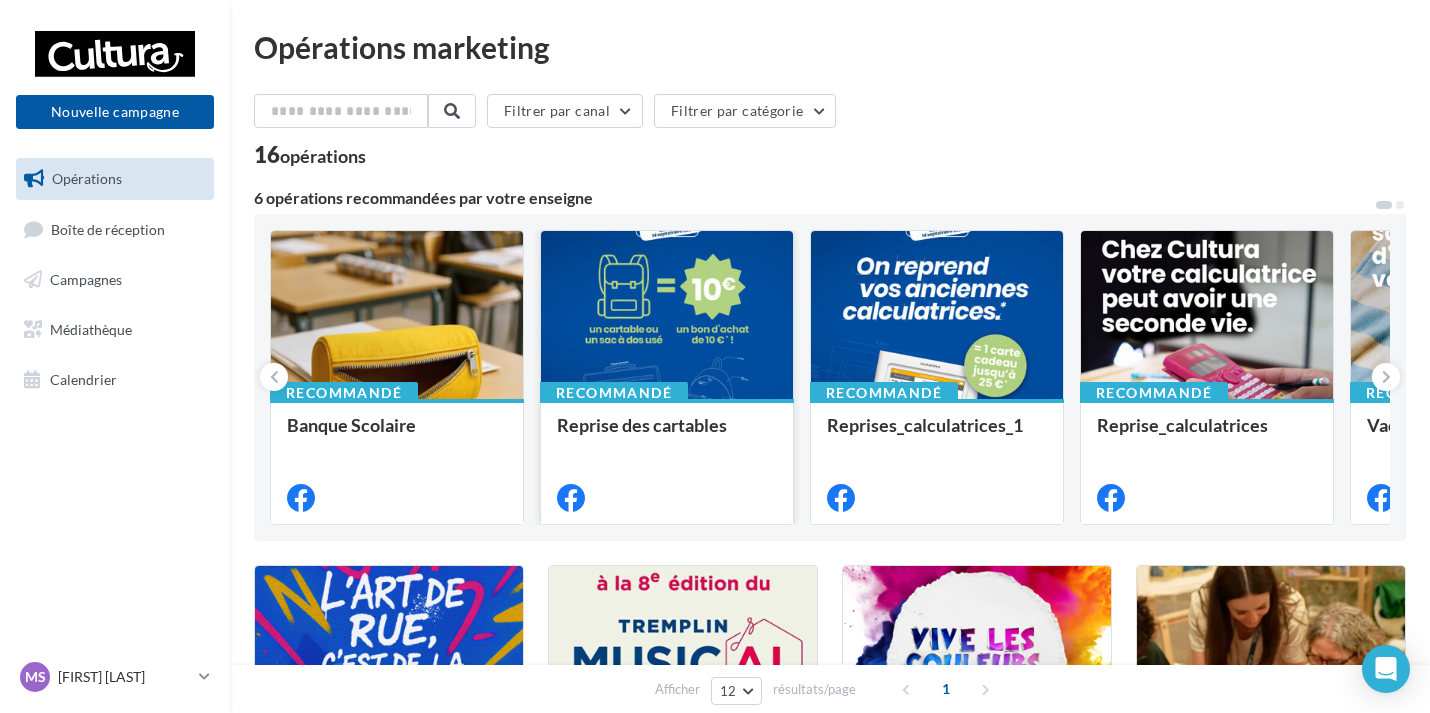 click on "Recommandé          Reprise des cartables" at bounding box center (667, 460) 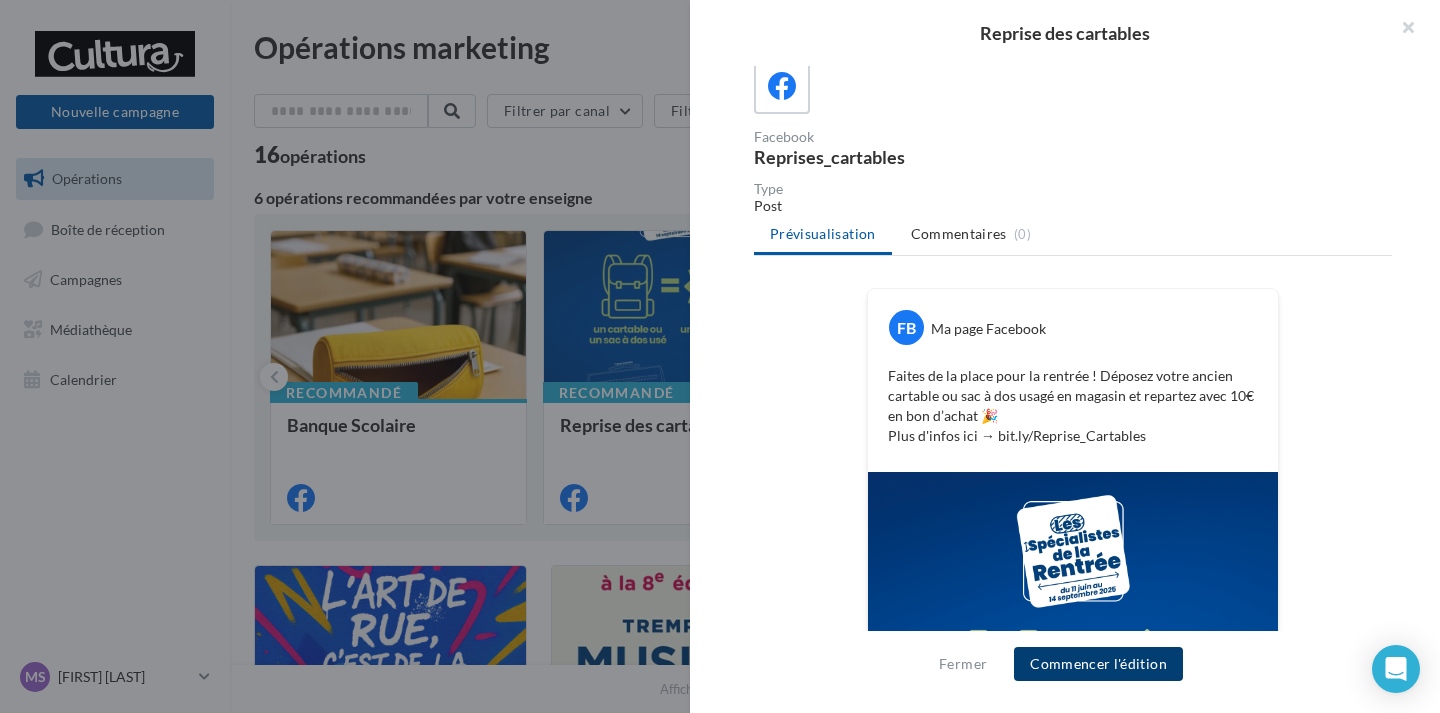 scroll, scrollTop: 200, scrollLeft: 0, axis: vertical 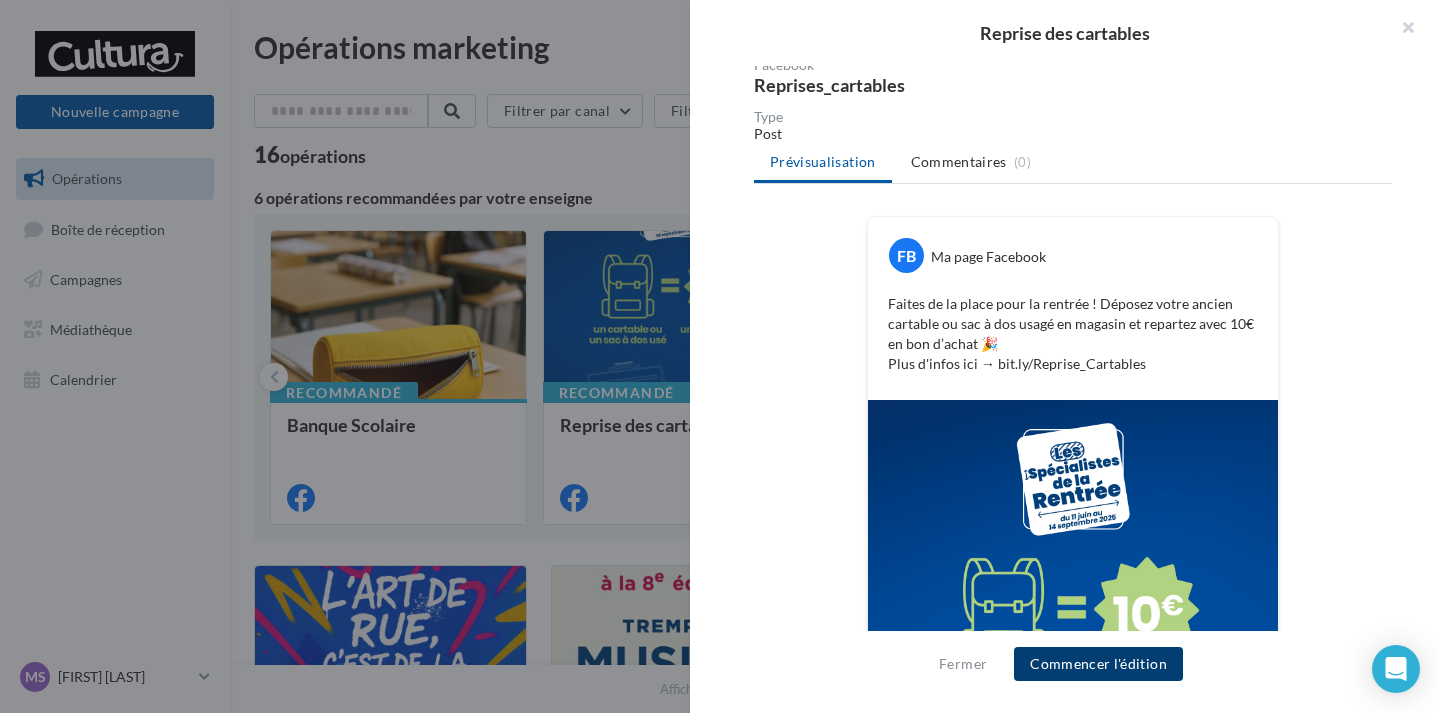 click on "Commencer l'édition" at bounding box center [1098, 664] 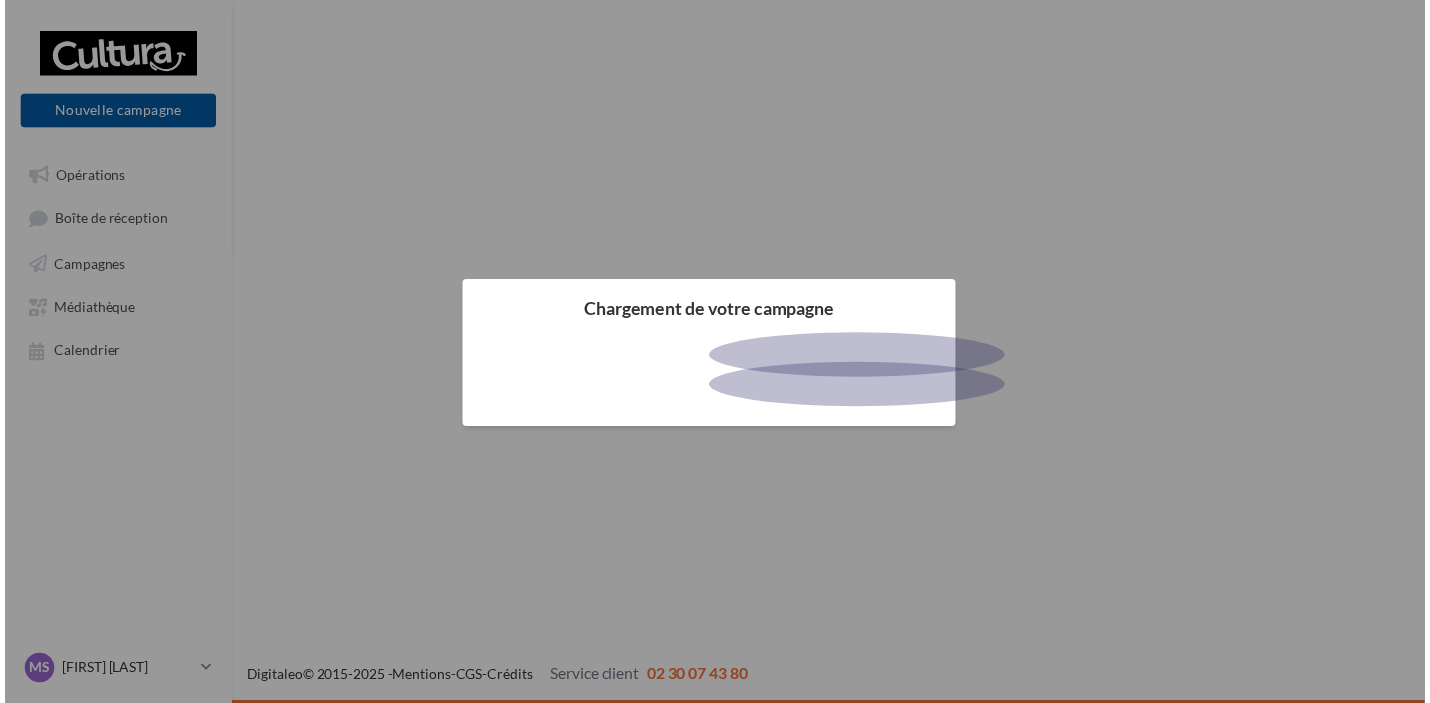 scroll, scrollTop: 0, scrollLeft: 0, axis: both 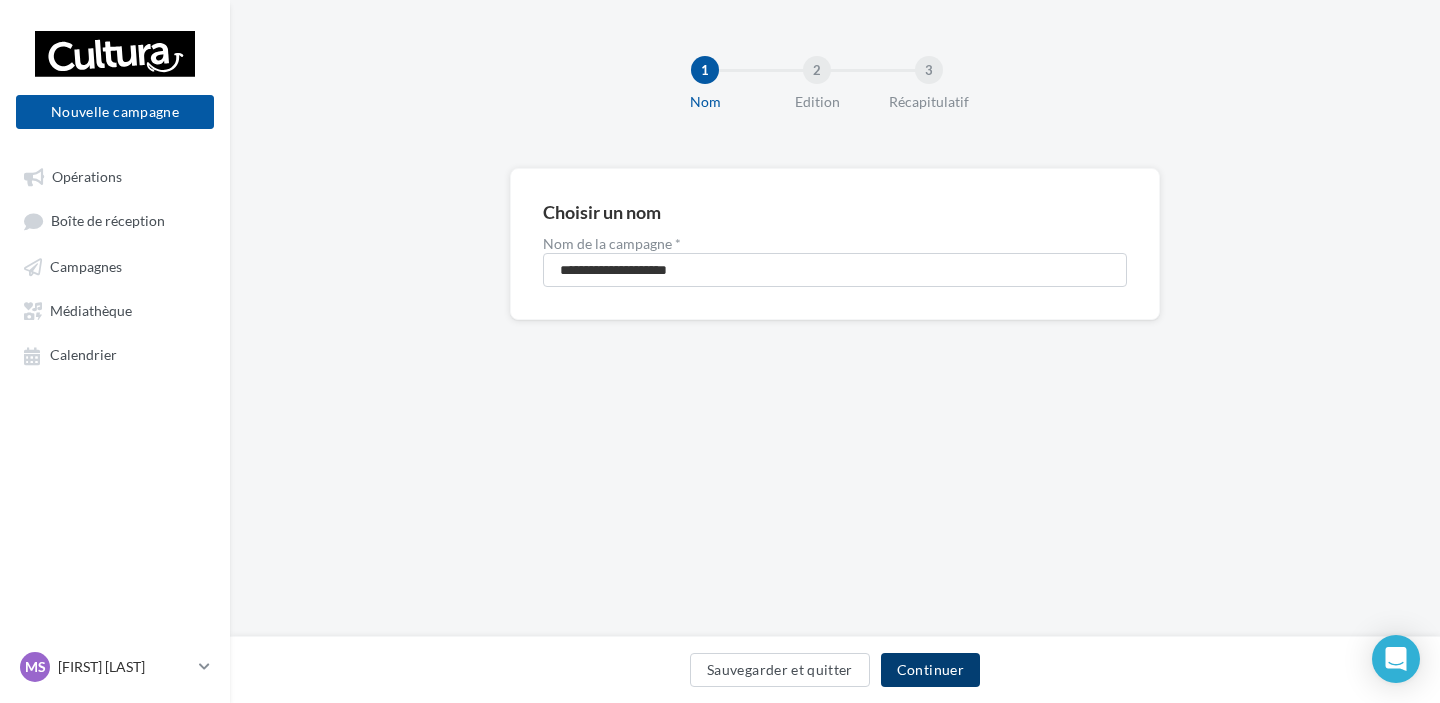click on "Continuer" at bounding box center [930, 670] 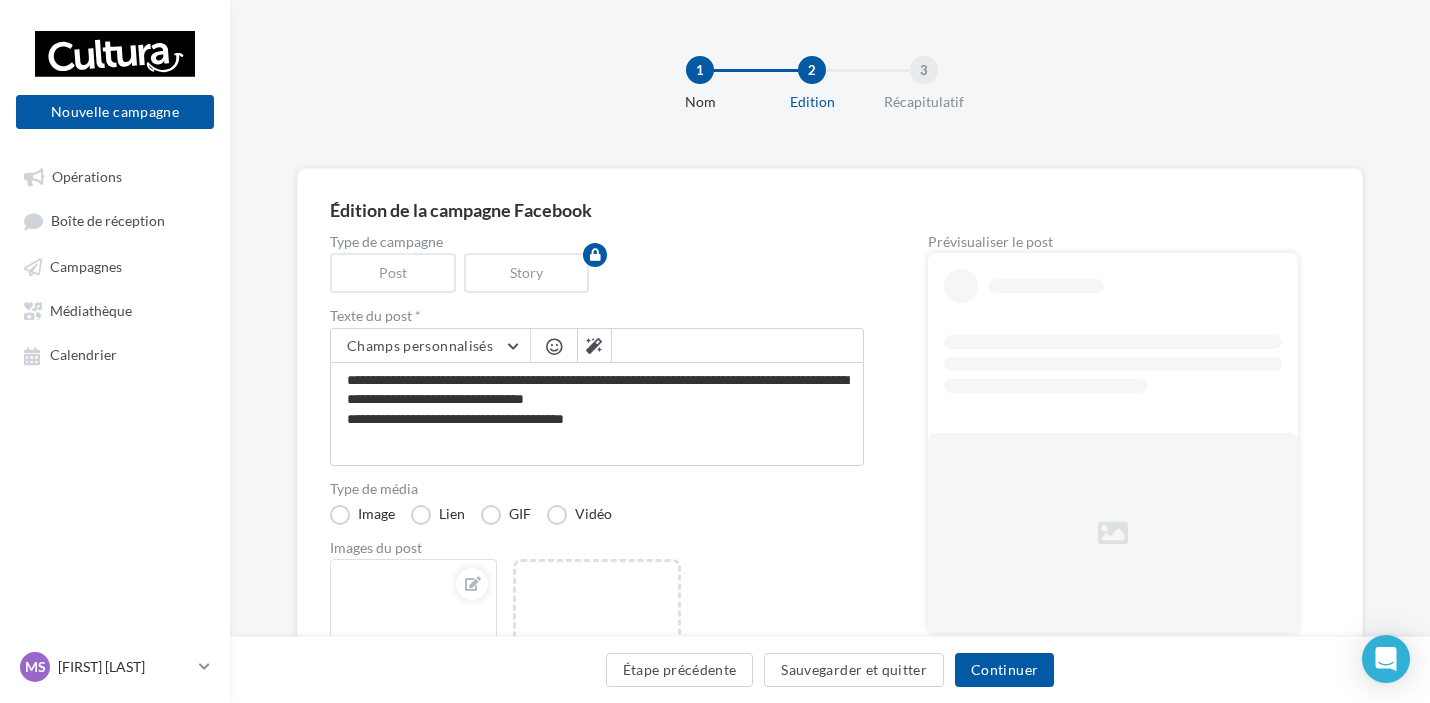 scroll, scrollTop: 280, scrollLeft: 0, axis: vertical 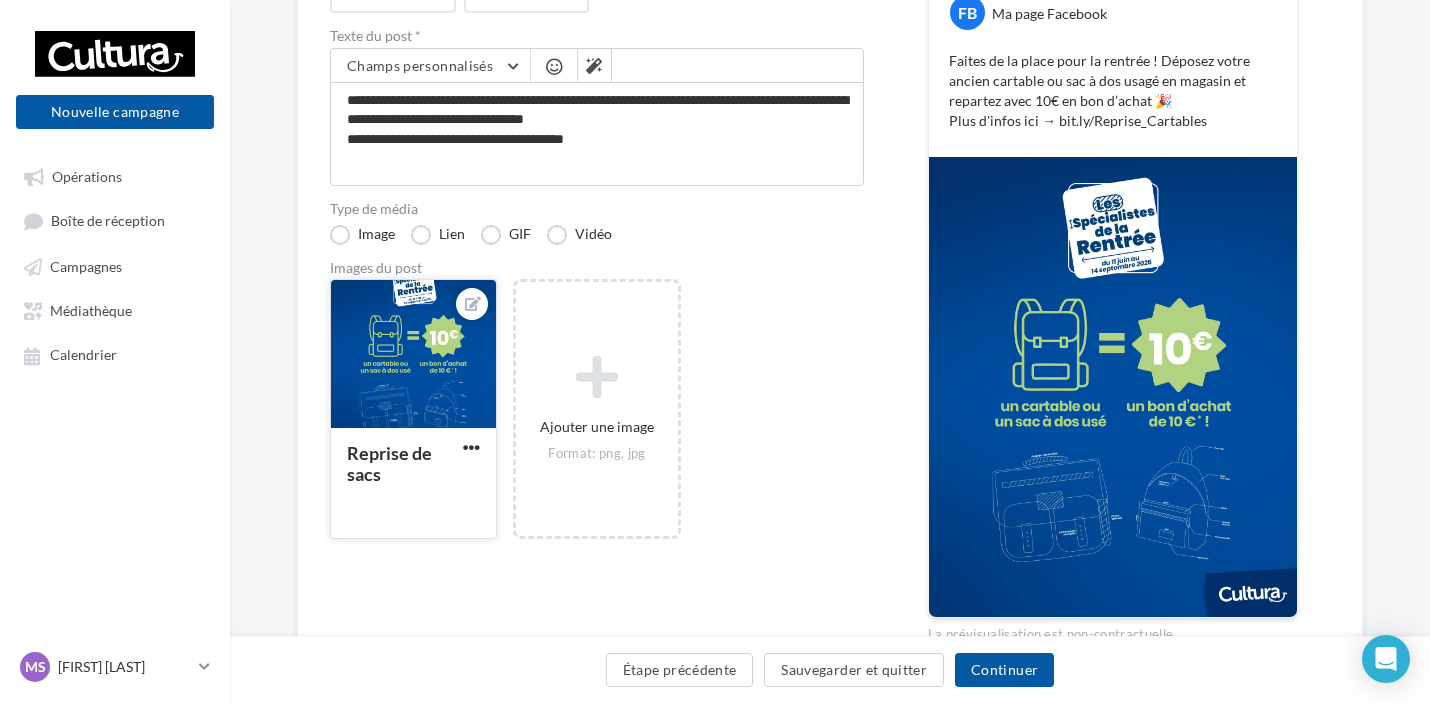 click at bounding box center (413, 355) 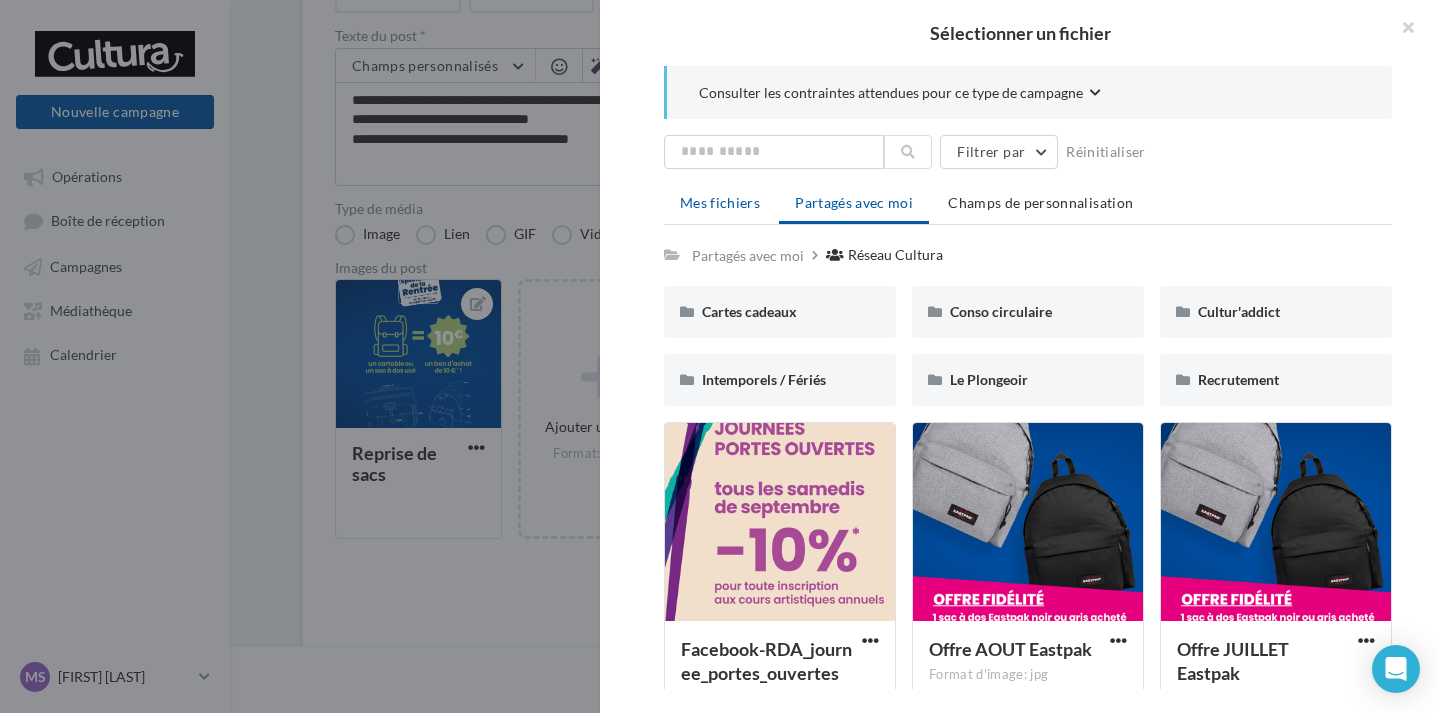 click on "Mes fichiers" at bounding box center (720, 202) 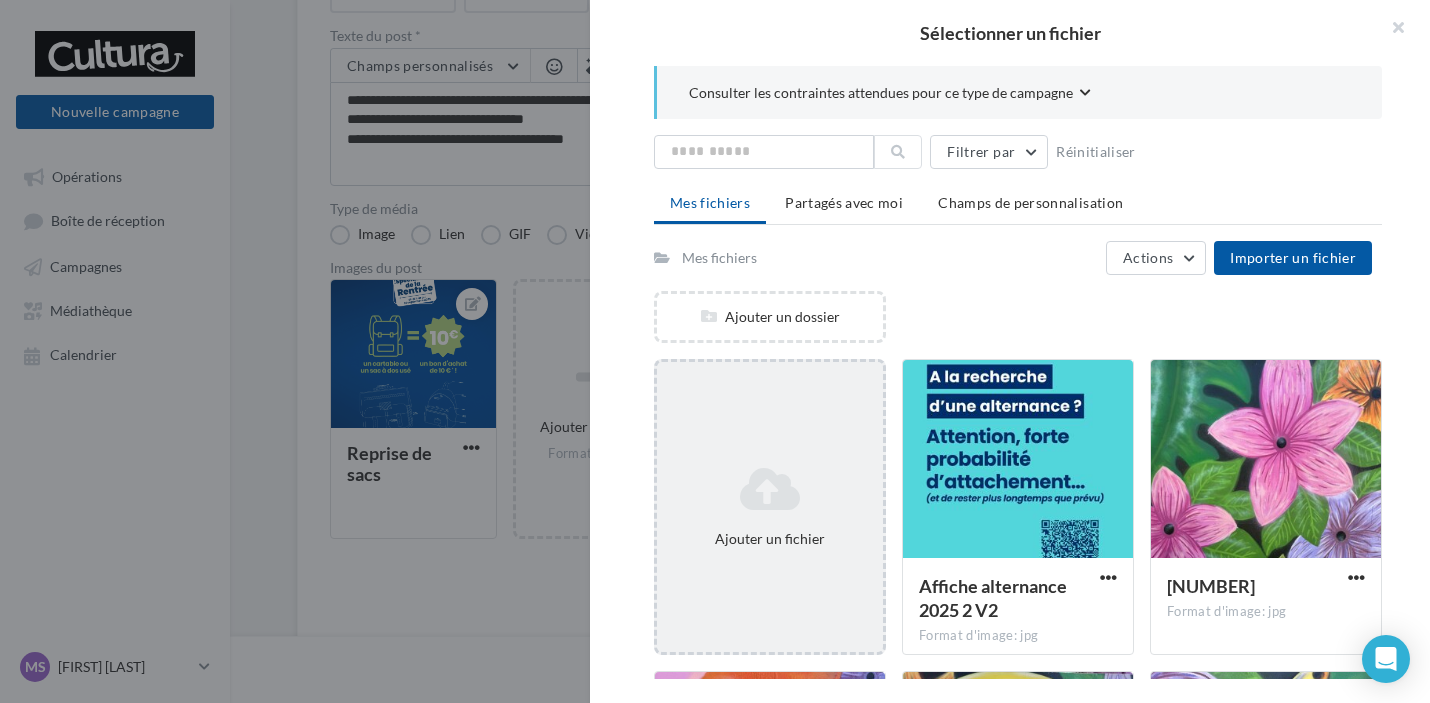 click on "Ajouter un fichier" at bounding box center [770, 507] 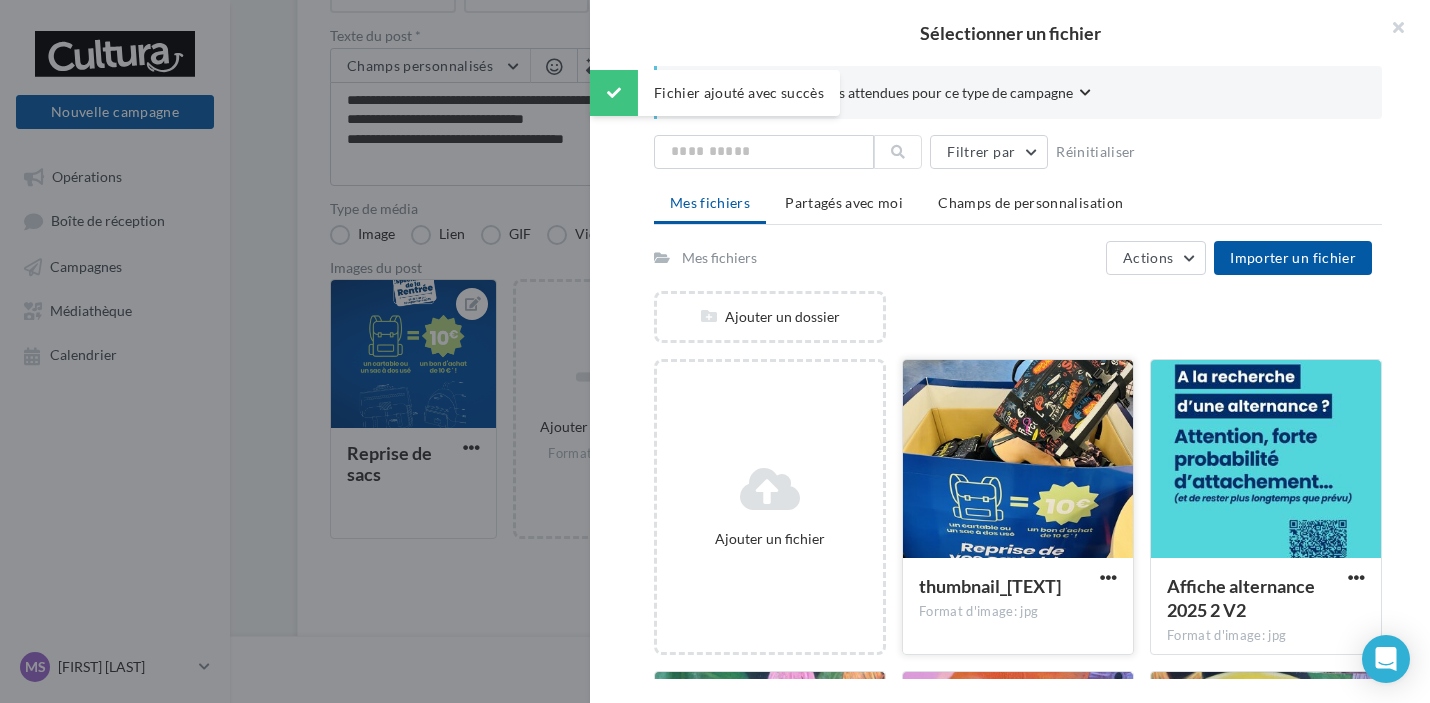 click at bounding box center (1018, 460) 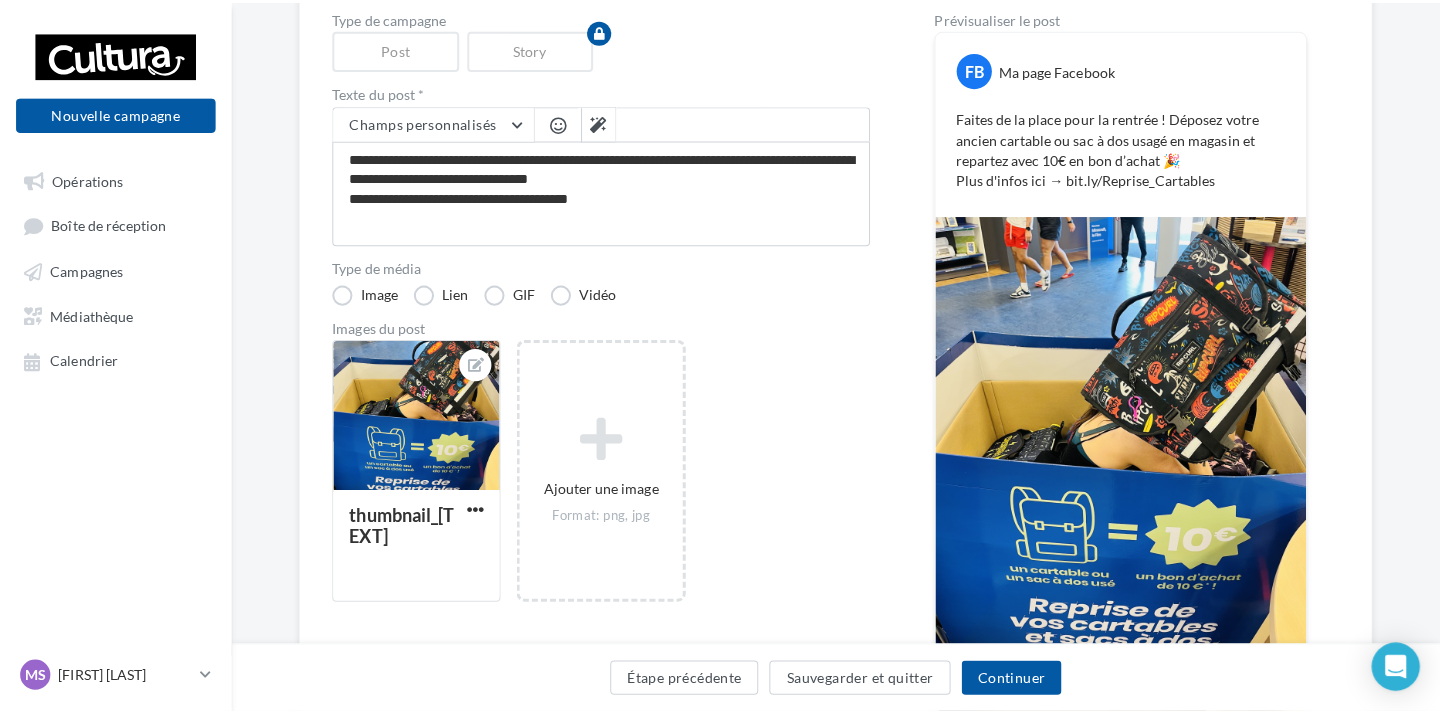 scroll, scrollTop: 0, scrollLeft: 0, axis: both 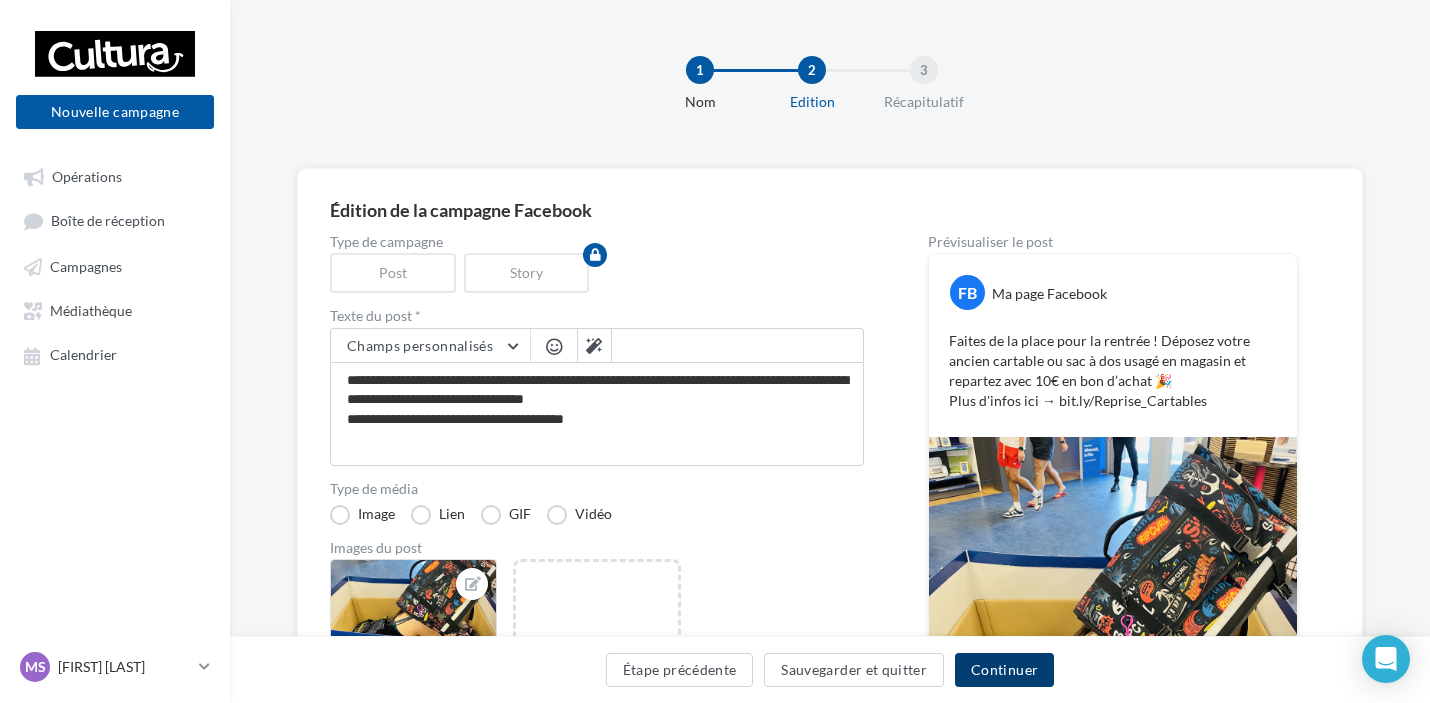 click on "Continuer" at bounding box center (1004, 670) 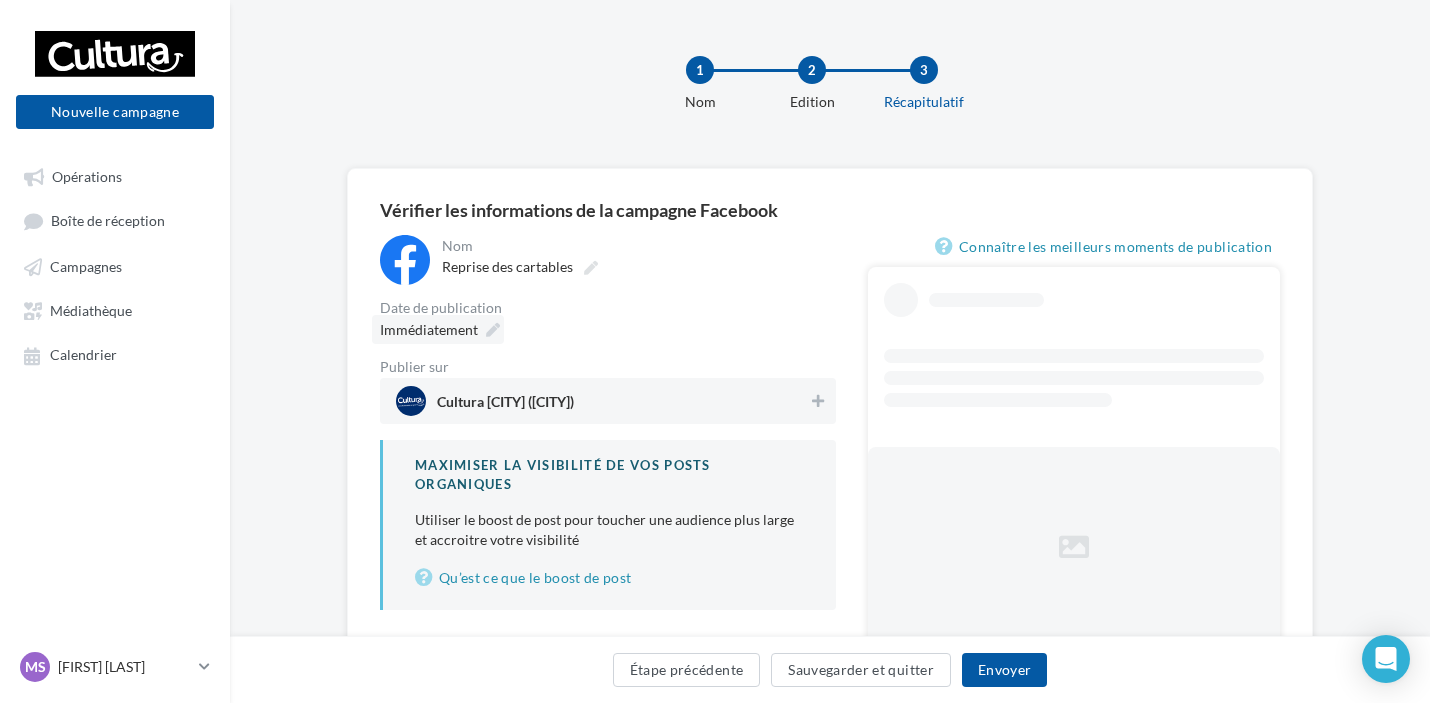 click at bounding box center [493, 330] 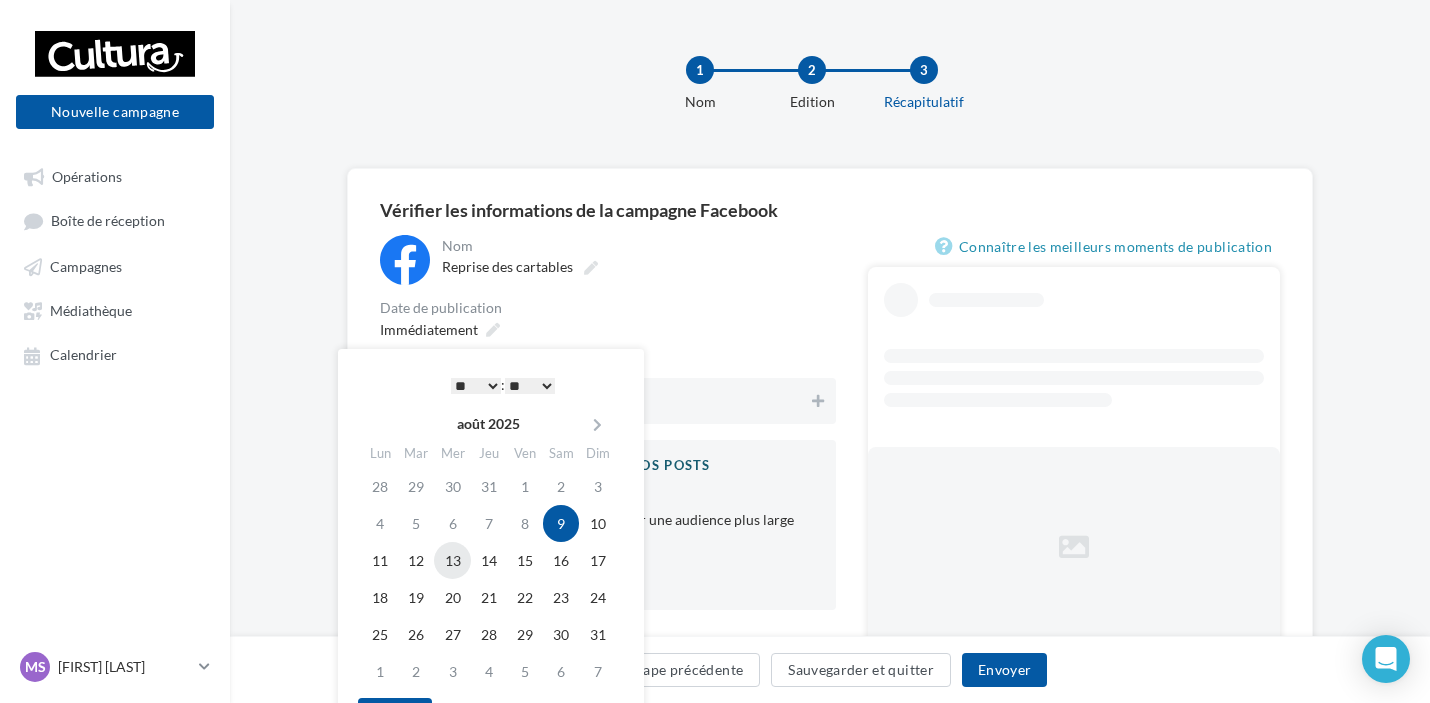 click on "13" at bounding box center [452, 560] 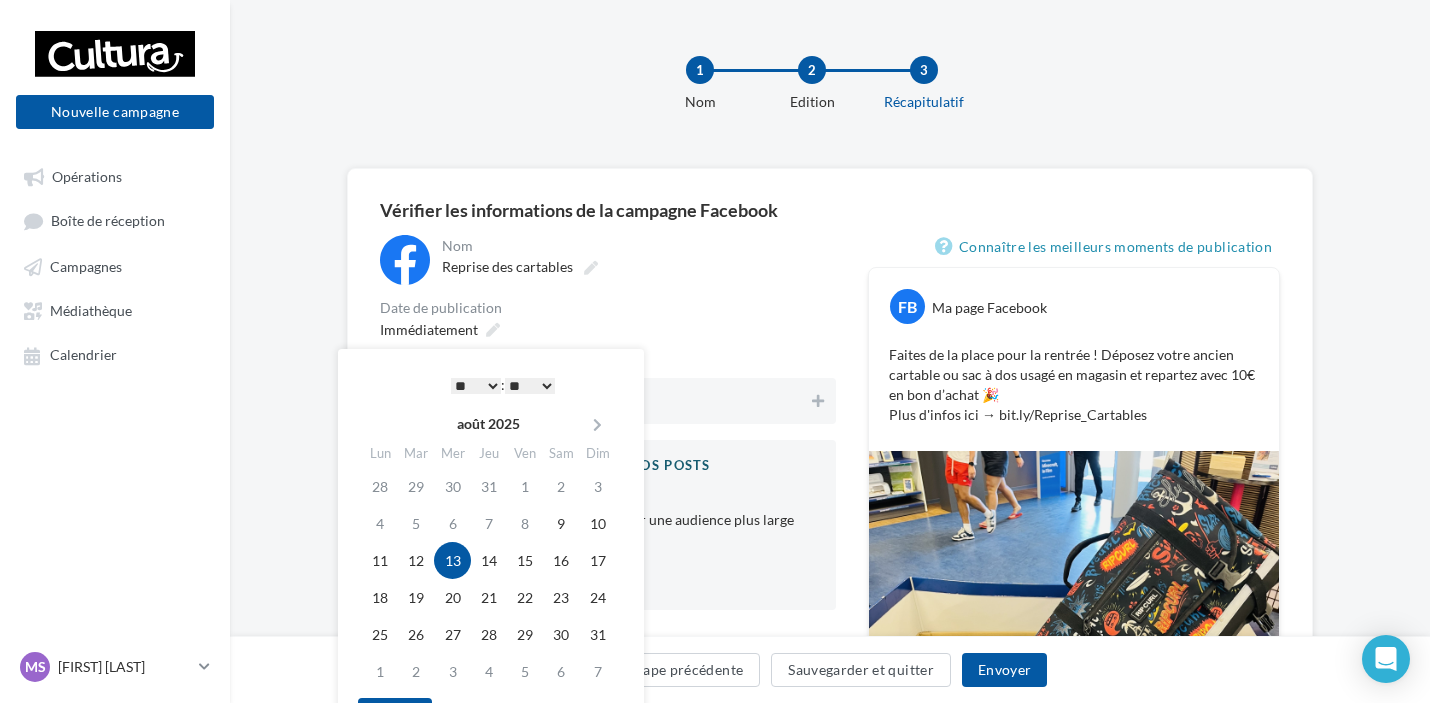 click on "* * * * * * * * * * ** ** ** ** ** ** ** ** ** ** ** ** ** **  :  ** ** ** ** ** **" at bounding box center [503, 385] 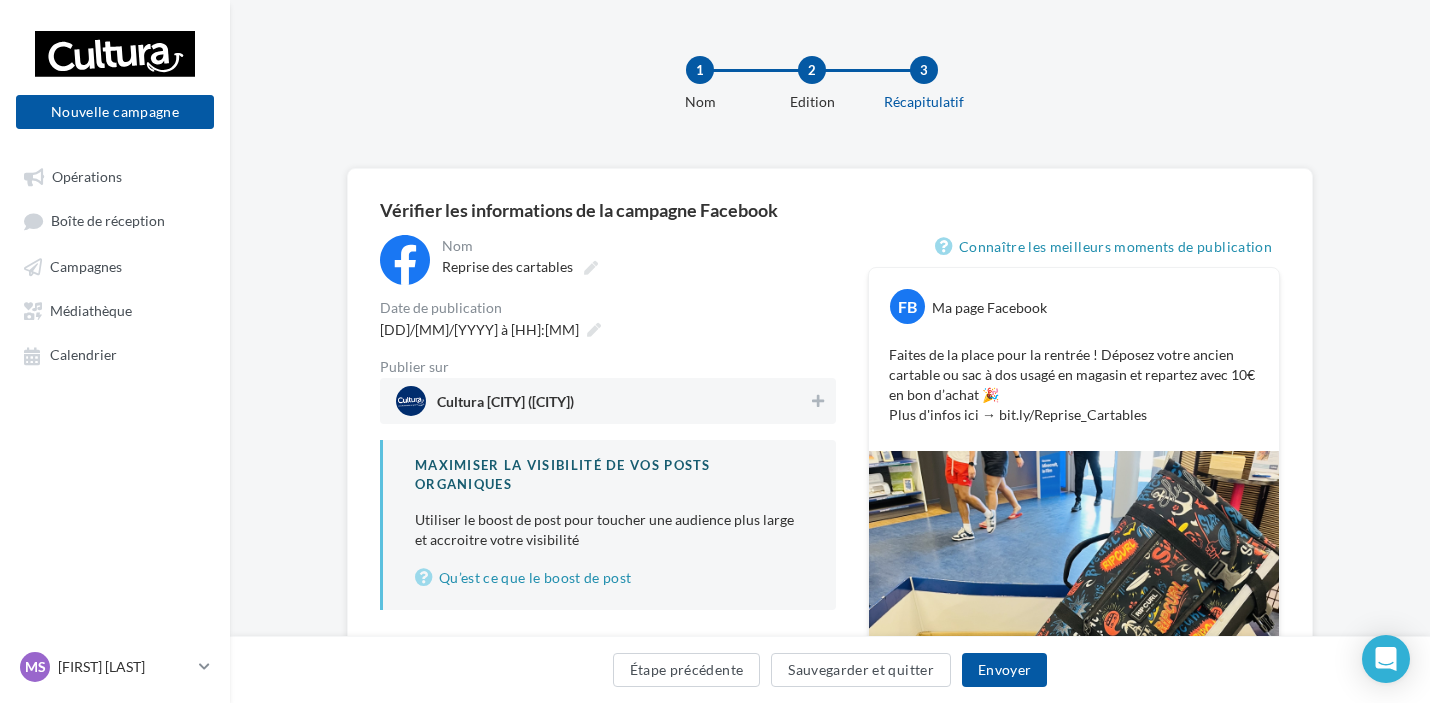 click on "Date de publication" at bounding box center [608, 308] 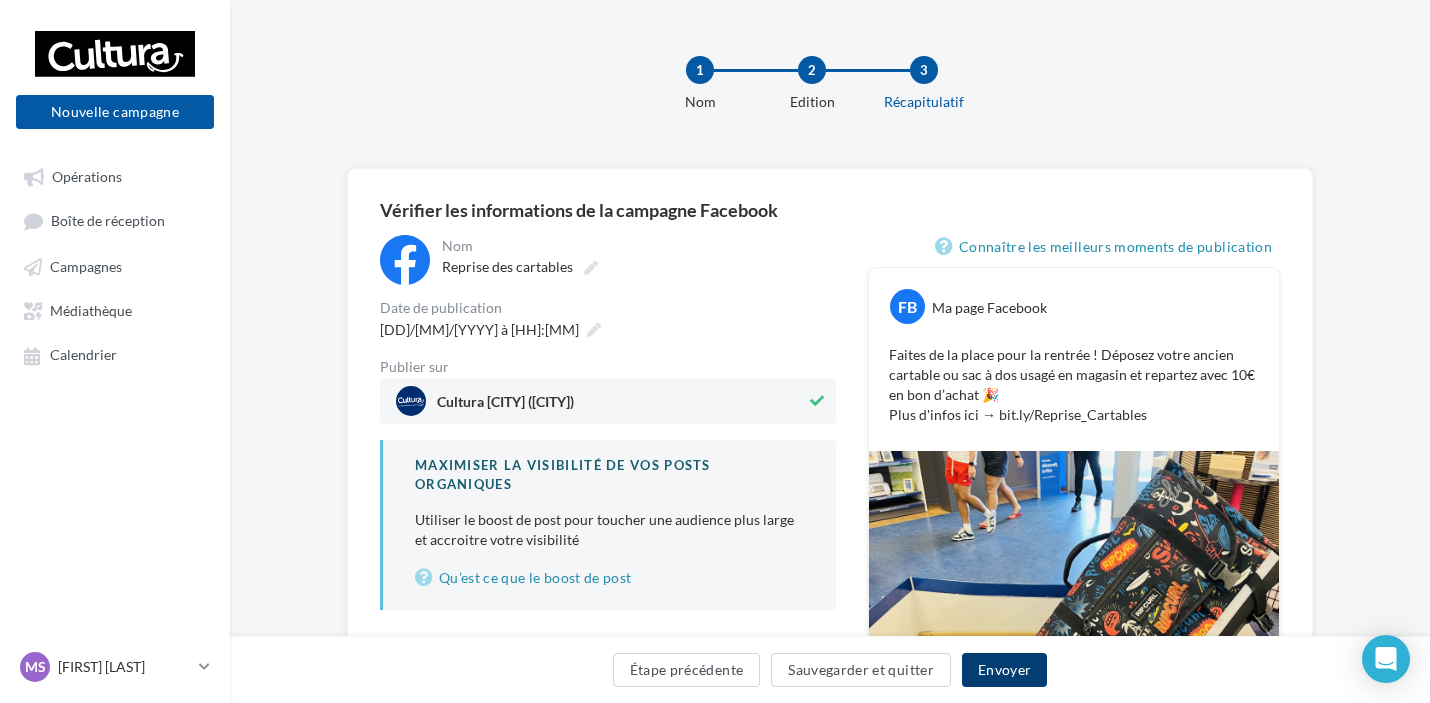 click on "Envoyer" at bounding box center [1004, 670] 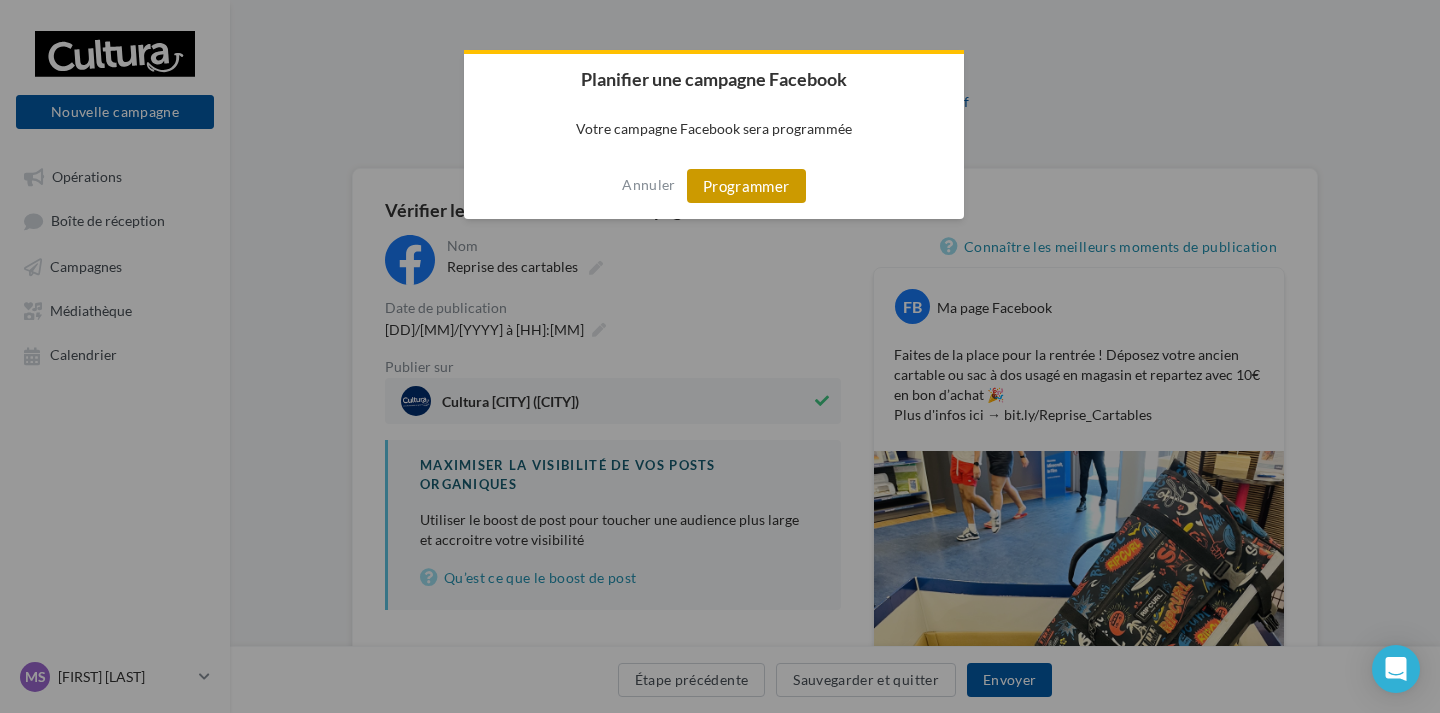 click on "Programmer" at bounding box center [746, 186] 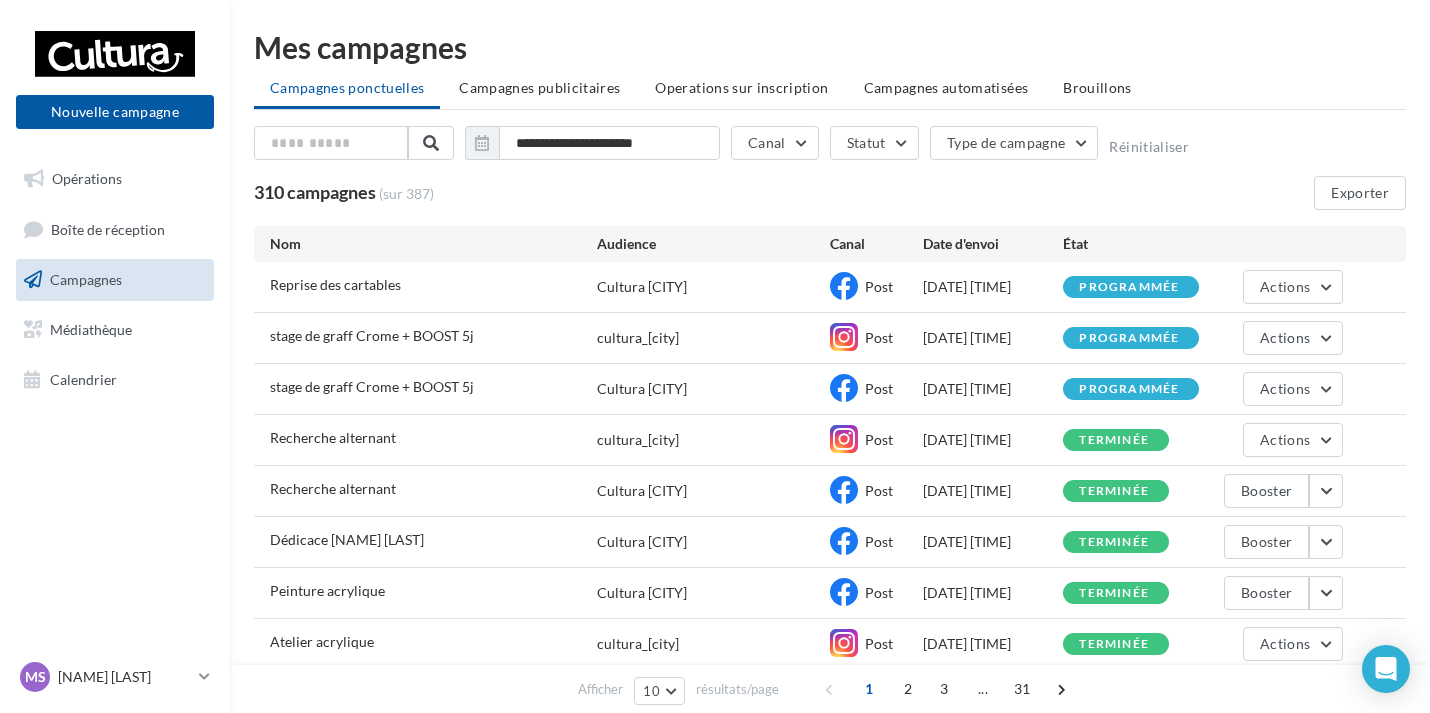 scroll, scrollTop: 0, scrollLeft: 0, axis: both 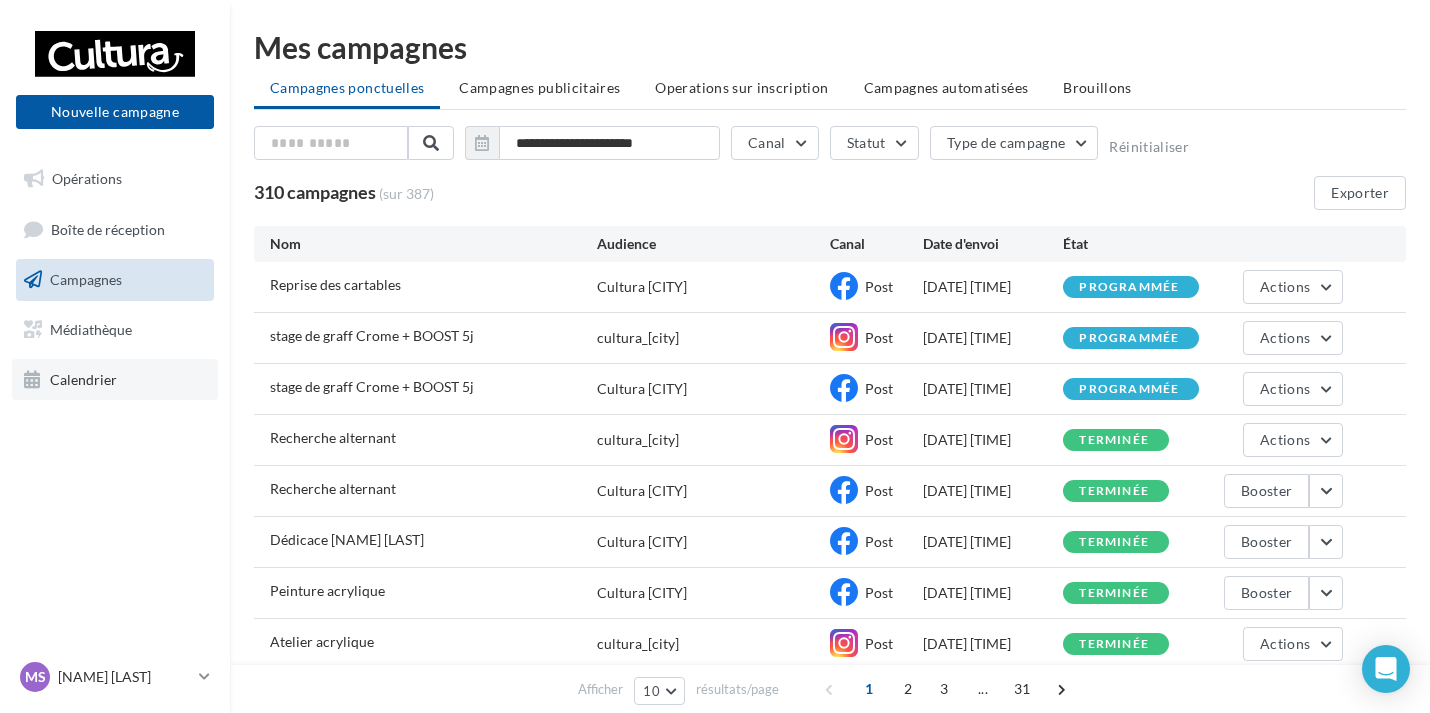 click on "Opérations
Boîte de réception
Campagnes
Médiathèque
Calendrier" at bounding box center [115, 279] 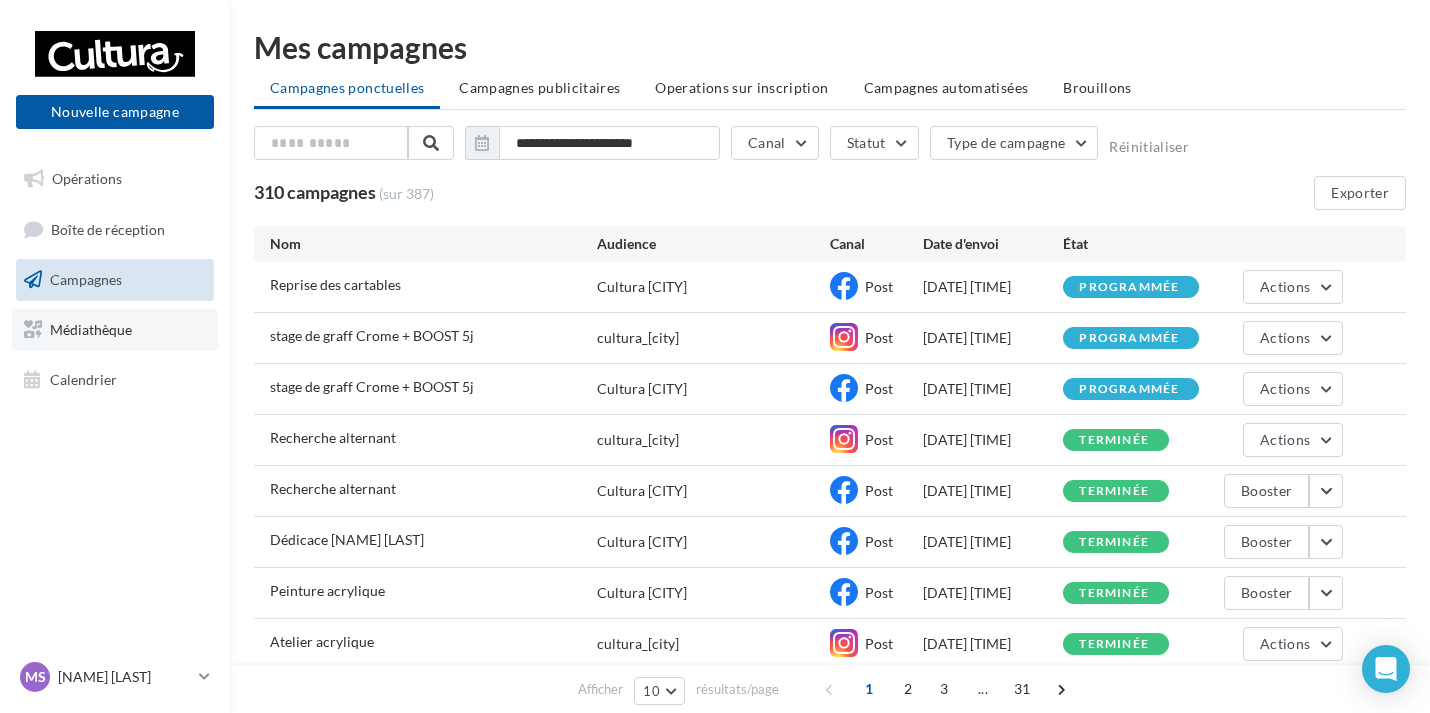 click on "Médiathèque" at bounding box center (91, 329) 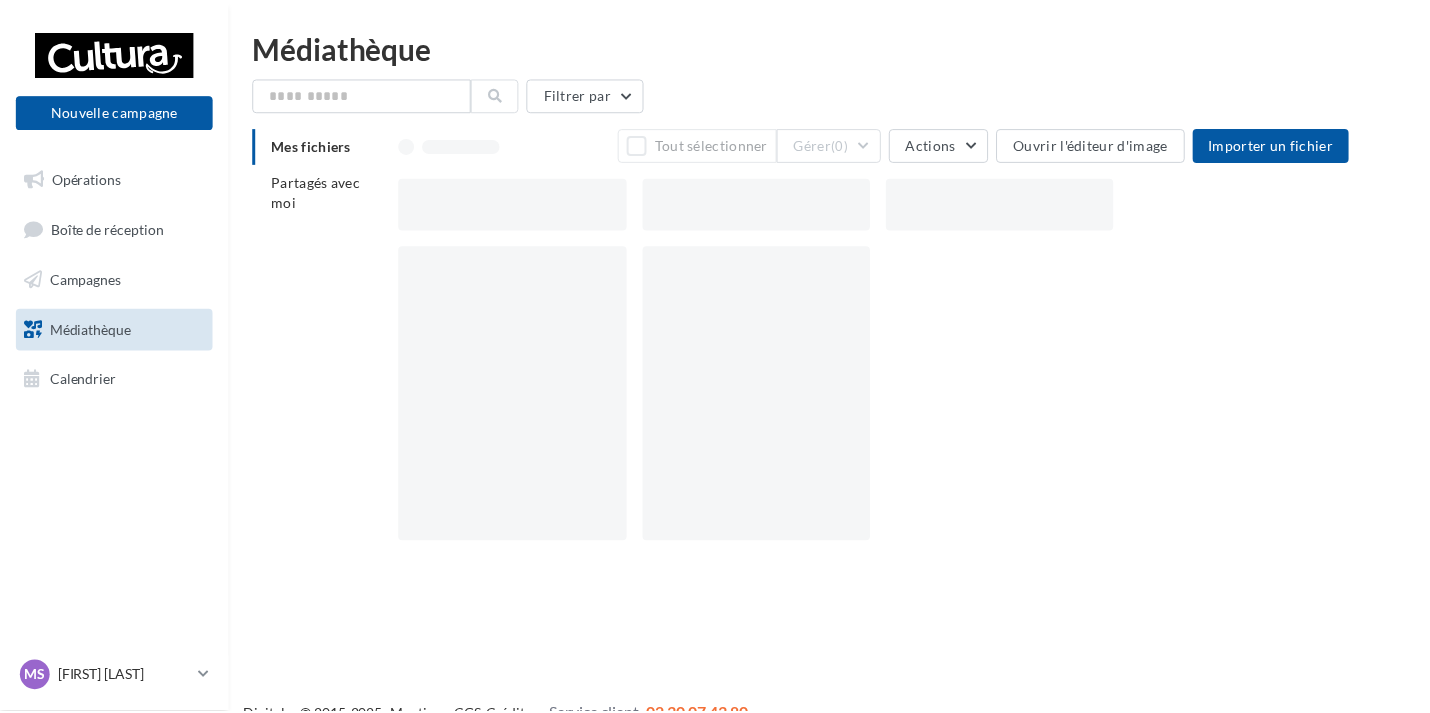 scroll, scrollTop: 0, scrollLeft: 0, axis: both 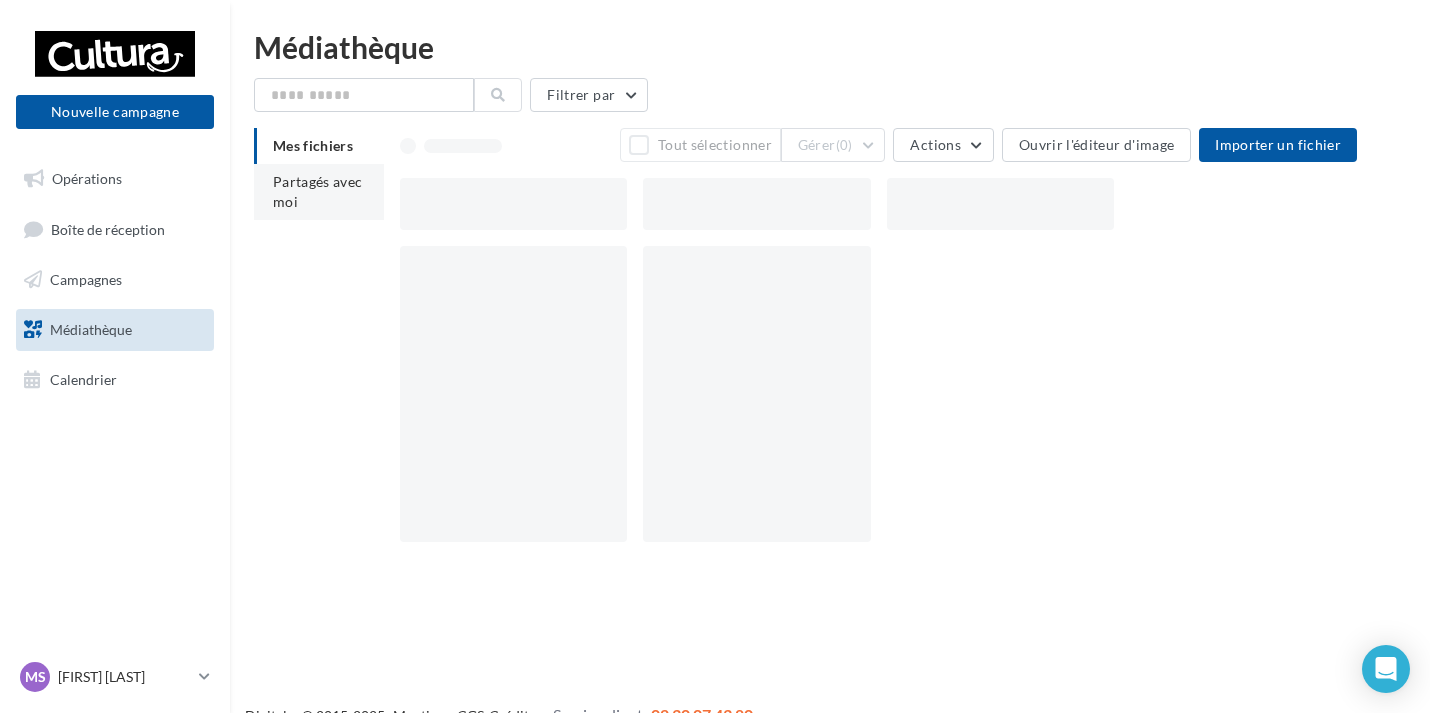 click on "Partagés avec moi" at bounding box center (319, 192) 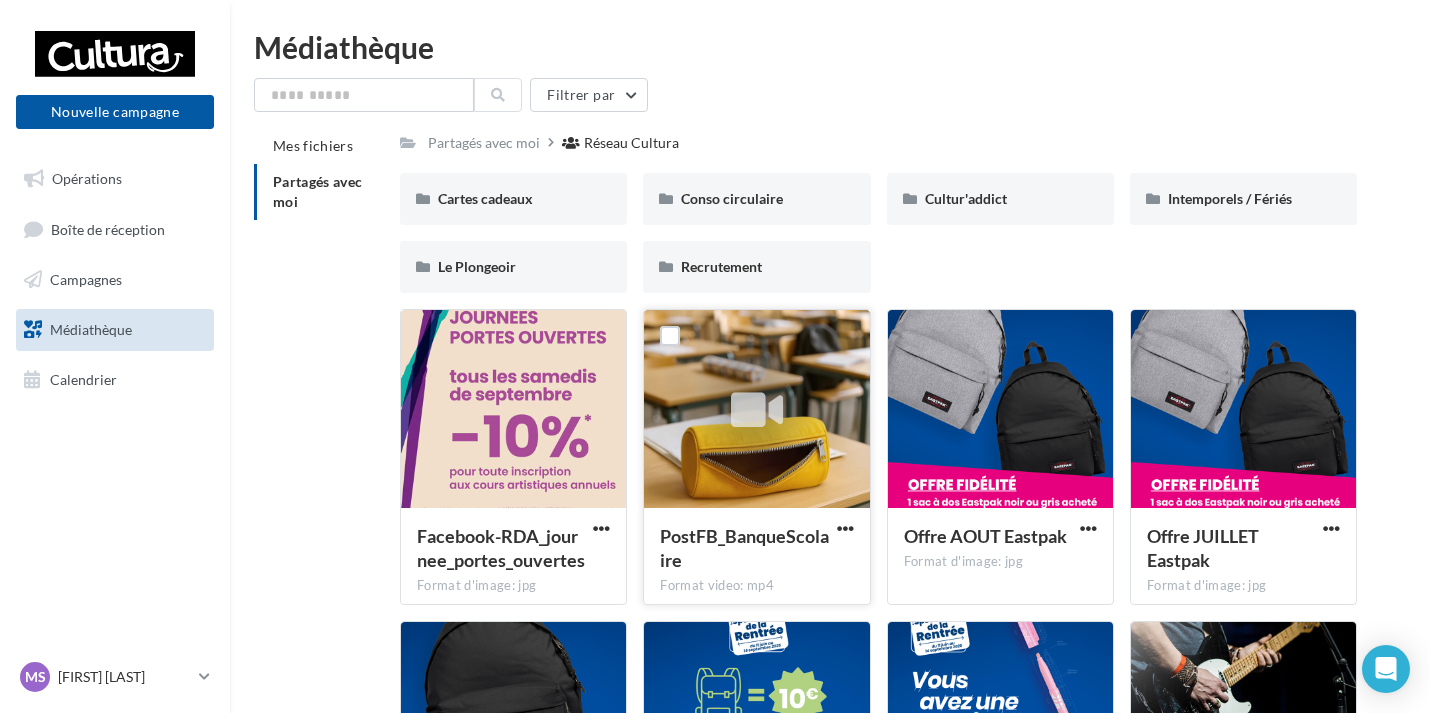 click at bounding box center (756, 410) 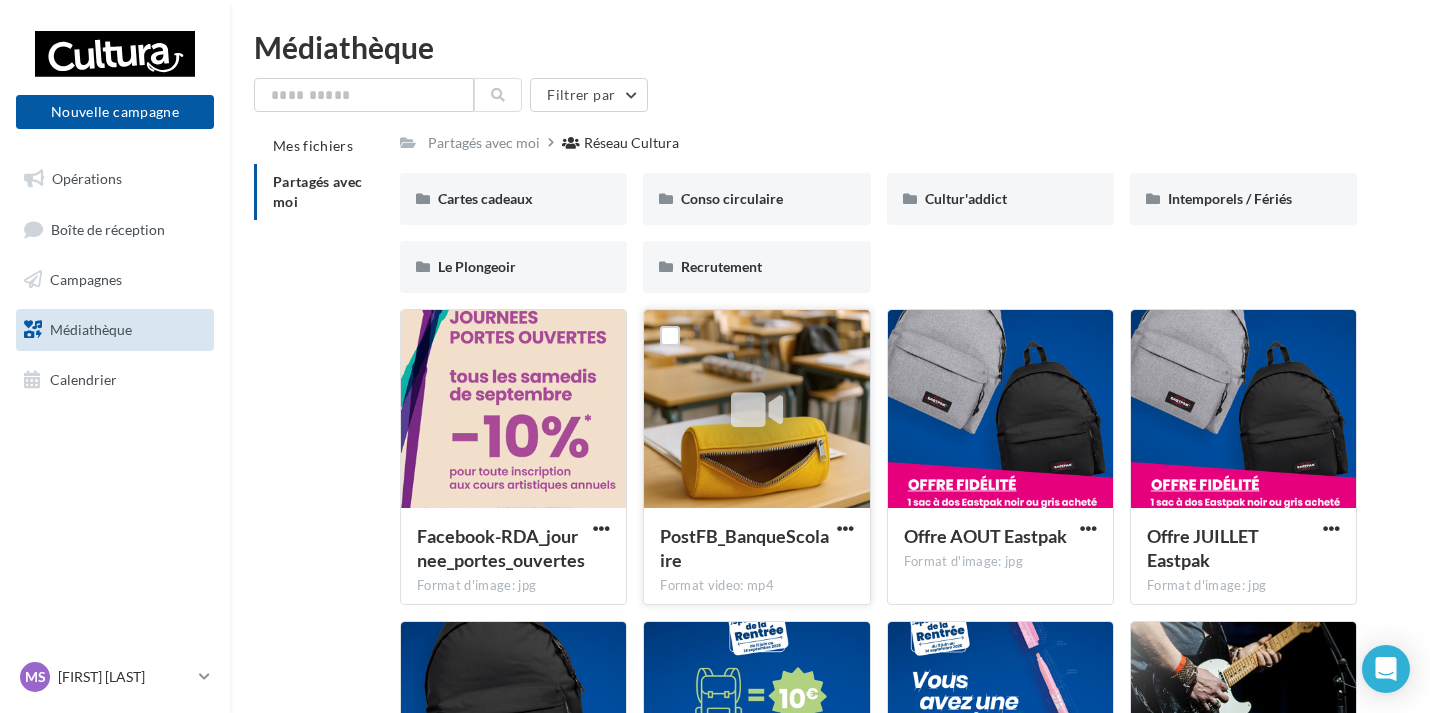 click on "PostFB_BanqueScolaire" at bounding box center [744, 548] 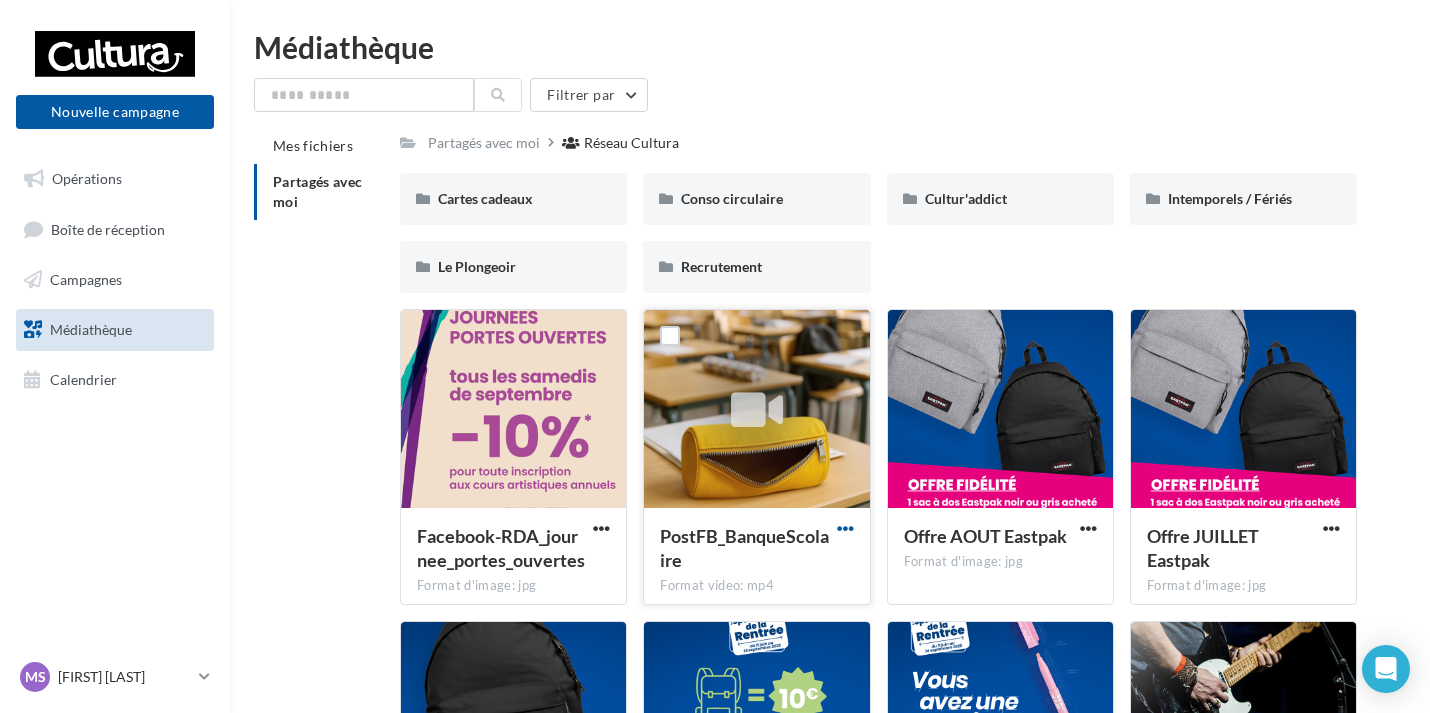 click at bounding box center [845, 528] 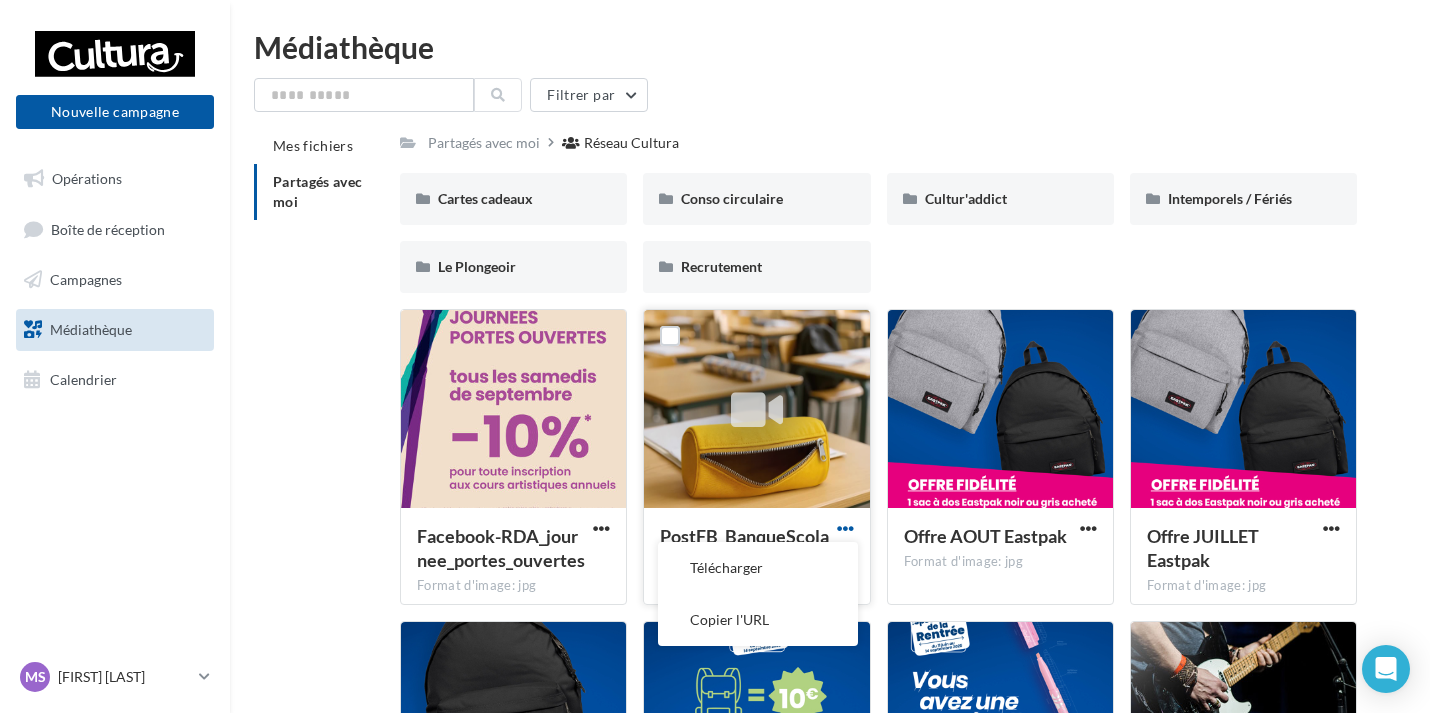click at bounding box center [845, 528] 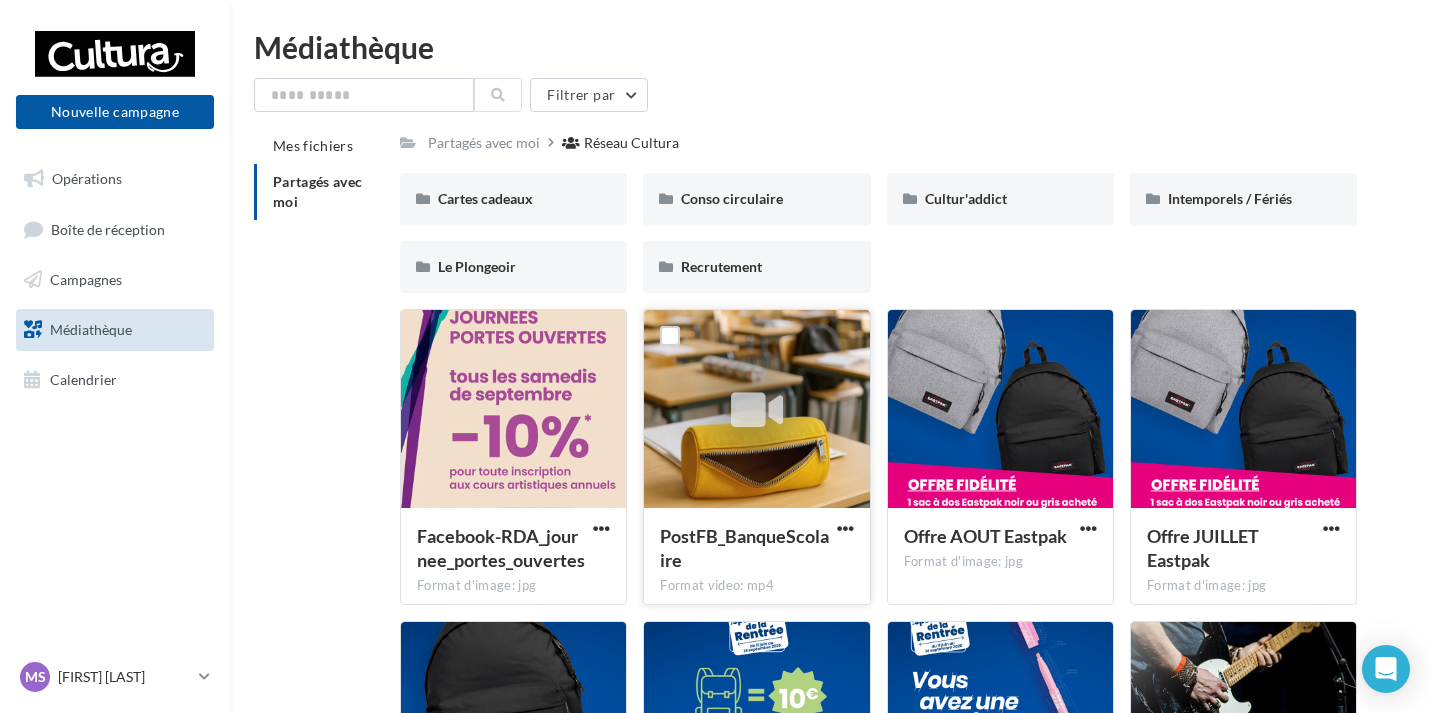 click at bounding box center [756, 410] 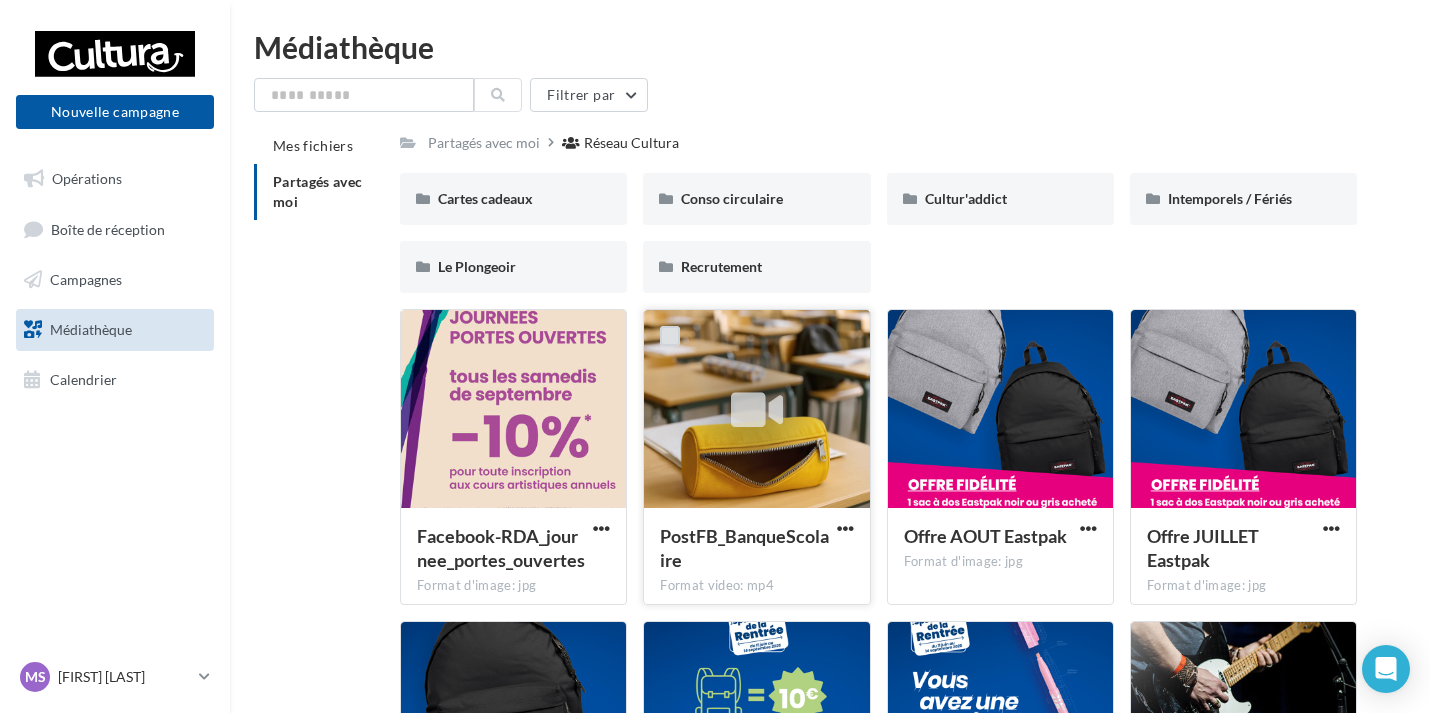 click at bounding box center (670, 336) 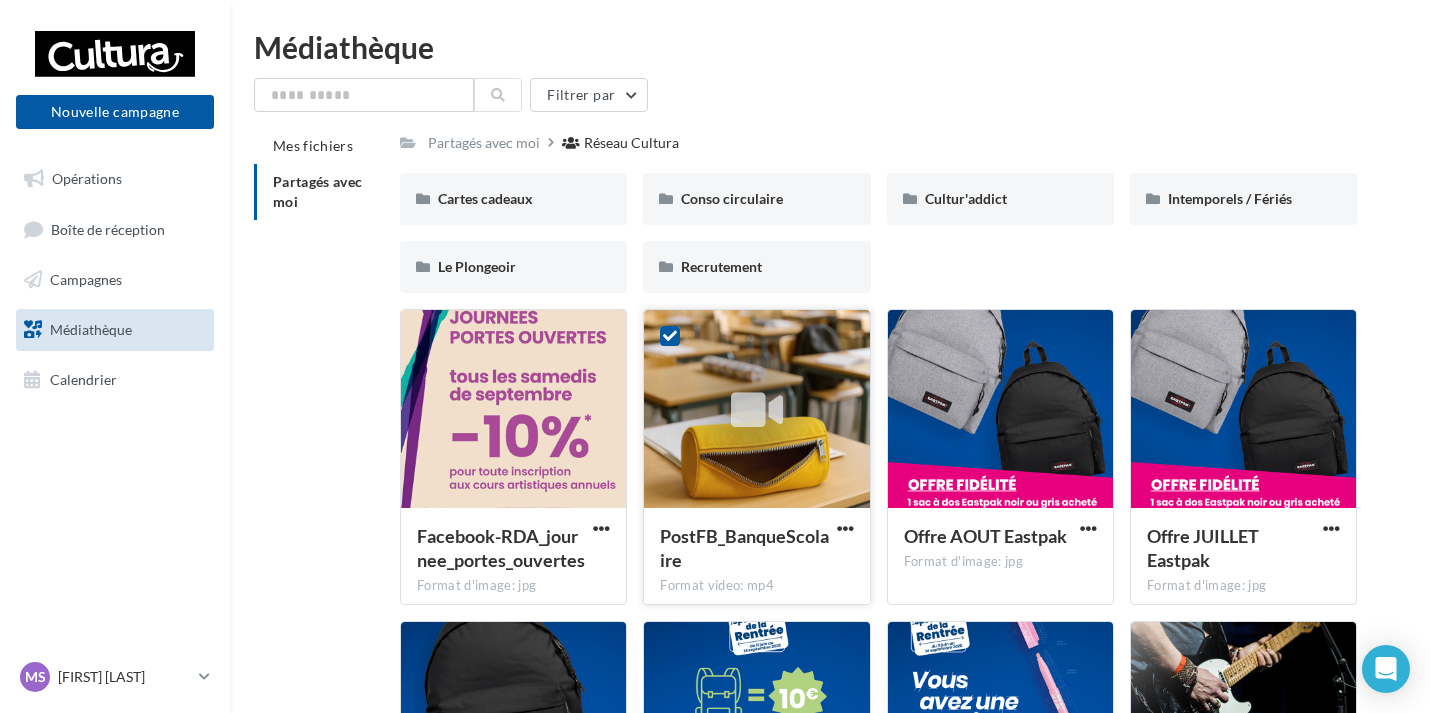 click at bounding box center (756, 410) 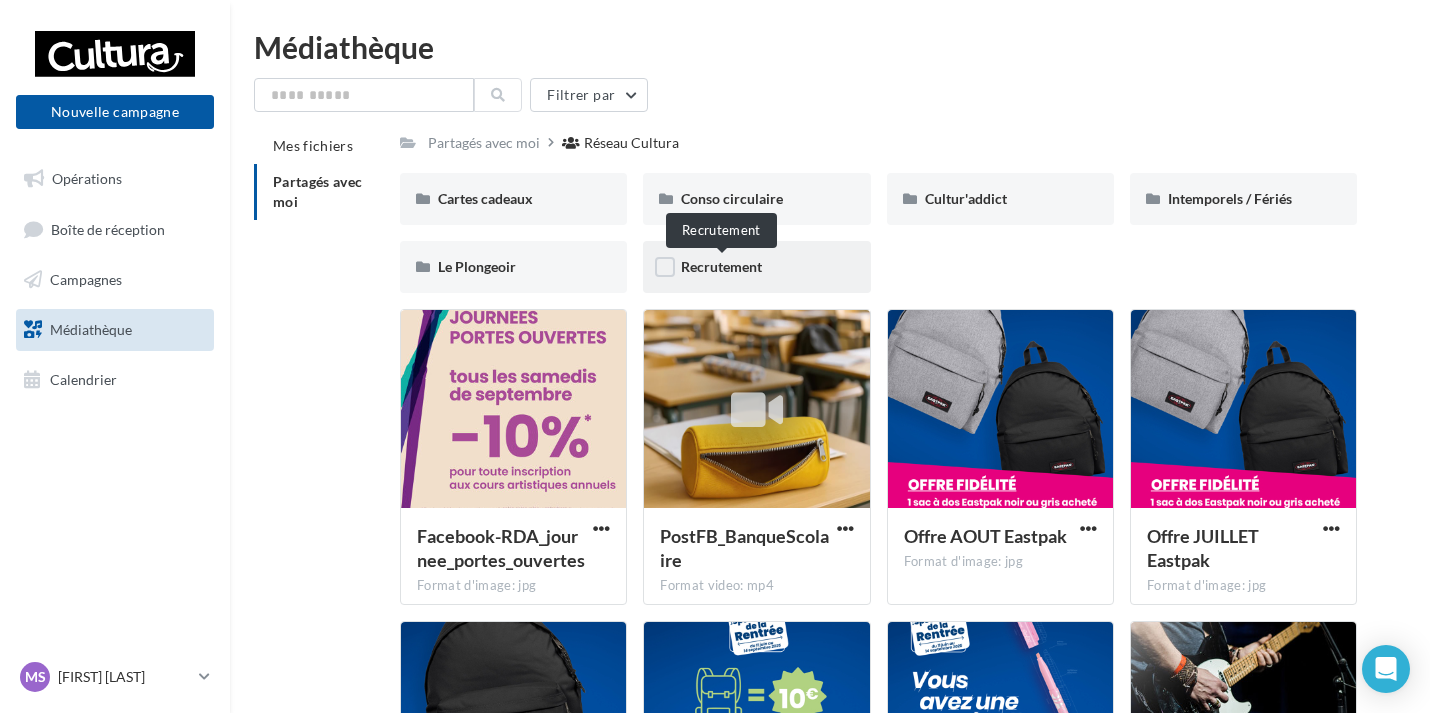 click on "Recrutement" at bounding box center [721, 266] 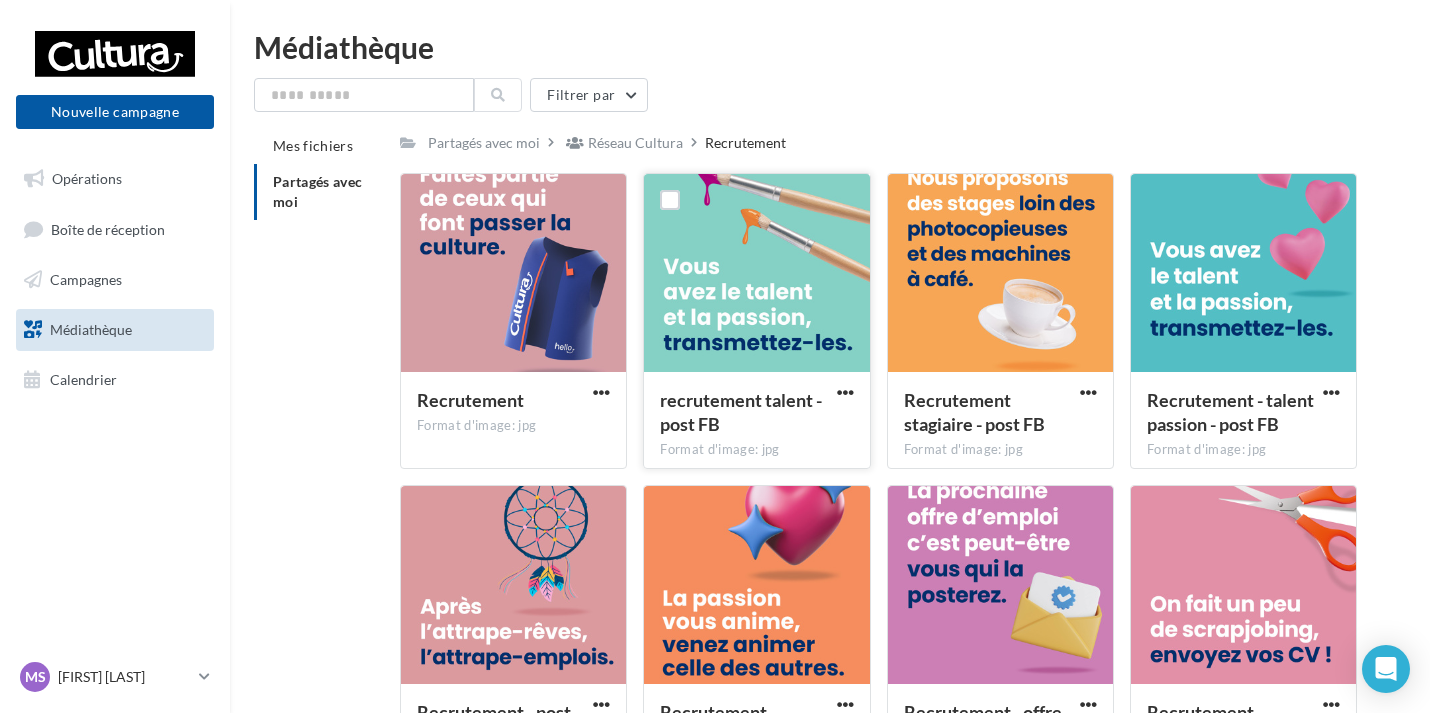 click at bounding box center [756, 274] 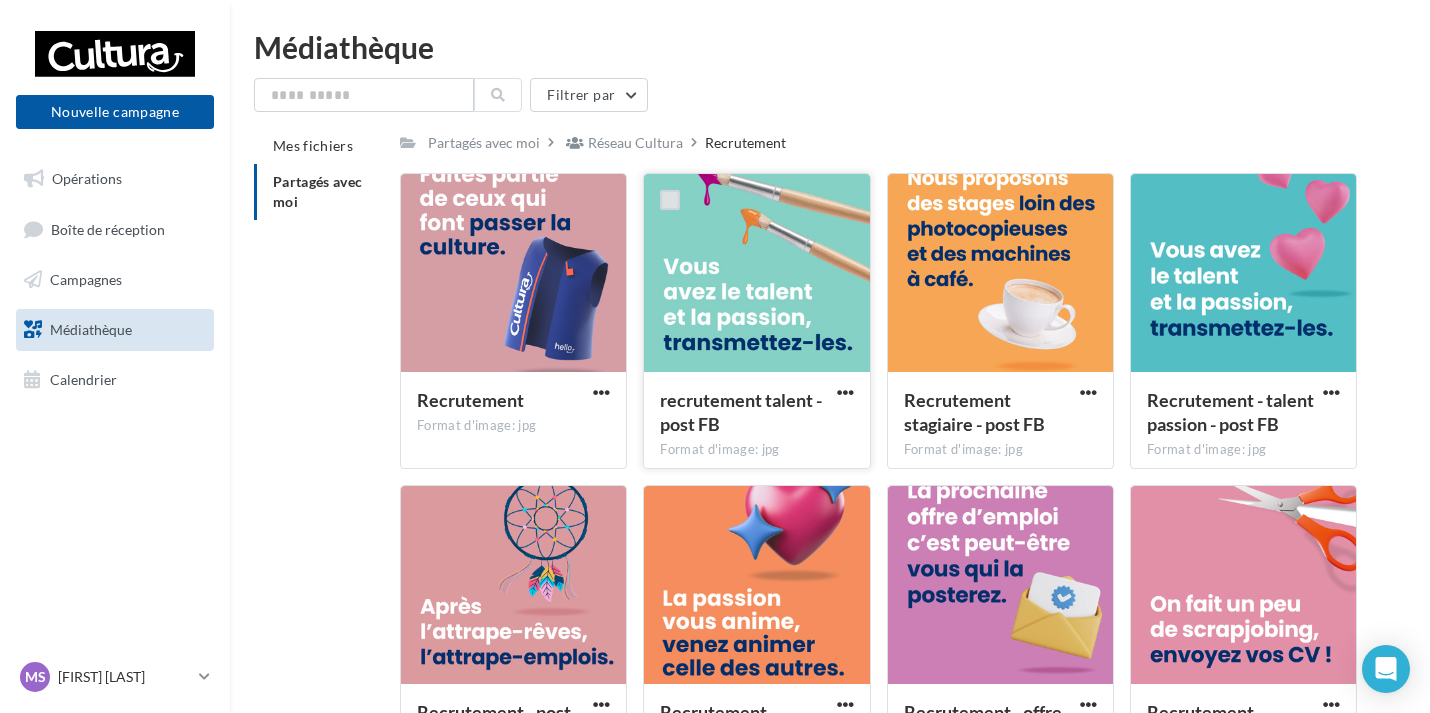 click at bounding box center [670, 200] 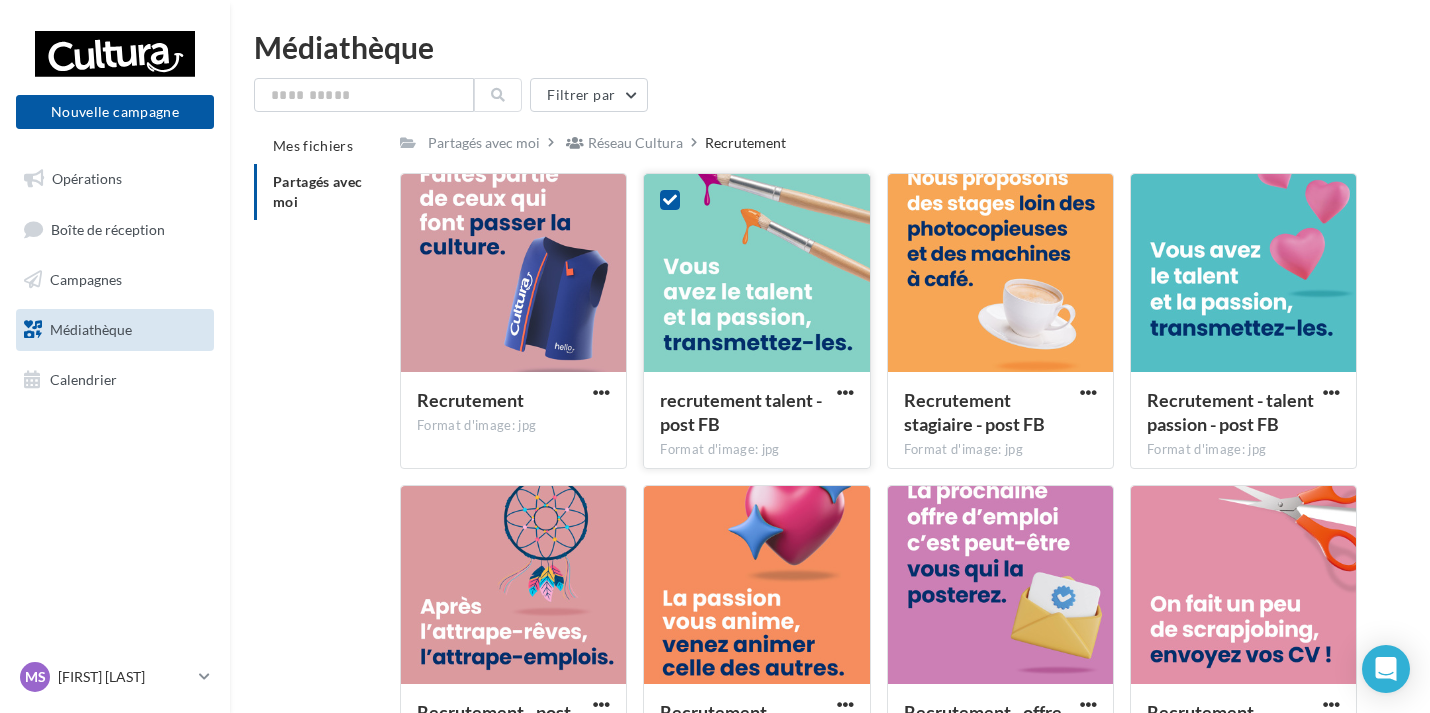 click at bounding box center [670, 200] 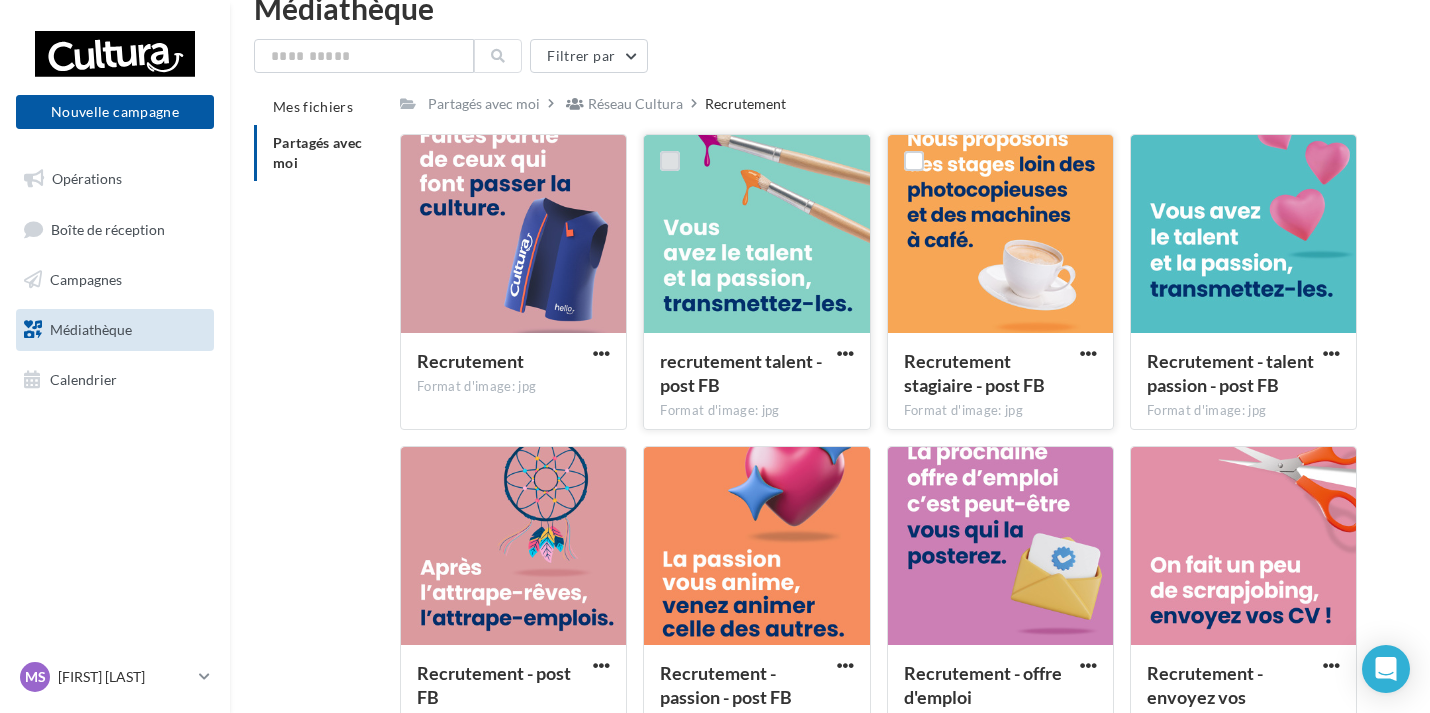 scroll, scrollTop: 0, scrollLeft: 0, axis: both 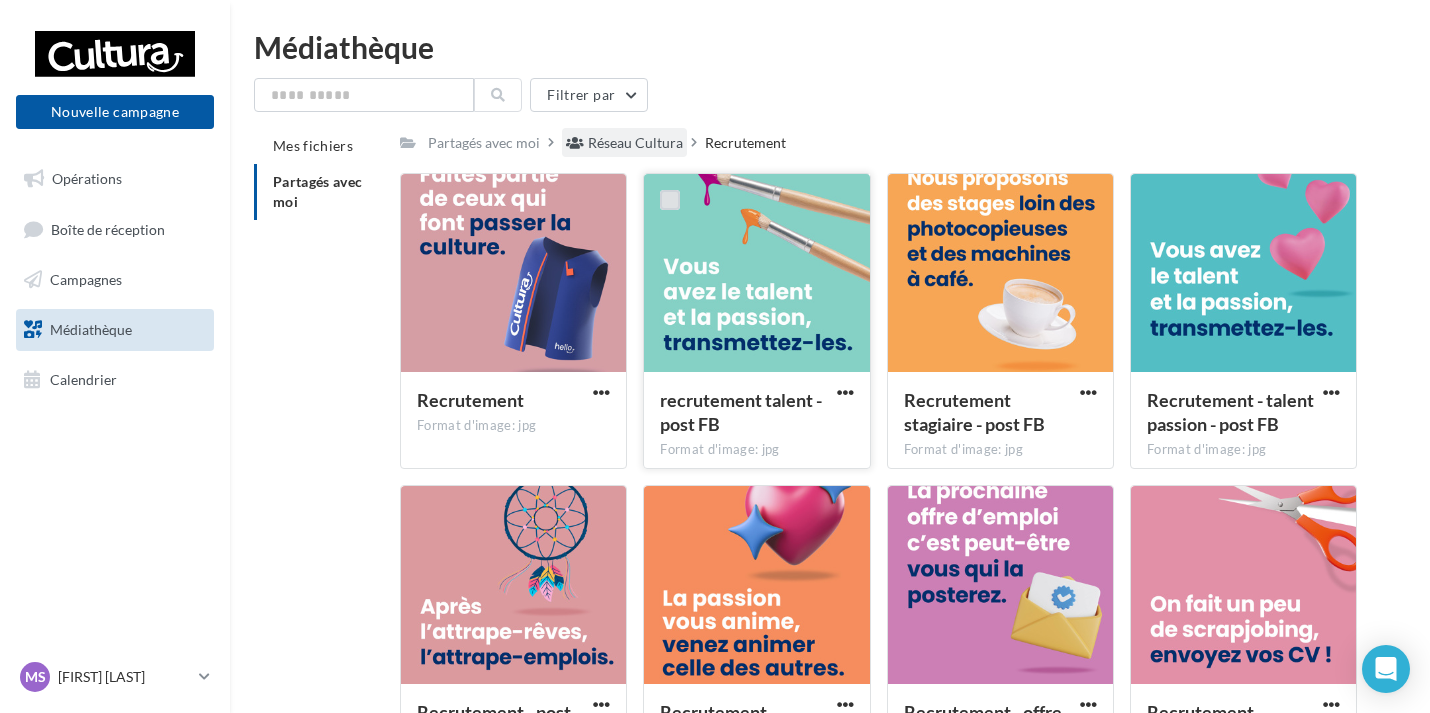 click on "Réseau Cultura" at bounding box center [635, 143] 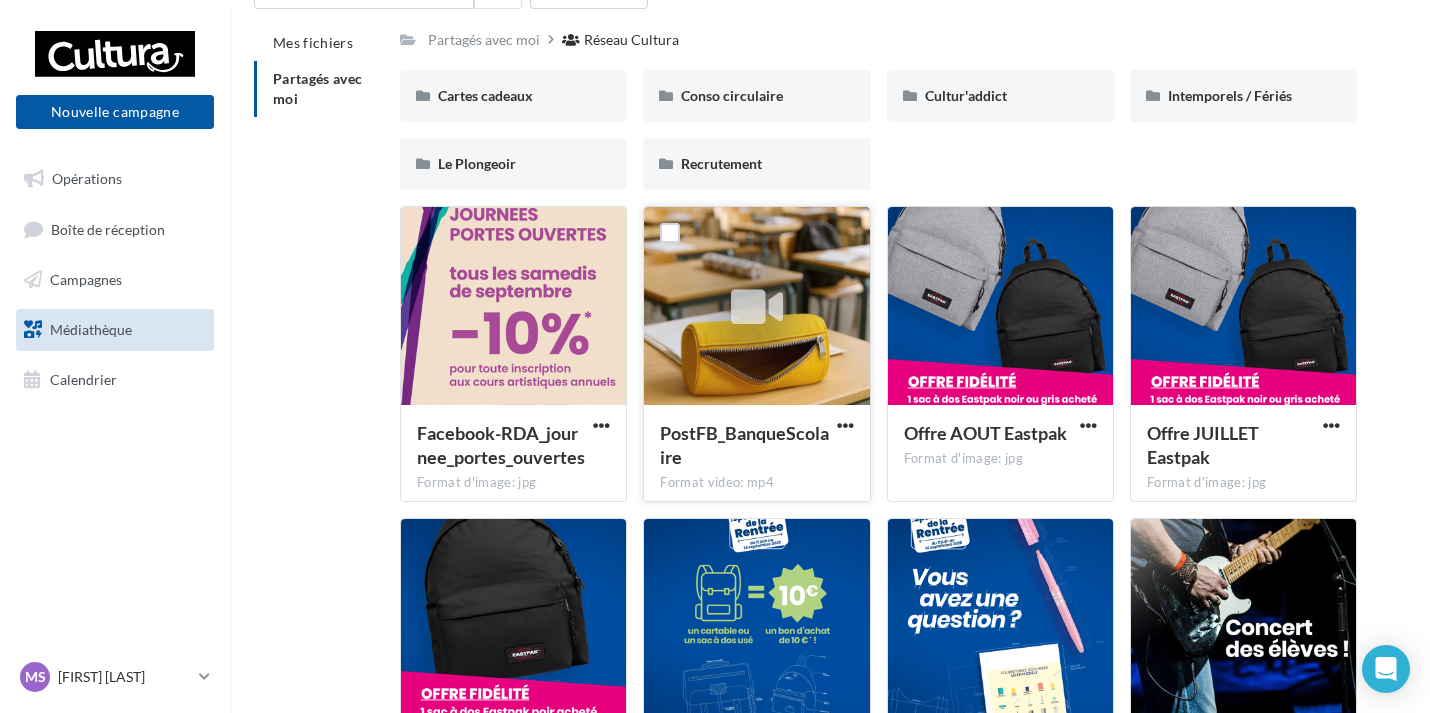 scroll, scrollTop: 200, scrollLeft: 0, axis: vertical 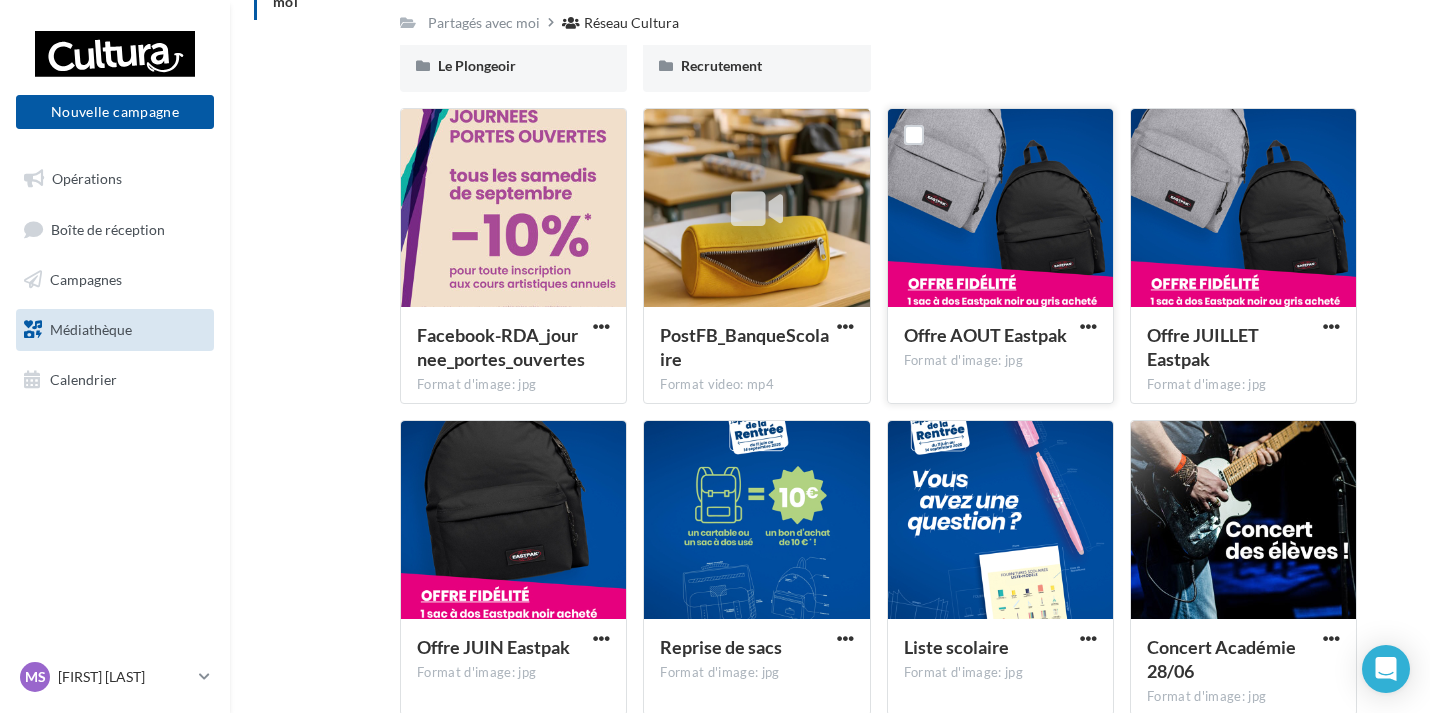 click at bounding box center (1000, 209) 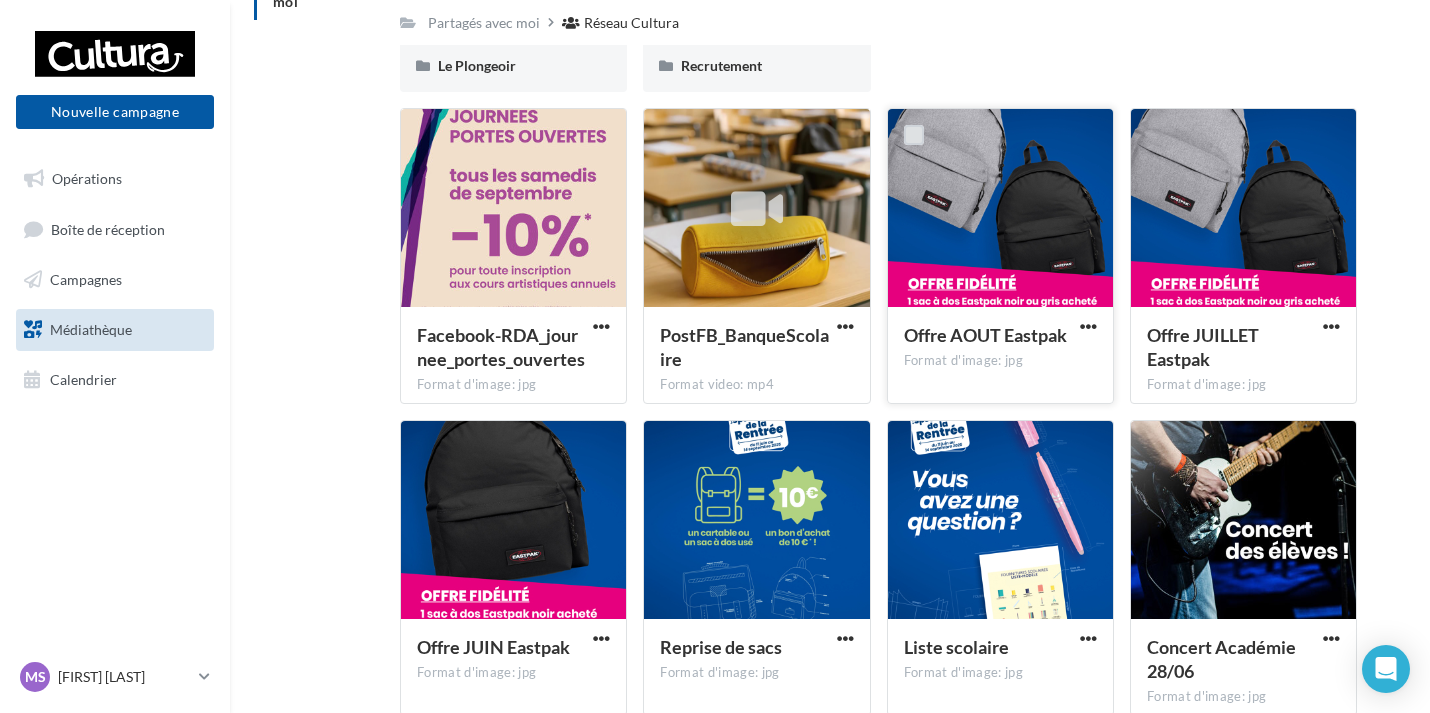 click at bounding box center (914, 135) 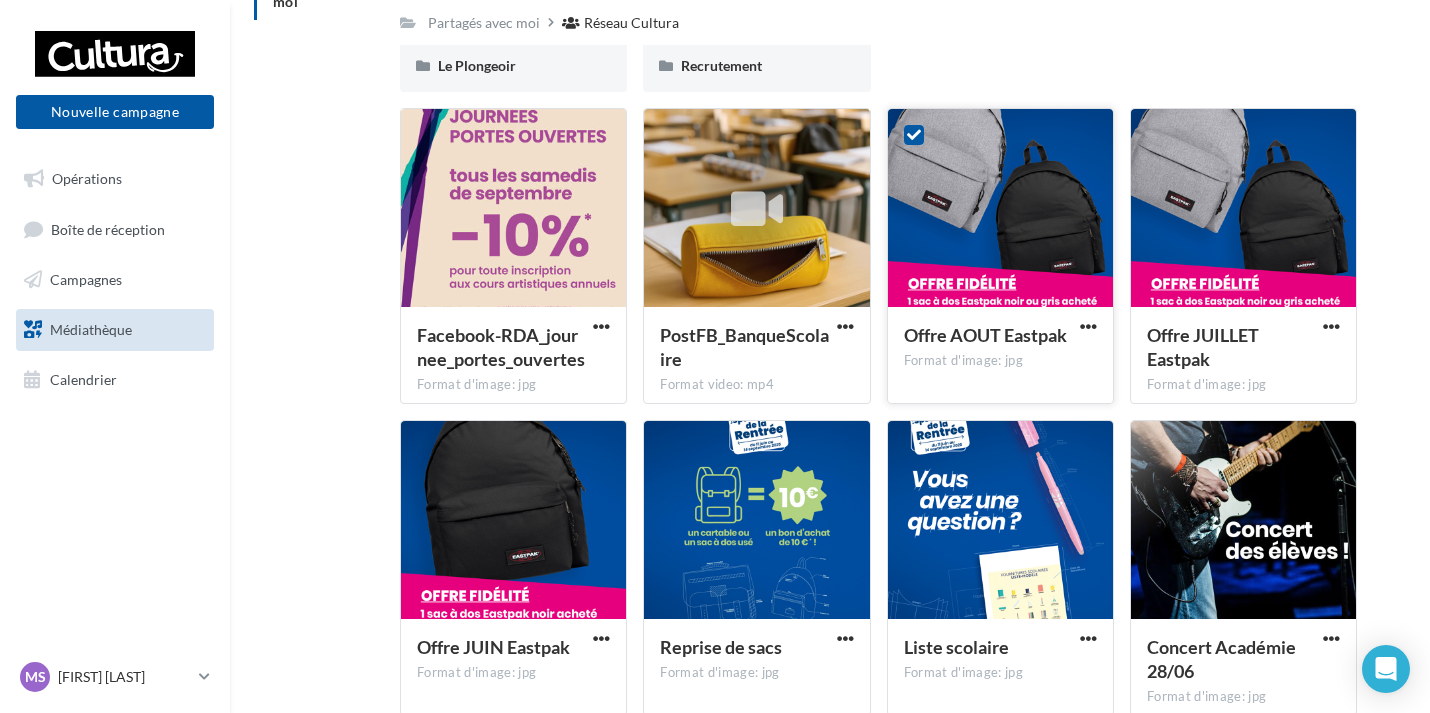 click at bounding box center (914, 135) 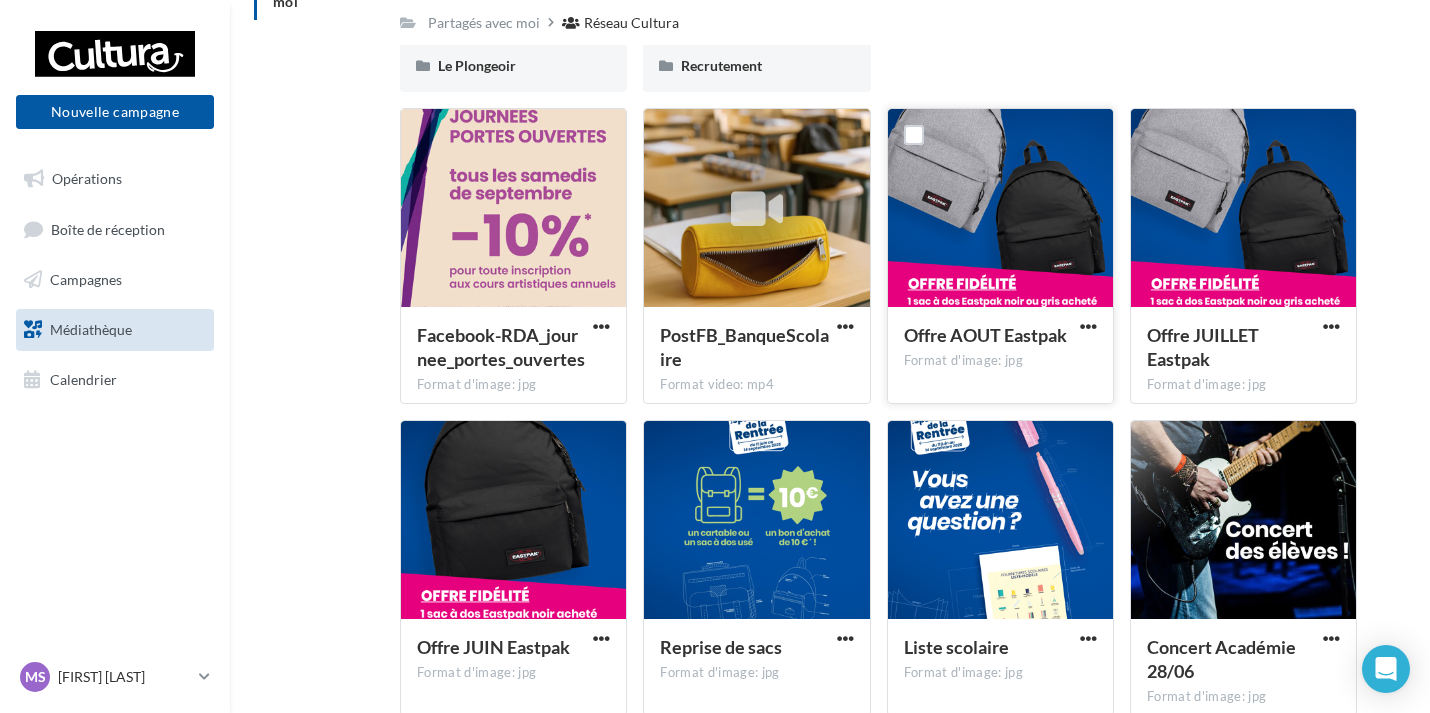 click at bounding box center [1000, 209] 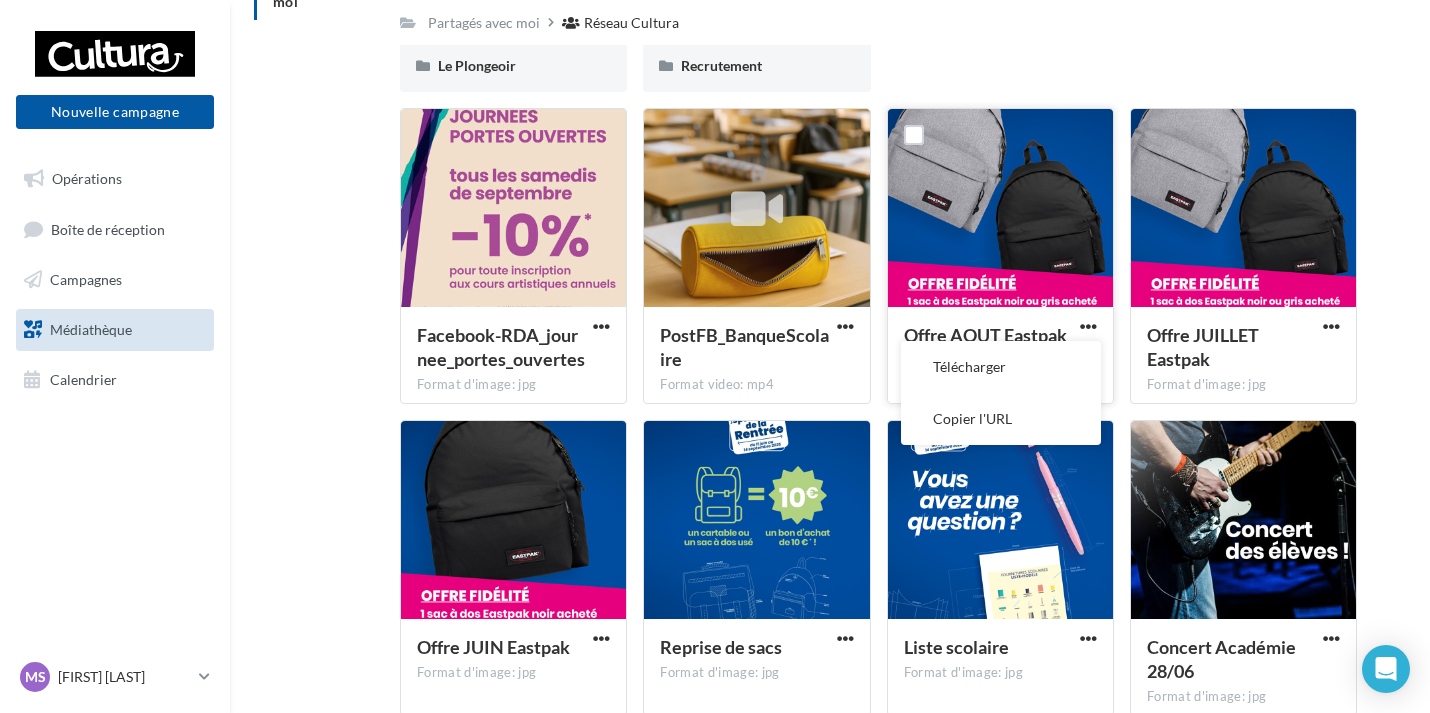 click at bounding box center (1000, 209) 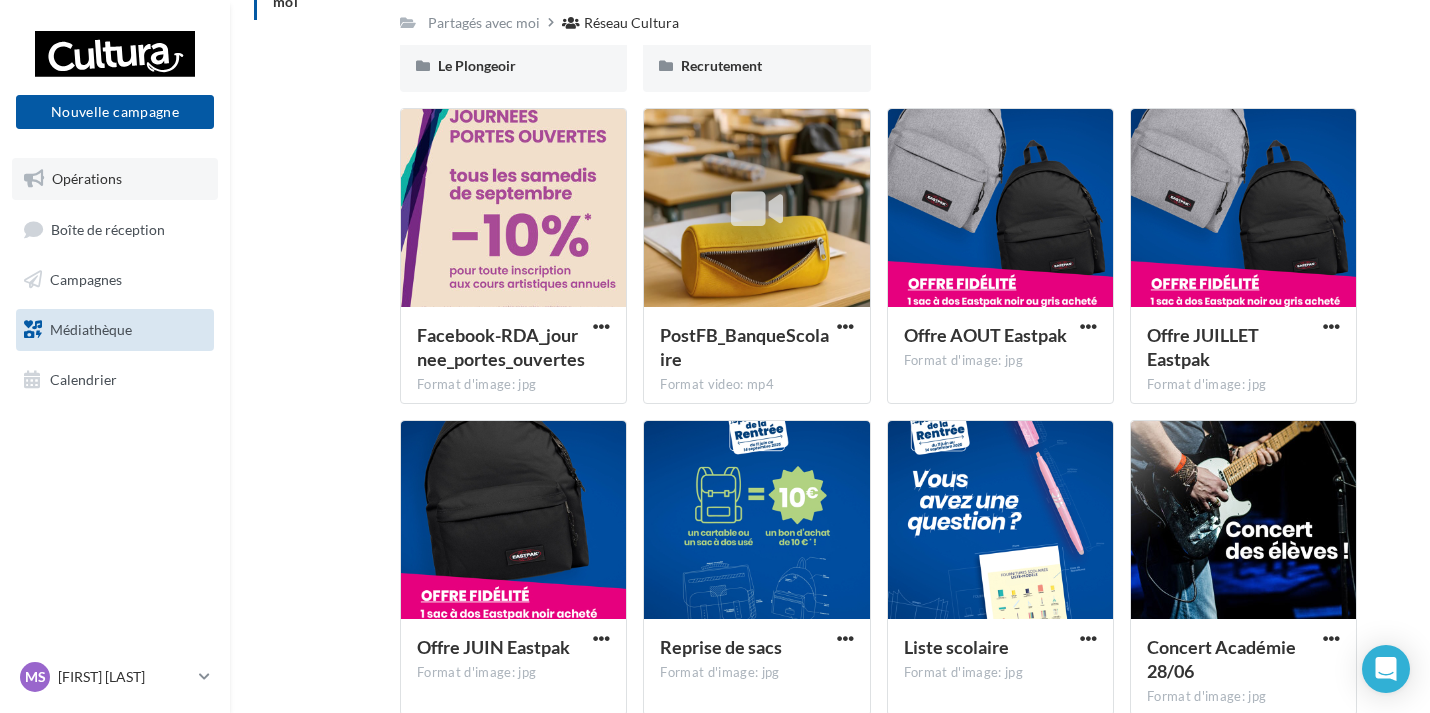 drag, startPoint x: 98, startPoint y: 187, endPoint x: 150, endPoint y: 193, distance: 52.34501 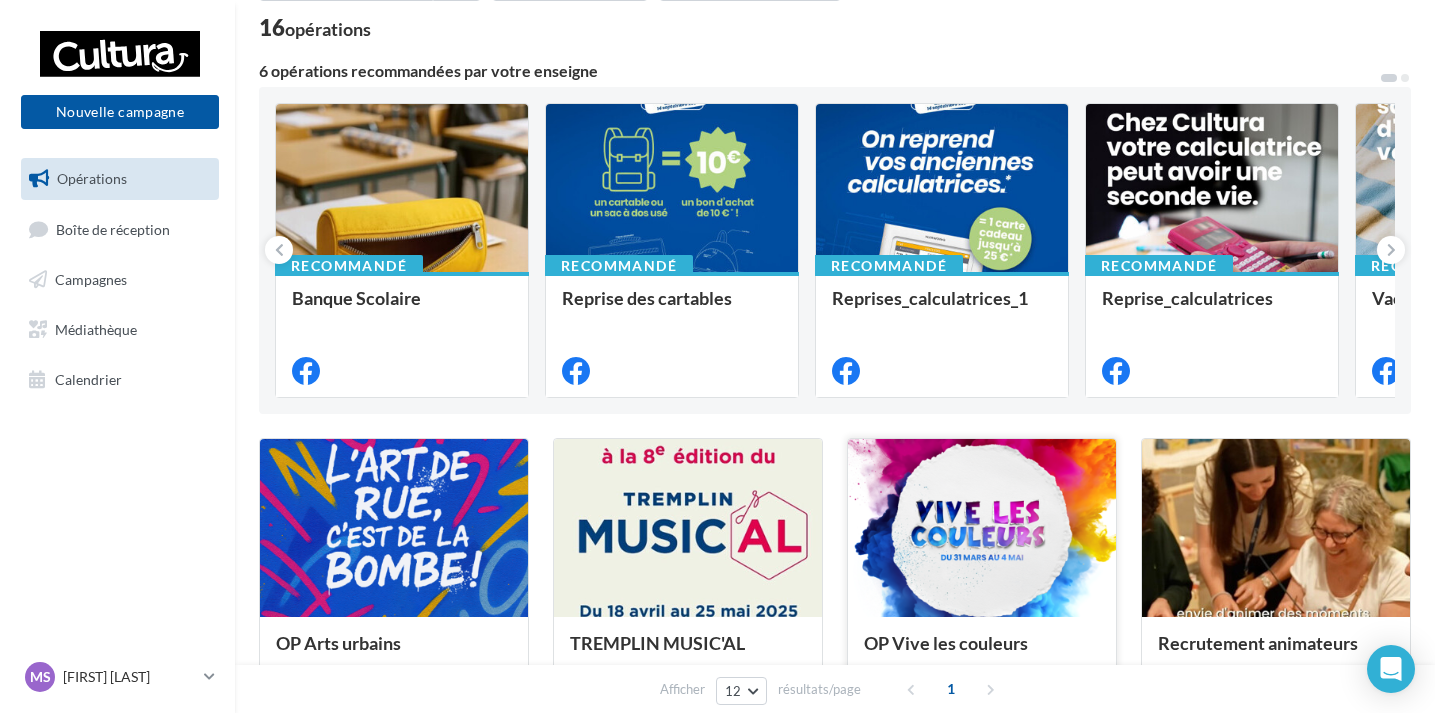 scroll, scrollTop: 0, scrollLeft: 0, axis: both 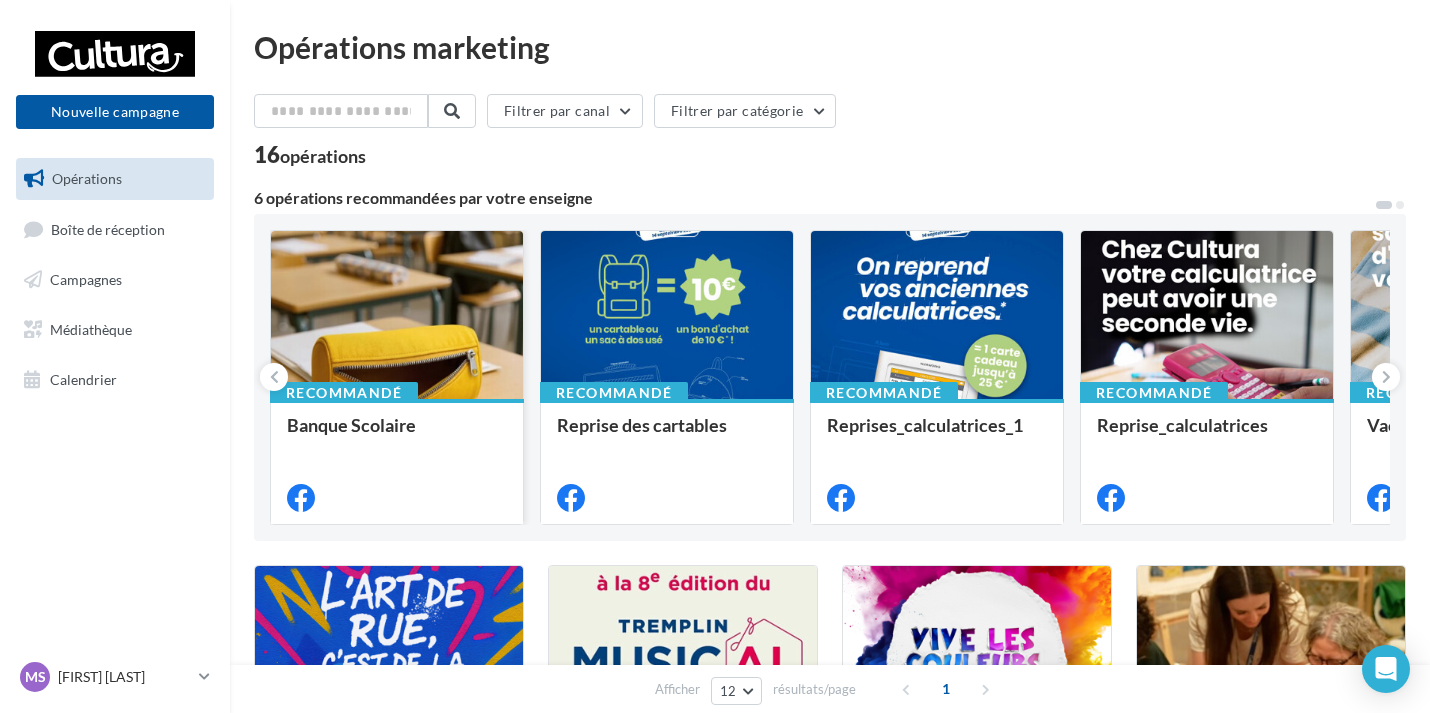 click on "Banque Scolaire" at bounding box center (397, 435) 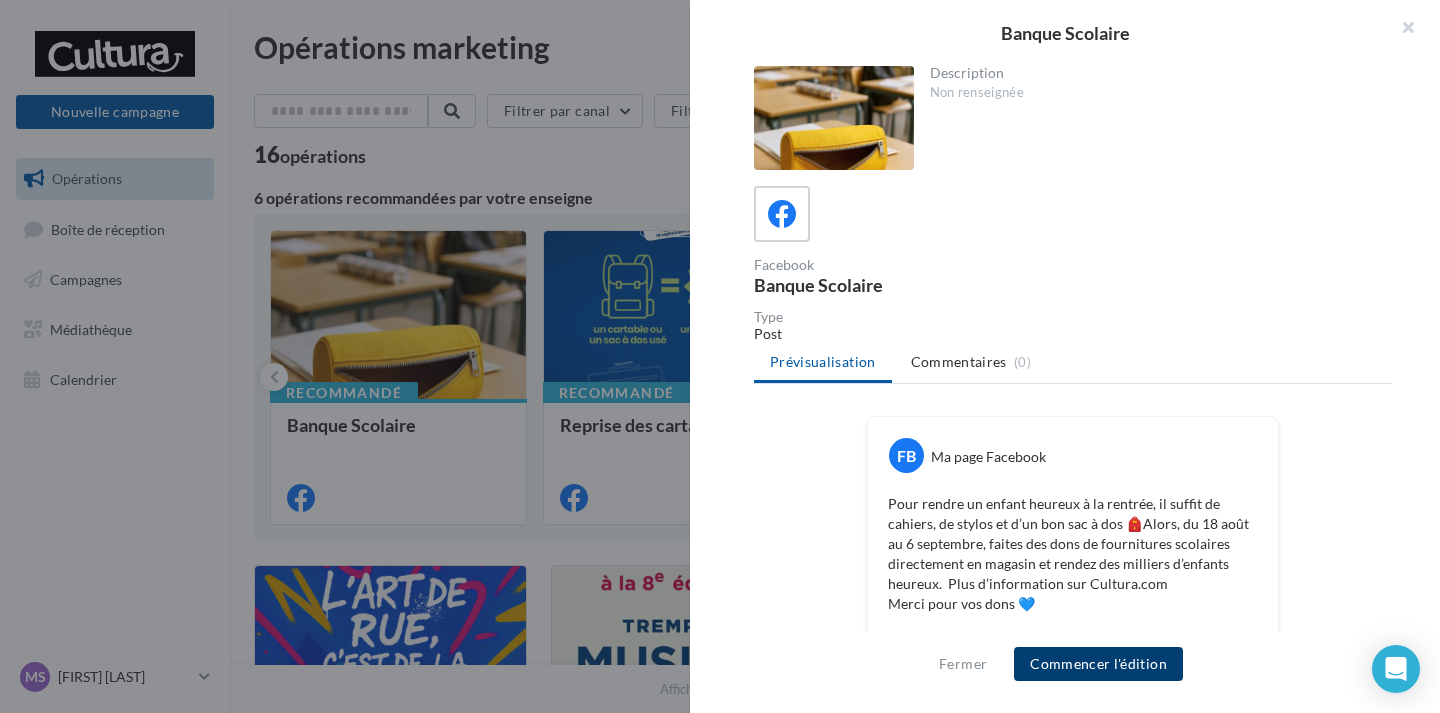 click on "Commencer l'édition" at bounding box center [1098, 664] 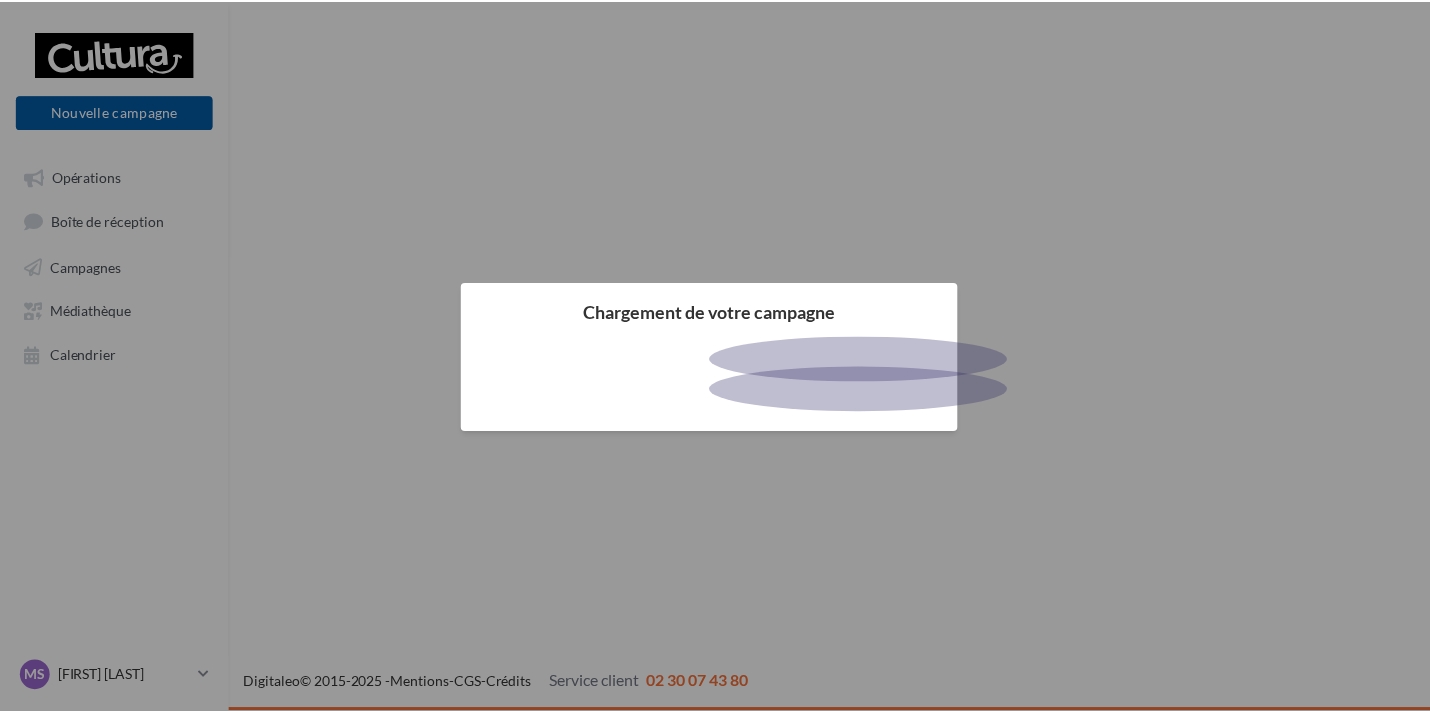 scroll, scrollTop: 0, scrollLeft: 0, axis: both 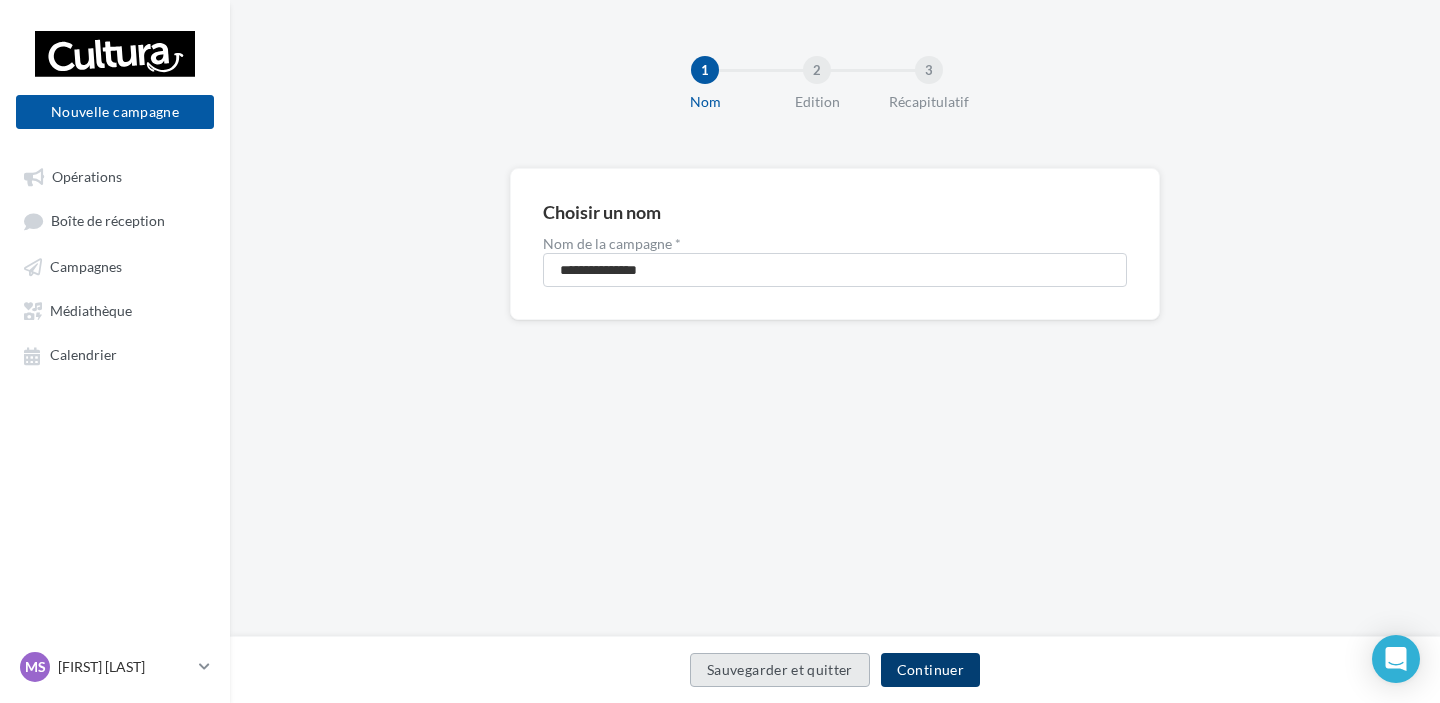 click on "Continuer" at bounding box center (930, 670) 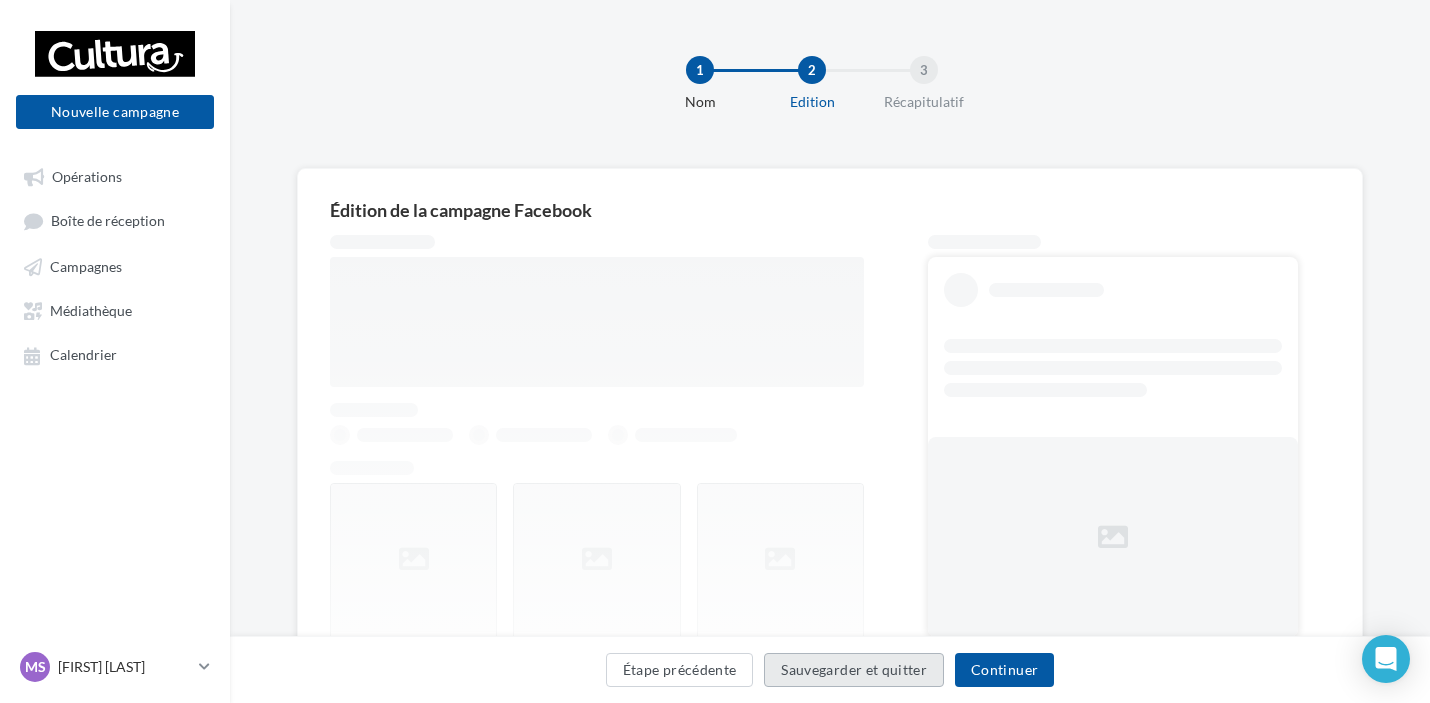 click on "Sauvegarder et quitter" at bounding box center (854, 670) 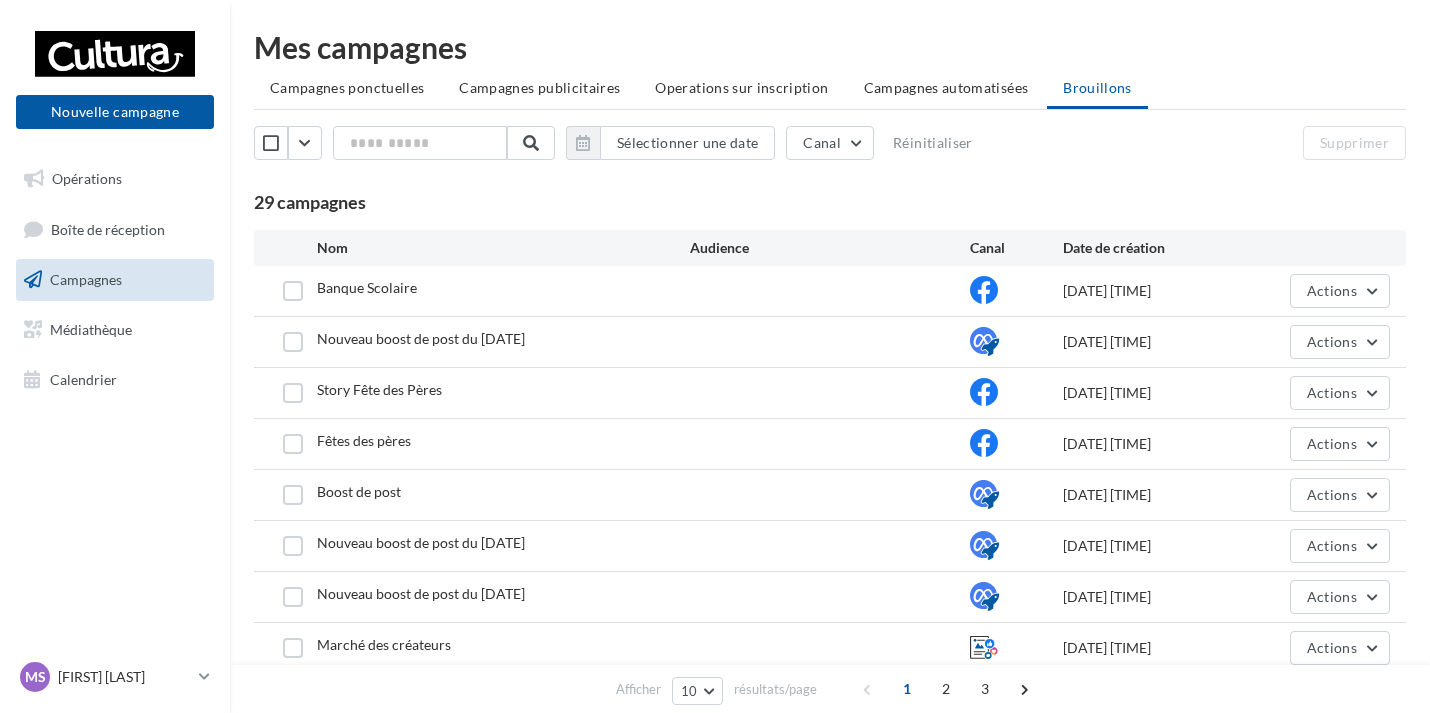 scroll, scrollTop: 0, scrollLeft: 0, axis: both 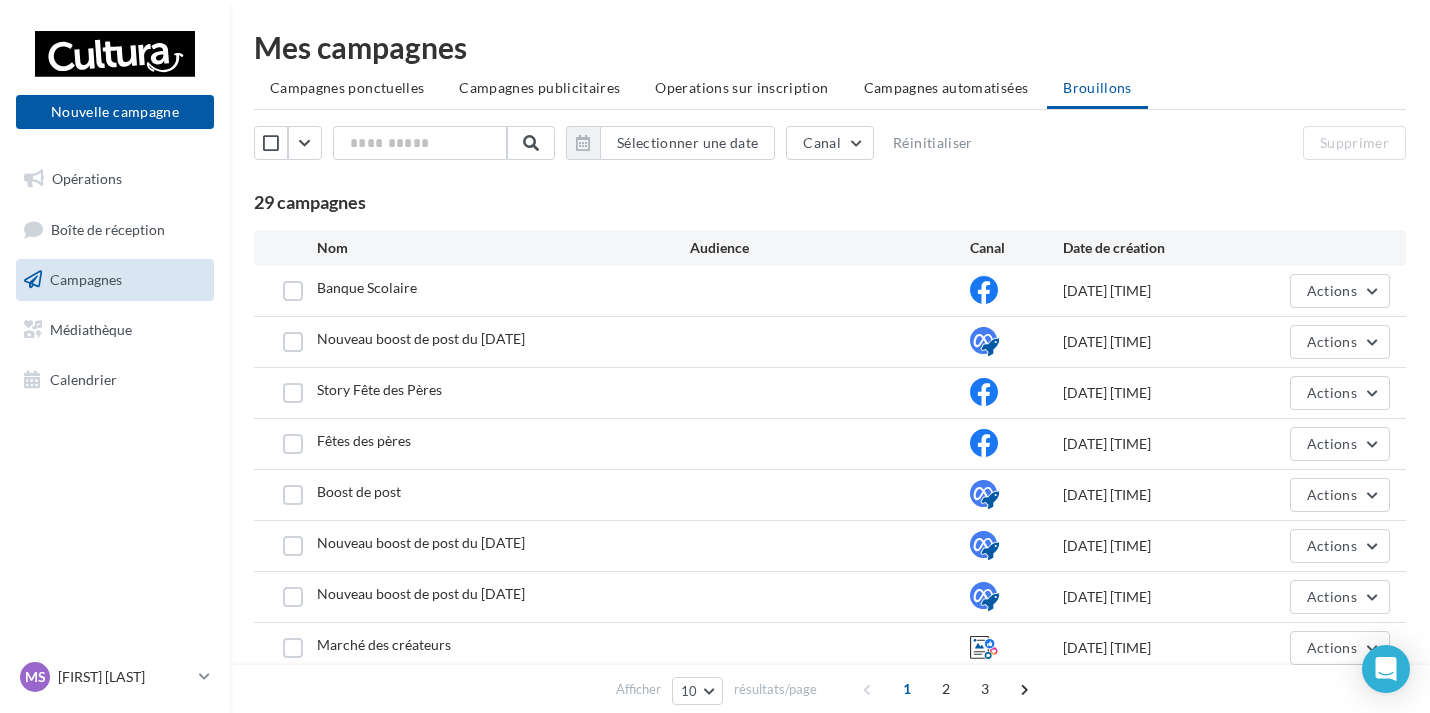 click on "Banque Scolaire" at bounding box center (367, 287) 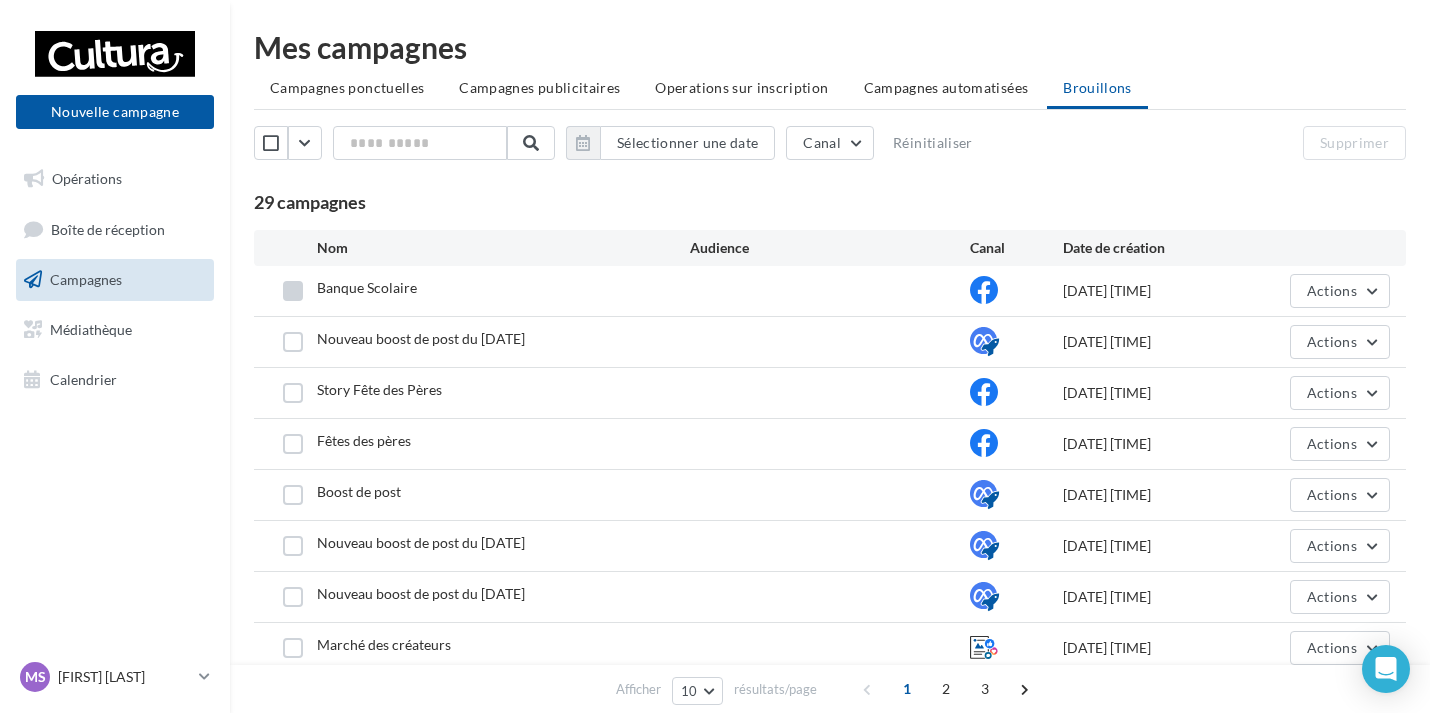 click at bounding box center (293, 291) 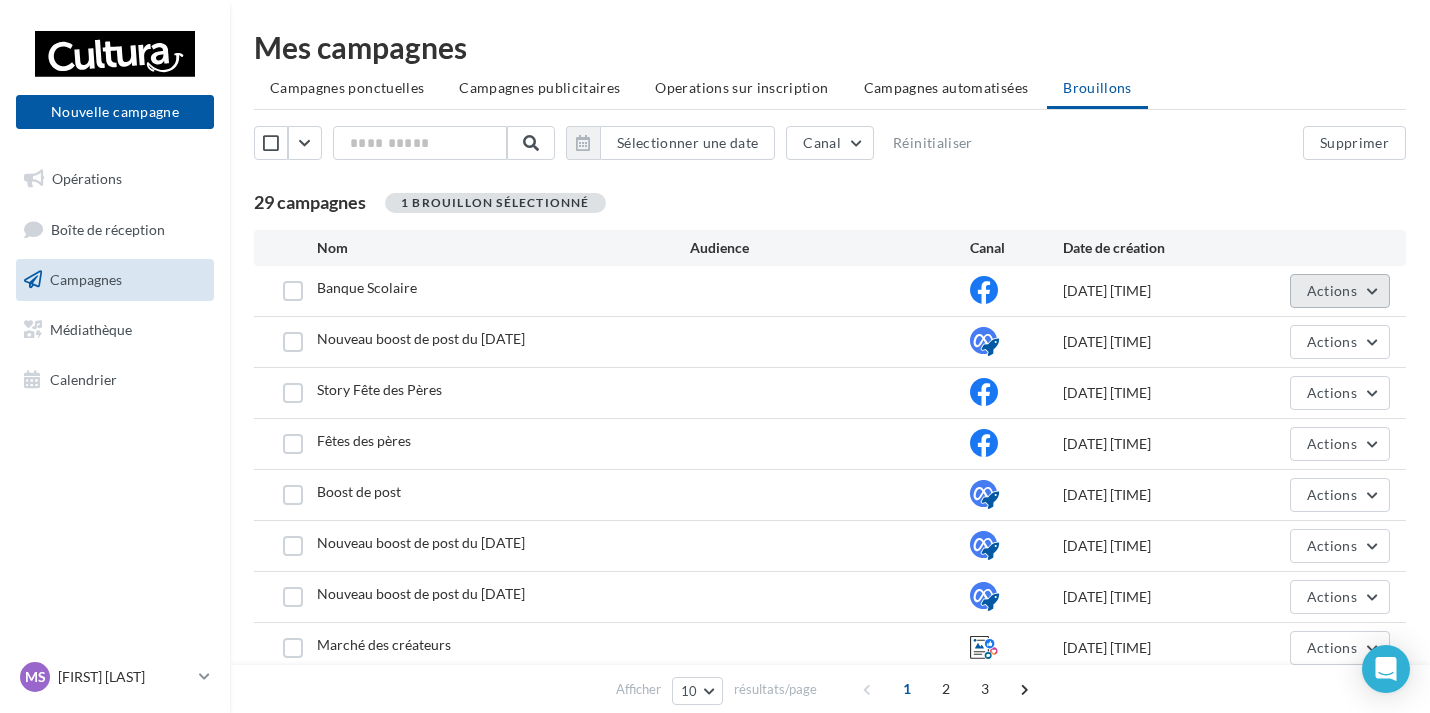 click on "Actions" at bounding box center (1340, 291) 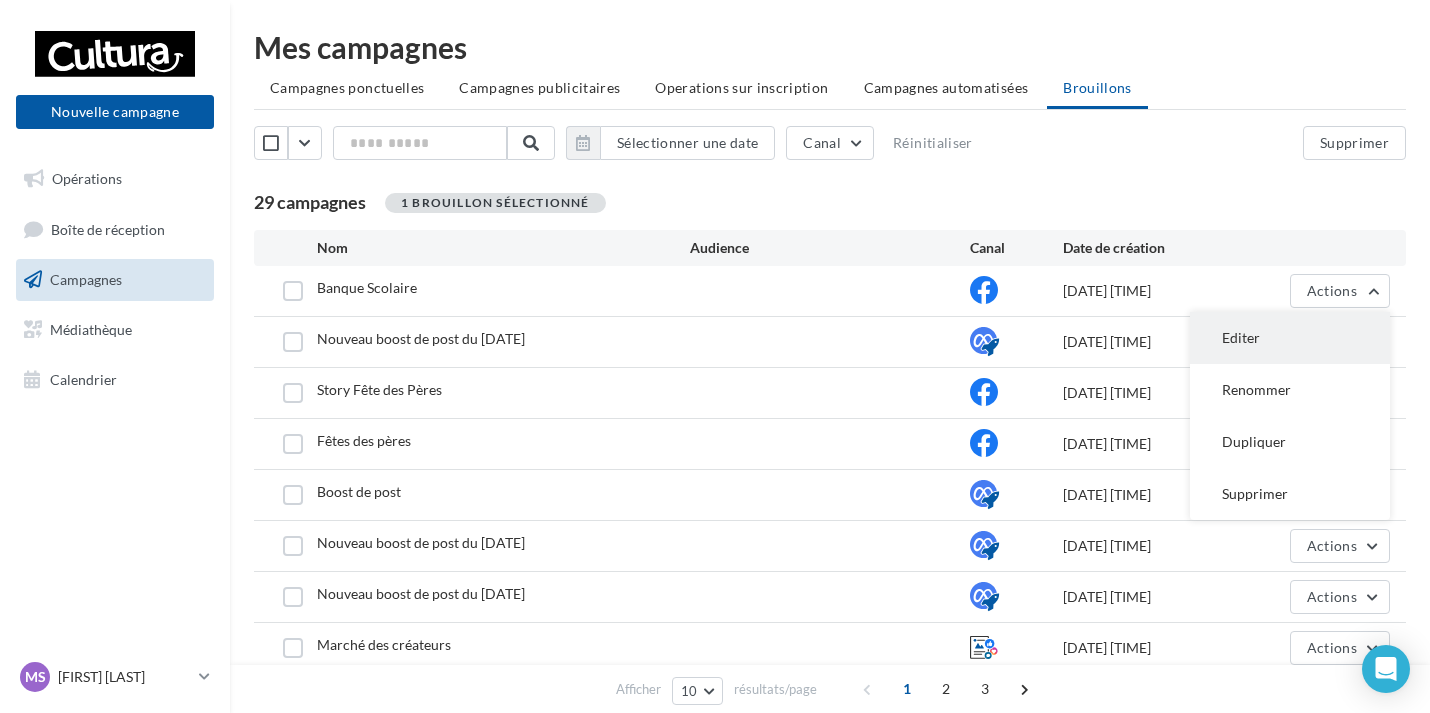 click on "Editer" at bounding box center [1290, 338] 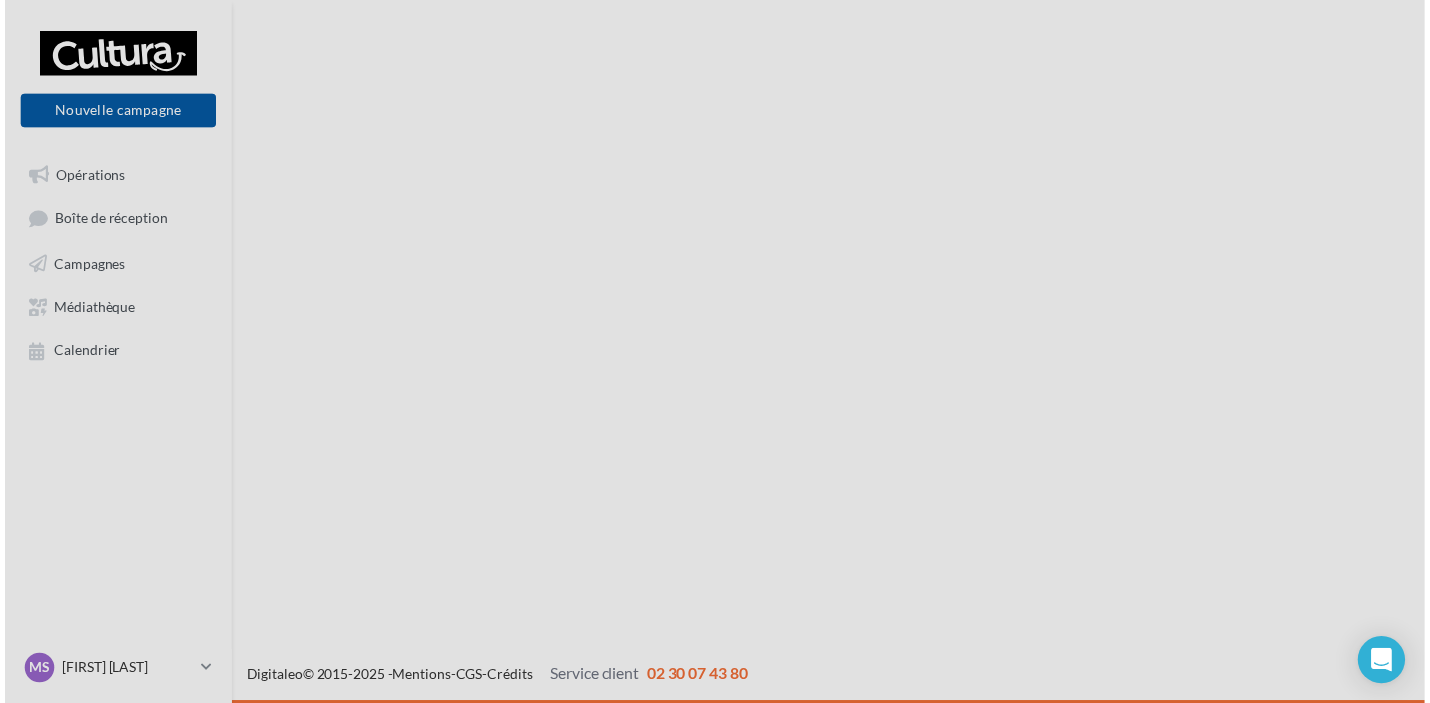 scroll, scrollTop: 0, scrollLeft: 0, axis: both 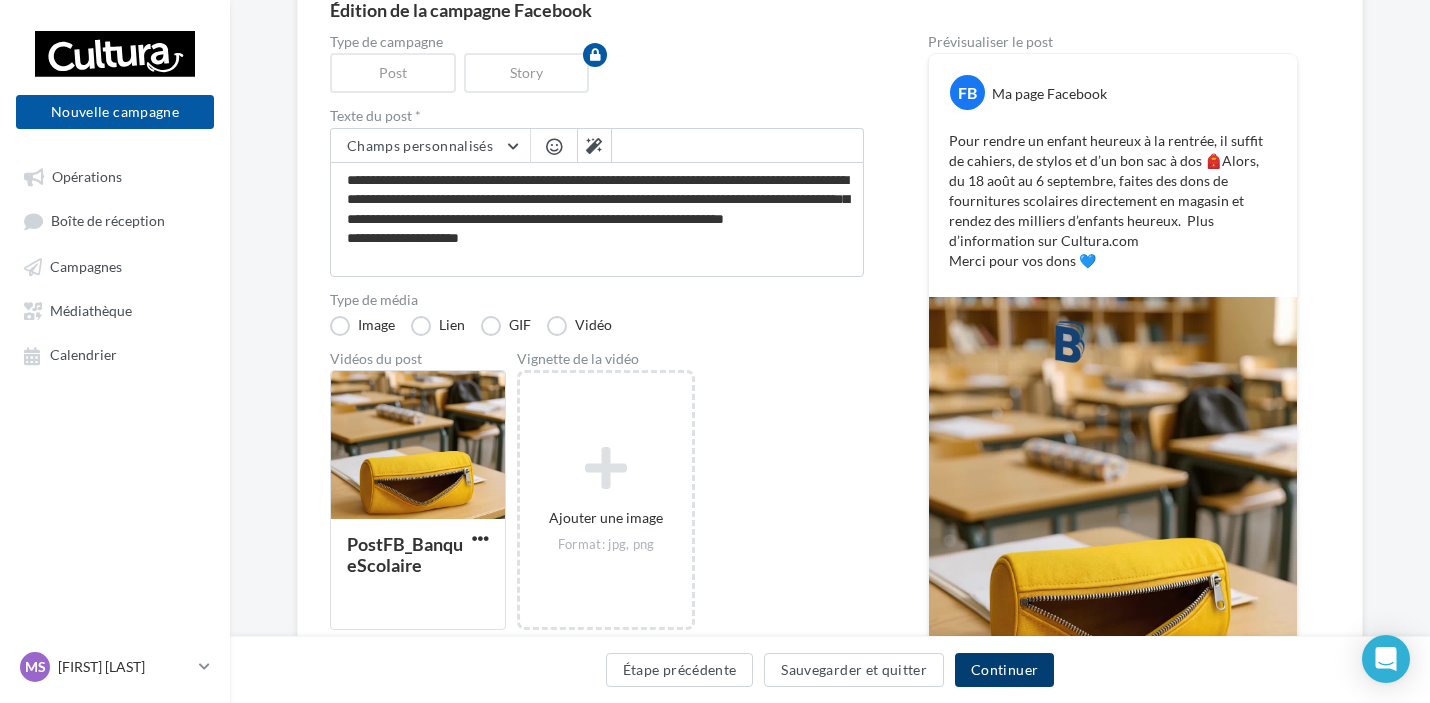 click on "Continuer" at bounding box center [1004, 670] 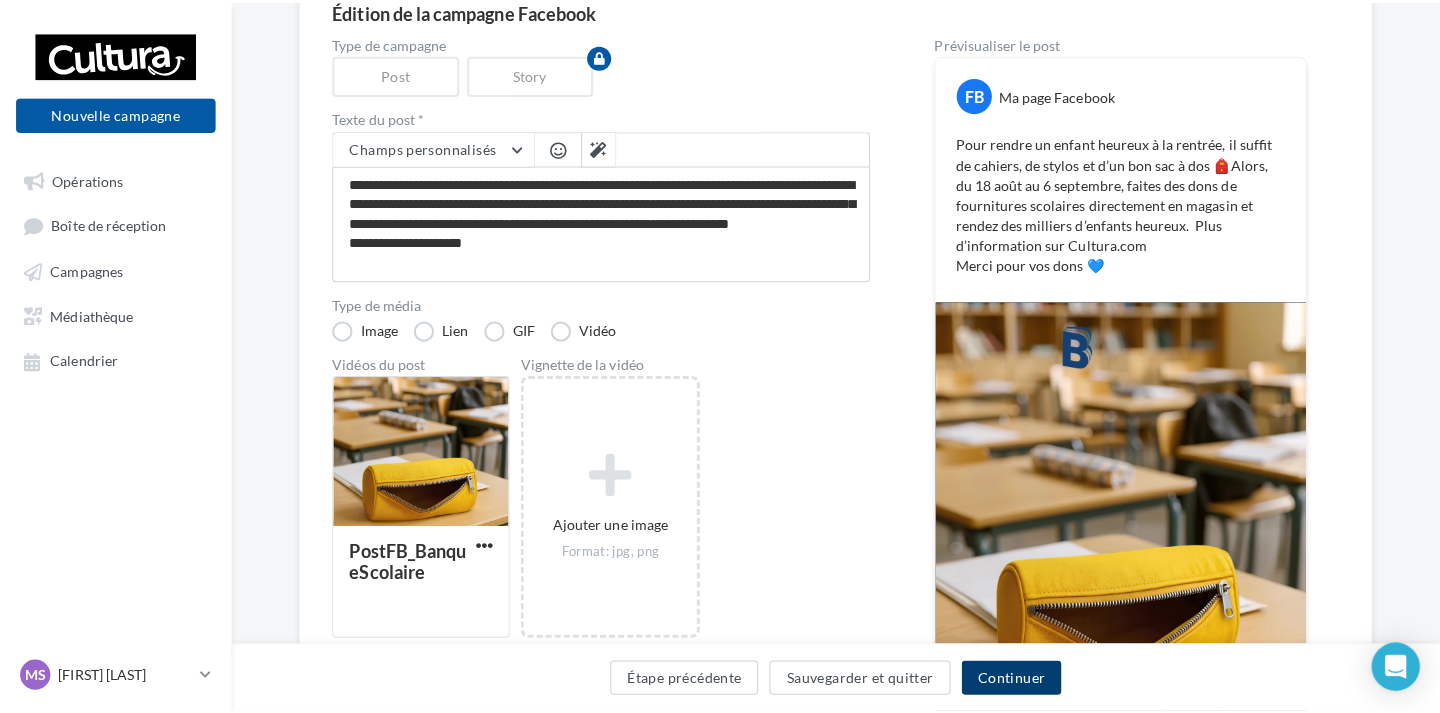 scroll, scrollTop: 111, scrollLeft: 0, axis: vertical 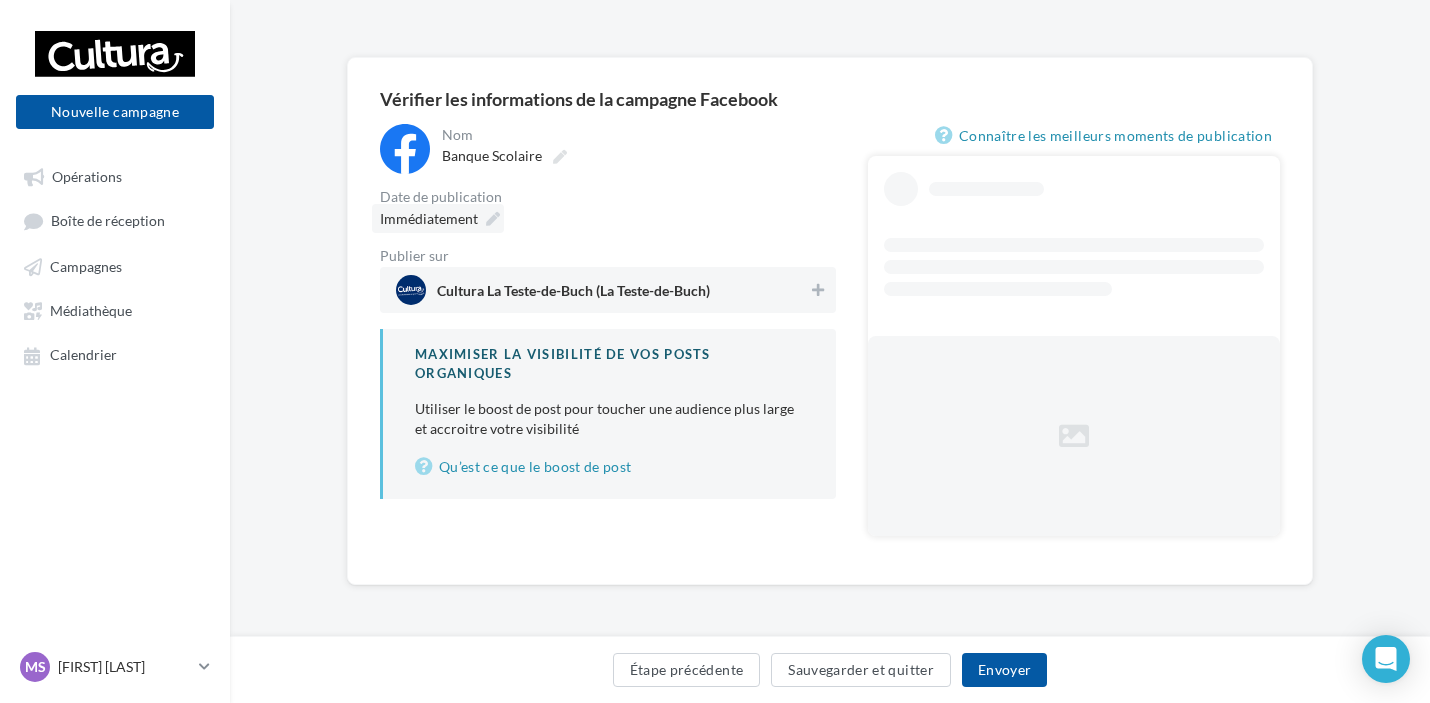 click at bounding box center [493, 219] 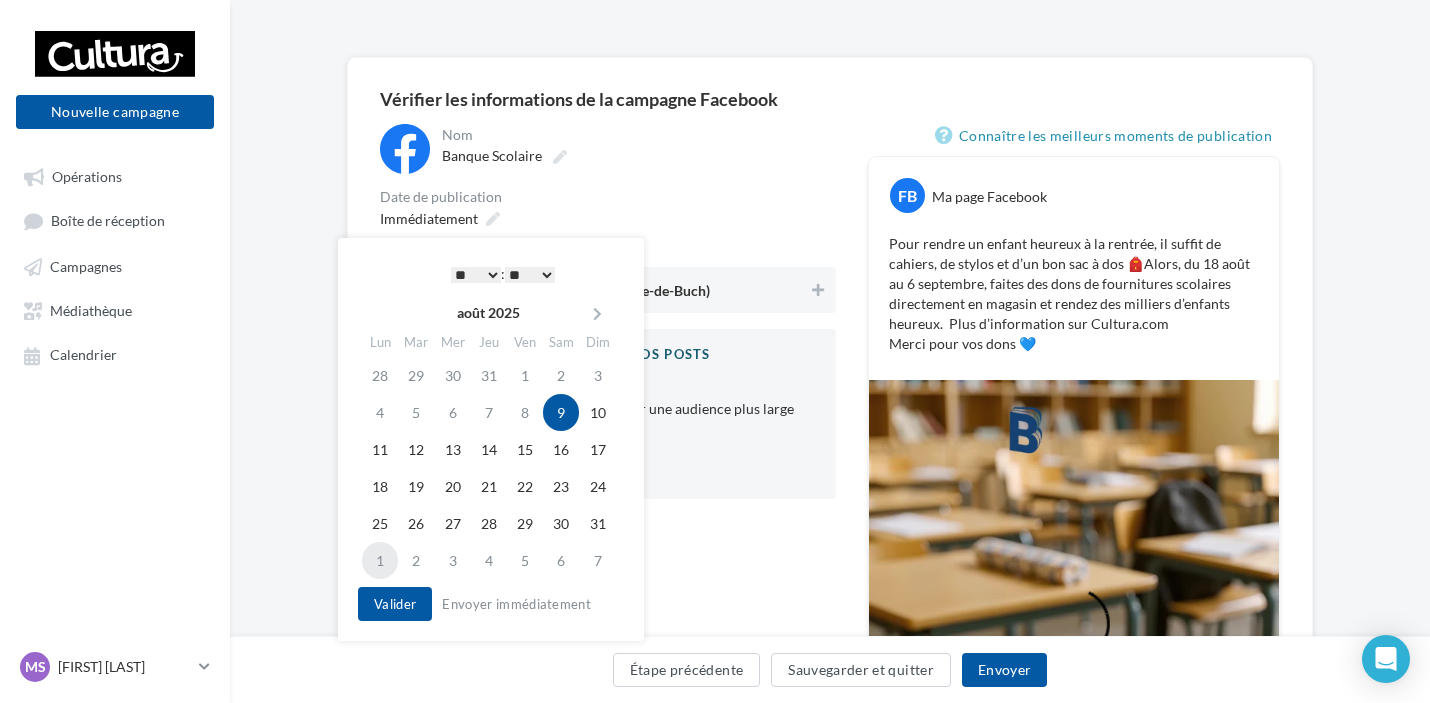 click on "1" at bounding box center [380, 560] 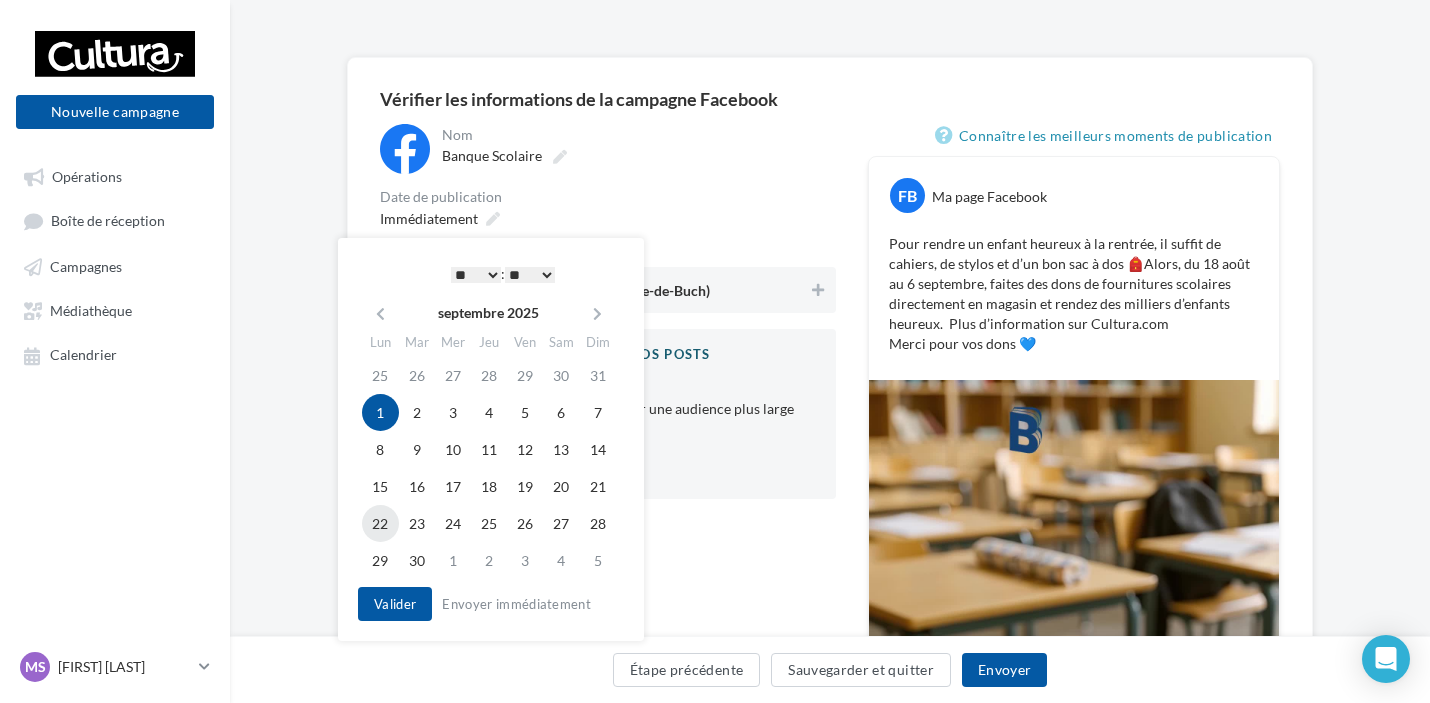 click on "22" at bounding box center (380, 523) 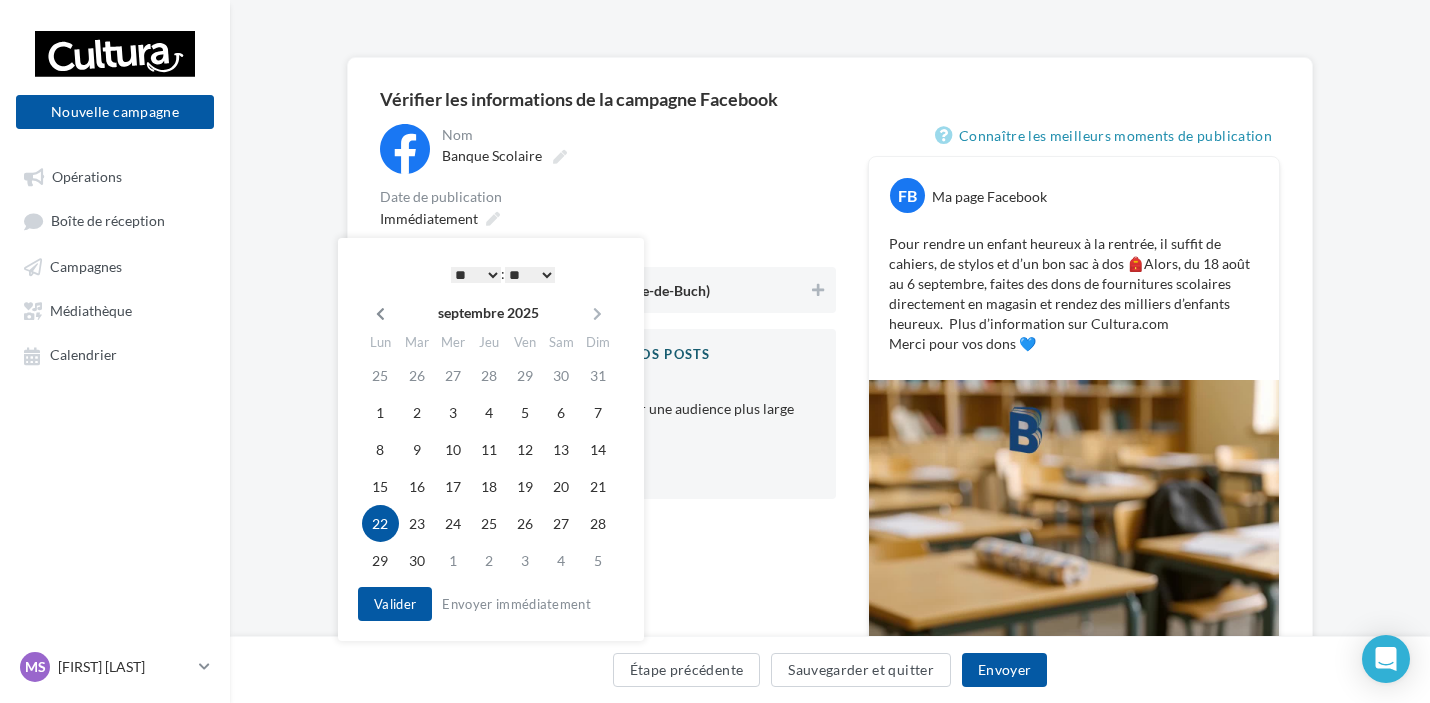 click at bounding box center [380, 313] 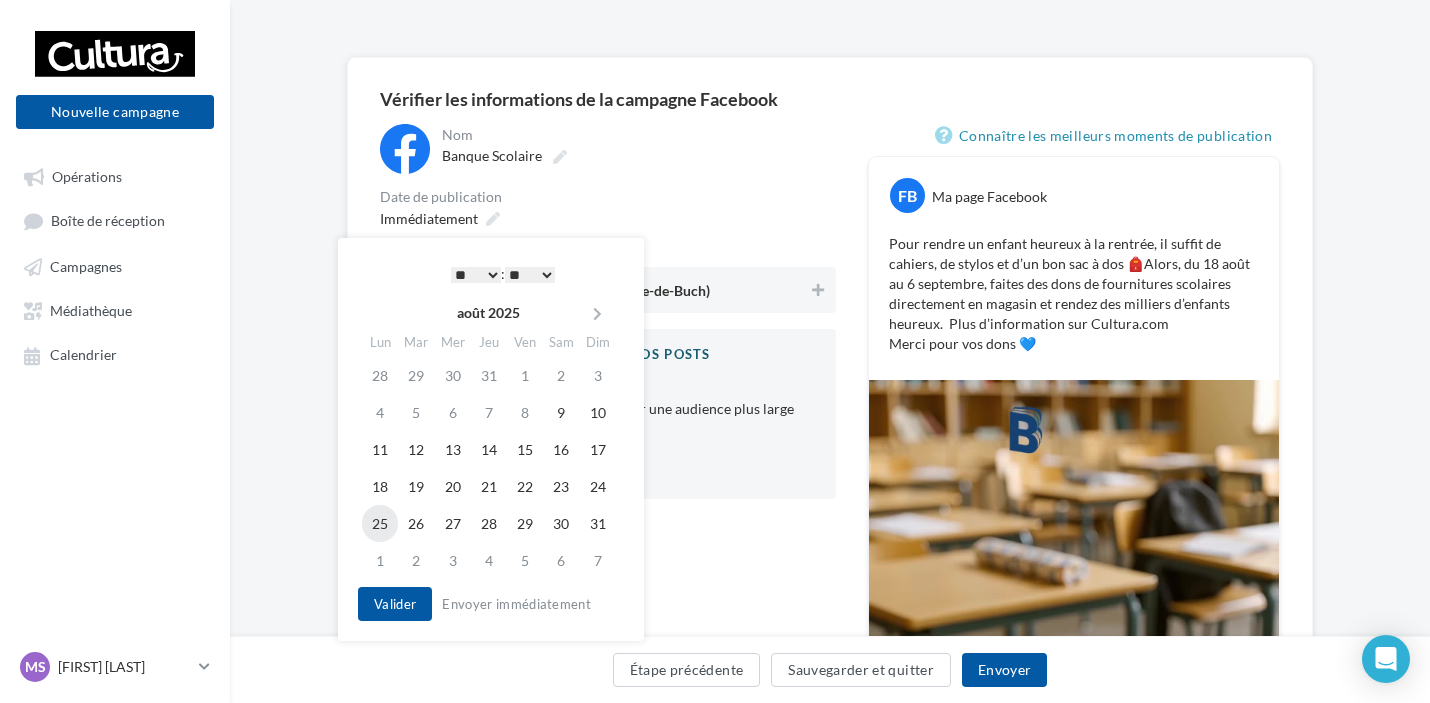 click on "25" at bounding box center (380, 523) 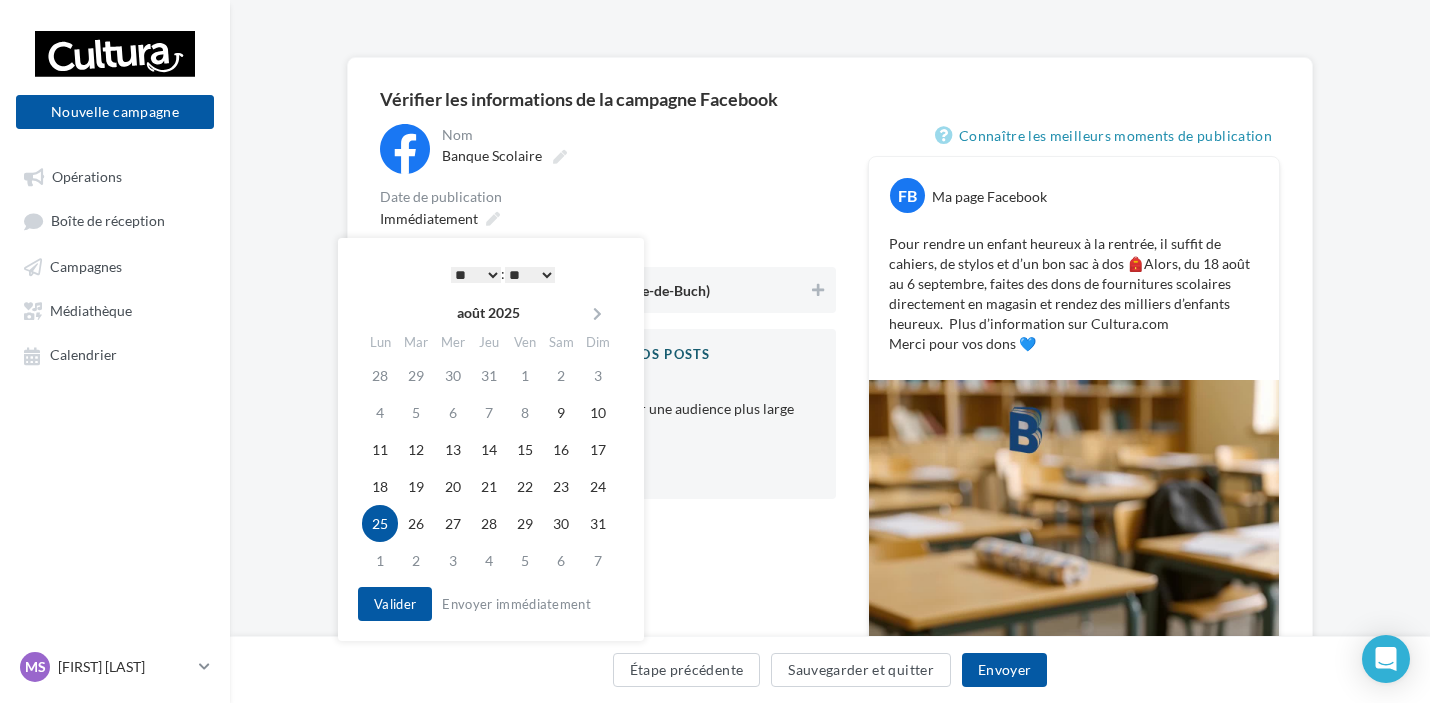 click on "* * * * * * * * * * ** ** ** ** ** ** ** ** ** ** ** ** ** **" at bounding box center (476, 275) 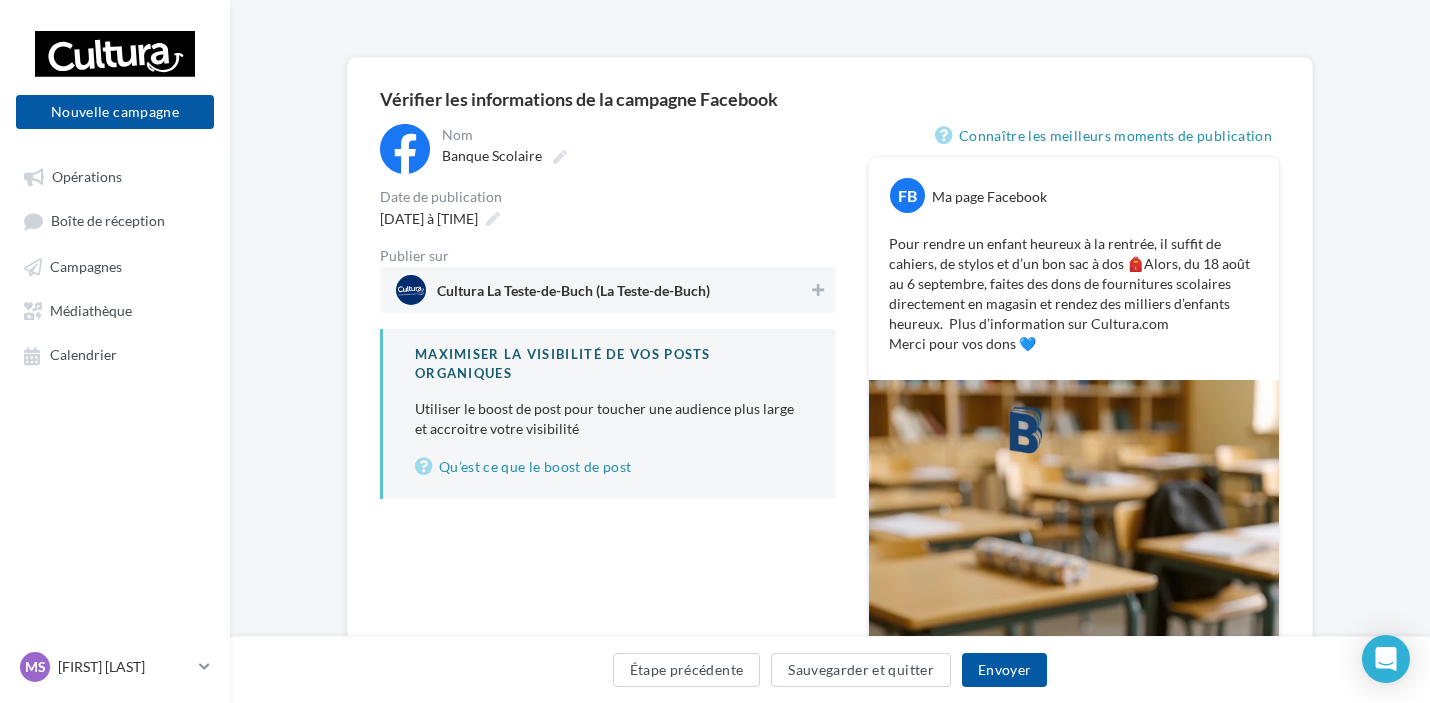 click on "25/08/2025 à 09:00" at bounding box center (608, 218) 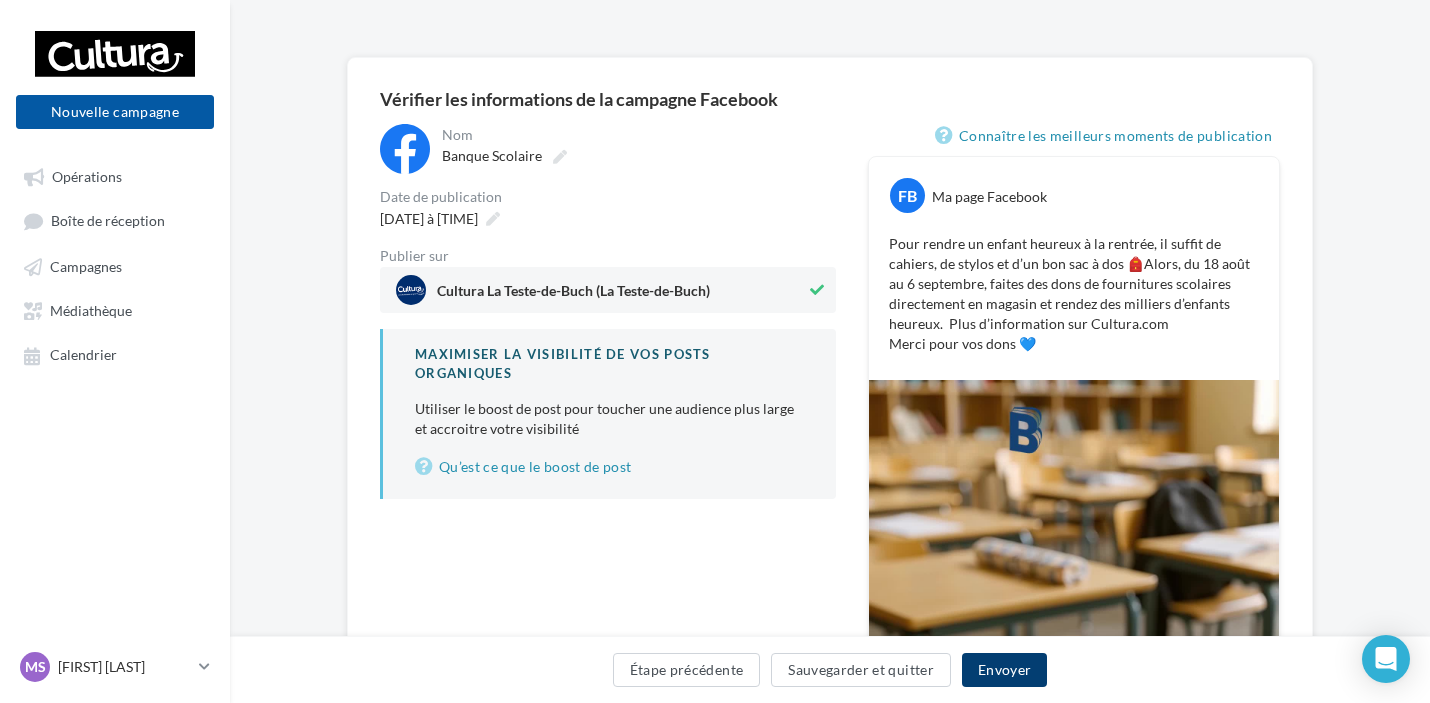 click on "Envoyer" at bounding box center [1004, 670] 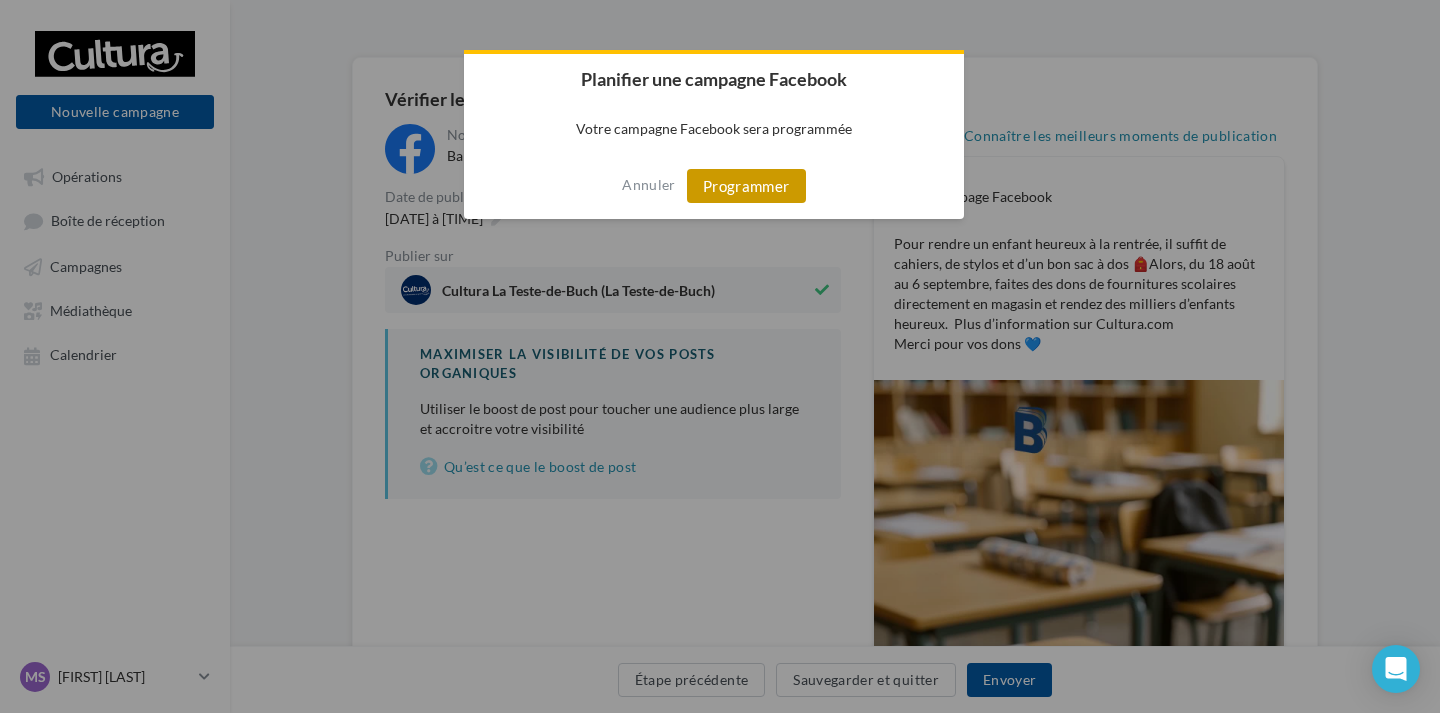 click on "Programmer" at bounding box center (746, 186) 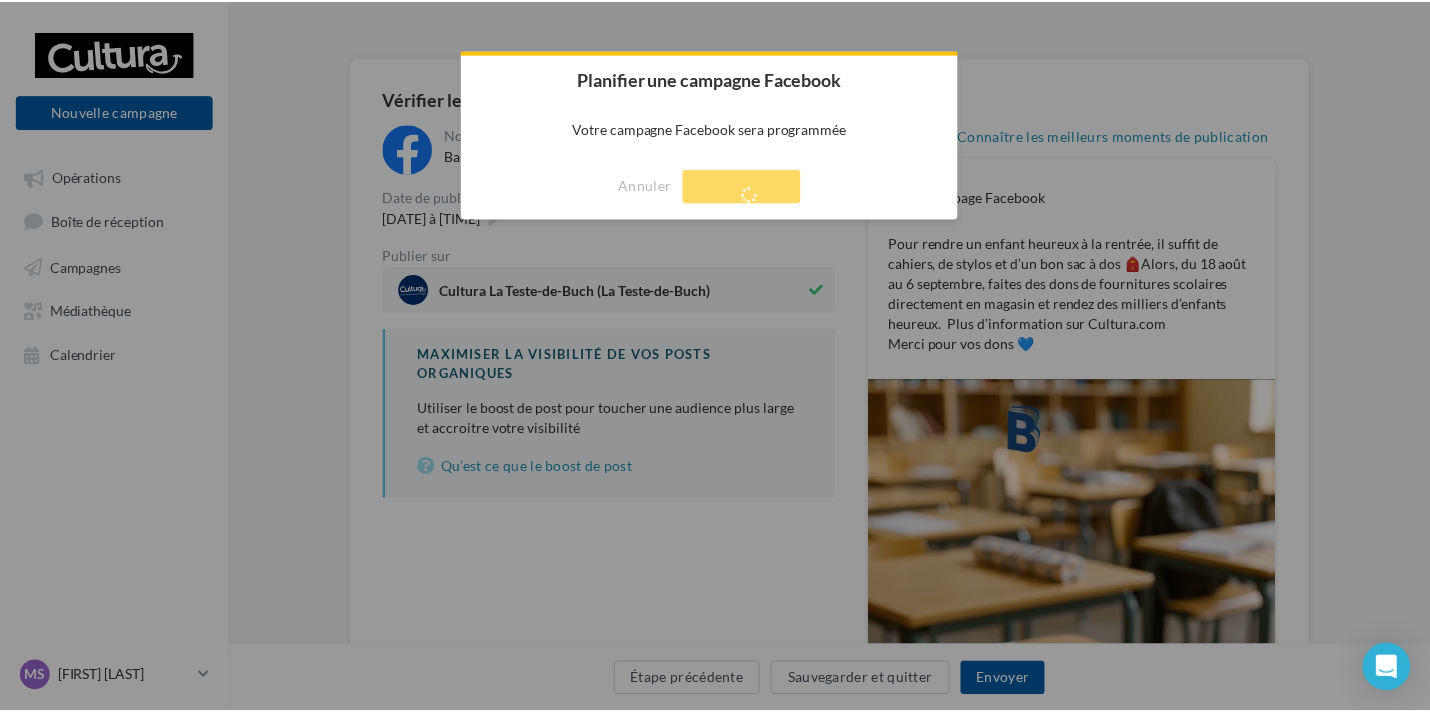 scroll, scrollTop: 32, scrollLeft: 0, axis: vertical 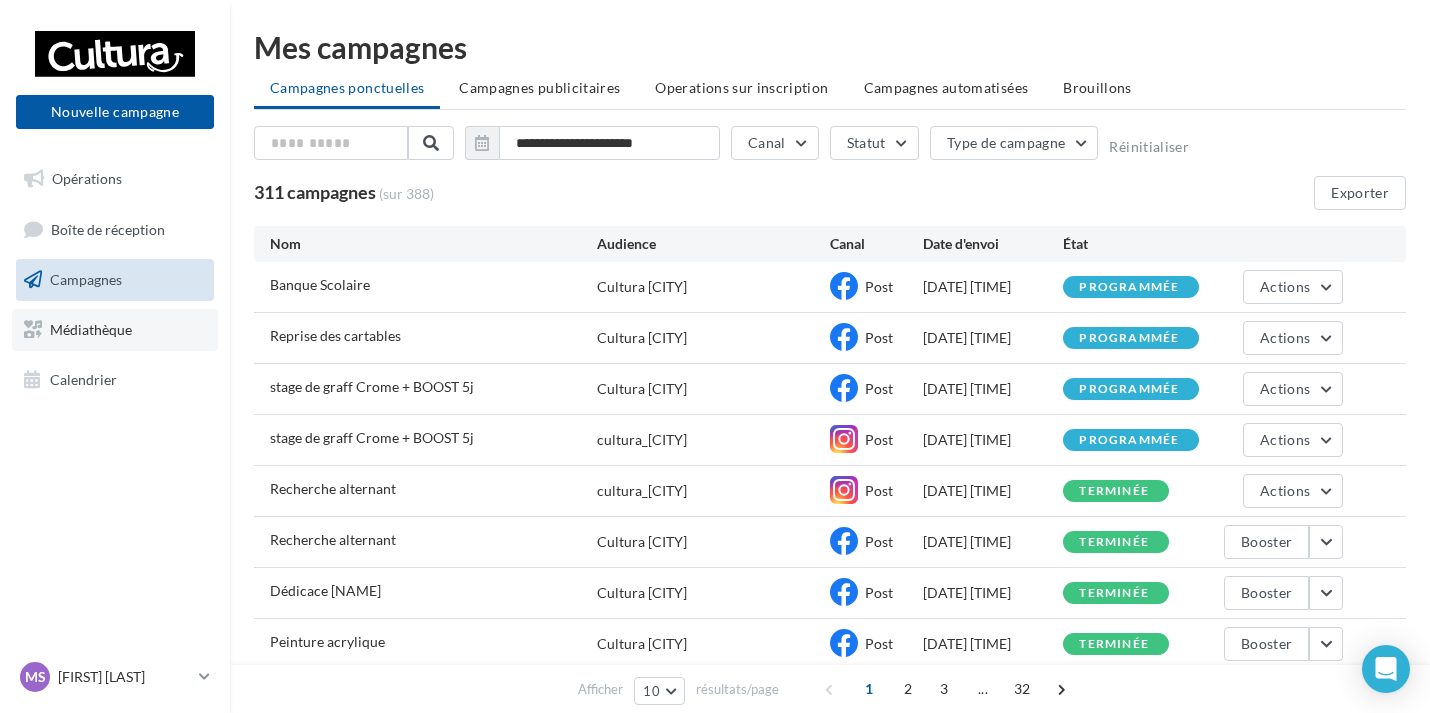 click on "Médiathèque" at bounding box center (91, 329) 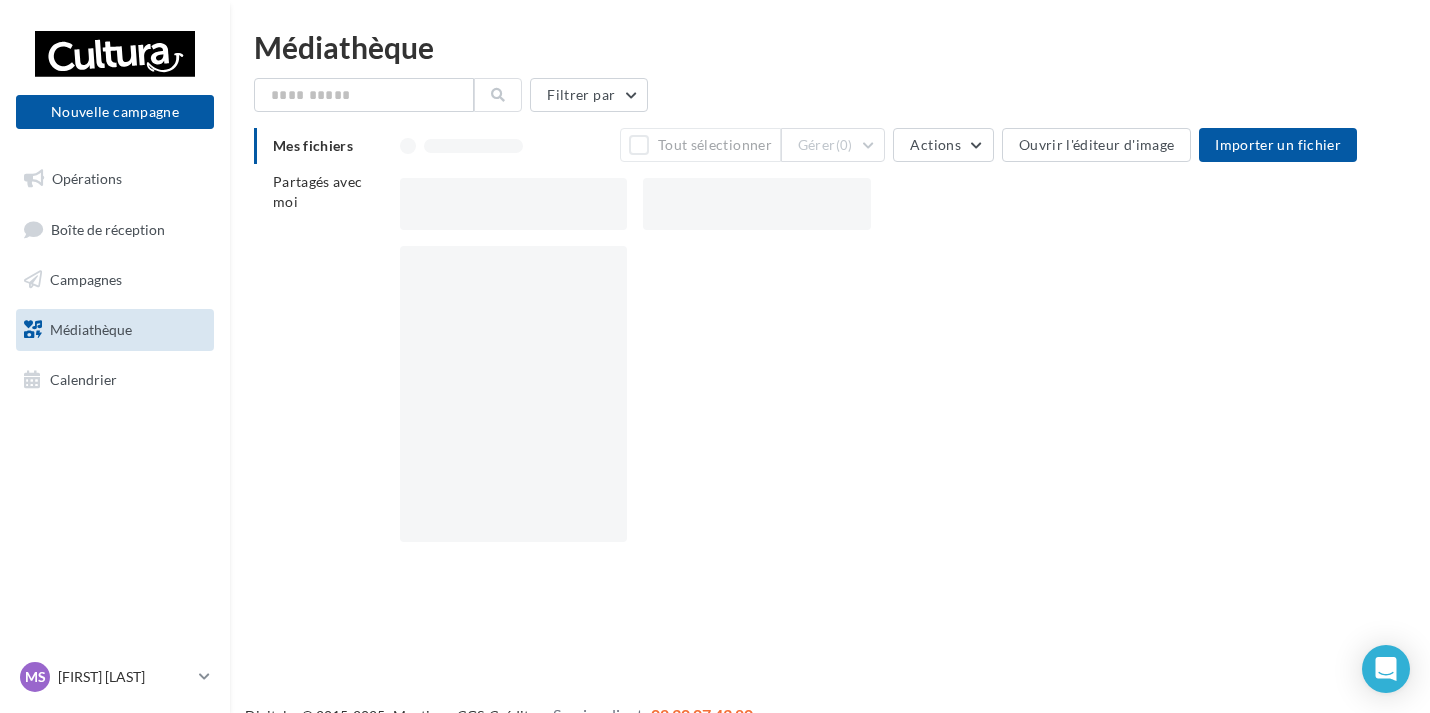 scroll, scrollTop: 0, scrollLeft: 0, axis: both 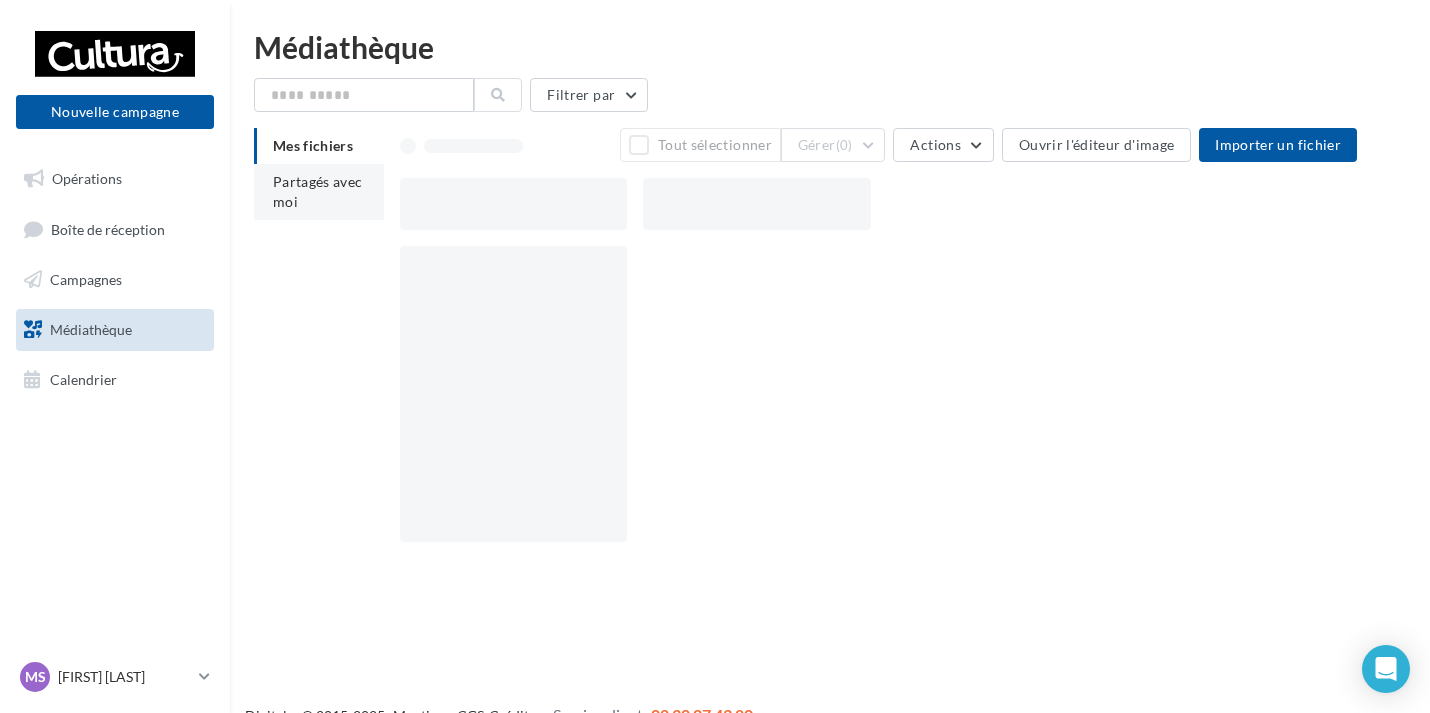 click on "Partagés avec moi" at bounding box center [318, 191] 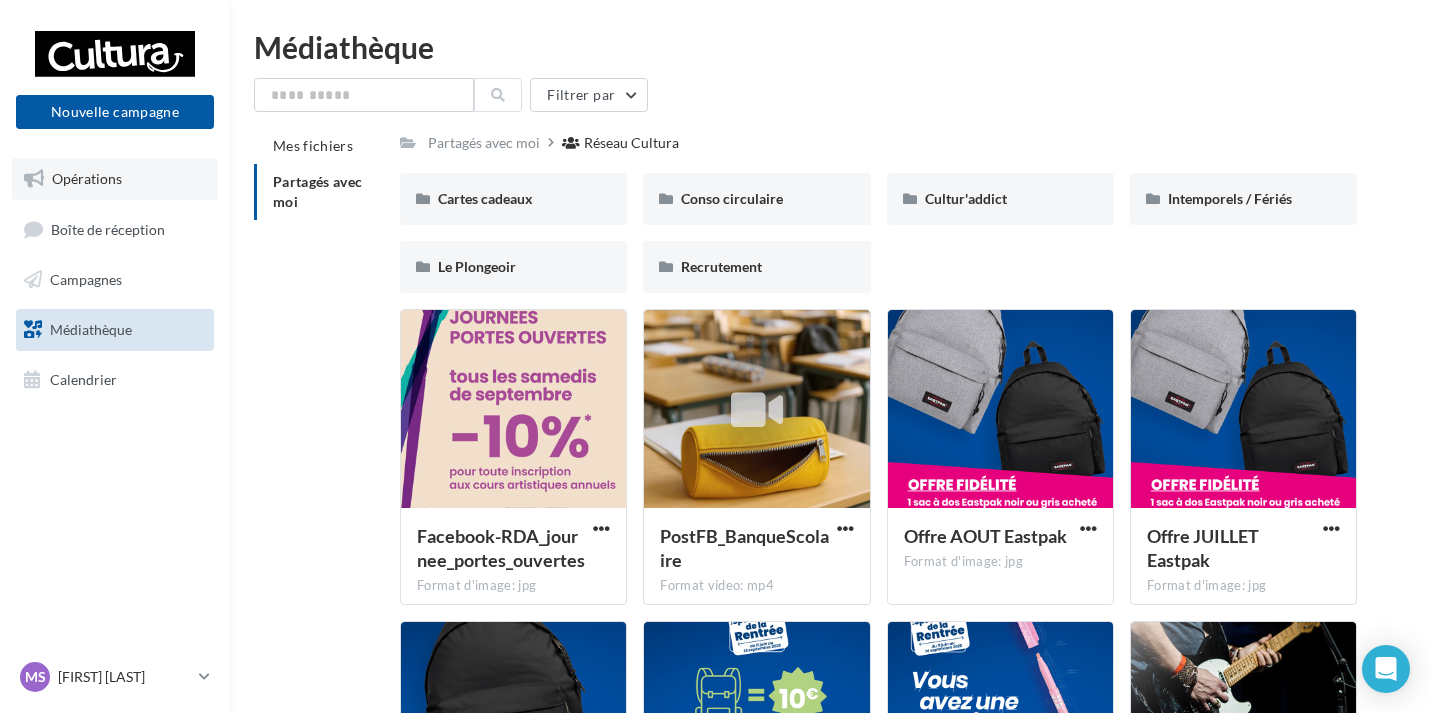 click on "Opérations" at bounding box center (115, 179) 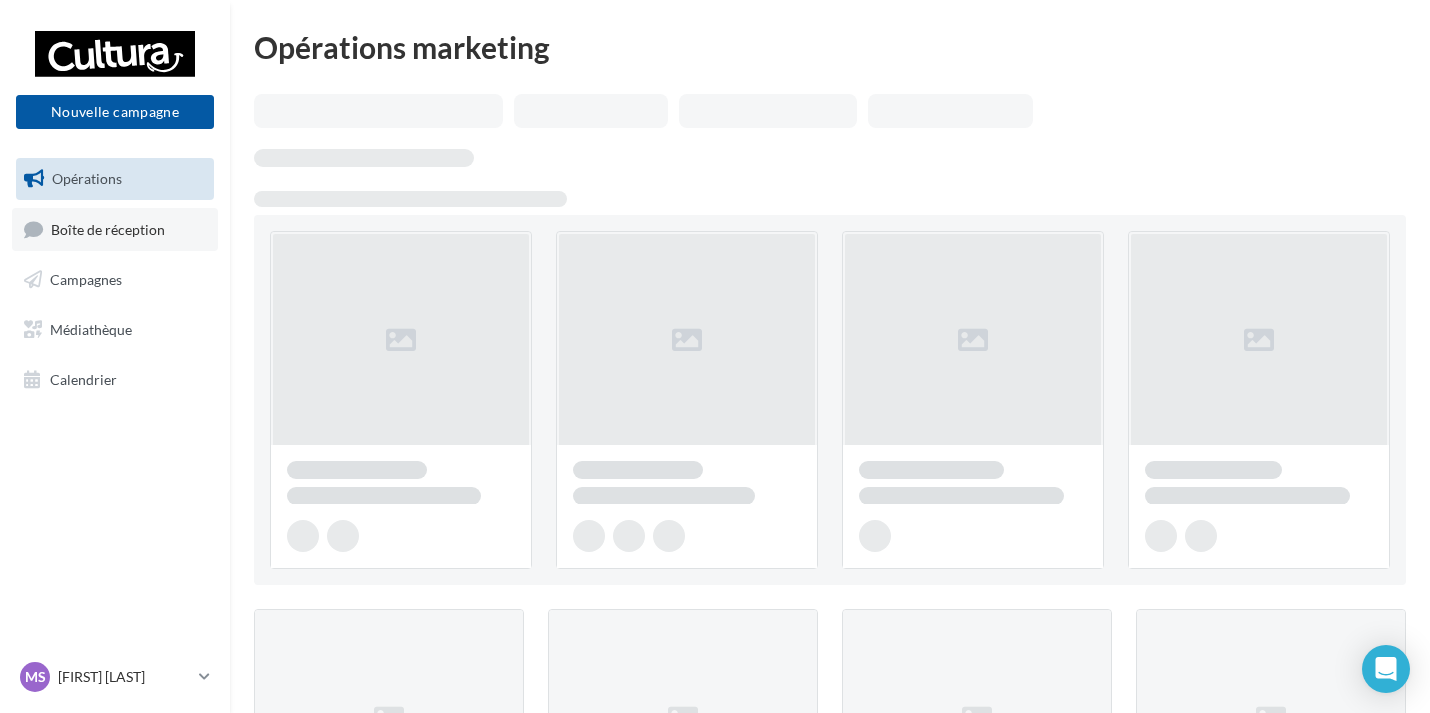 scroll, scrollTop: 0, scrollLeft: 0, axis: both 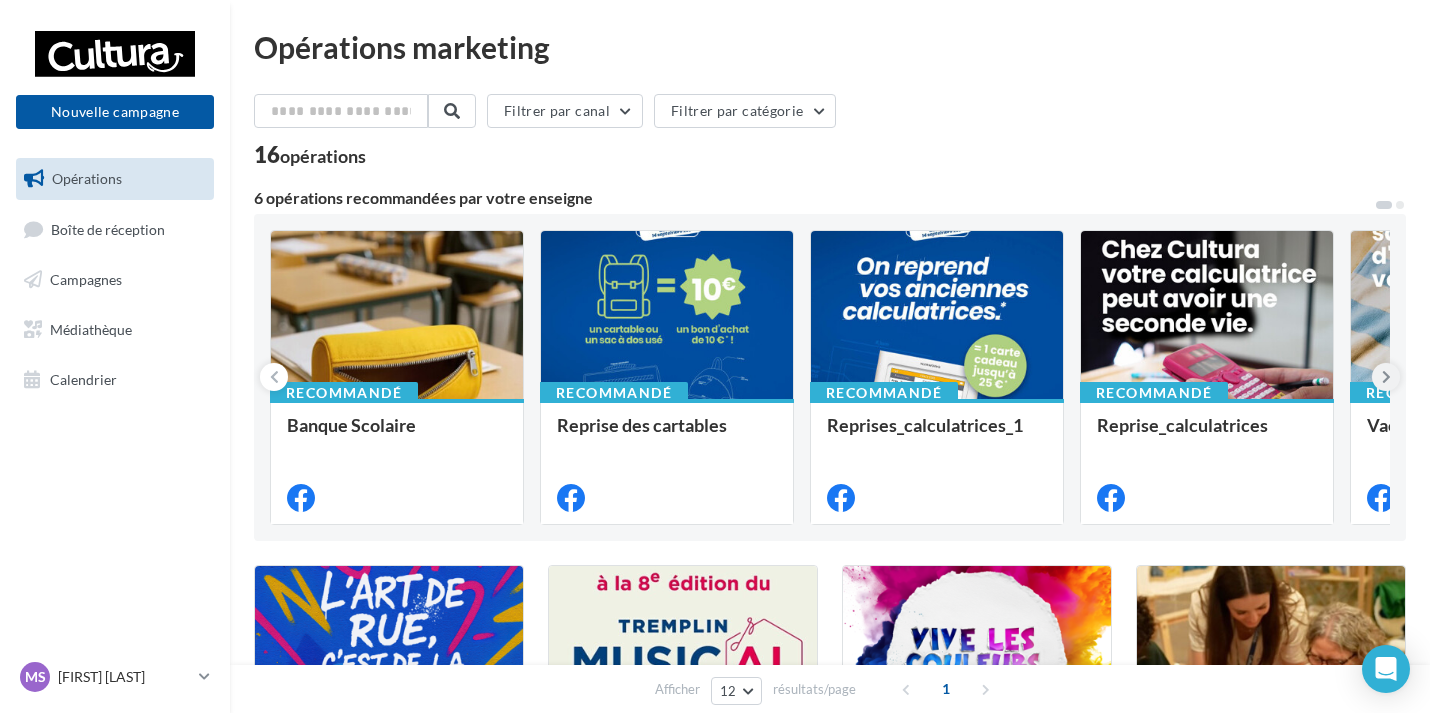 click at bounding box center [1386, 377] 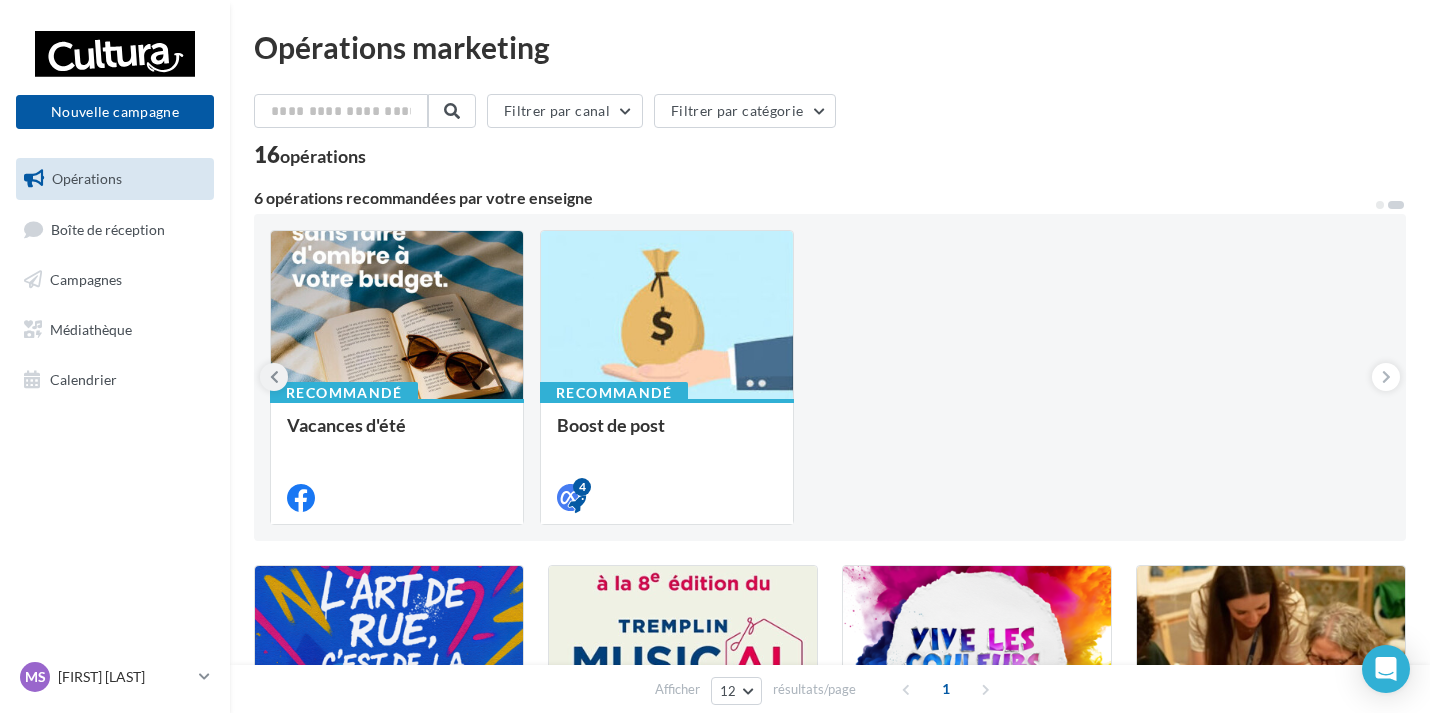 click at bounding box center (274, 377) 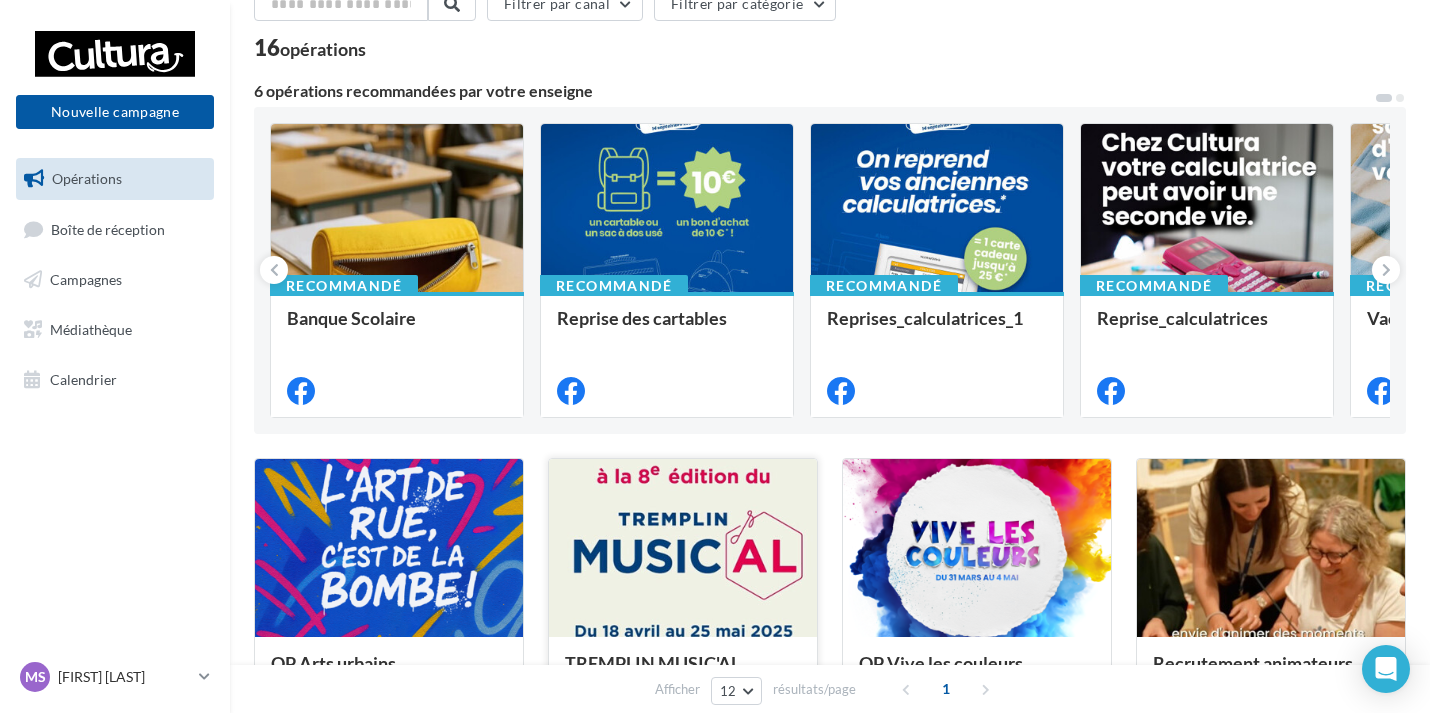 scroll, scrollTop: 0, scrollLeft: 0, axis: both 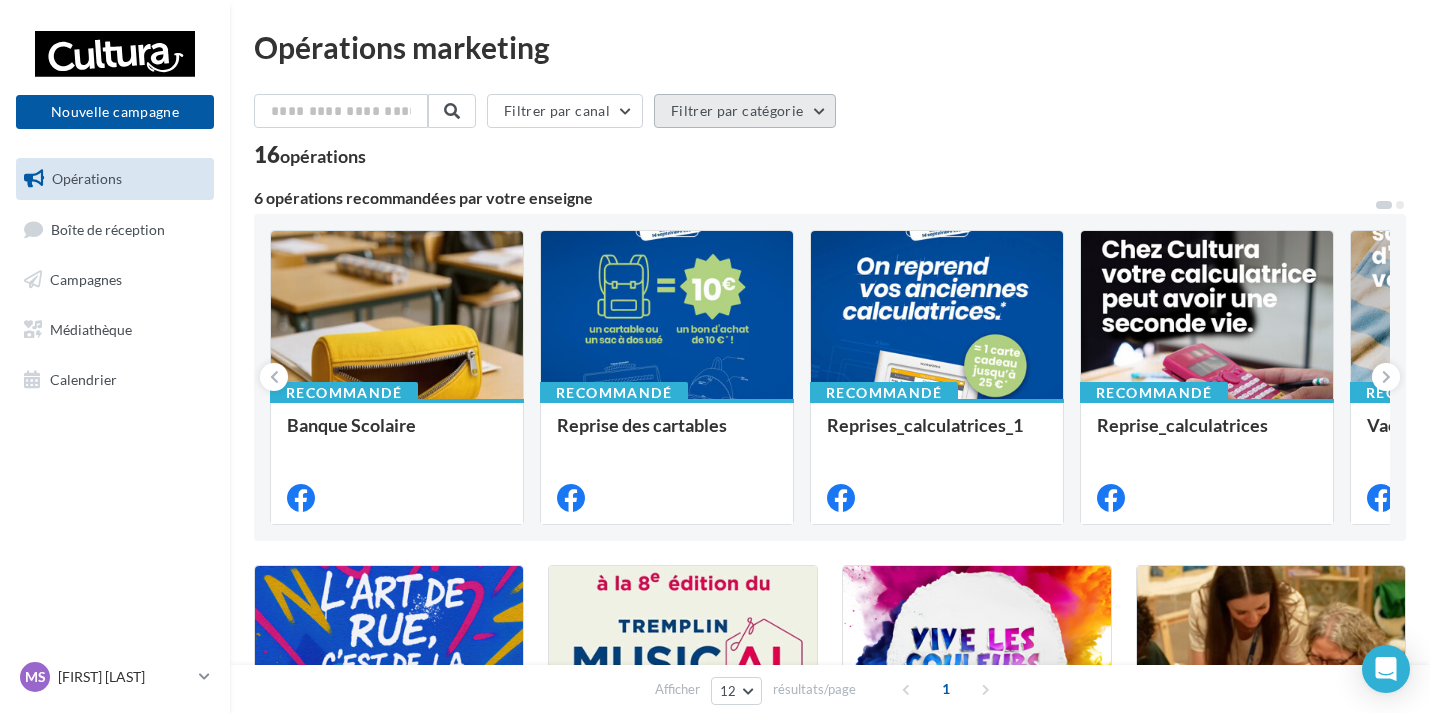 click on "Filtrer par catégorie" at bounding box center [745, 111] 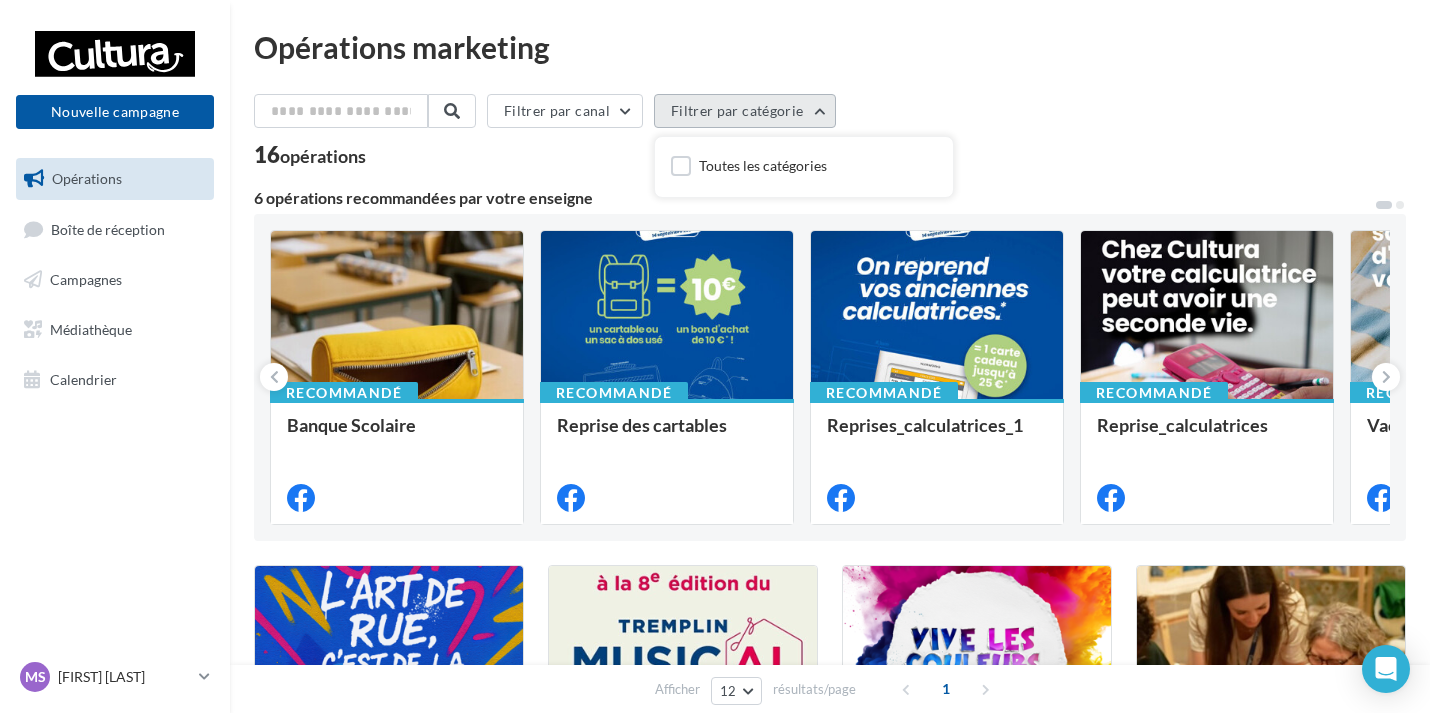 click on "Filtrer par catégorie" at bounding box center (745, 111) 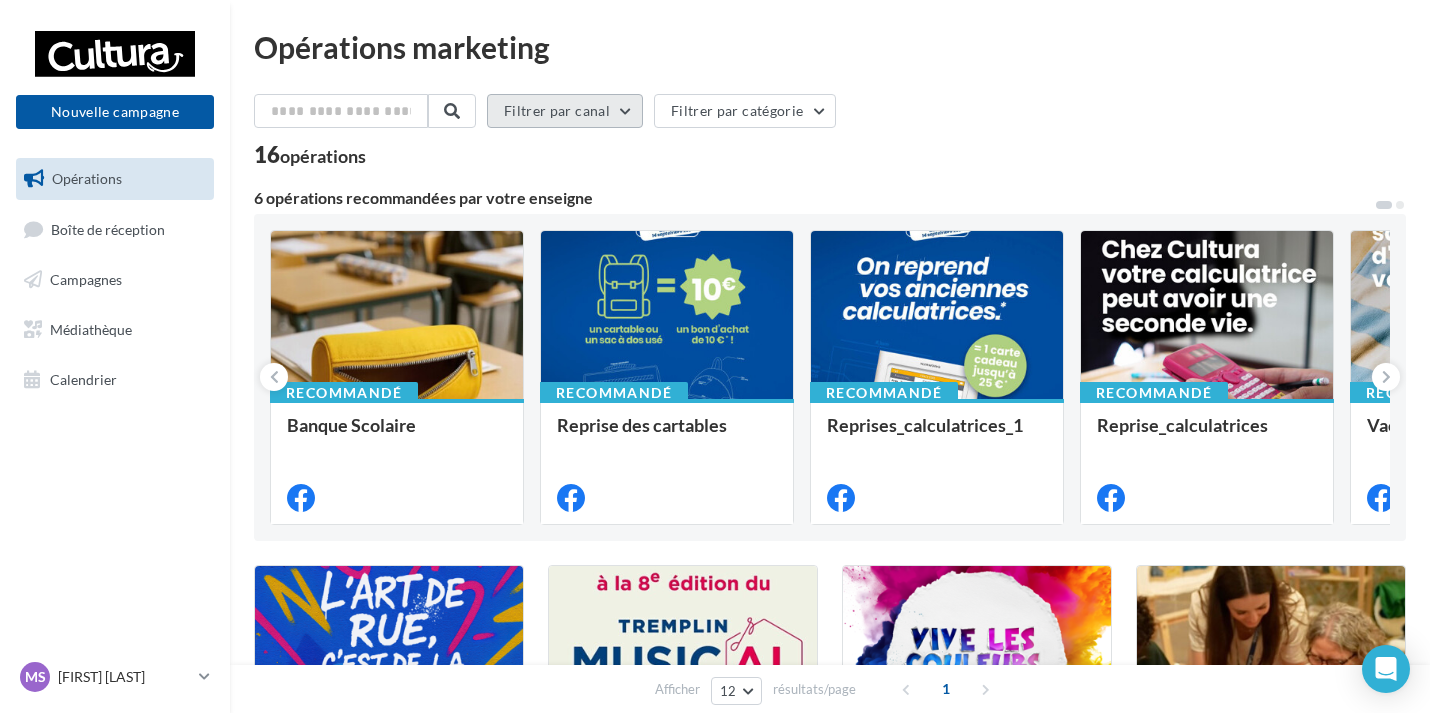 click on "Filtrer par canal" at bounding box center [565, 111] 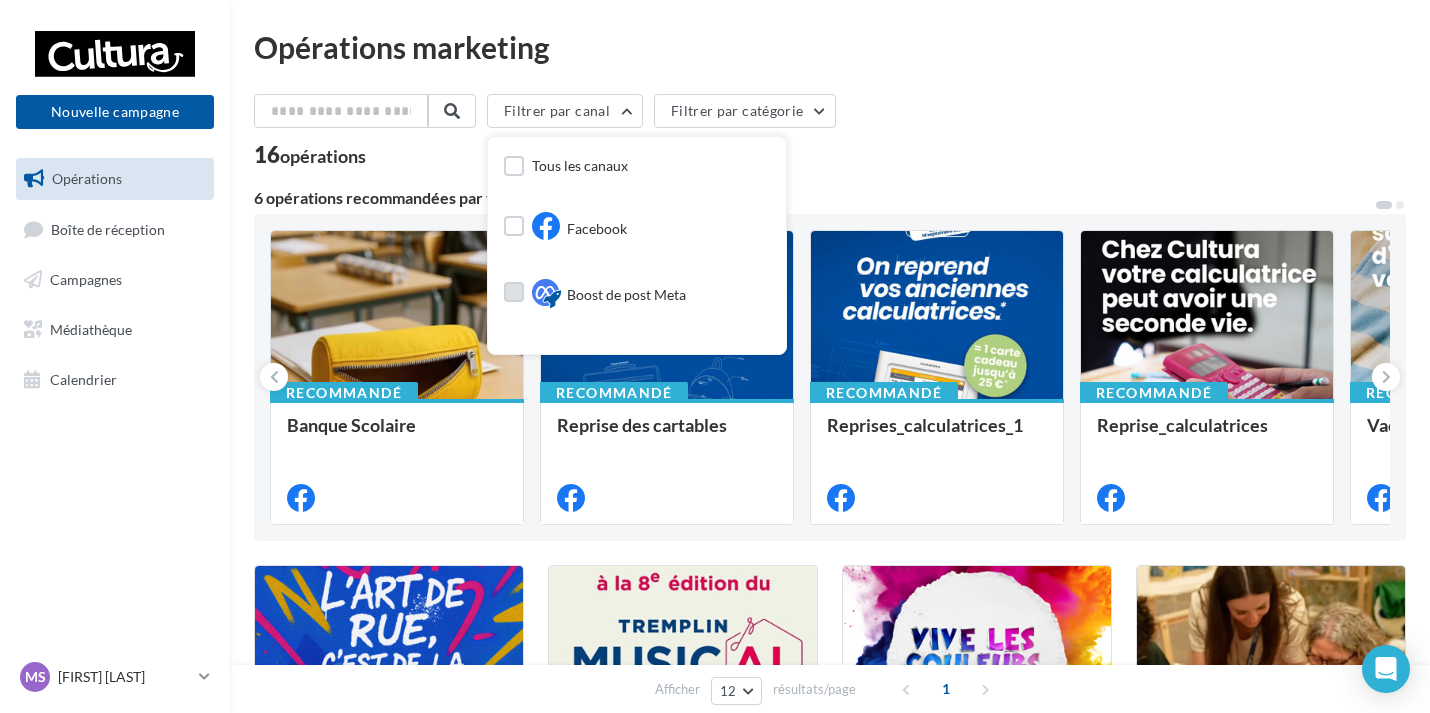 click on "Boost de post Meta" at bounding box center (626, 295) 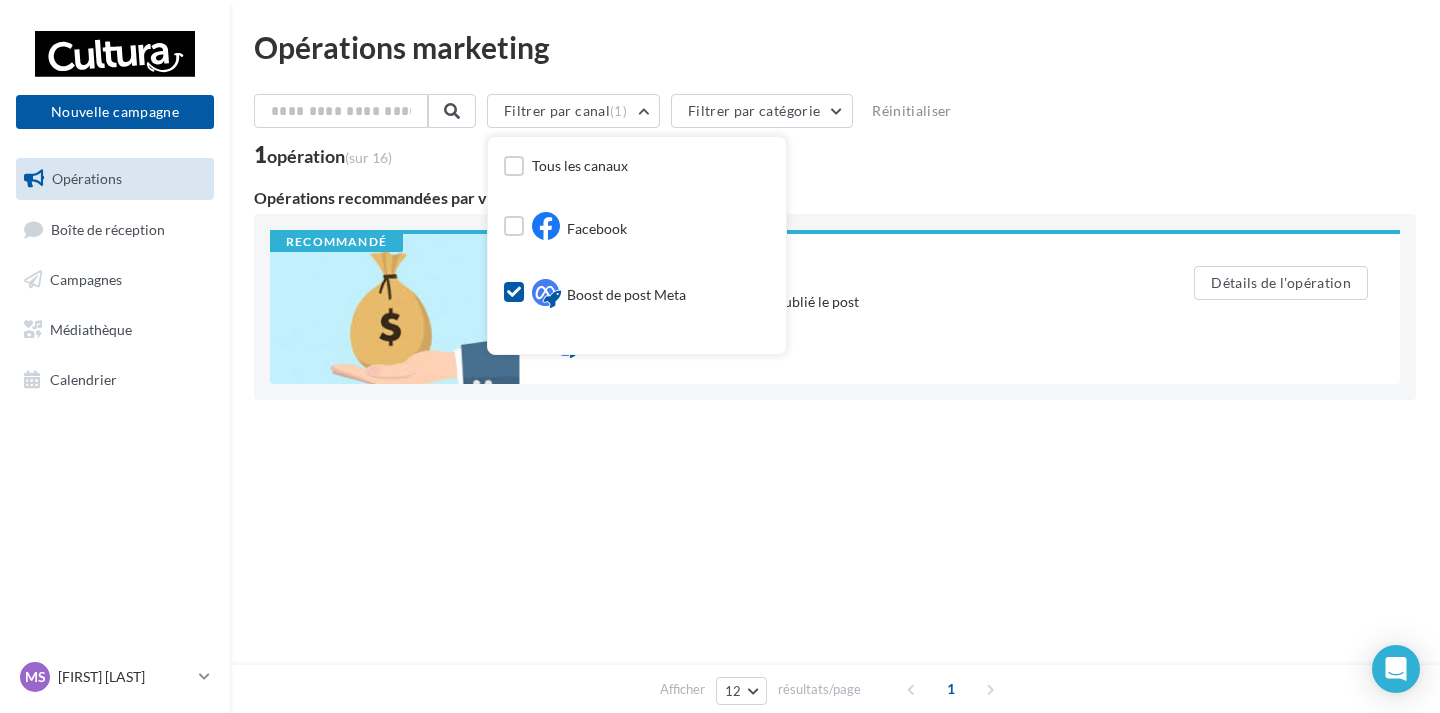 click on "Facebook" at bounding box center (597, 229) 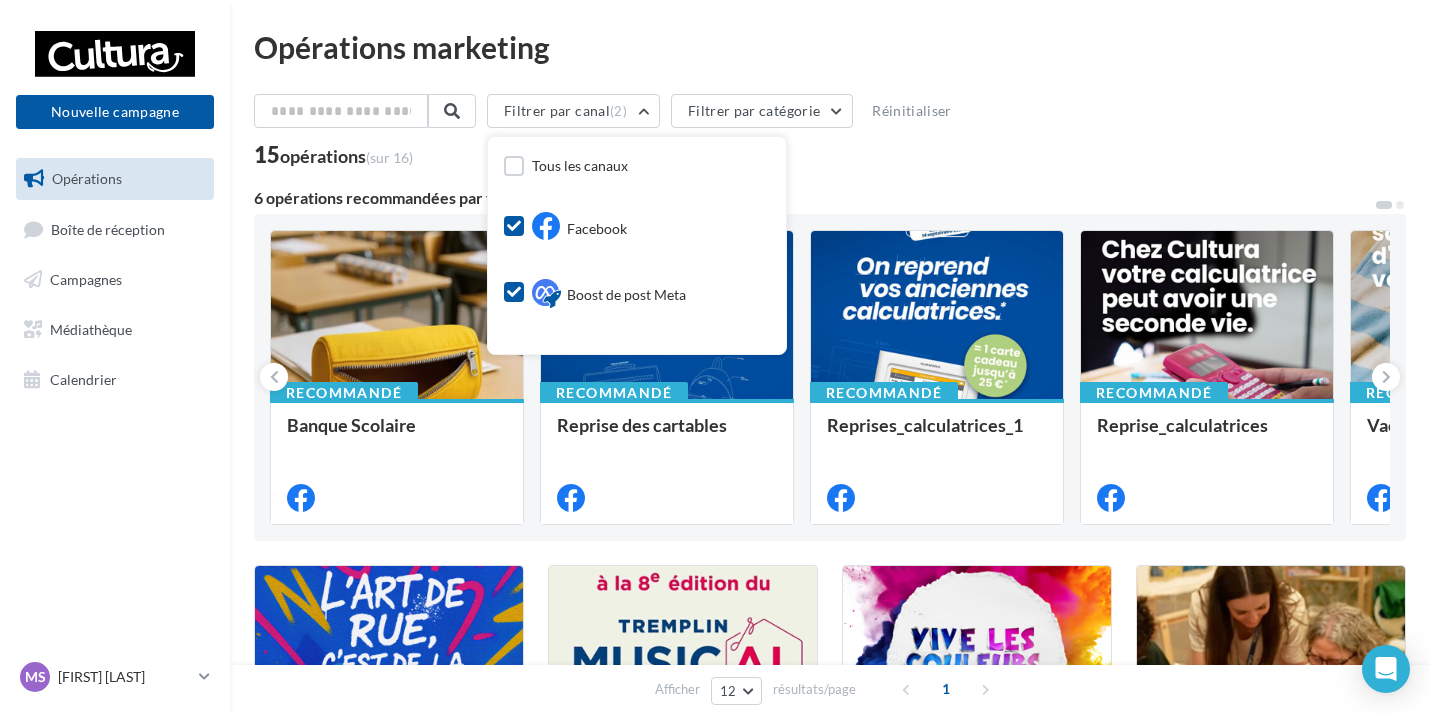 click on "Facebook" at bounding box center (597, 229) 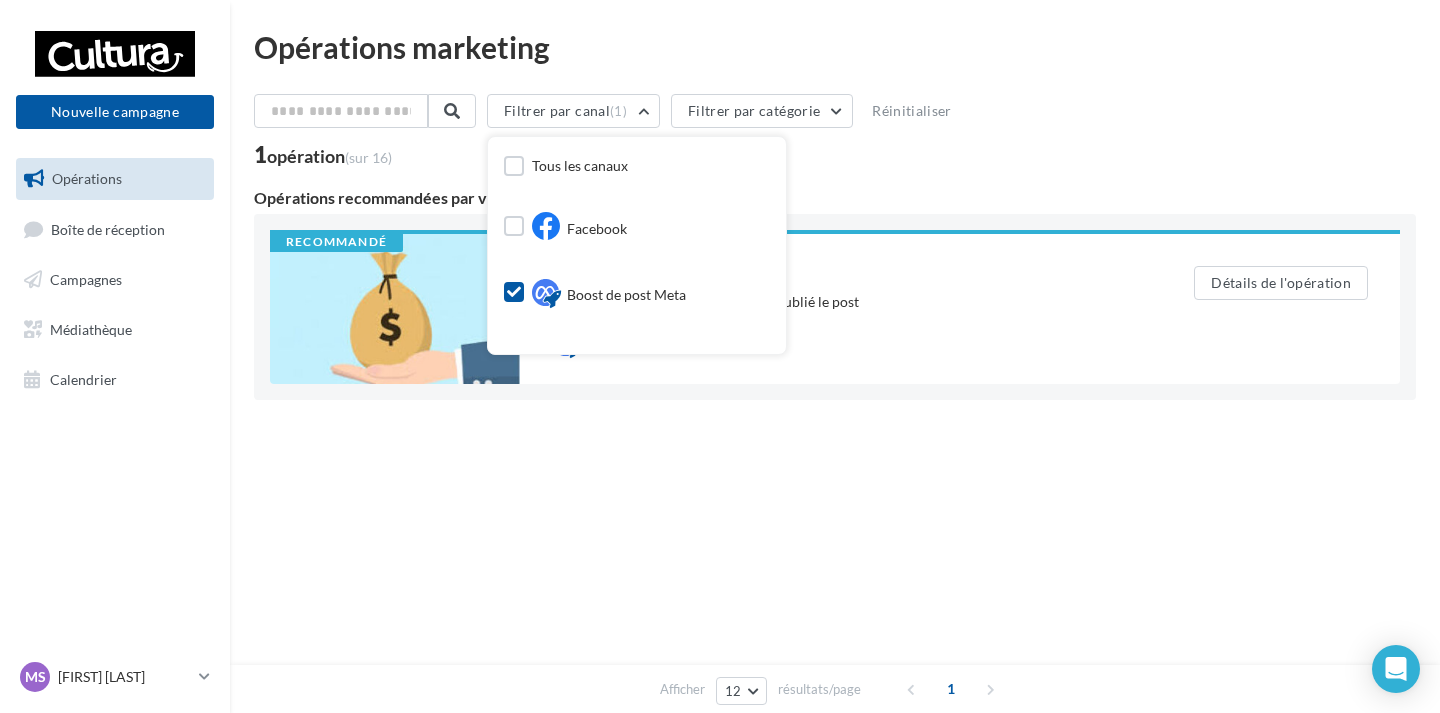 click on "Boost de post Meta" at bounding box center (609, 295) 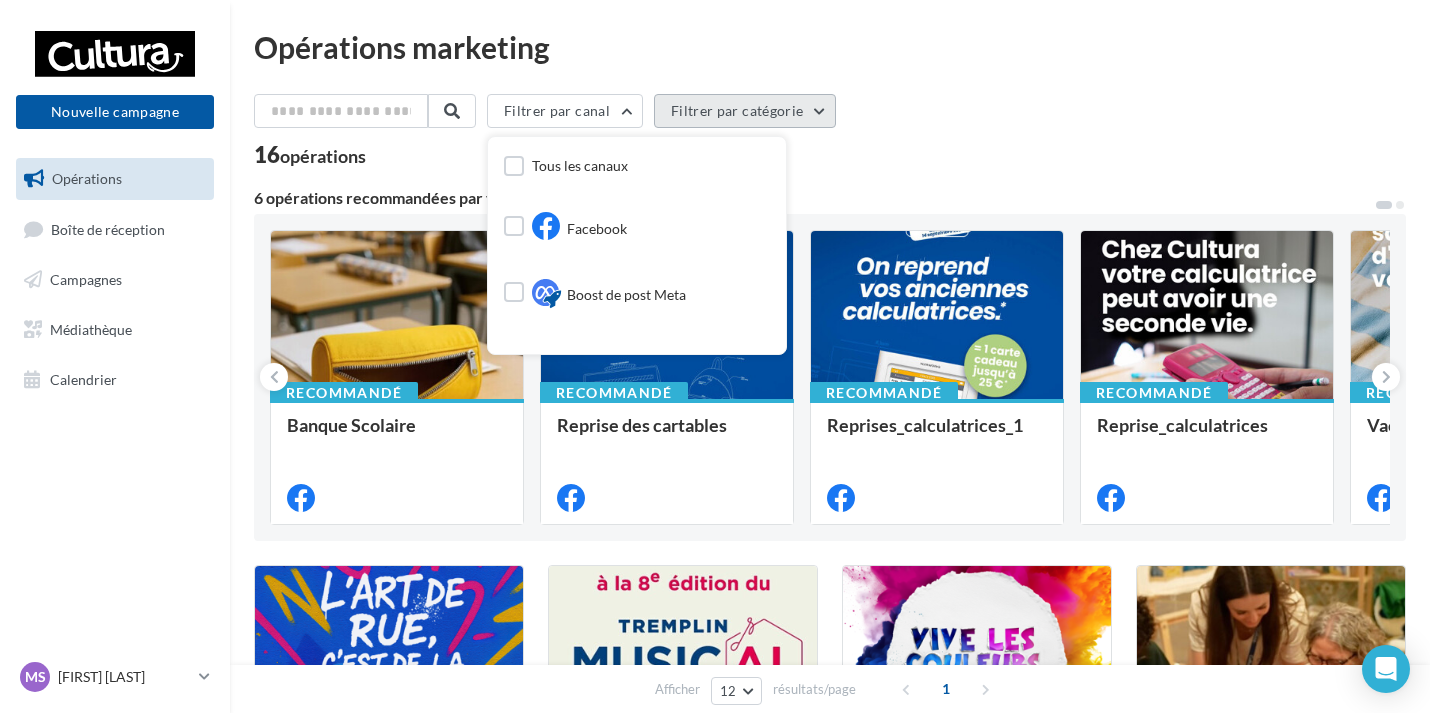 click on "Filtrer par catégorie" at bounding box center [745, 111] 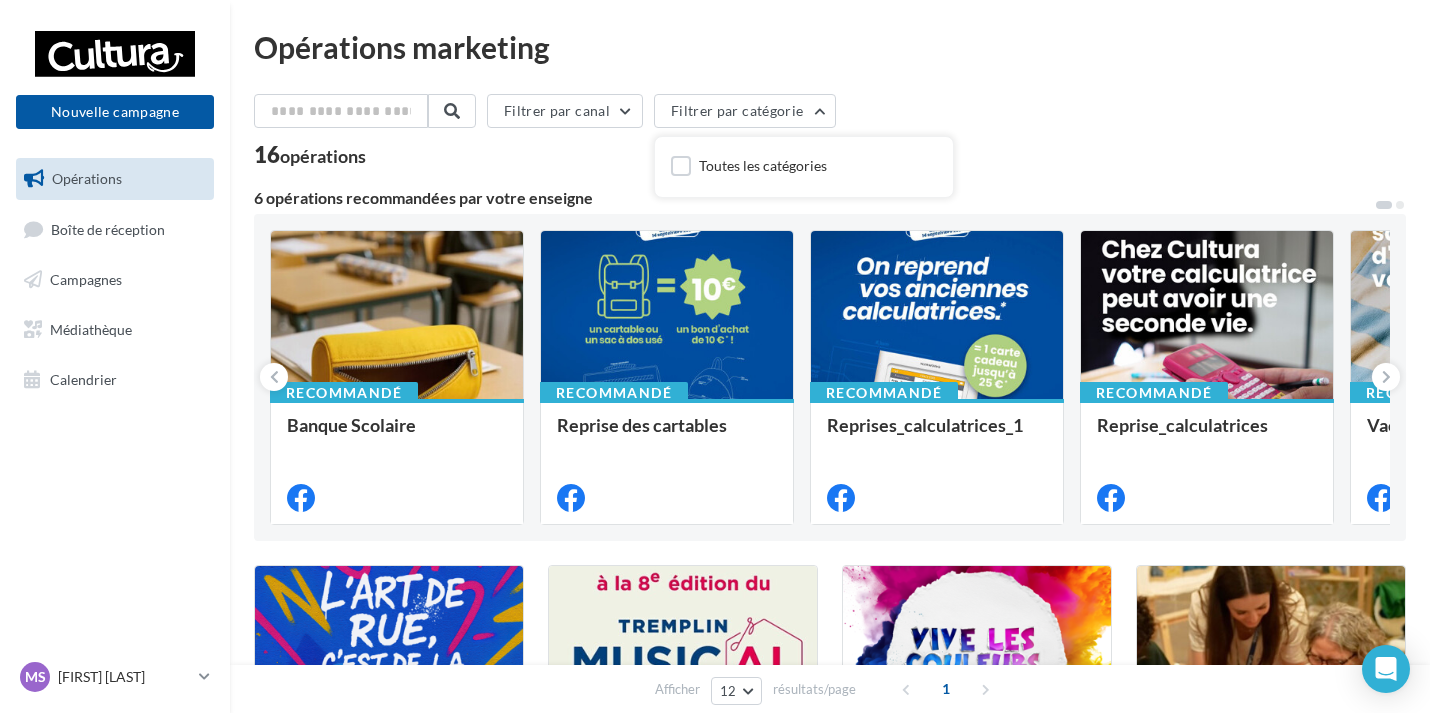 click on "Opérations marketing
Filtrer par canal         Filtrer par catégorie                 Toutes les catégories
16
opérations
6 opérations recommandées par votre enseigne
Recommandé          Banque Scolaire                                         Recommandé          Reprise des cartables                                         Recommandé          Reprises_calculatrices_1                                         Recommandé          Reprise_calculatrices                                         Recommandé          Vacances d'été                                         Recommandé          Boost de post        Boost de post si ce n'est pas toi qui a publié le post             4                             OP Arts urbains                                              TREMPLIN MUSIC'AL                                              OP Vive les couleurs" at bounding box center [830, 812] 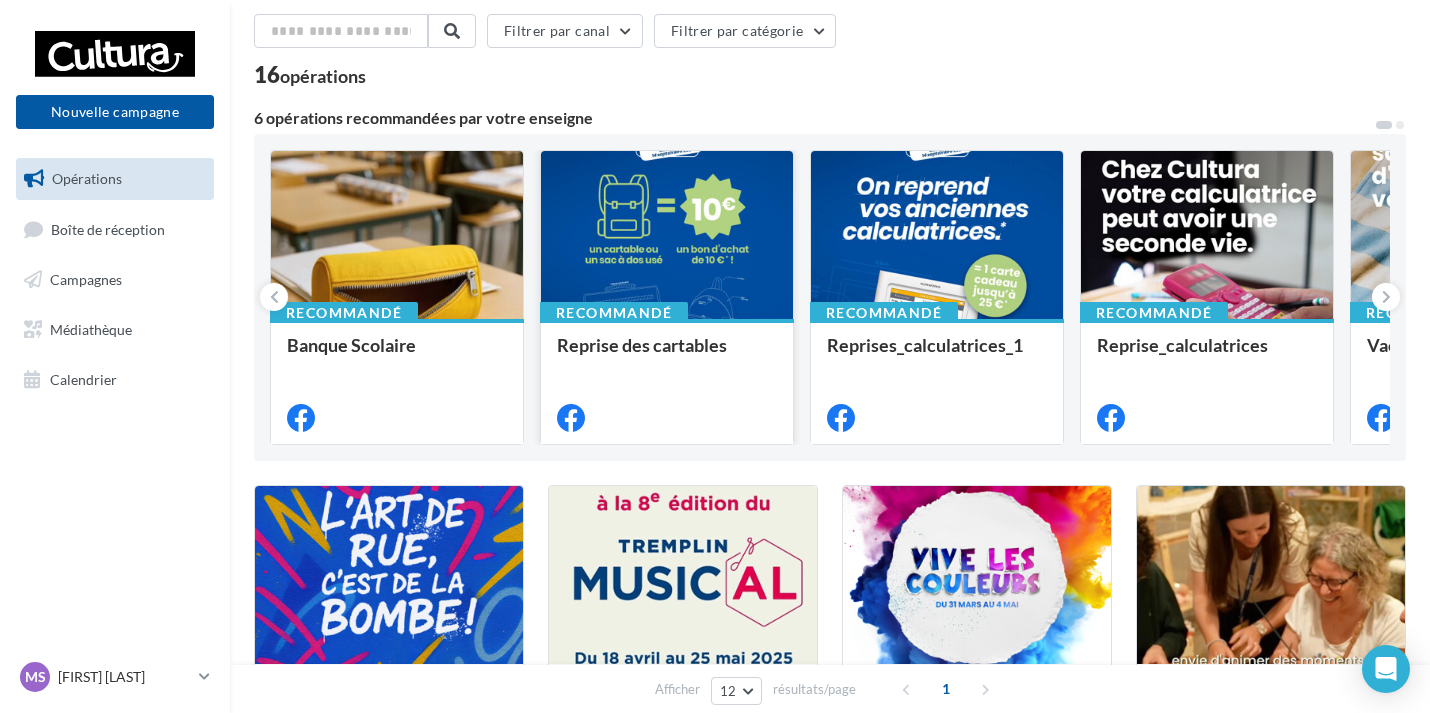 scroll, scrollTop: 300, scrollLeft: 0, axis: vertical 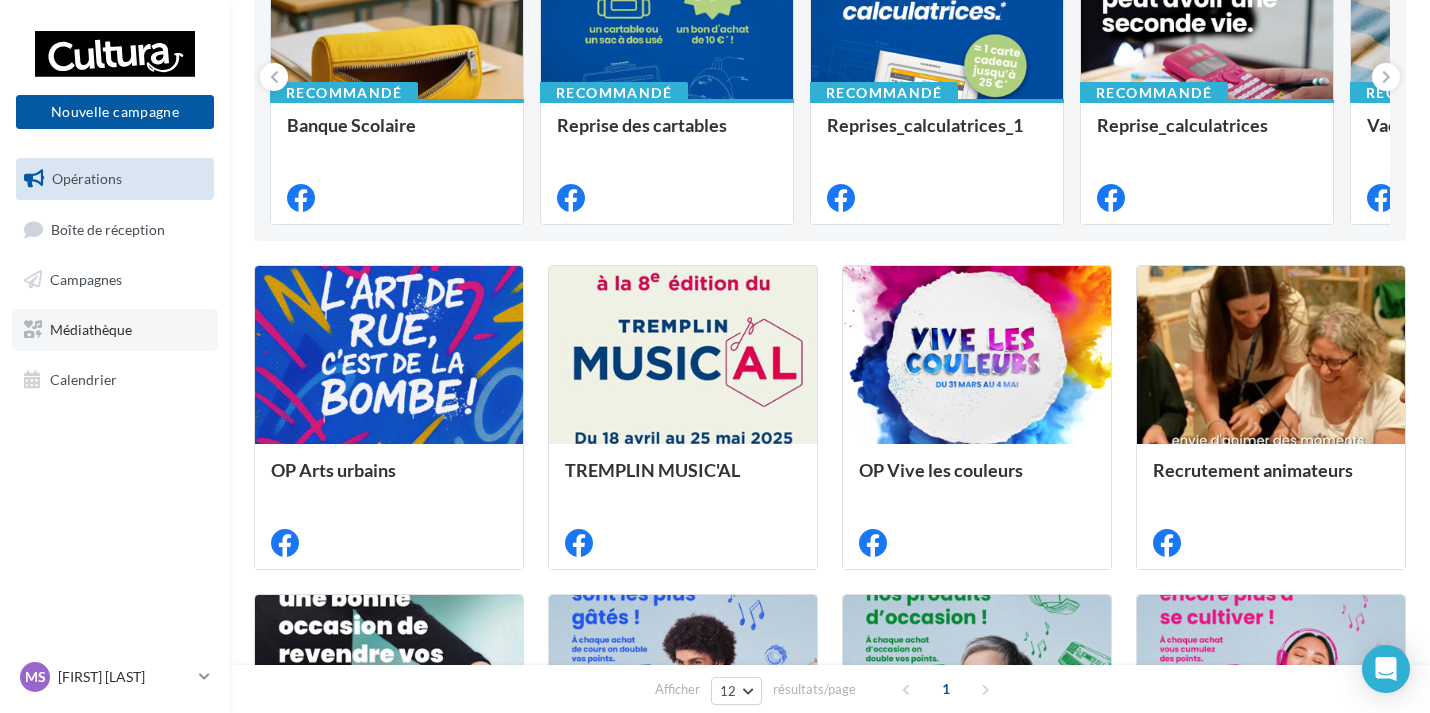 click on "Médiathèque" at bounding box center [91, 329] 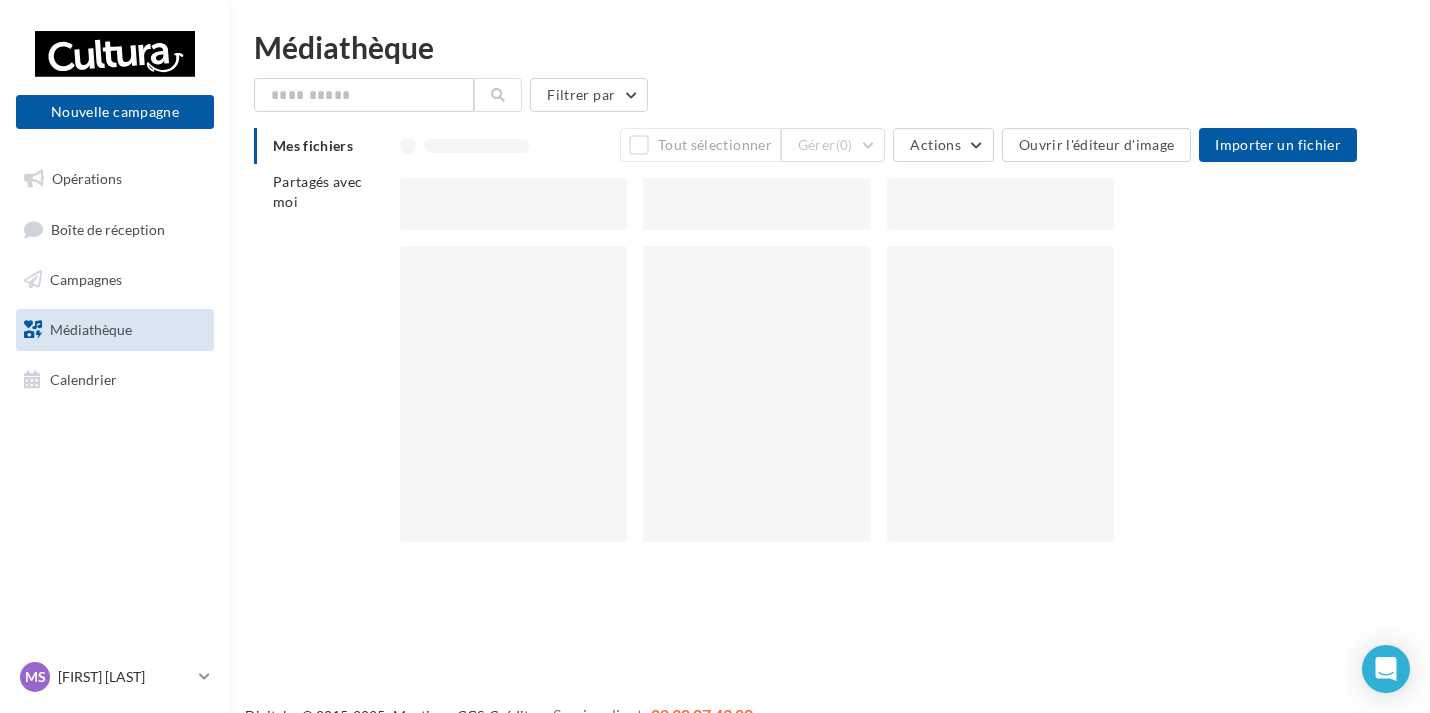 scroll, scrollTop: 0, scrollLeft: 0, axis: both 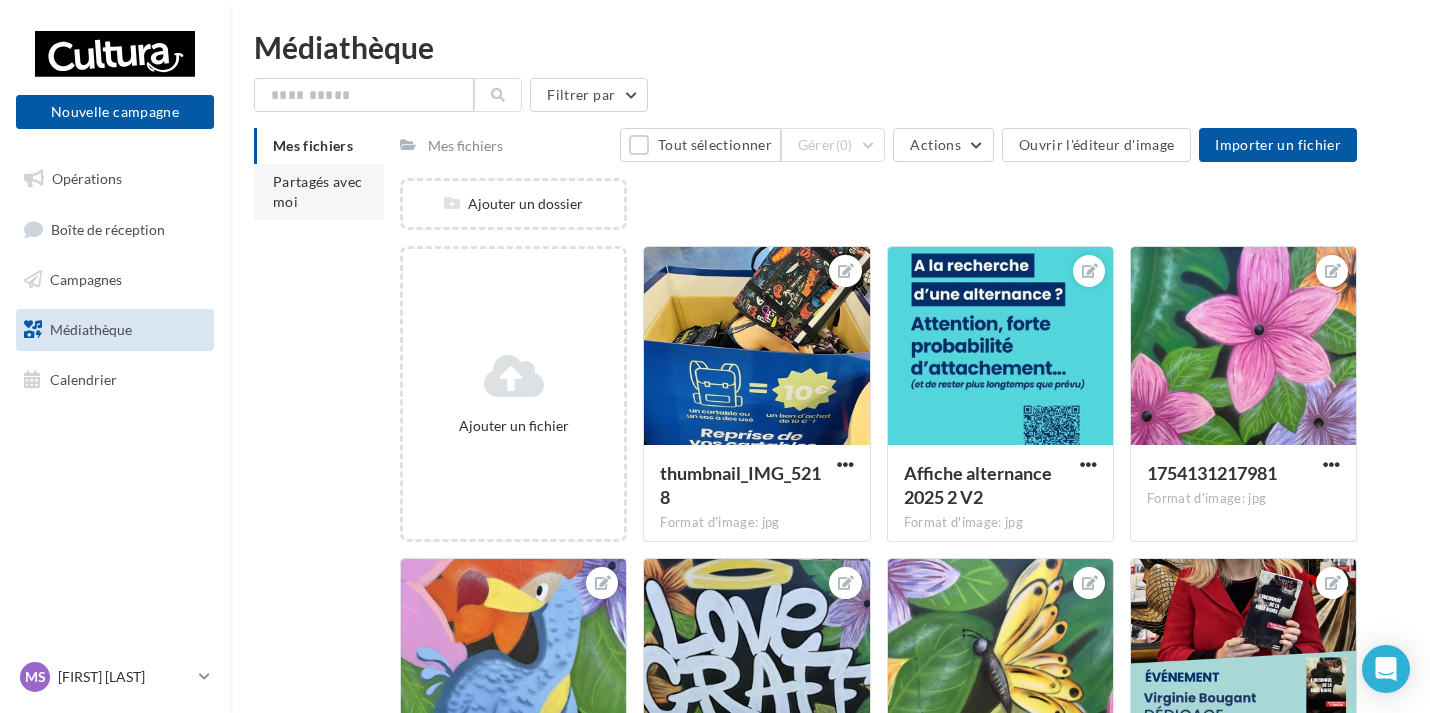 click on "Partagés avec moi" at bounding box center [318, 191] 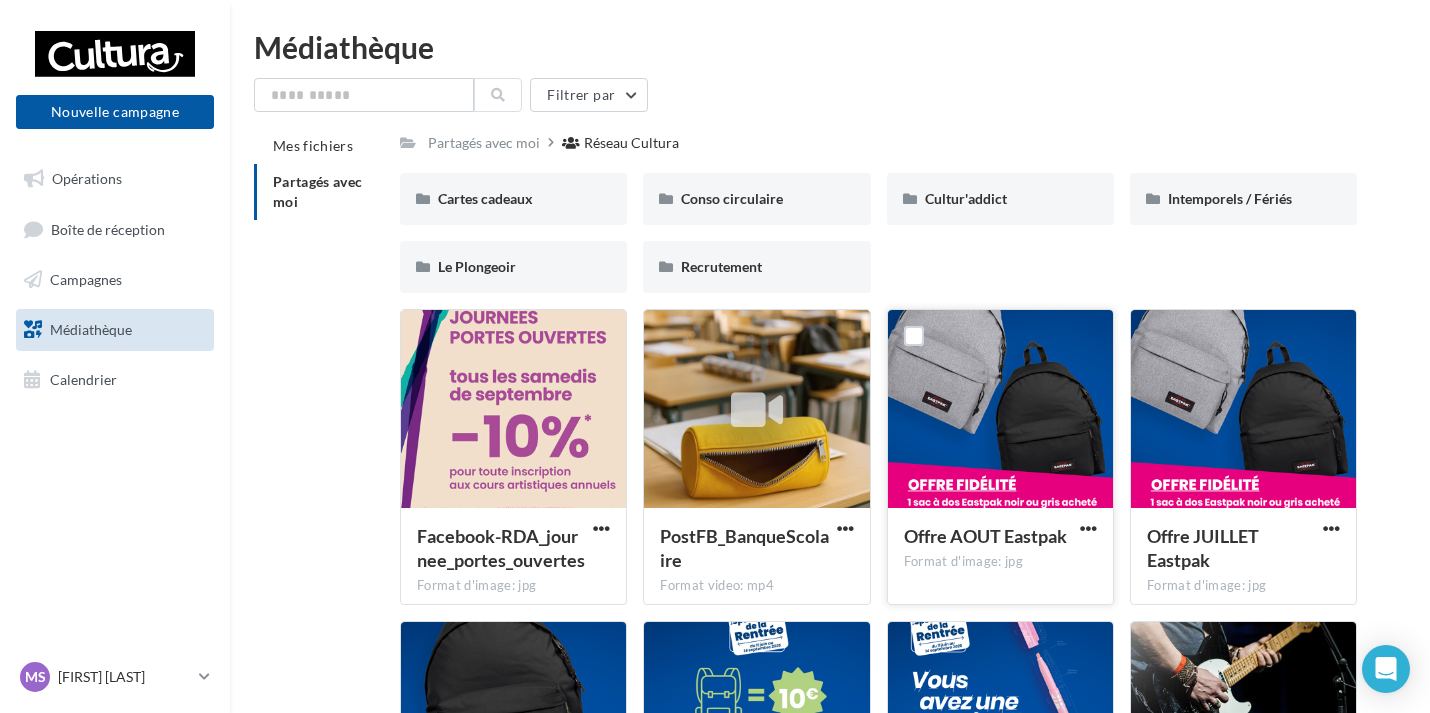 click at bounding box center [1000, 410] 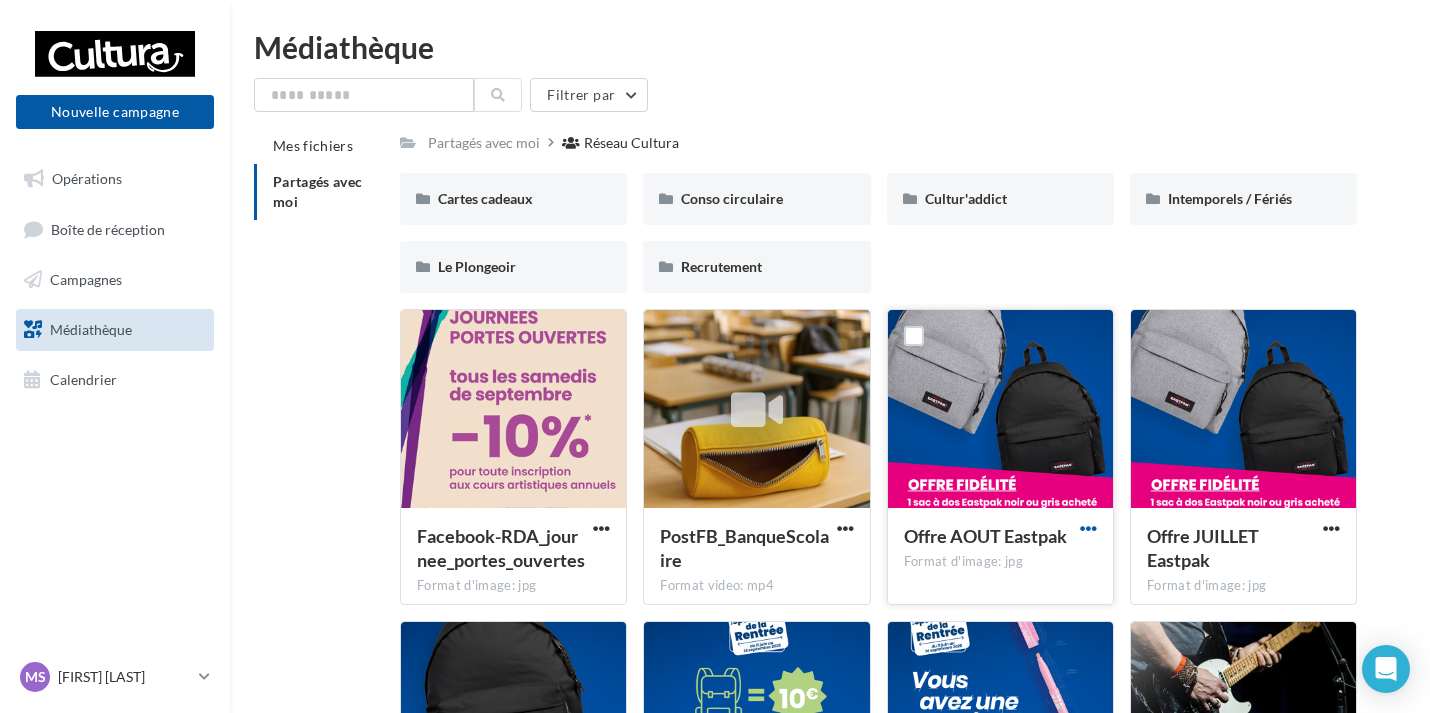 click at bounding box center [1088, 528] 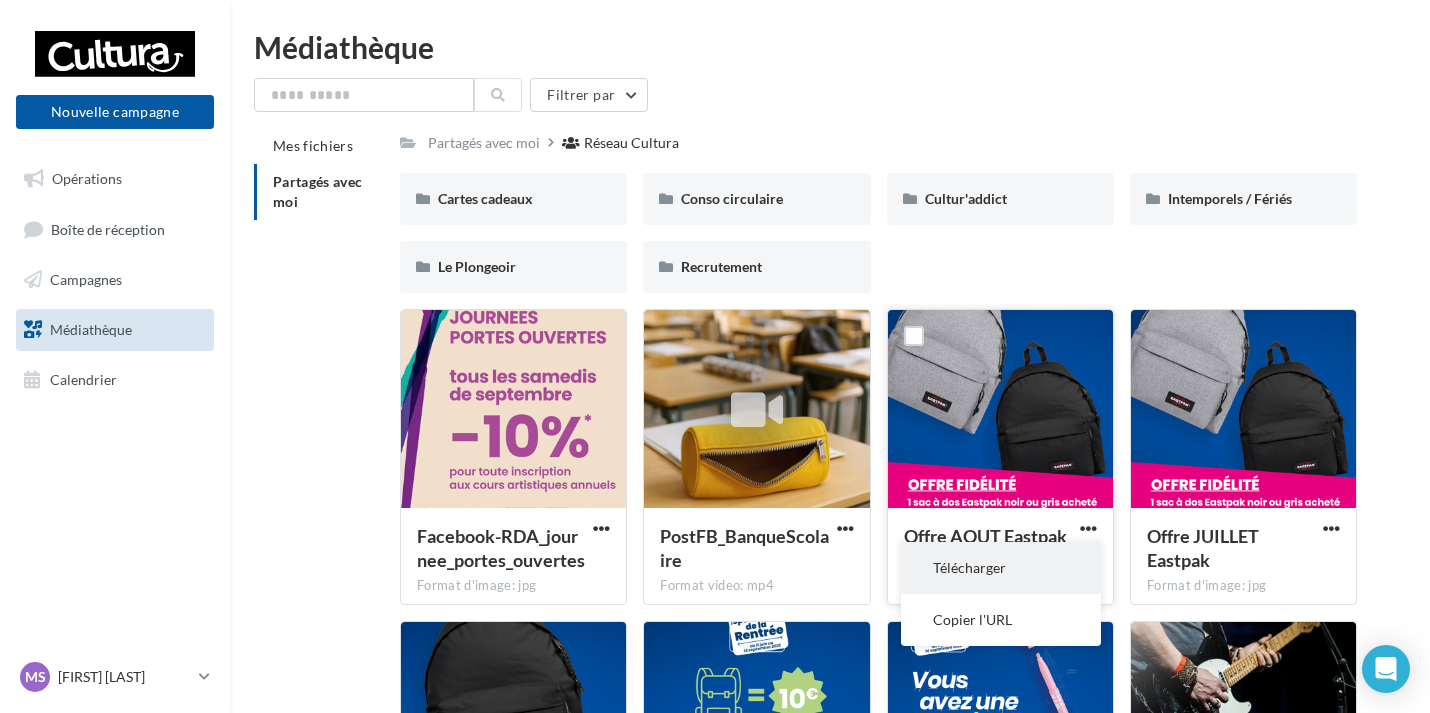 click on "Télécharger" at bounding box center [1001, 568] 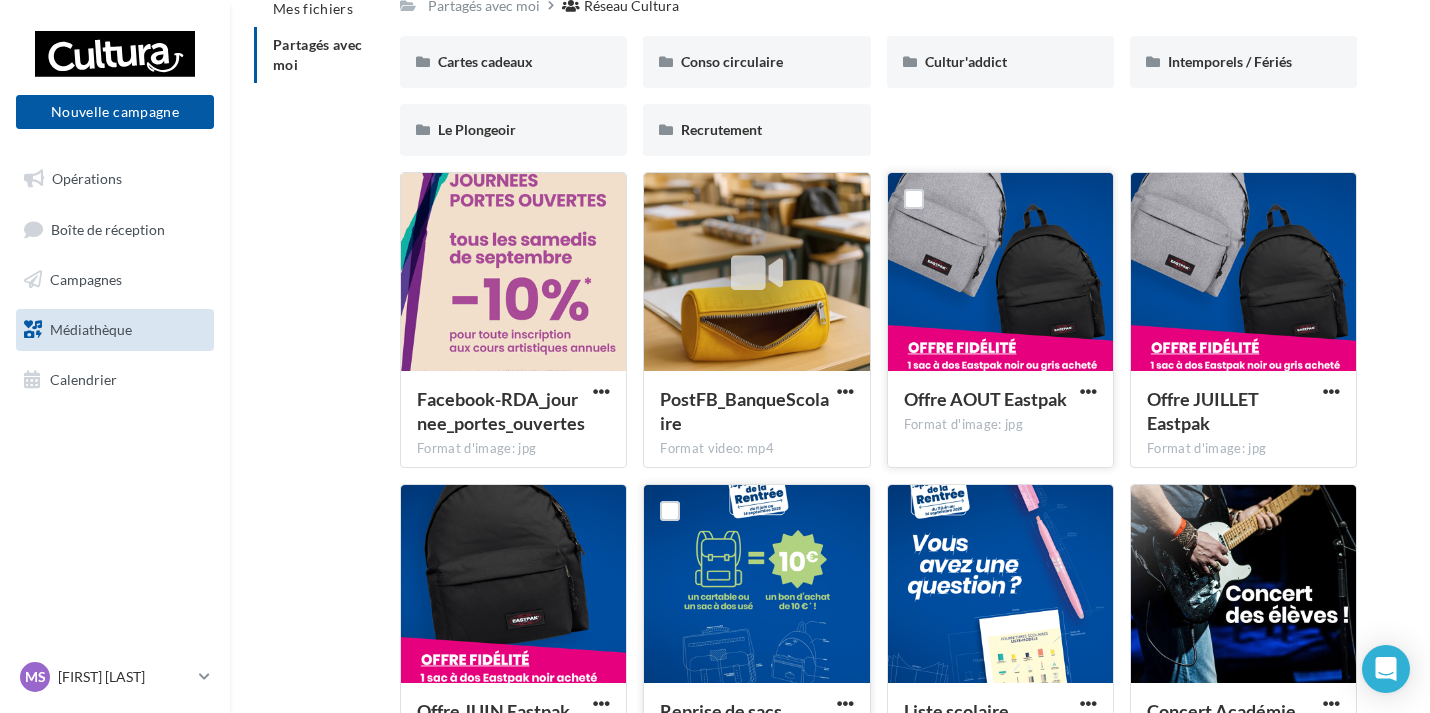 scroll, scrollTop: 0, scrollLeft: 0, axis: both 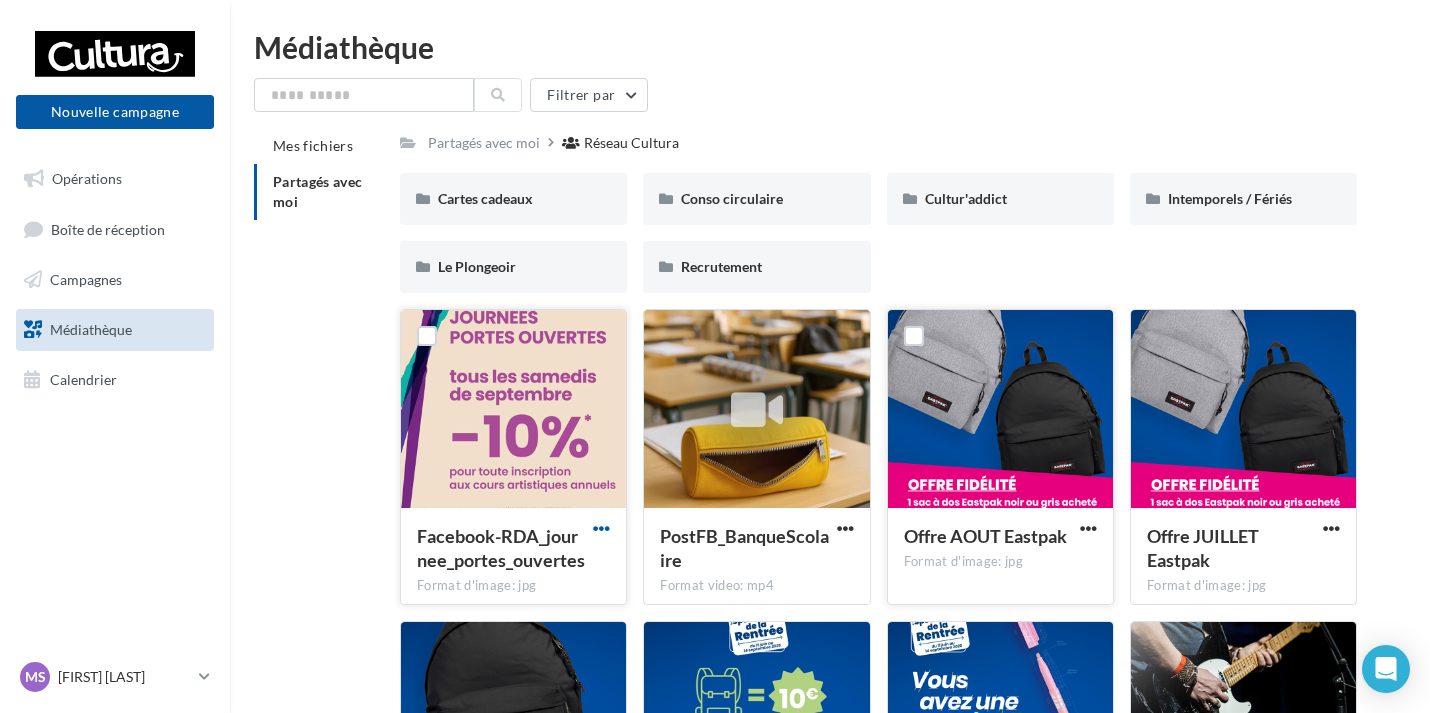 click at bounding box center [601, 528] 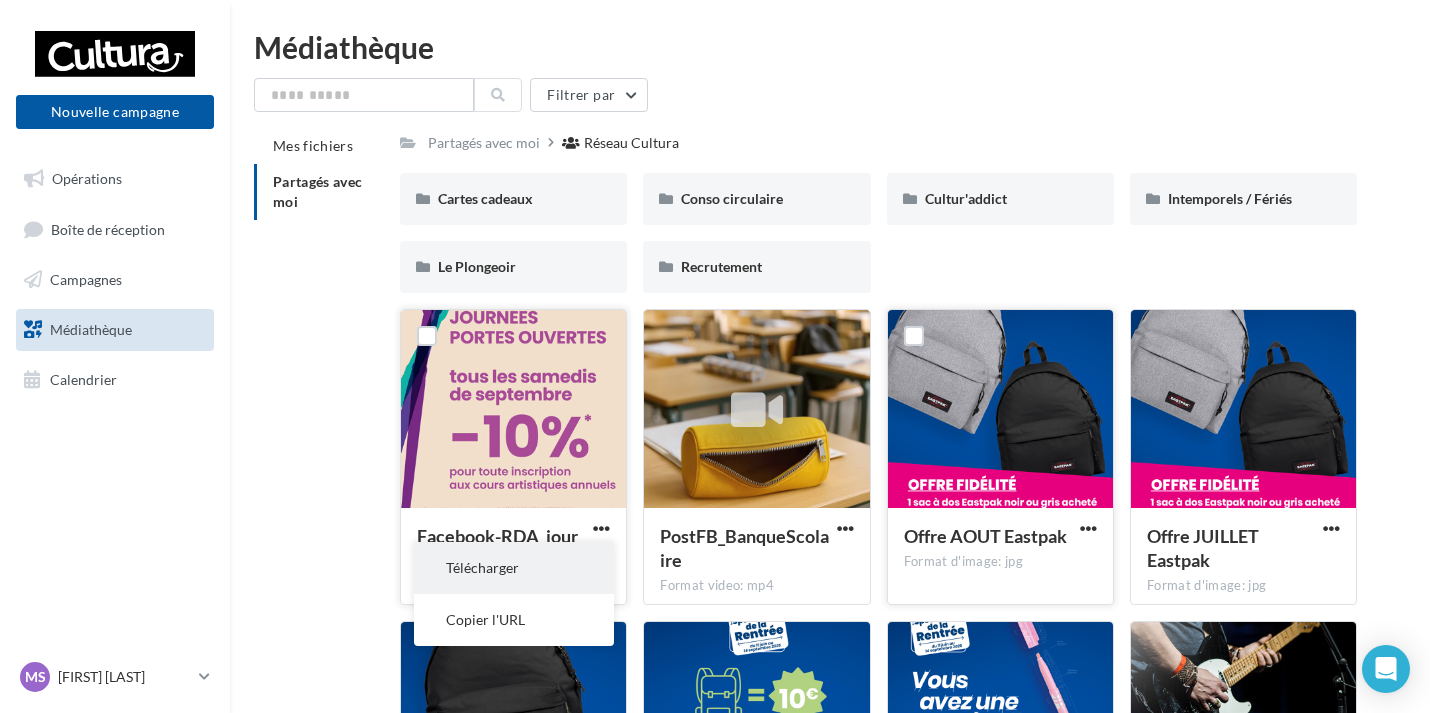 click on "Télécharger" at bounding box center (514, 568) 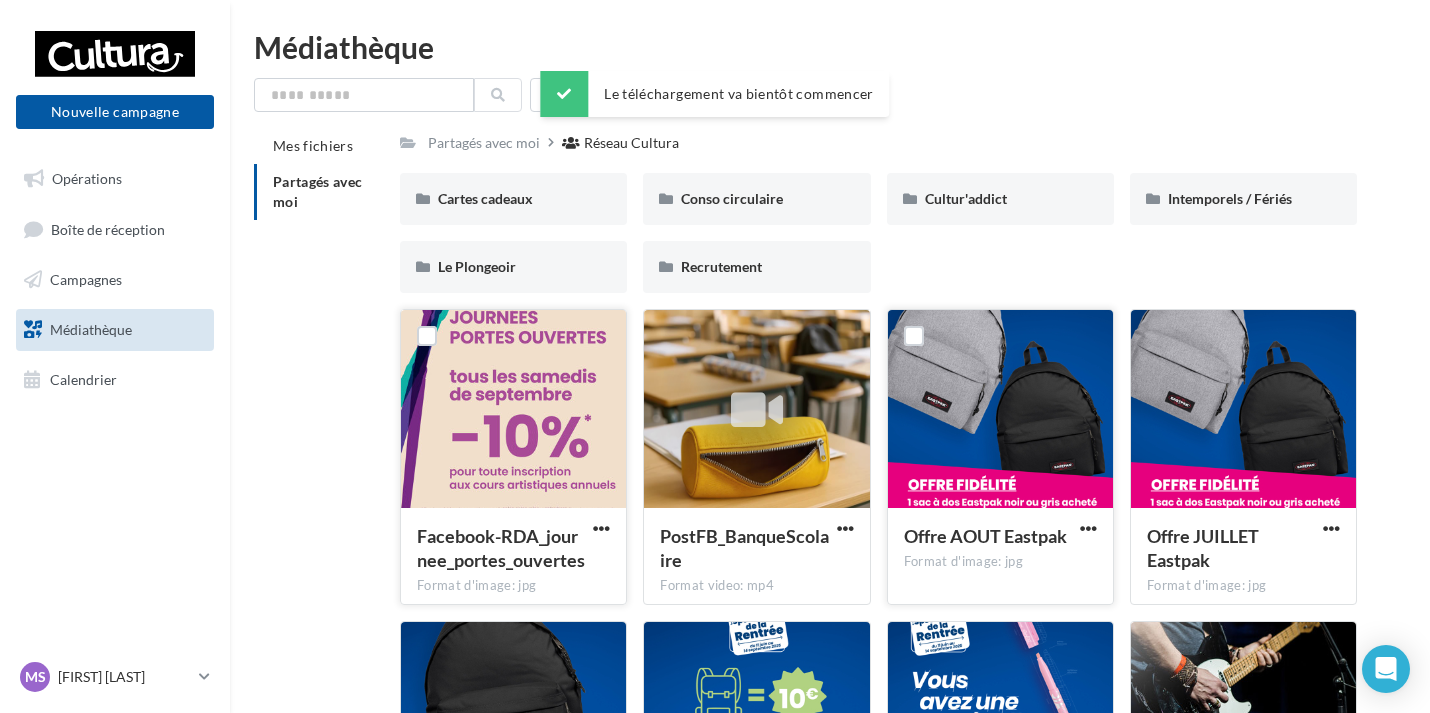 click at bounding box center (513, 410) 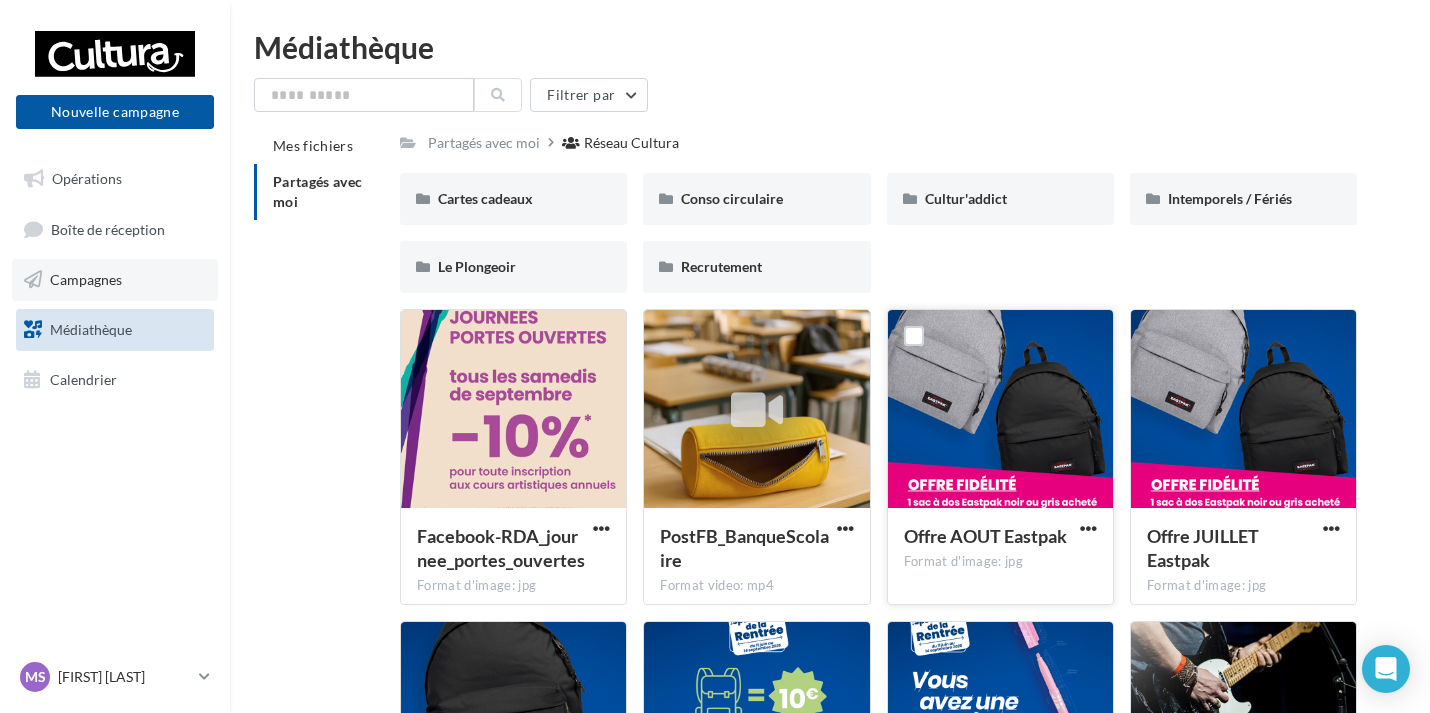 click on "Campagnes" at bounding box center [115, 280] 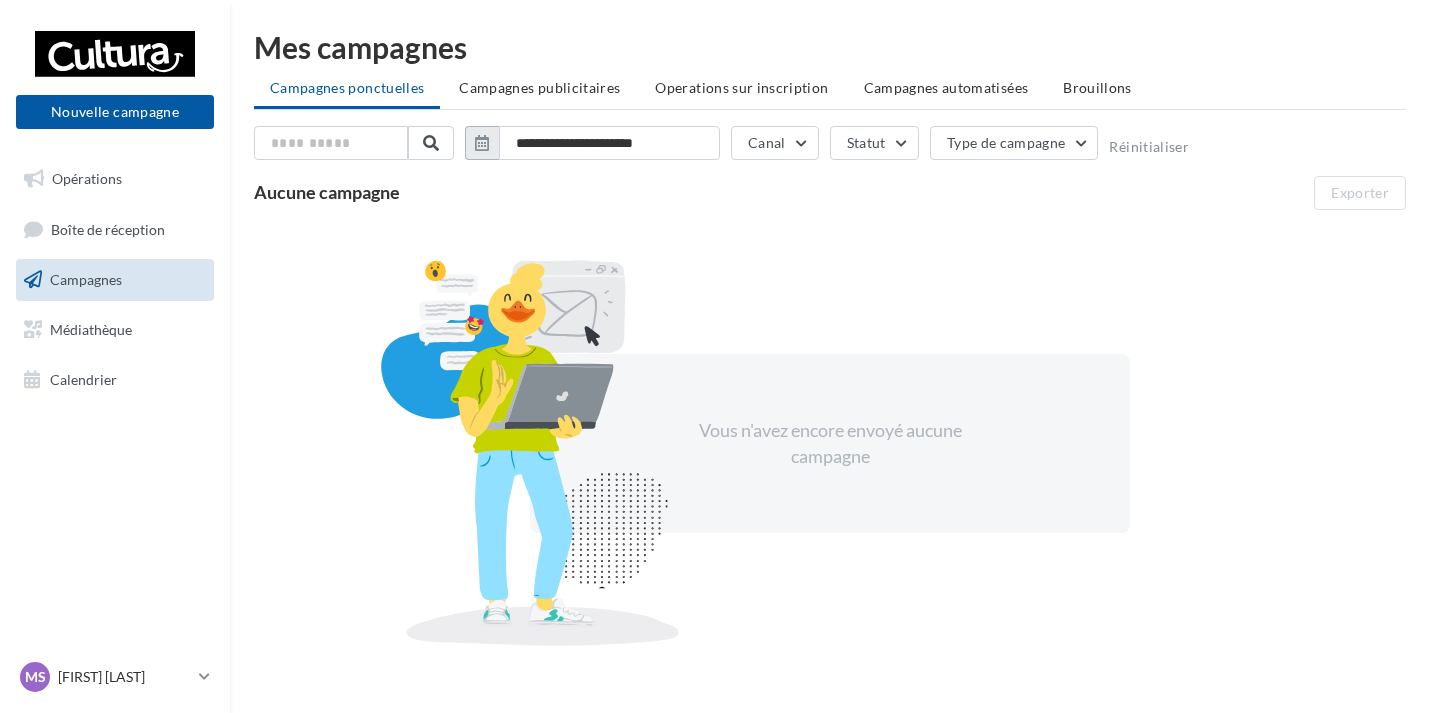 scroll, scrollTop: 0, scrollLeft: 0, axis: both 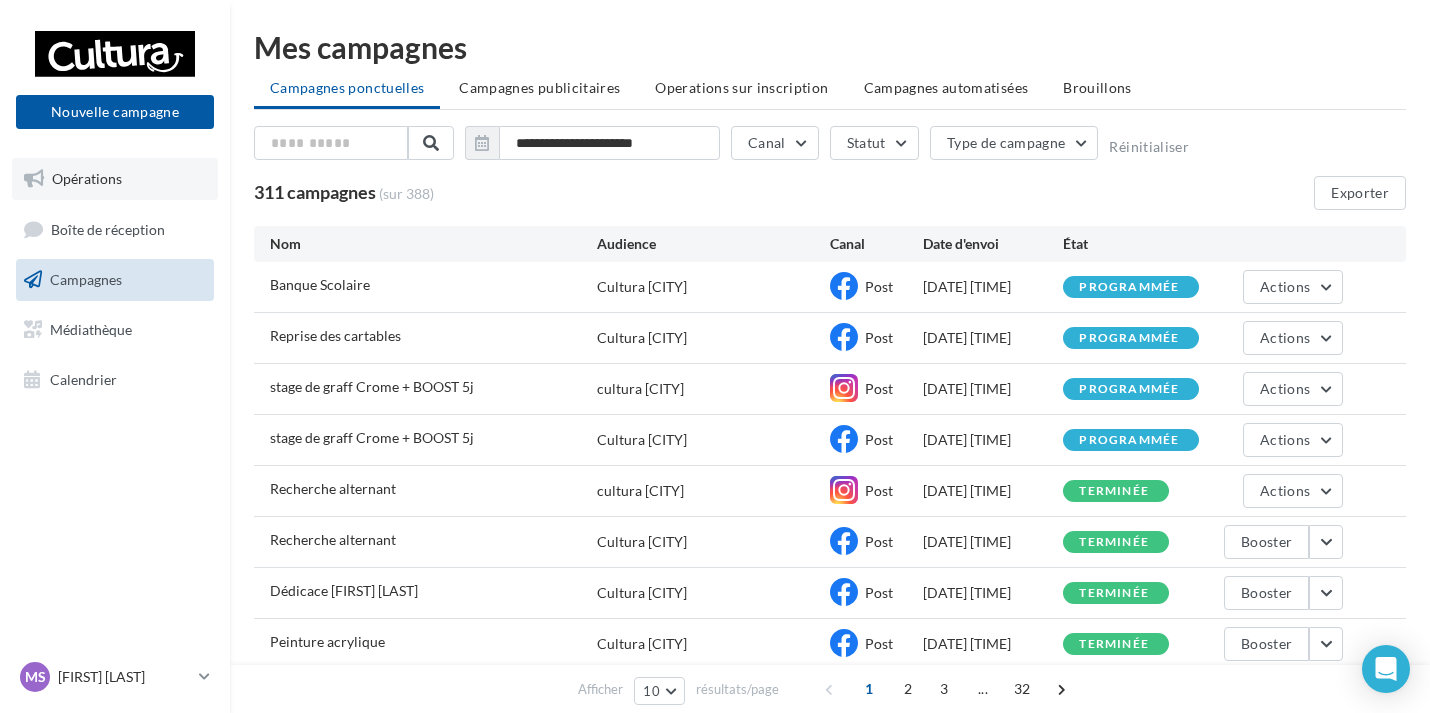 click on "Opérations" at bounding box center (87, 178) 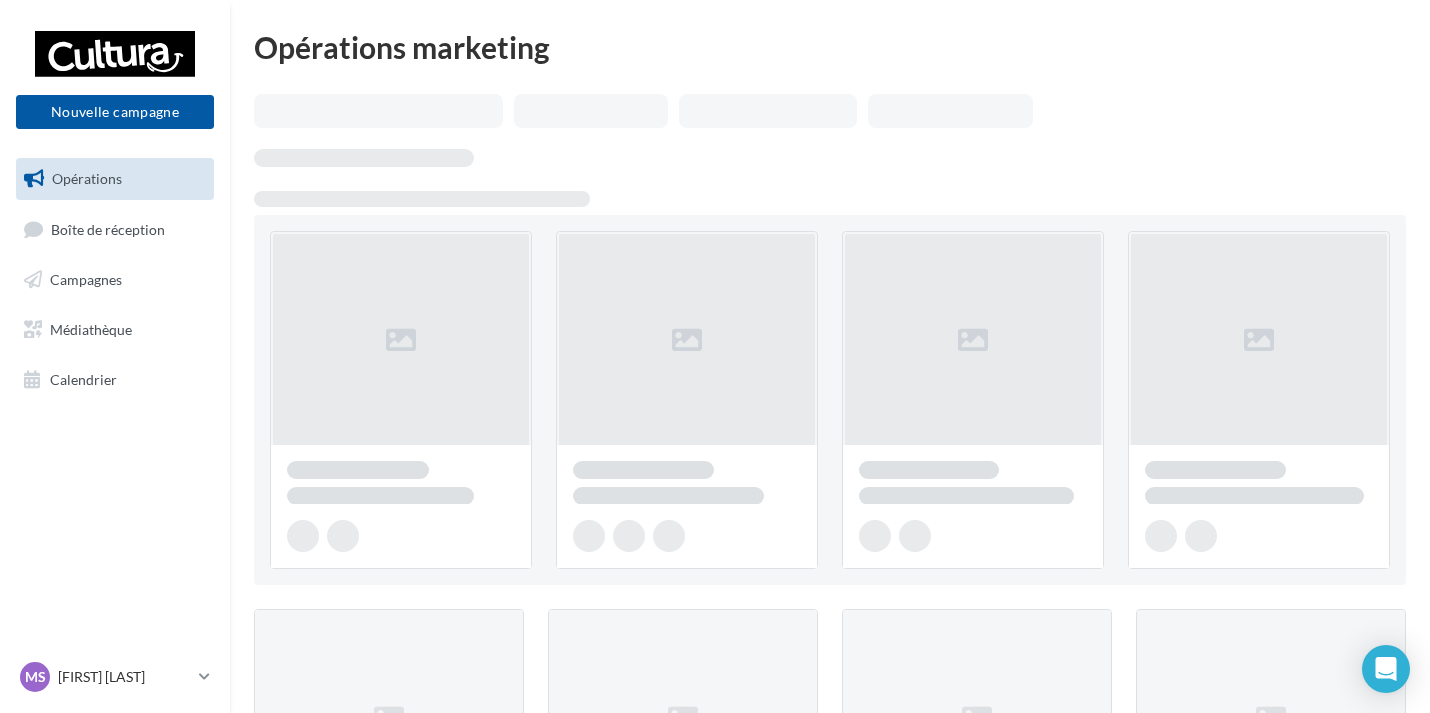 scroll, scrollTop: 0, scrollLeft: 0, axis: both 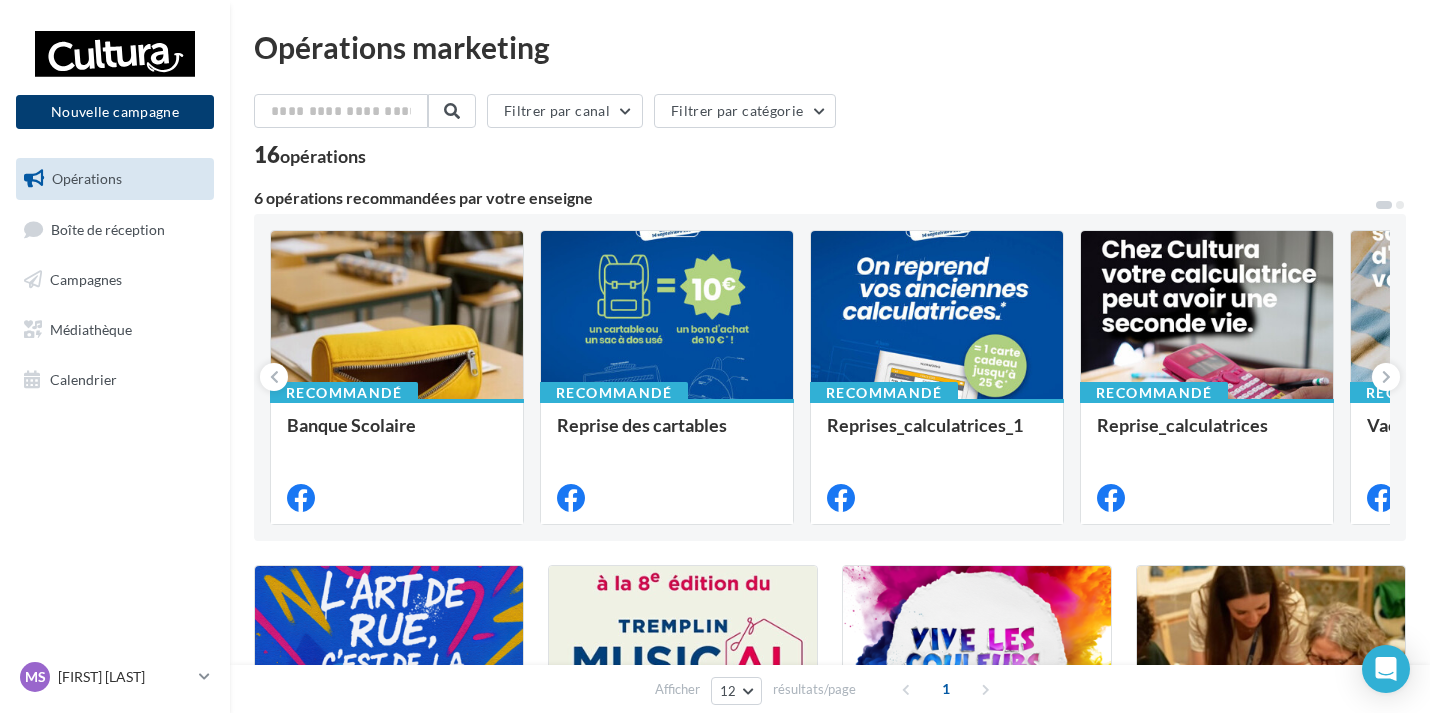 click on "Nouvelle campagne" at bounding box center [115, 112] 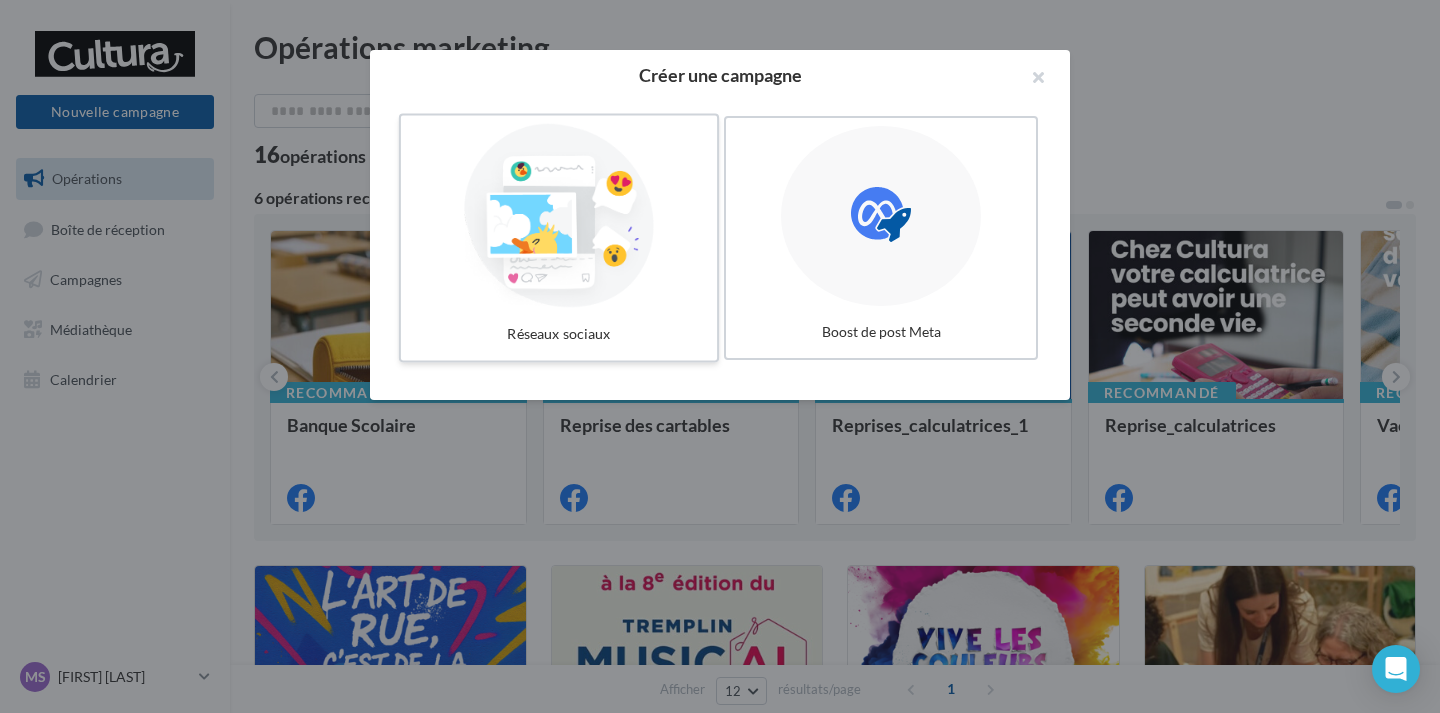 click at bounding box center [559, 216] 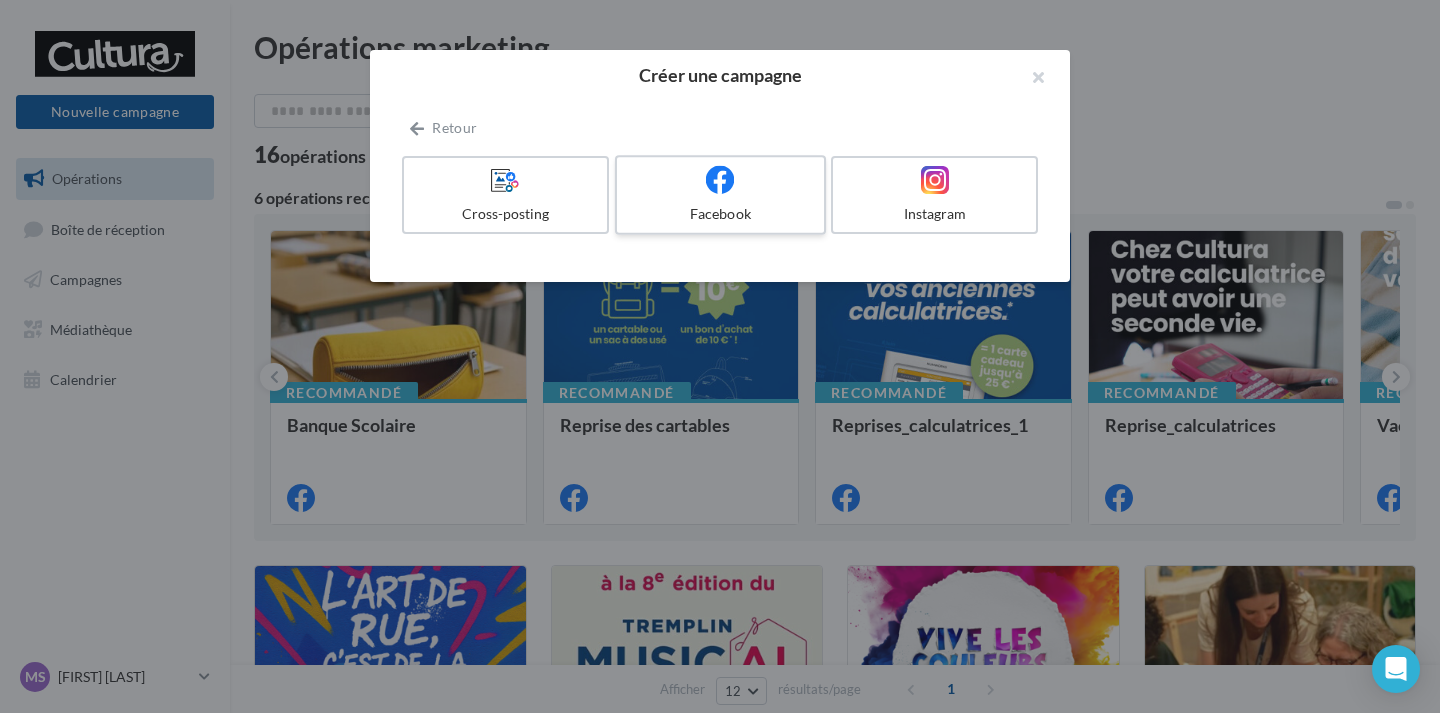 click at bounding box center [720, 179] 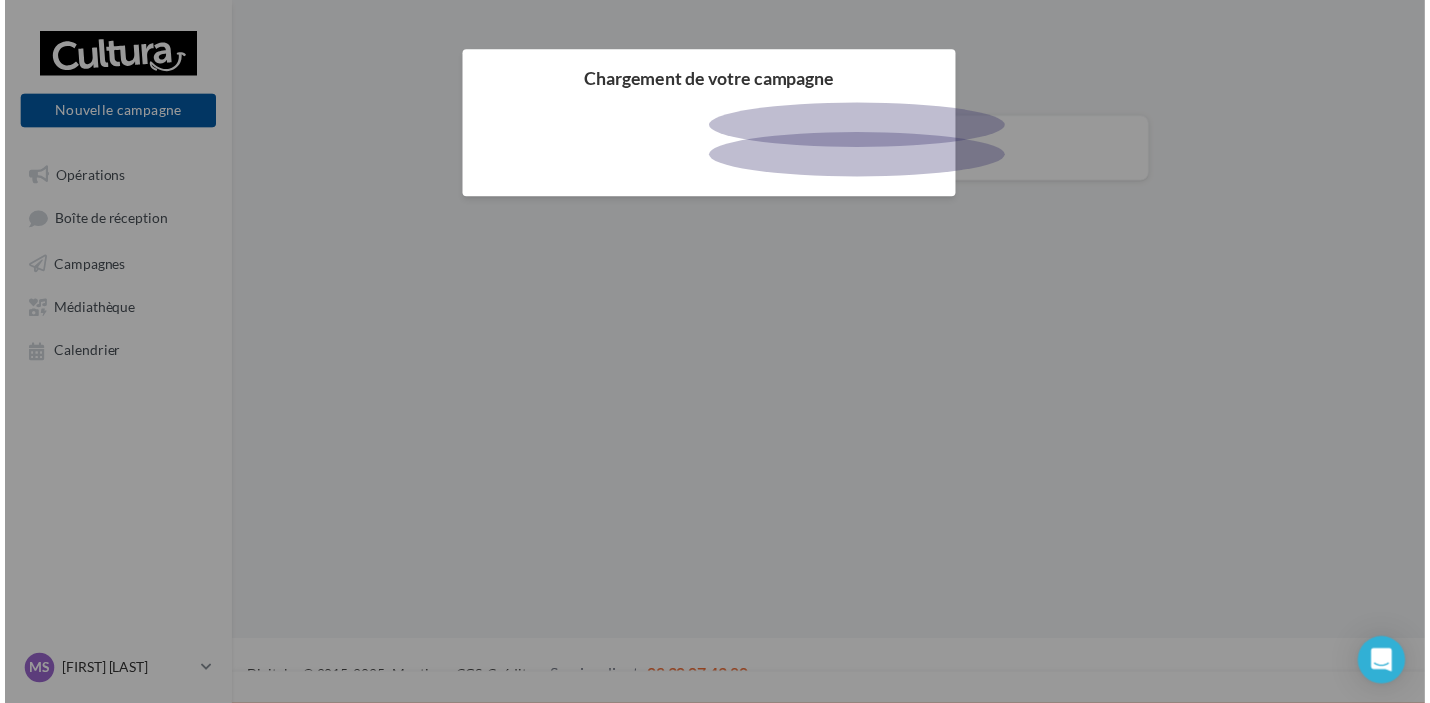 scroll, scrollTop: 0, scrollLeft: 0, axis: both 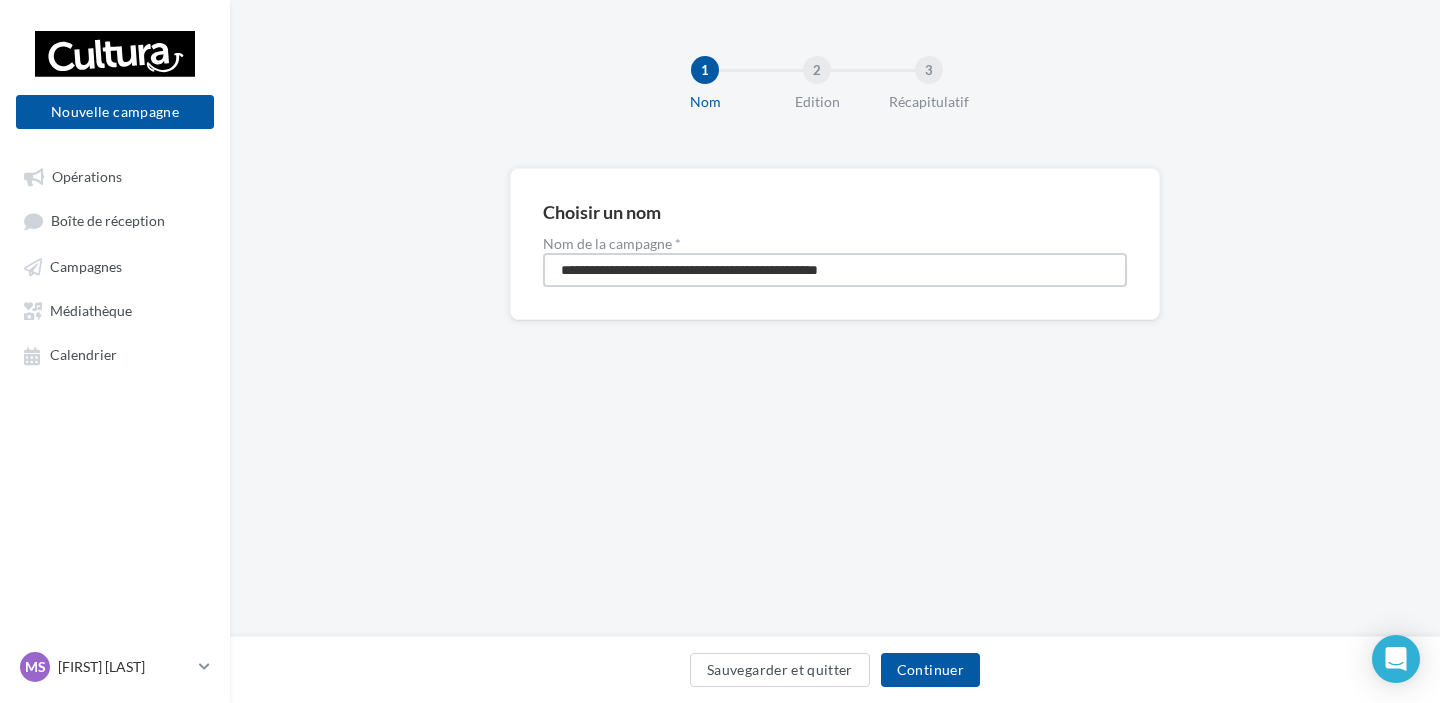 click on "**********" at bounding box center (835, 270) 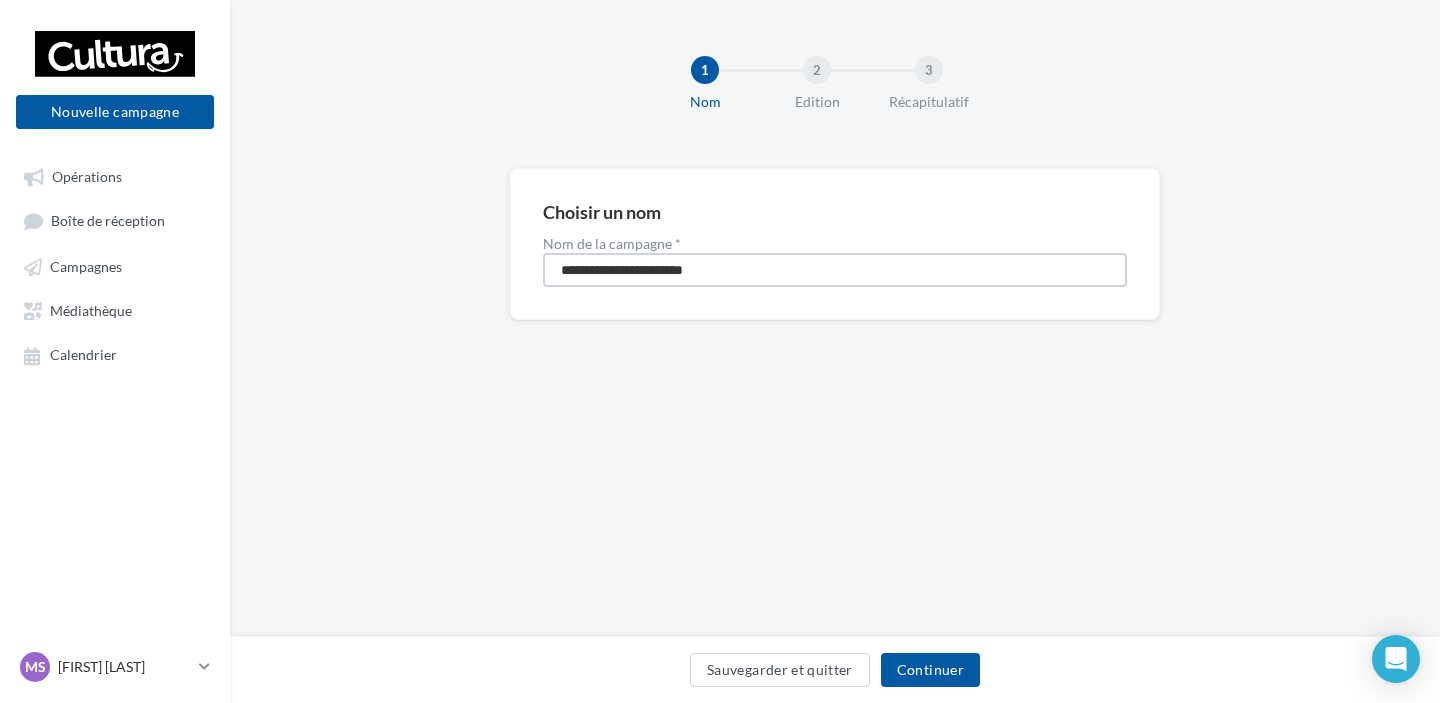 type on "**********" 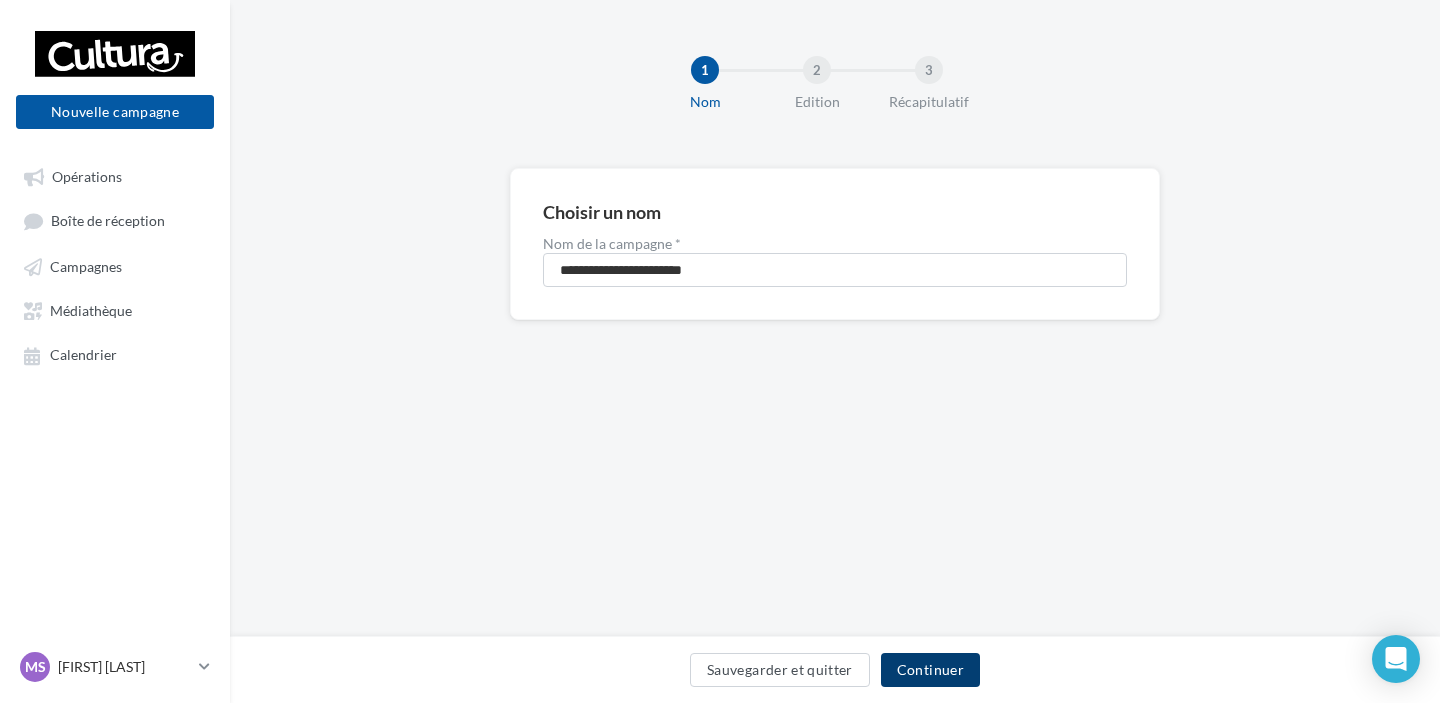 click on "Continuer" at bounding box center [930, 670] 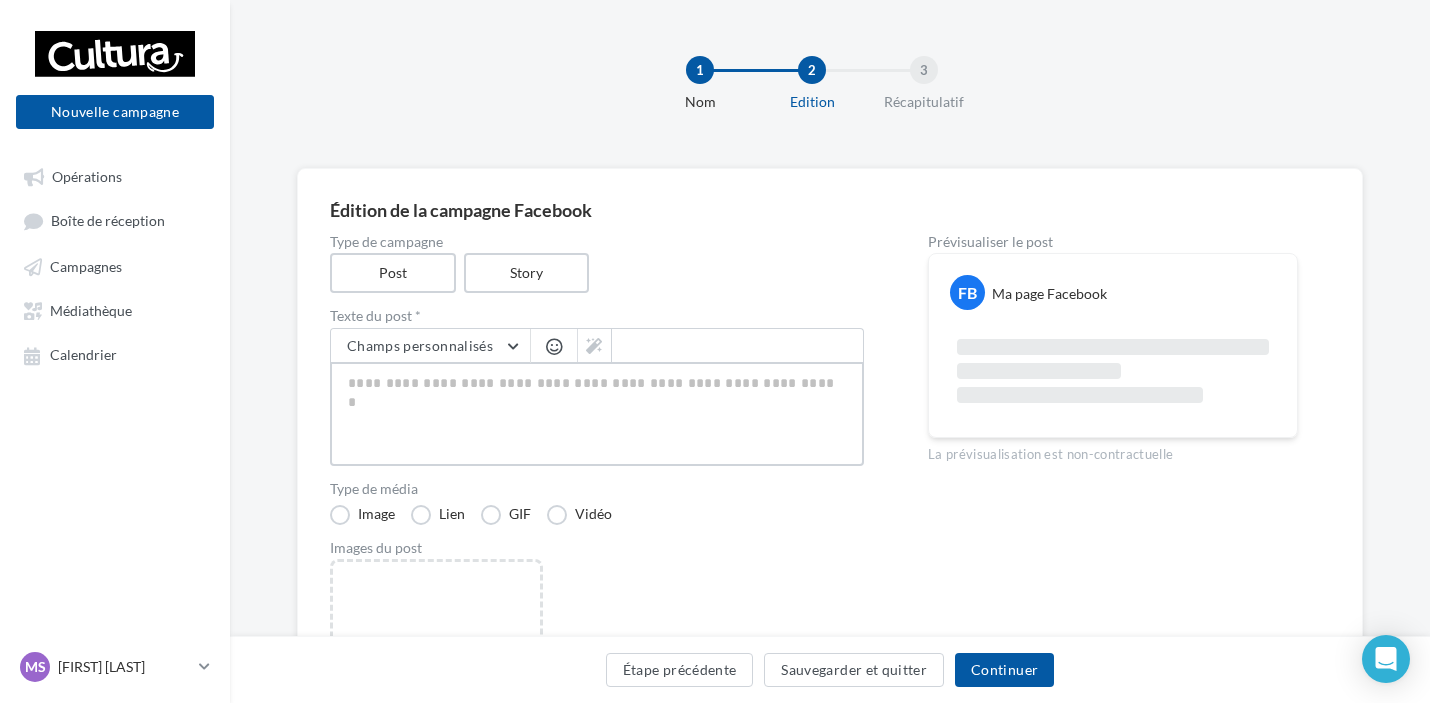 click at bounding box center [597, 414] 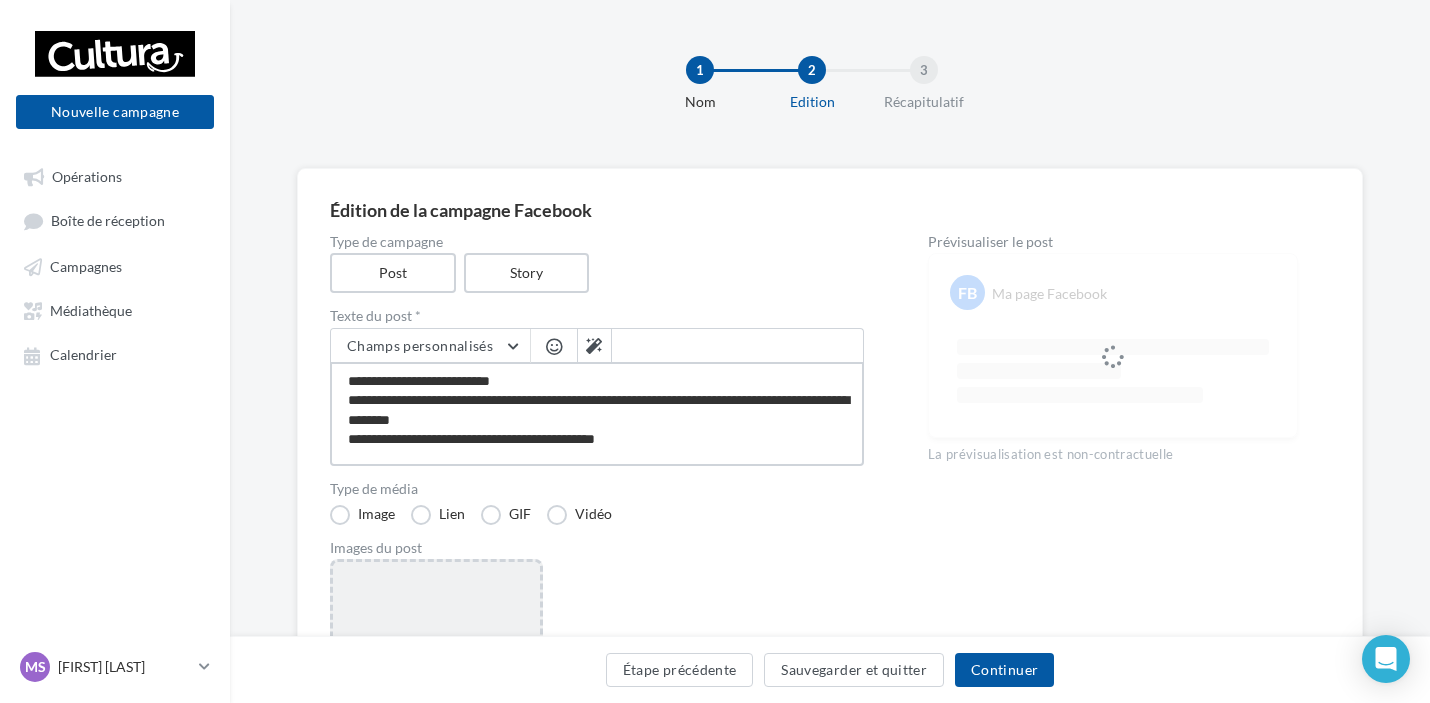 type on "**********" 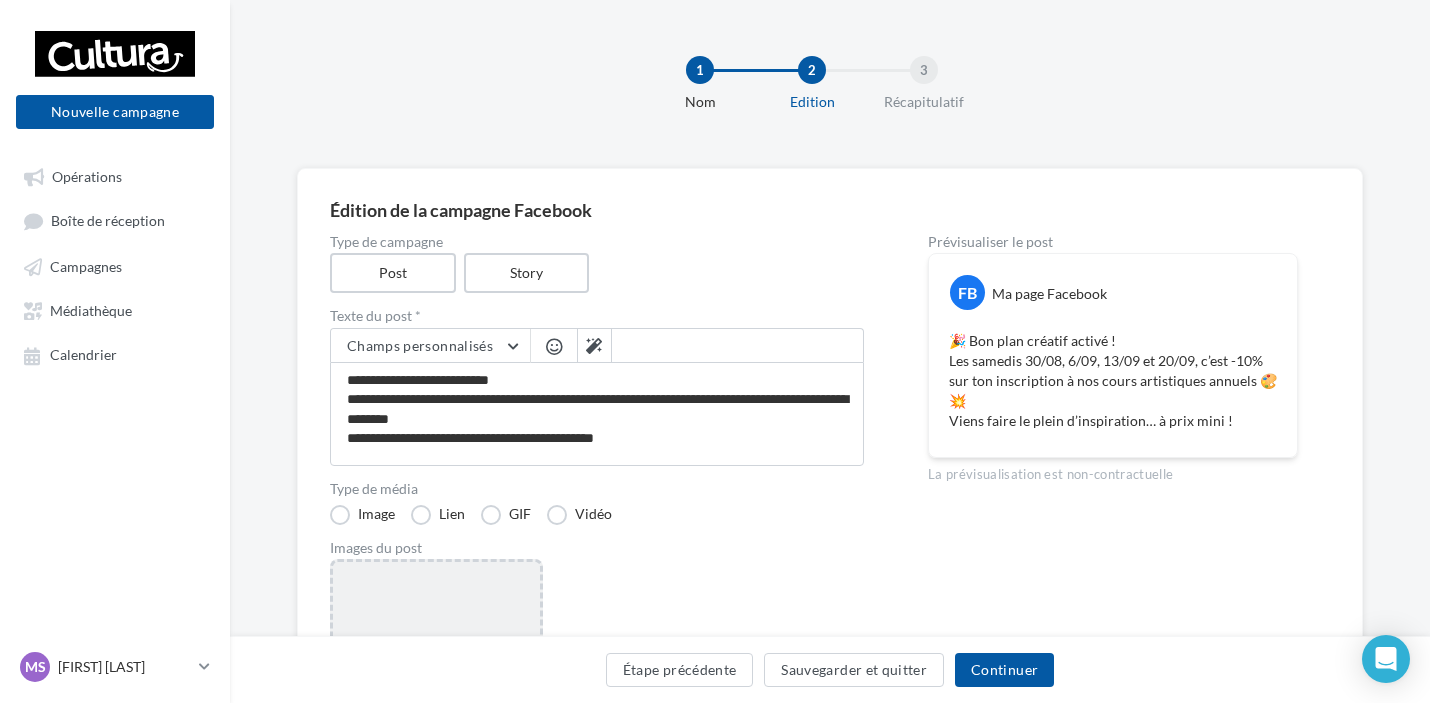 click on "Ajouter une image     Format: png, jpg" at bounding box center [436, 689] 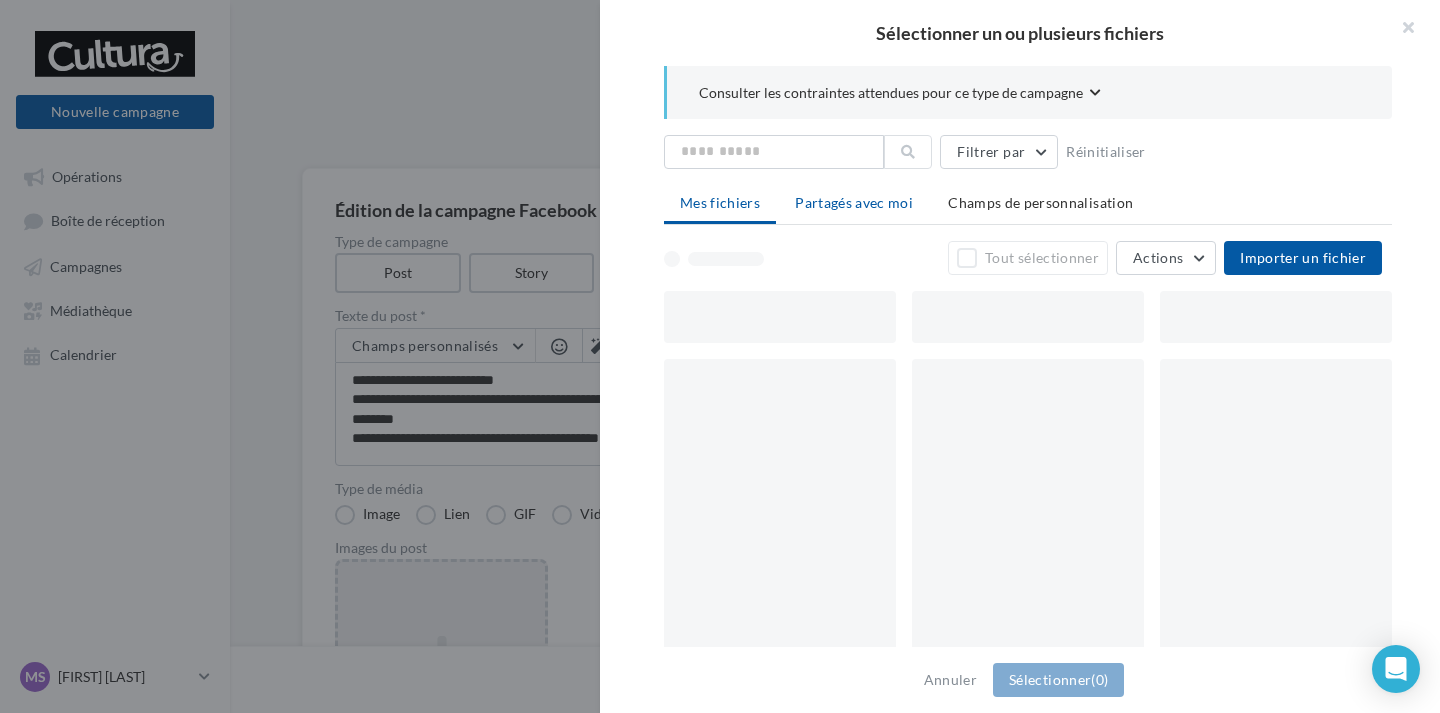 click on "Partagés avec moi" at bounding box center [854, 202] 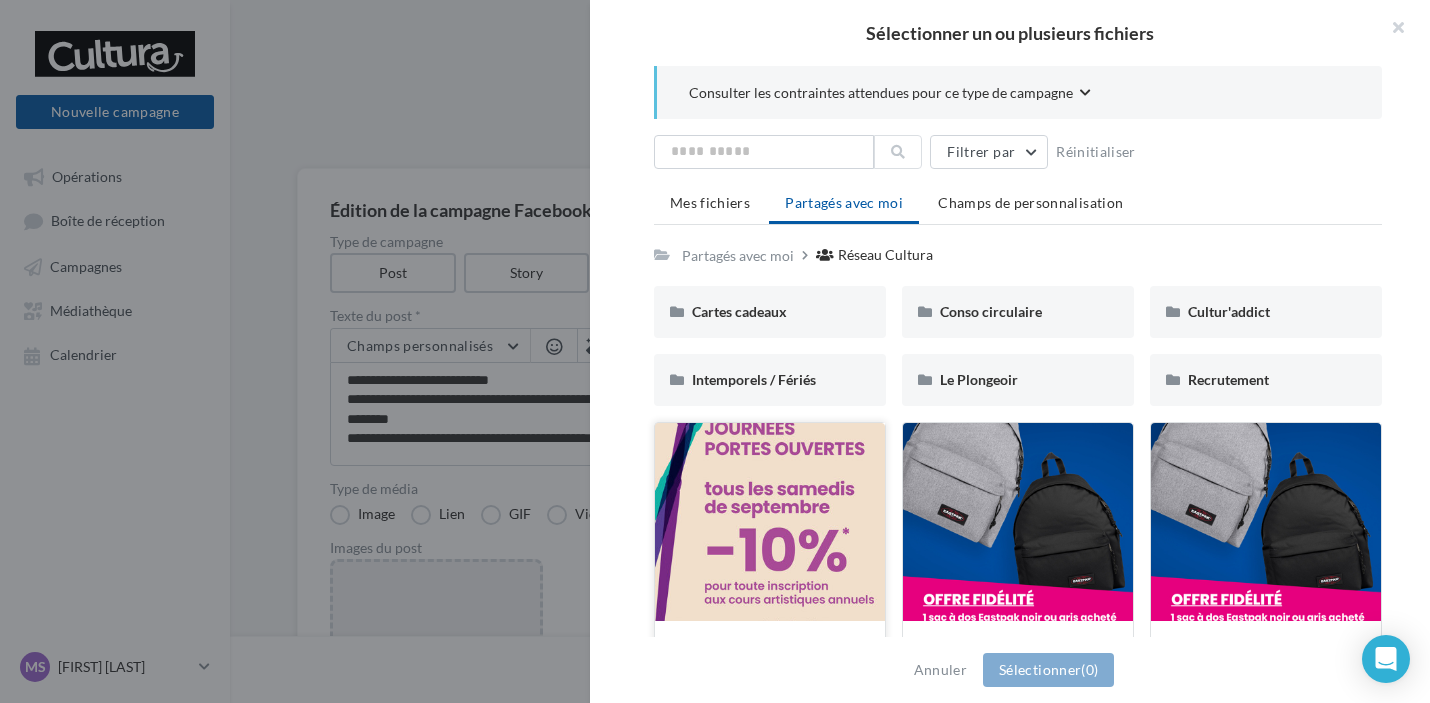 click at bounding box center (770, 523) 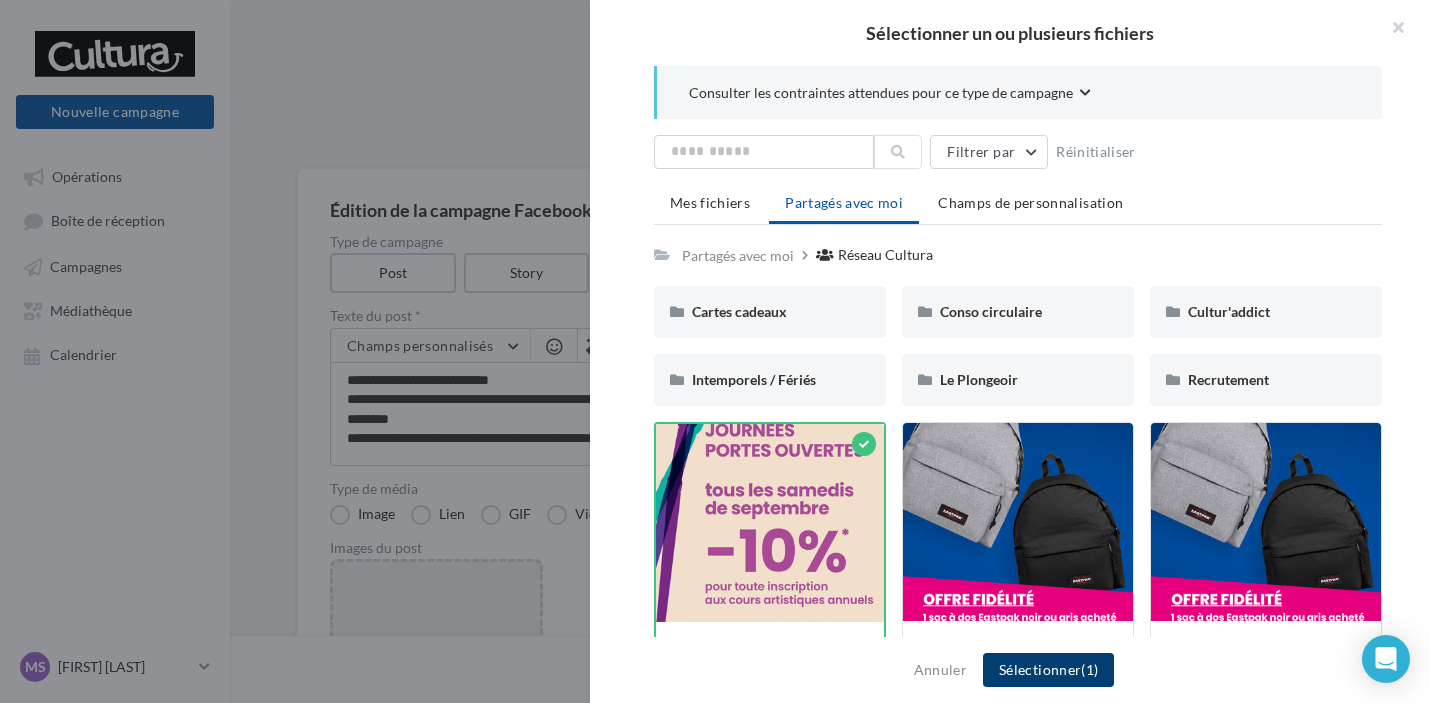 click on "Sélectionner   (1)" at bounding box center [1048, 670] 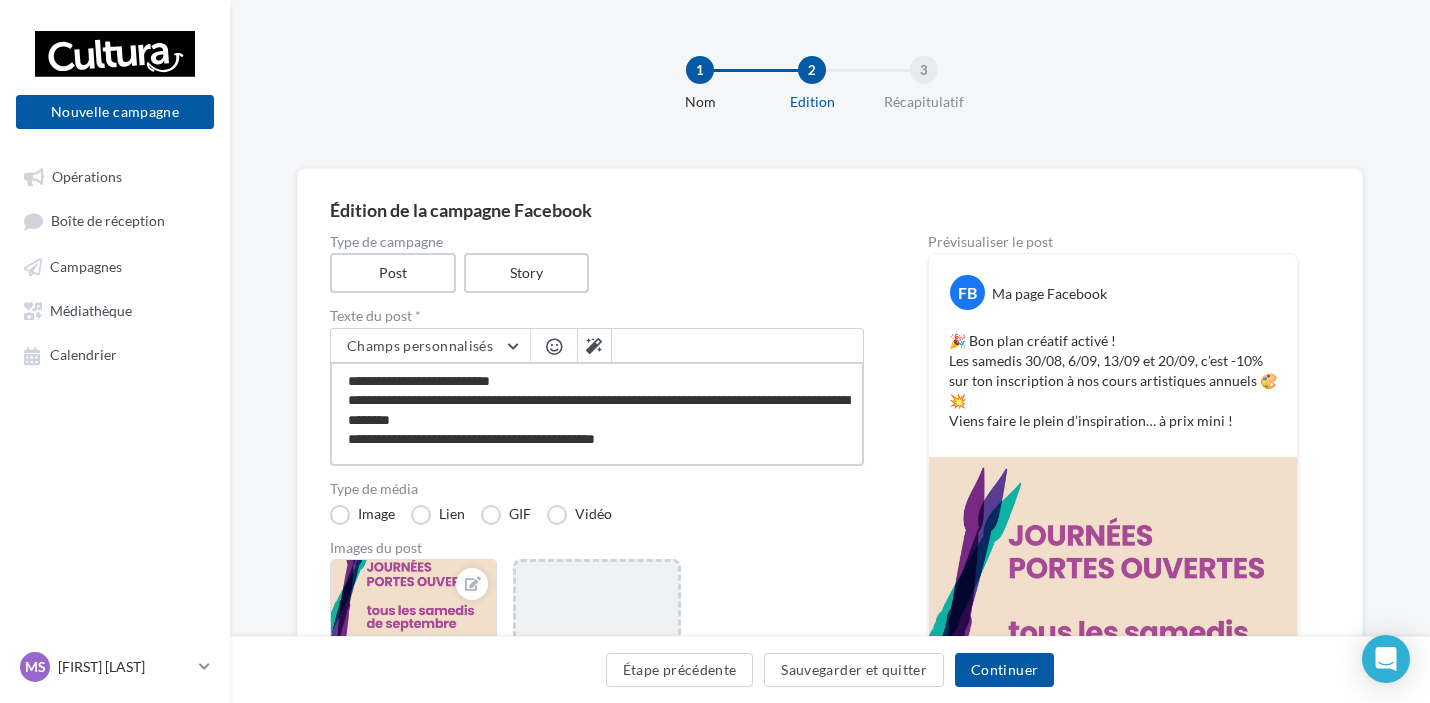 drag, startPoint x: 395, startPoint y: 424, endPoint x: 303, endPoint y: 378, distance: 102.85912 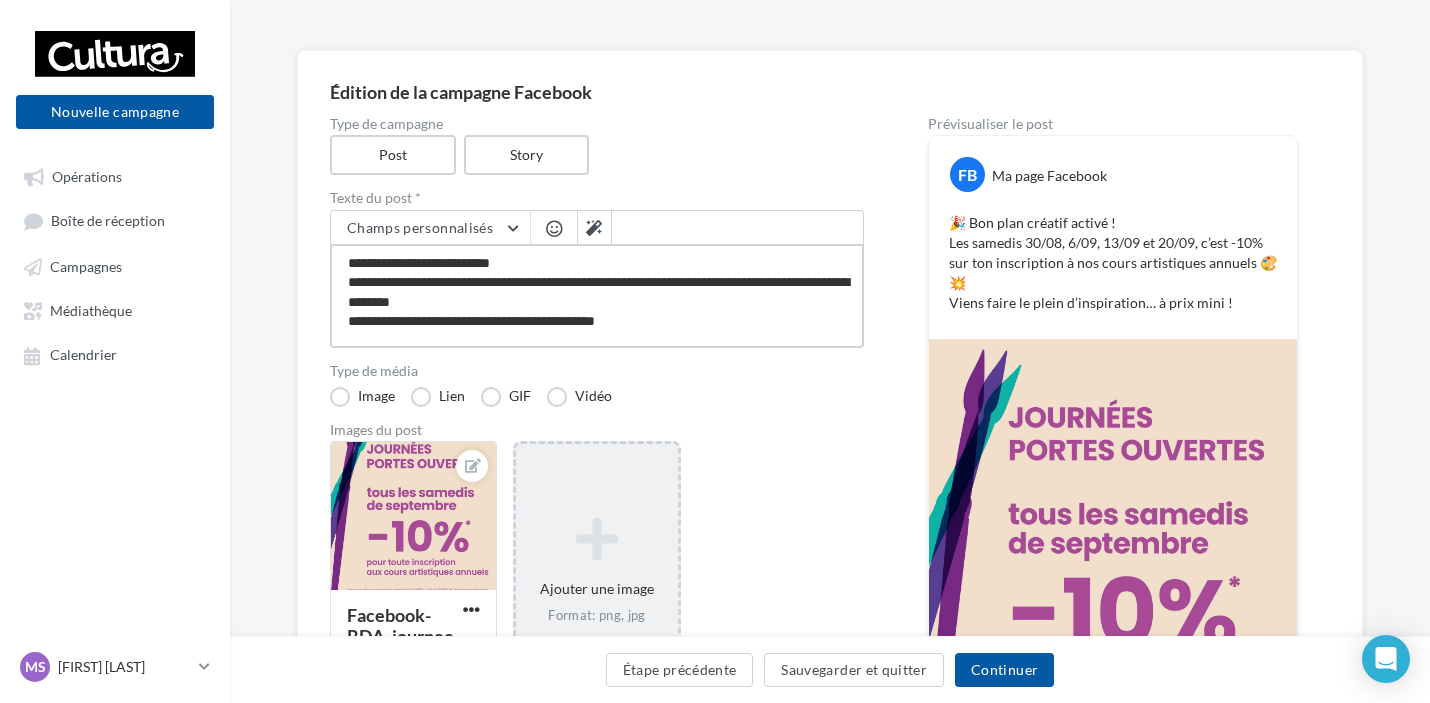 scroll, scrollTop: 300, scrollLeft: 0, axis: vertical 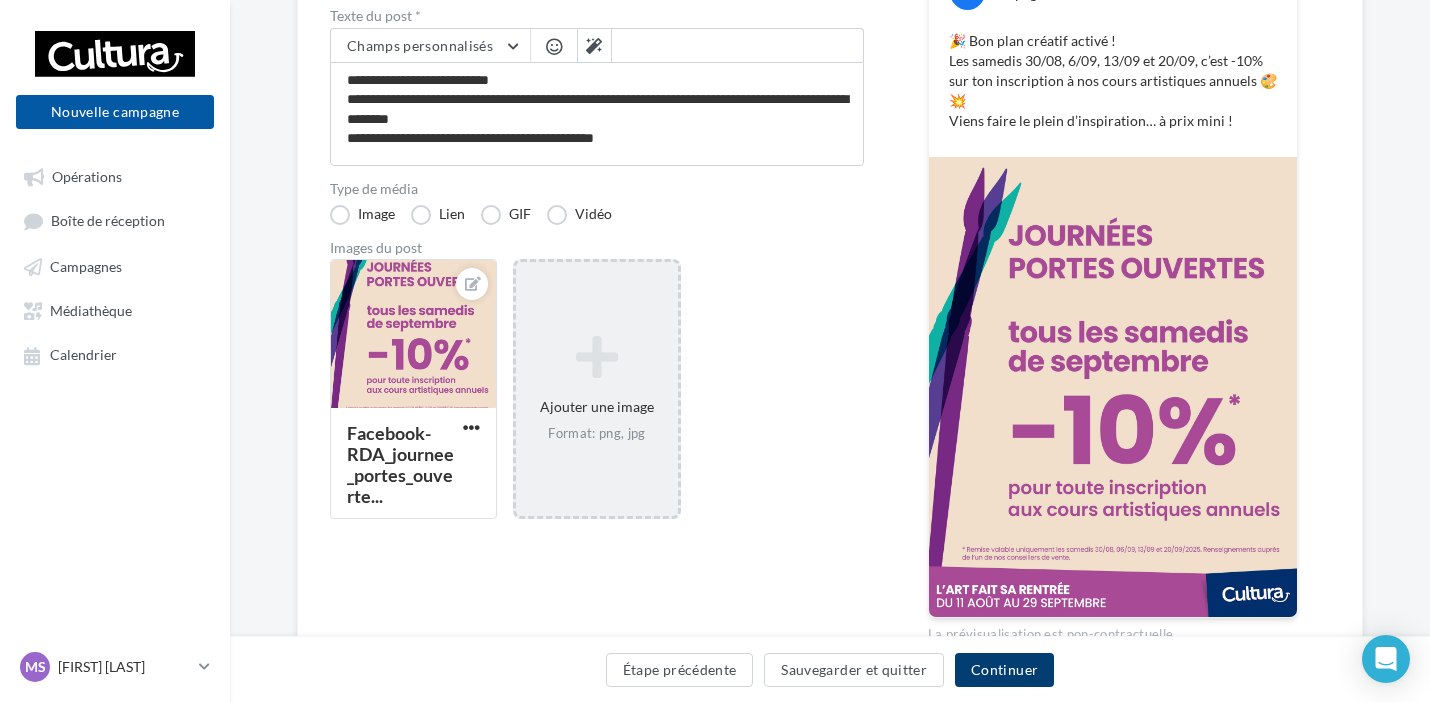 click on "Continuer" at bounding box center (1004, 670) 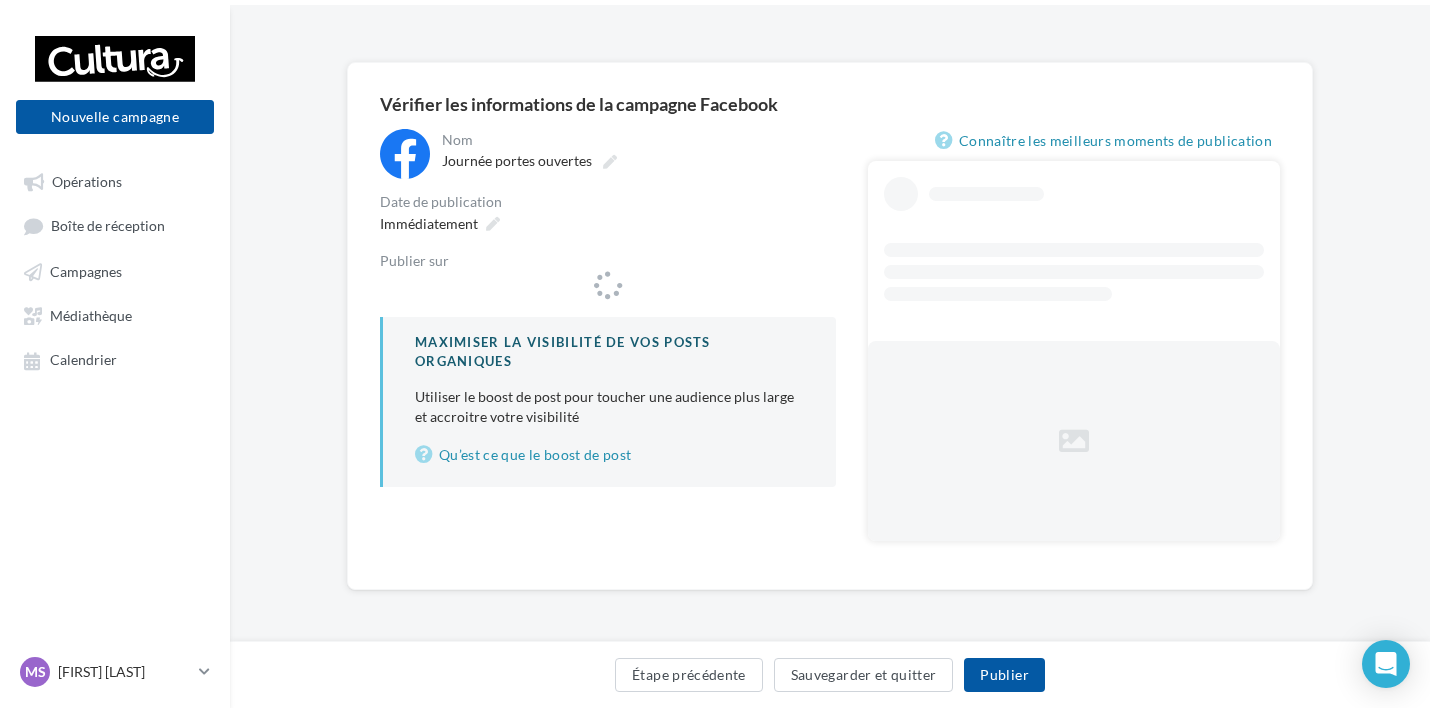 scroll, scrollTop: 0, scrollLeft: 0, axis: both 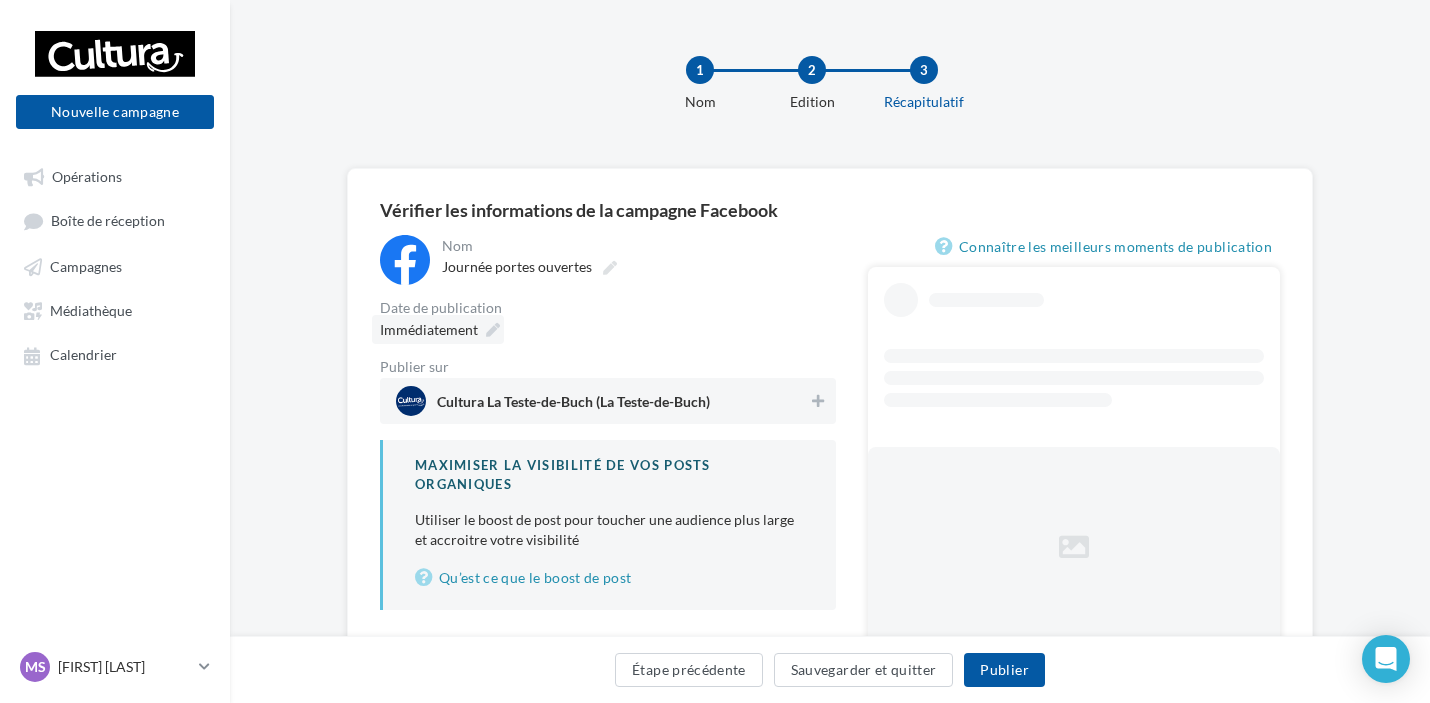 click at bounding box center (493, 330) 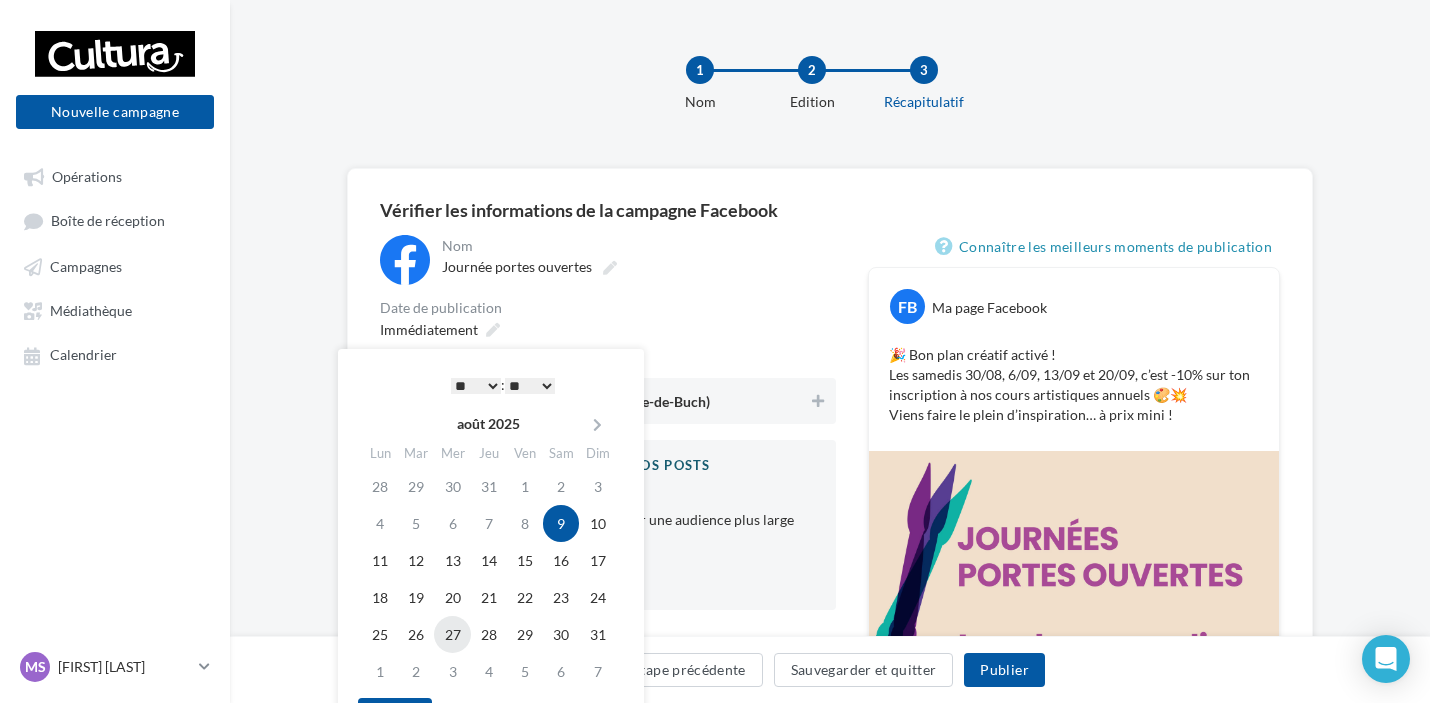 click on "27" at bounding box center (452, 634) 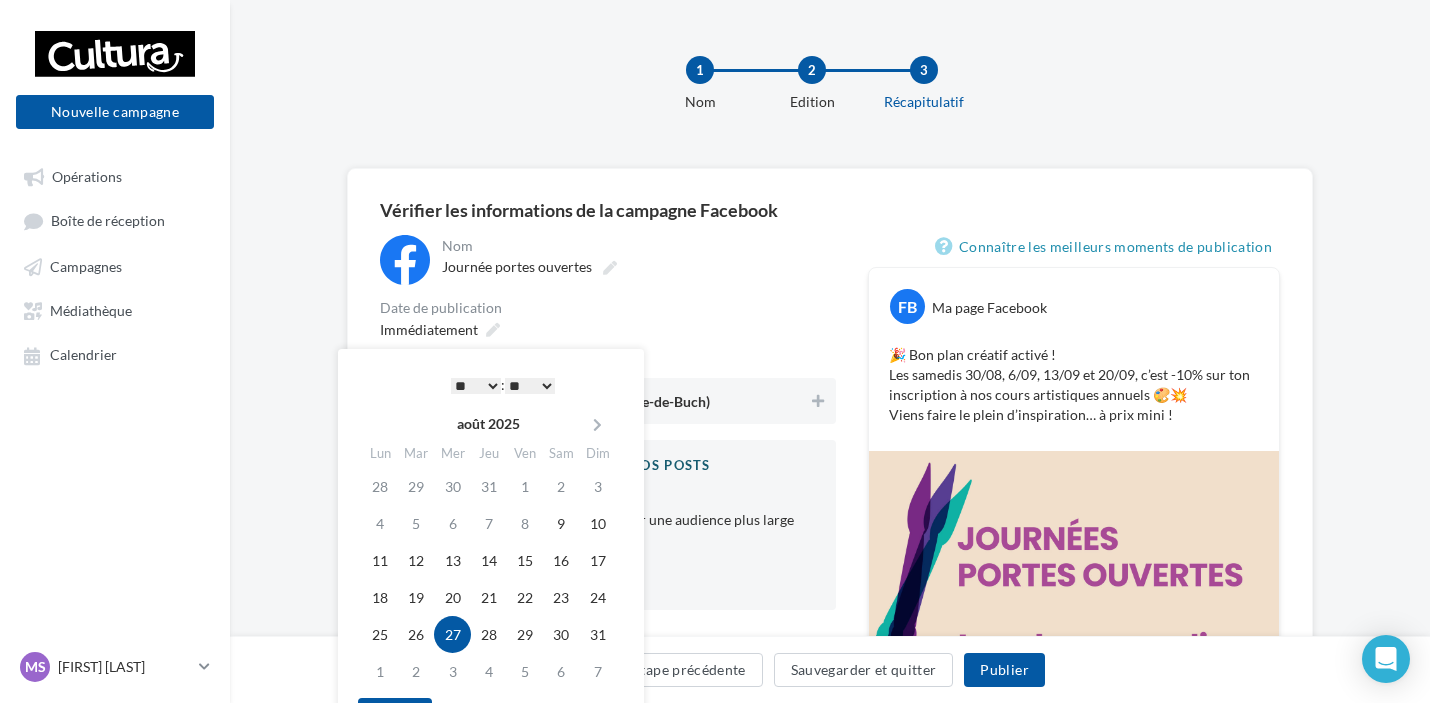 click on "* * * * * * * * * * ** ** ** ** ** ** ** ** ** ** ** ** ** **" at bounding box center [476, 386] 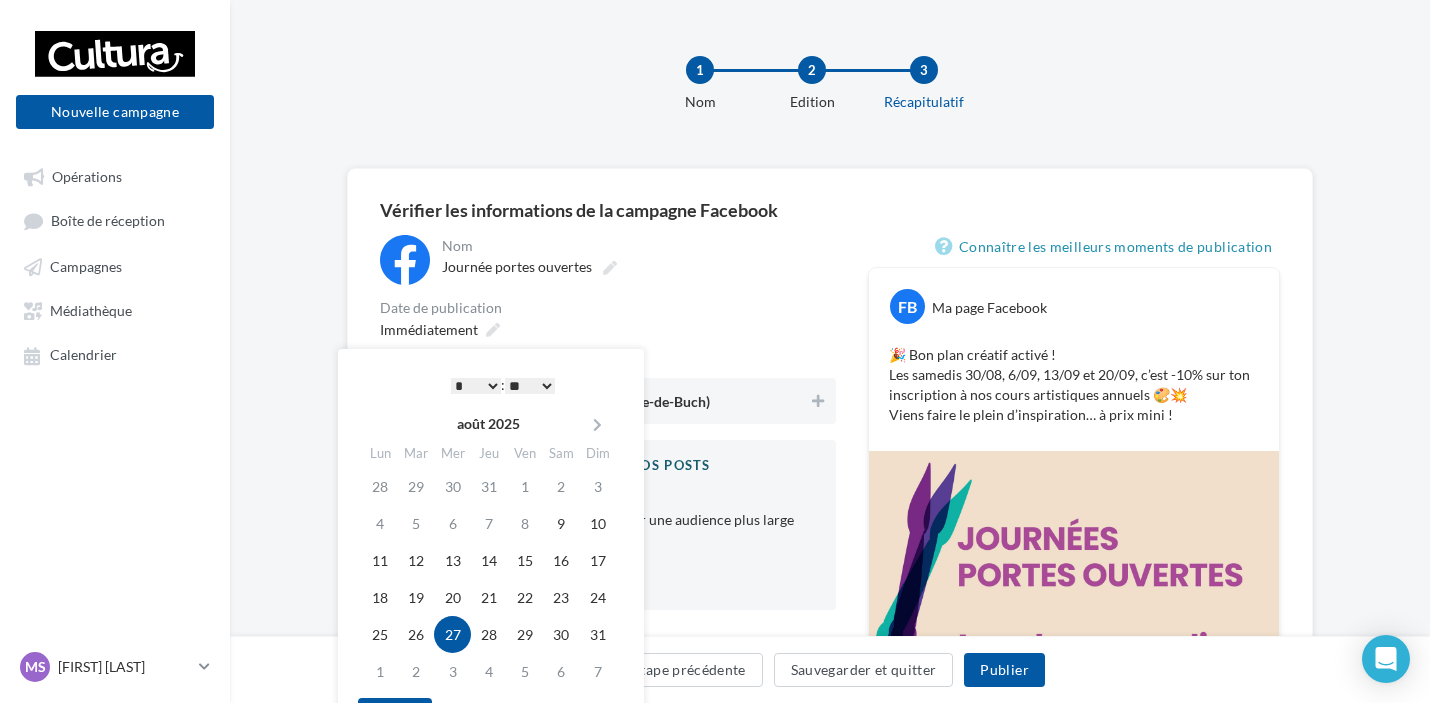 click on "Immédiatement" at bounding box center (608, 329) 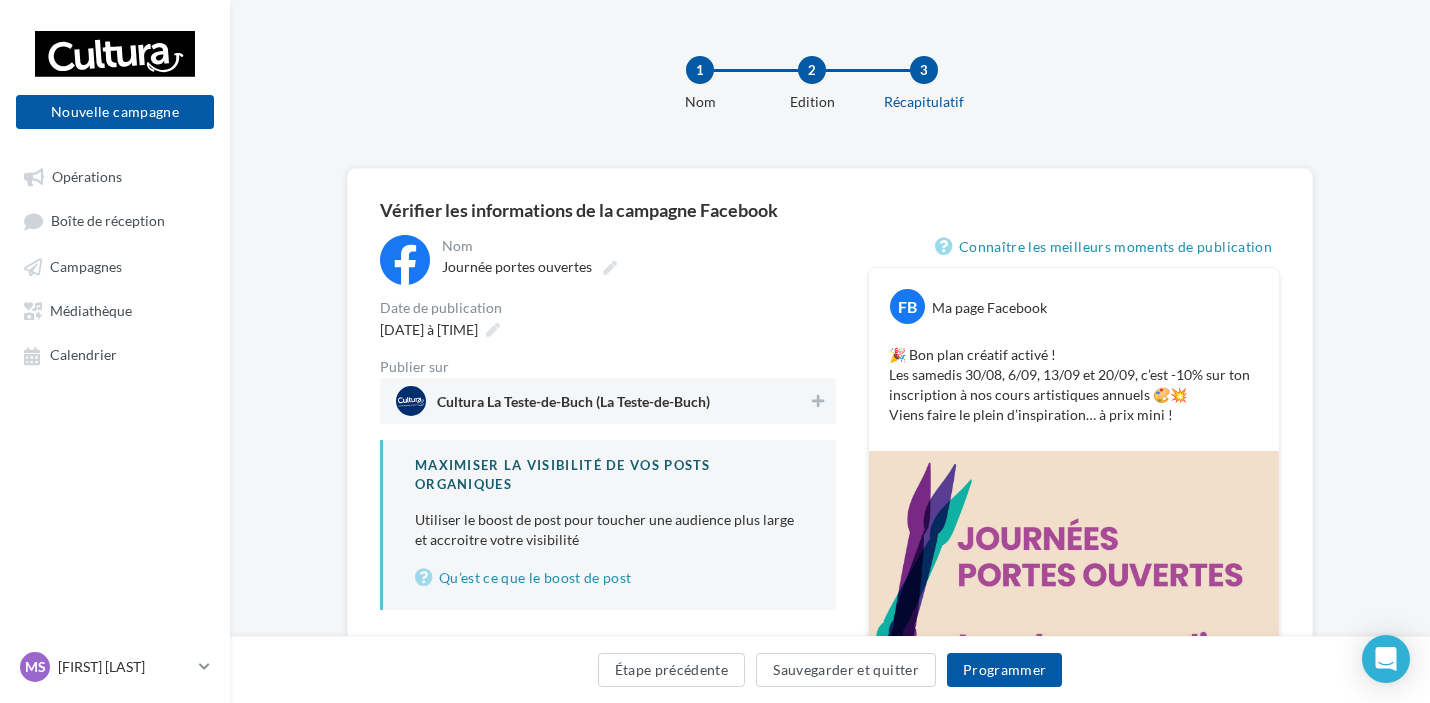 click on "Cultura La Teste-de-Buch (La Teste-de-Buch)" at bounding box center [602, 401] 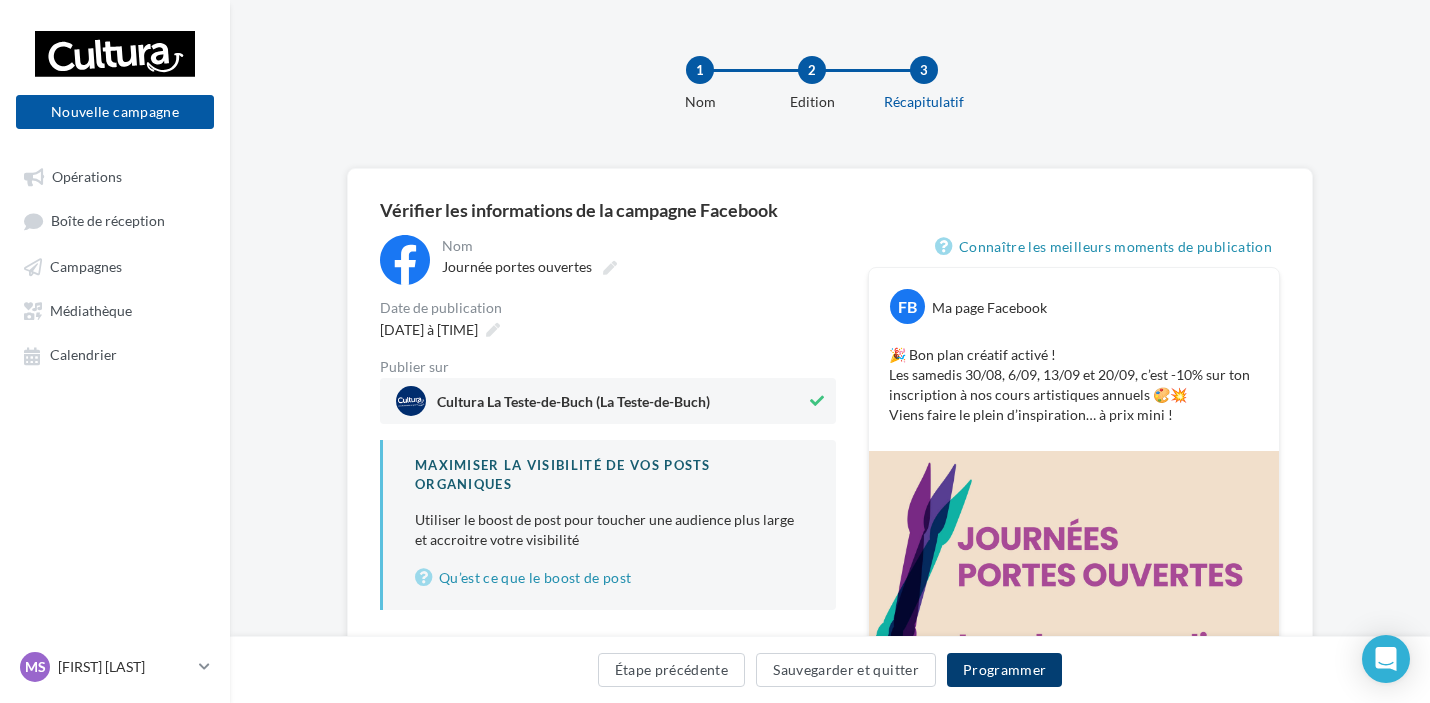 click on "Programmer" at bounding box center [1005, 670] 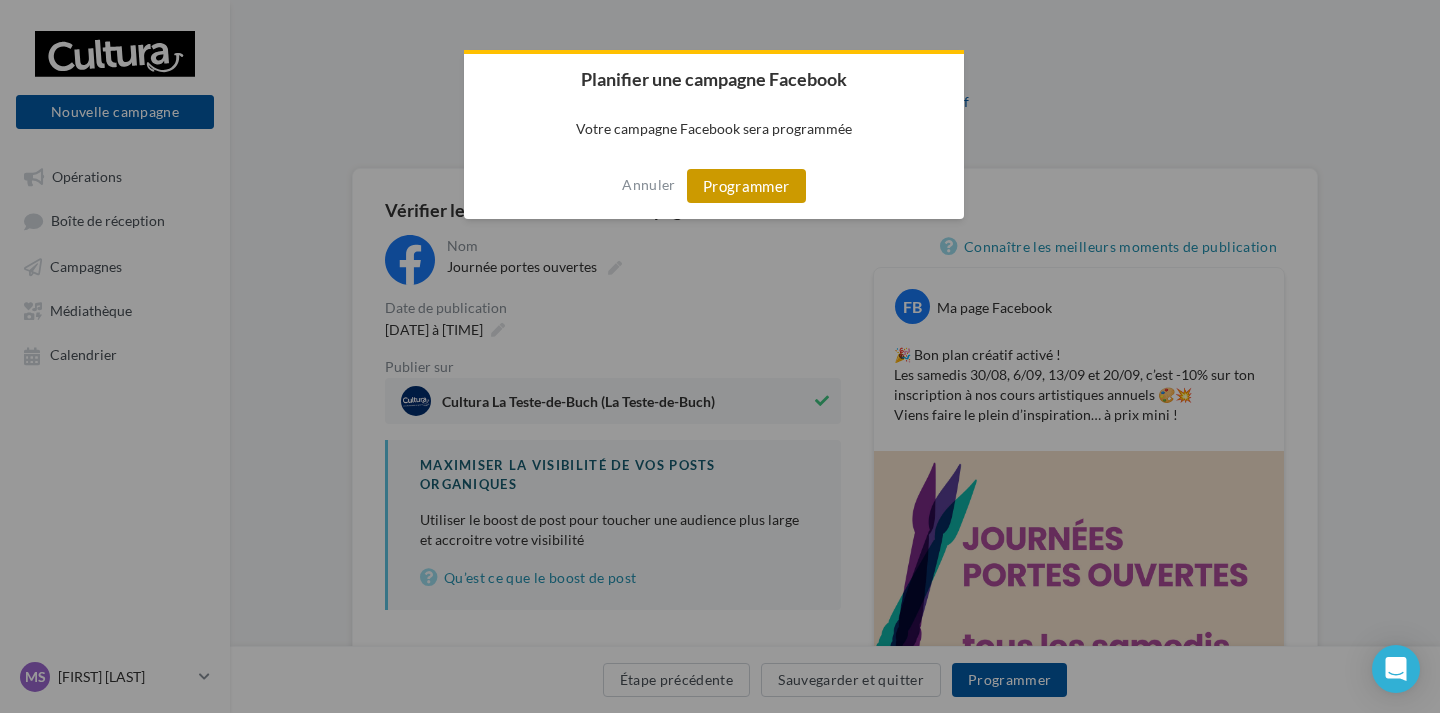 click on "Programmer" at bounding box center (746, 186) 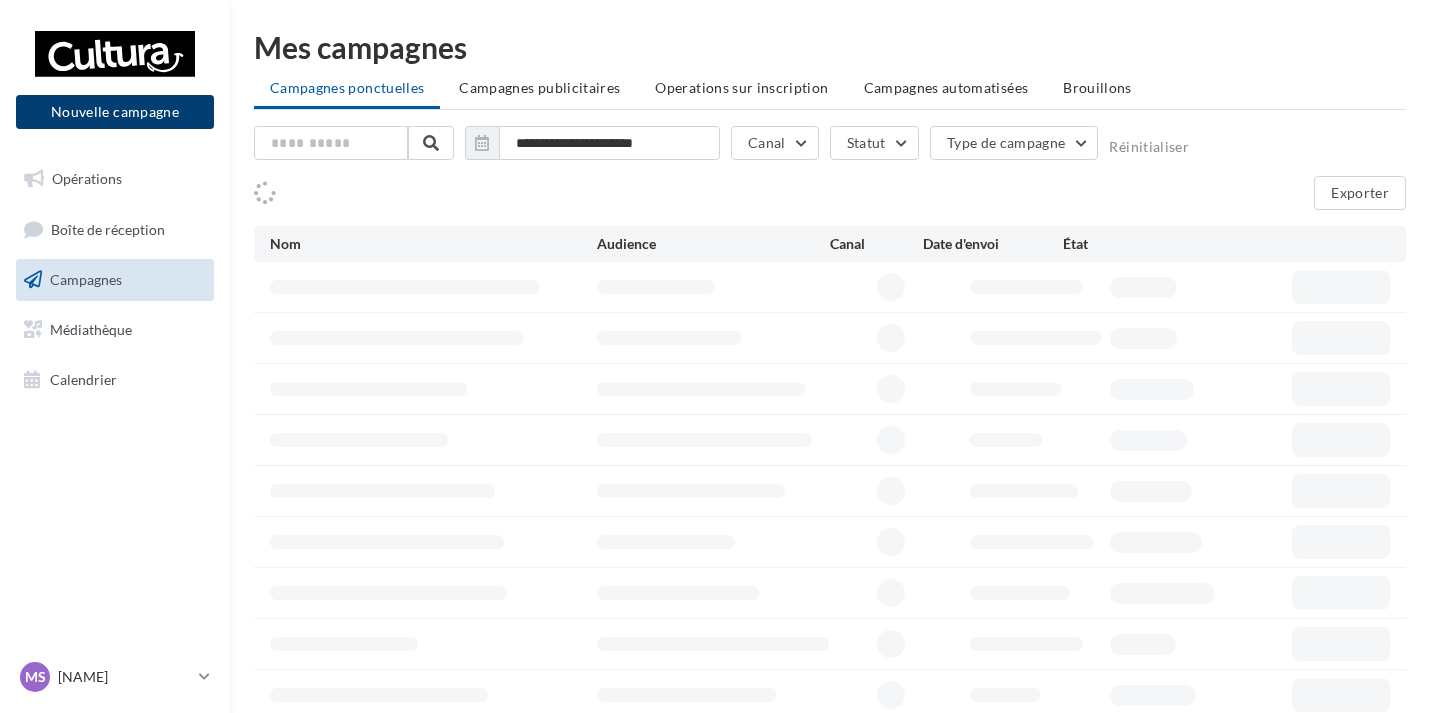 scroll, scrollTop: 0, scrollLeft: 0, axis: both 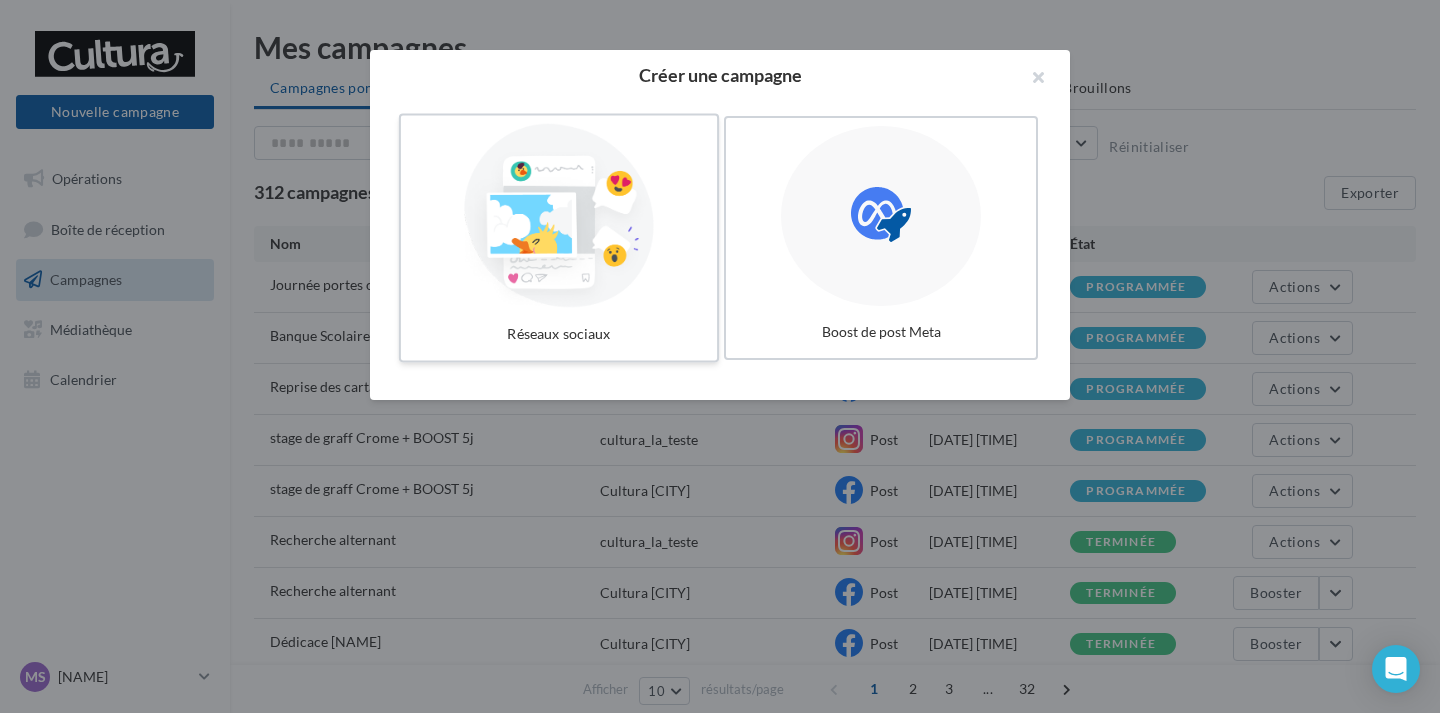 click at bounding box center (559, 216) 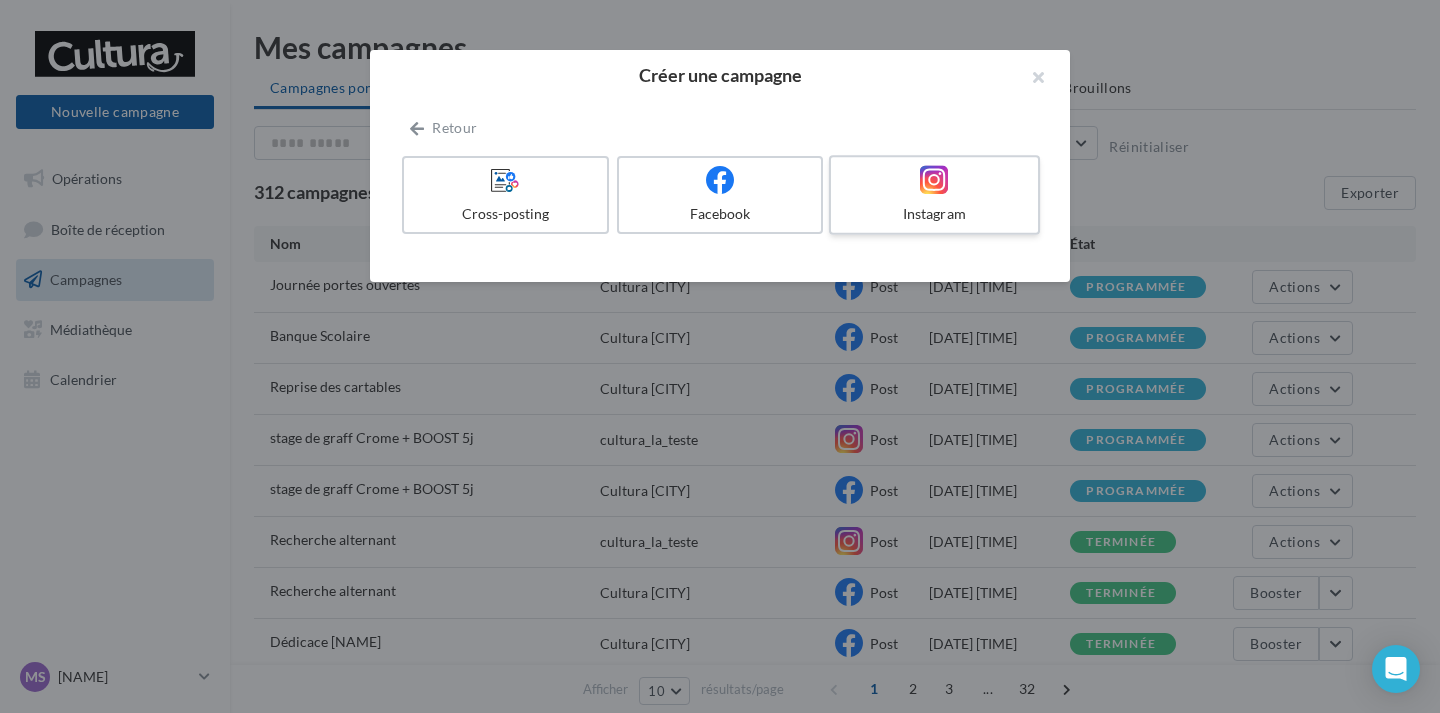 click at bounding box center [934, 180] 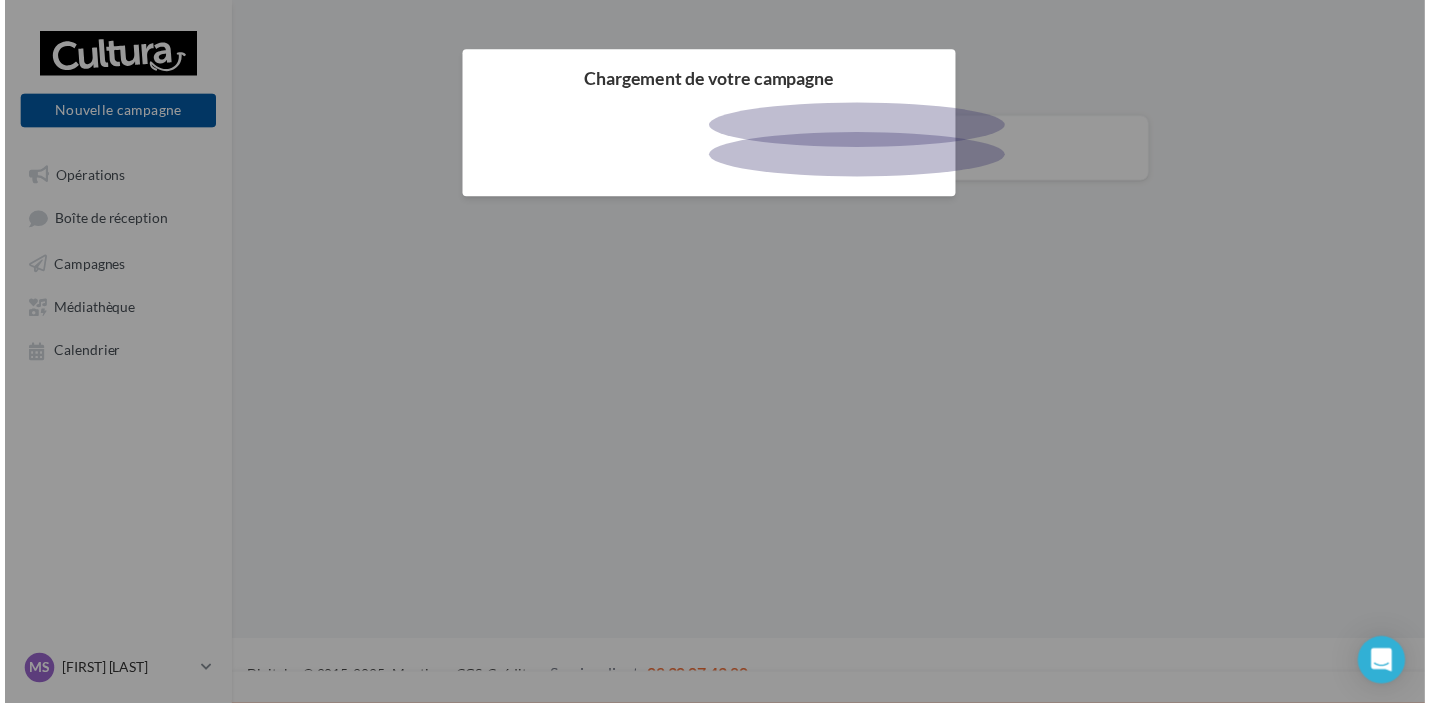 scroll, scrollTop: 0, scrollLeft: 0, axis: both 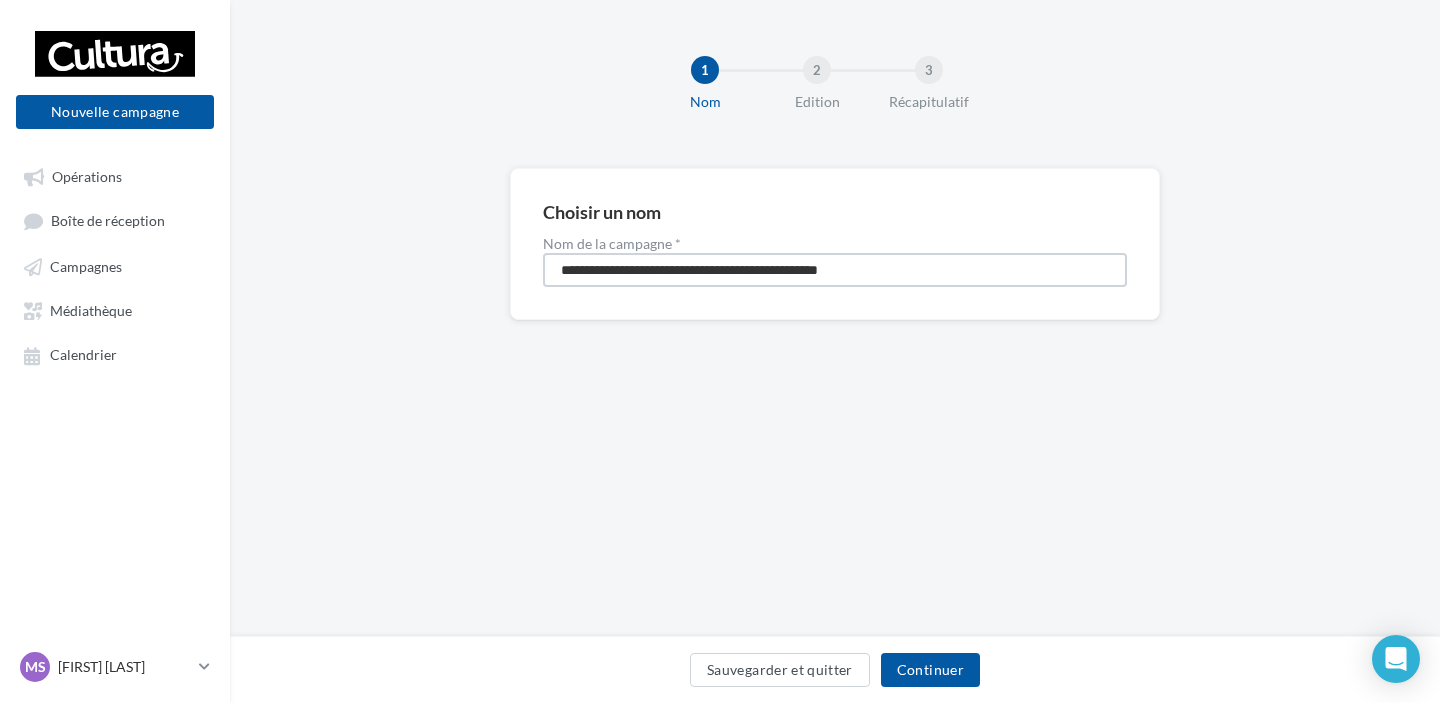 click on "**********" at bounding box center (835, 270) 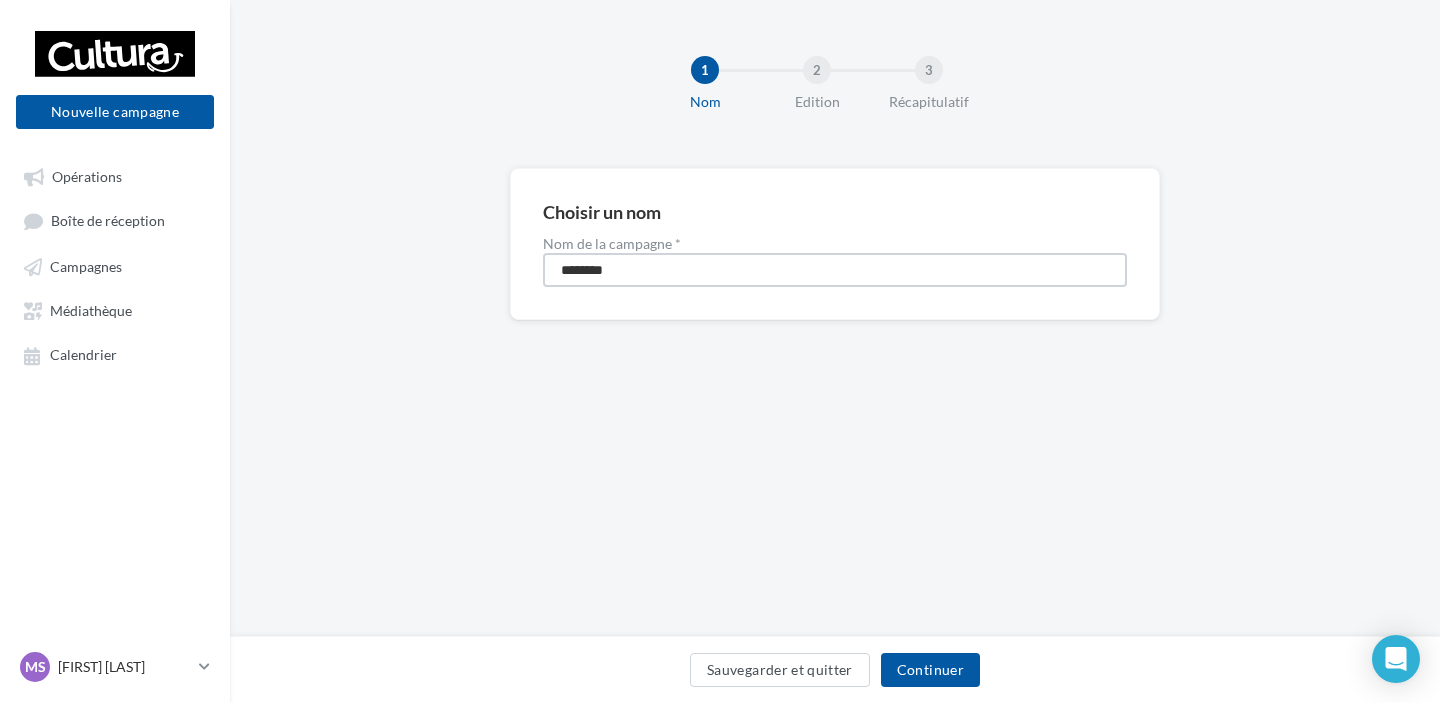 type on "**********" 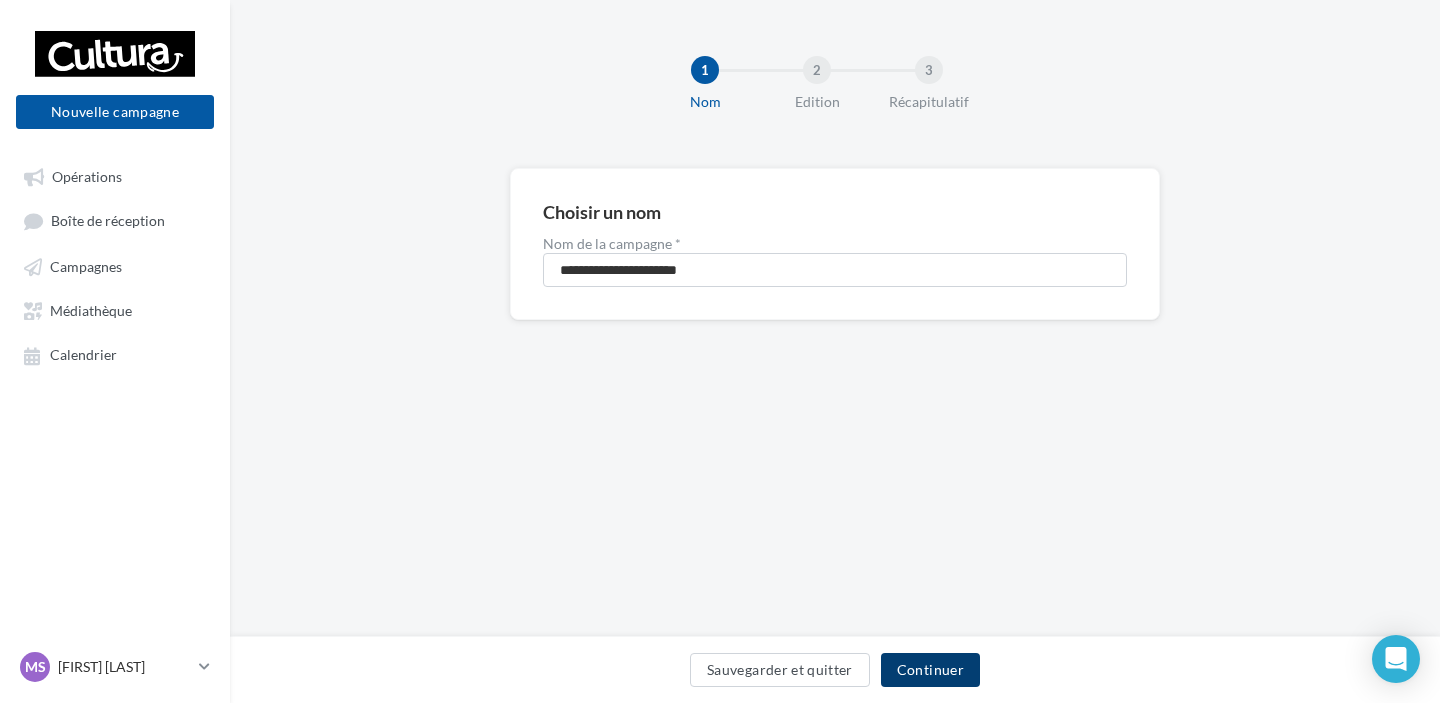 click on "Continuer" at bounding box center (930, 670) 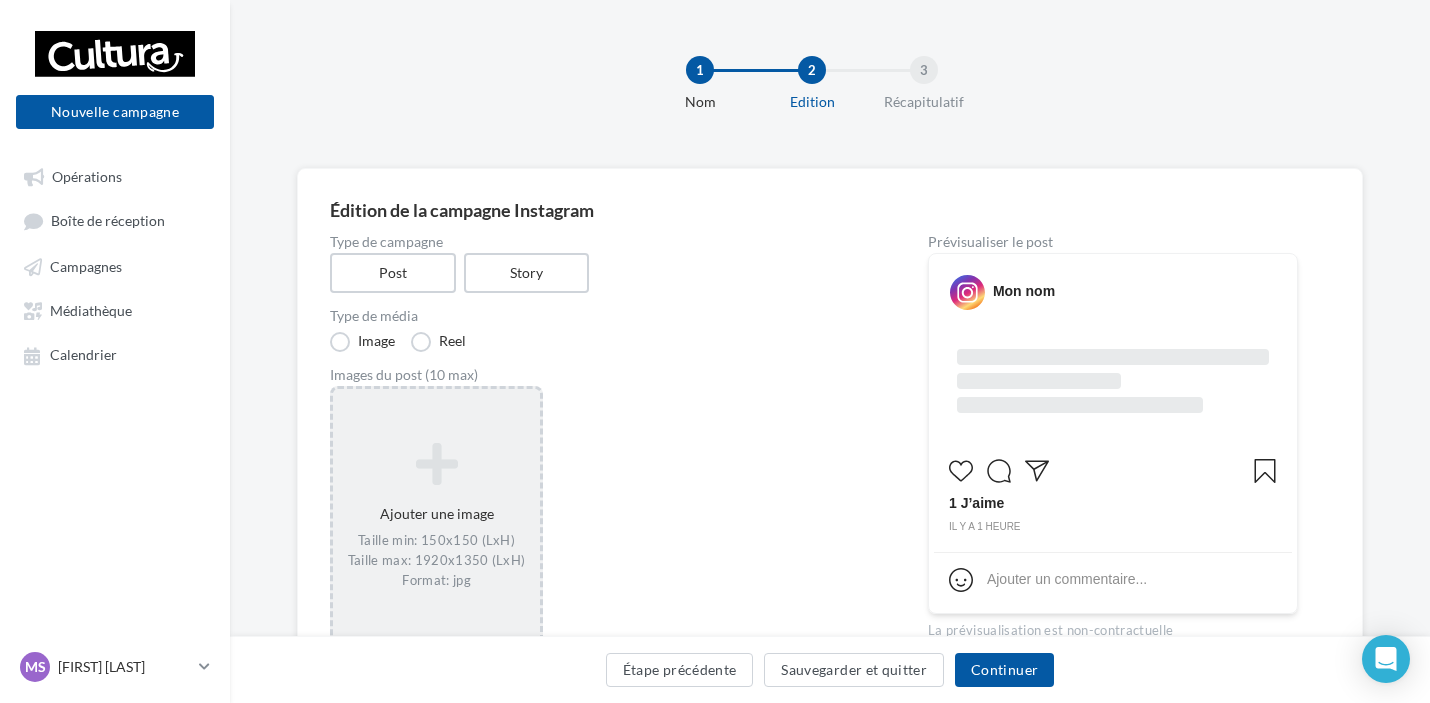 click on "Ajouter une image     Taille min: 150x150 (LxH)   Taille max: 1920x1350 (LxH)   Format: jpg" at bounding box center (436, 516) 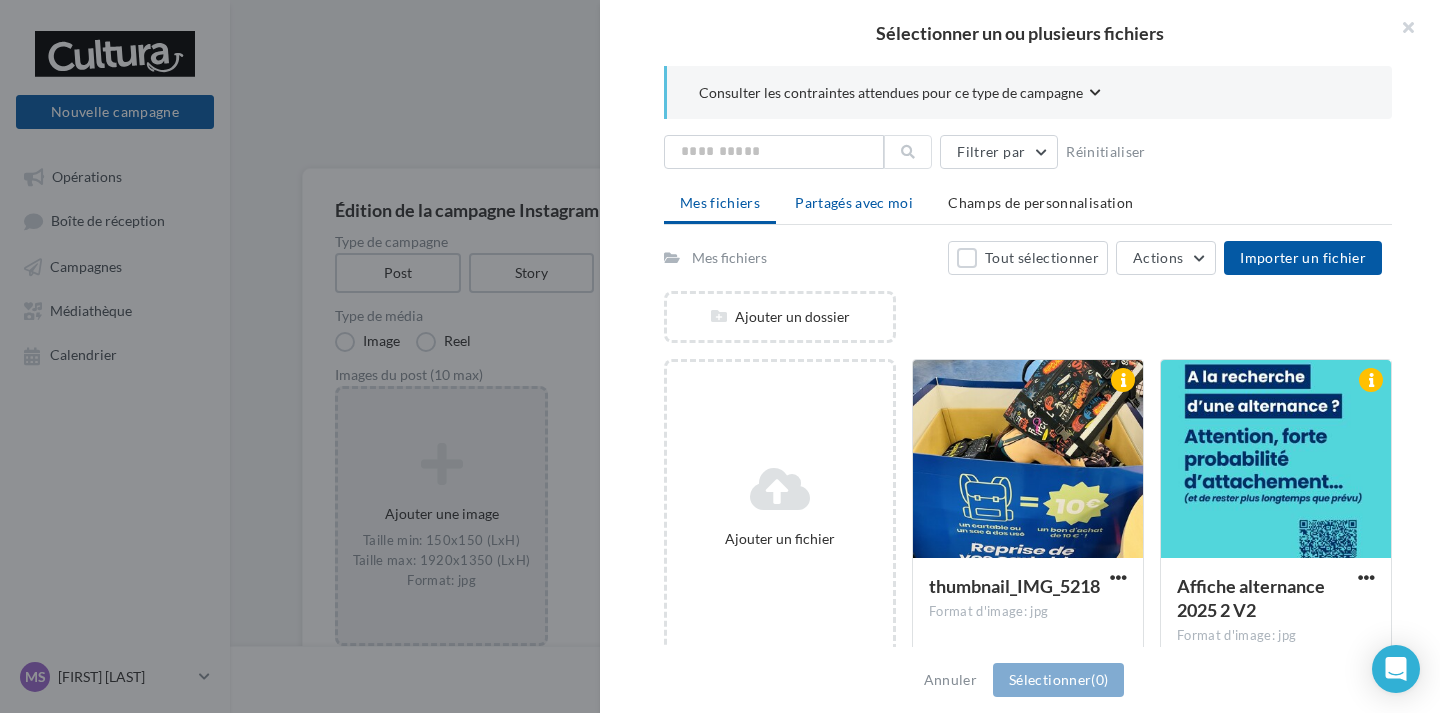 click on "Partagés avec moi" at bounding box center [854, 202] 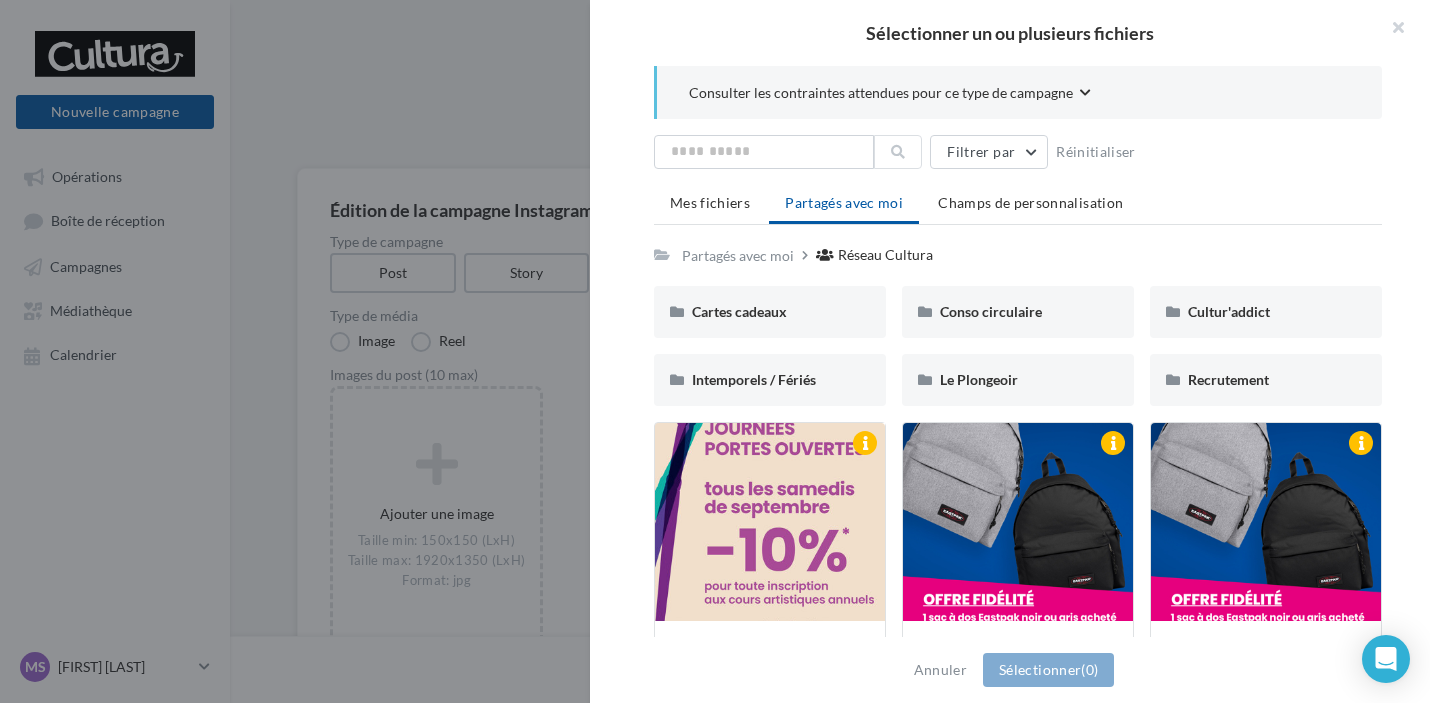 click at bounding box center (770, 523) 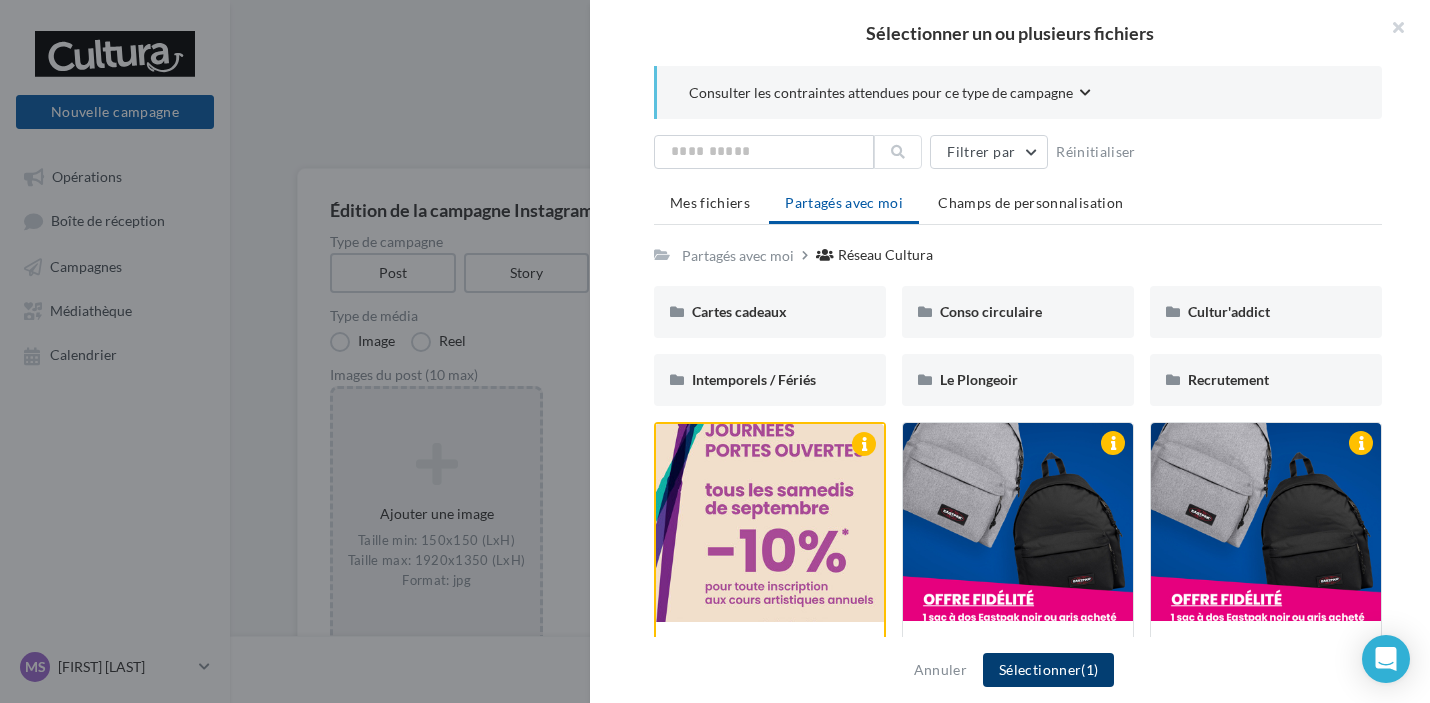 click on "Sélectionner   (1)" at bounding box center [1048, 670] 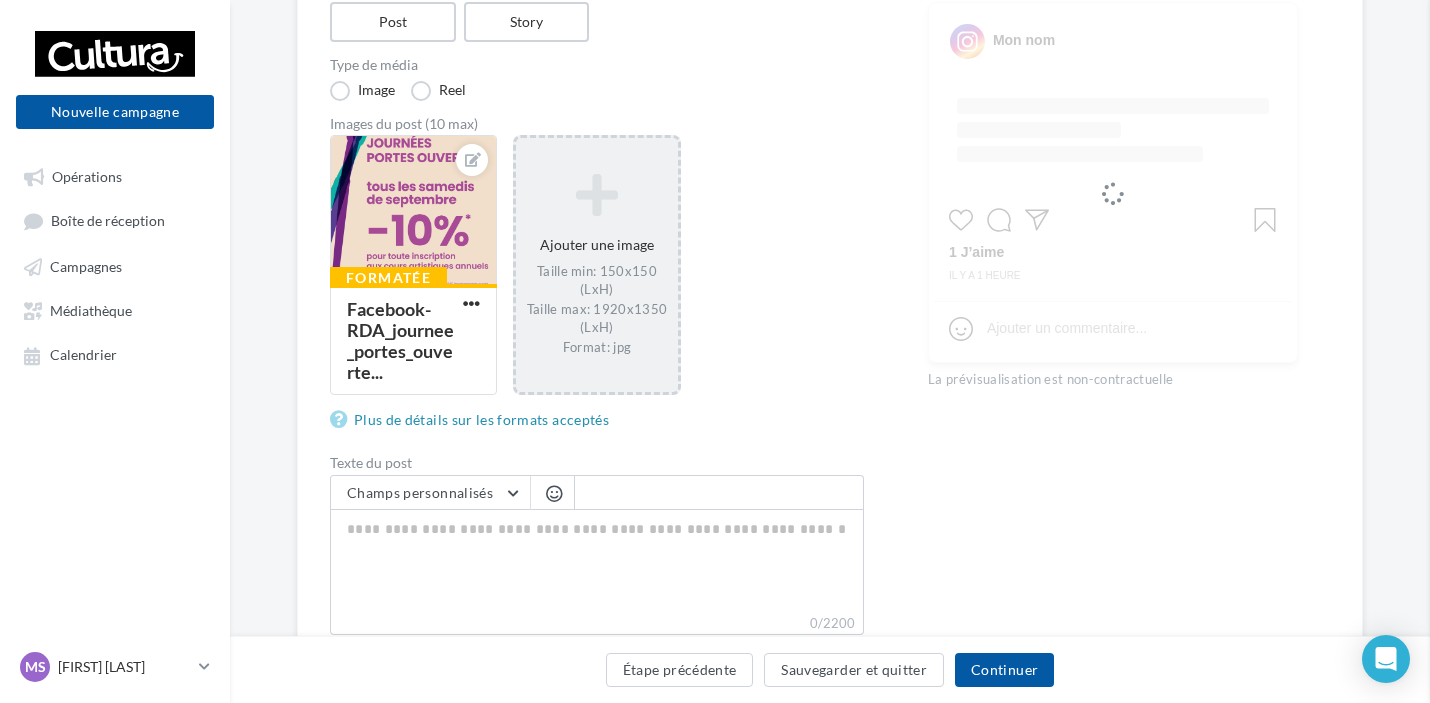 scroll, scrollTop: 430, scrollLeft: 0, axis: vertical 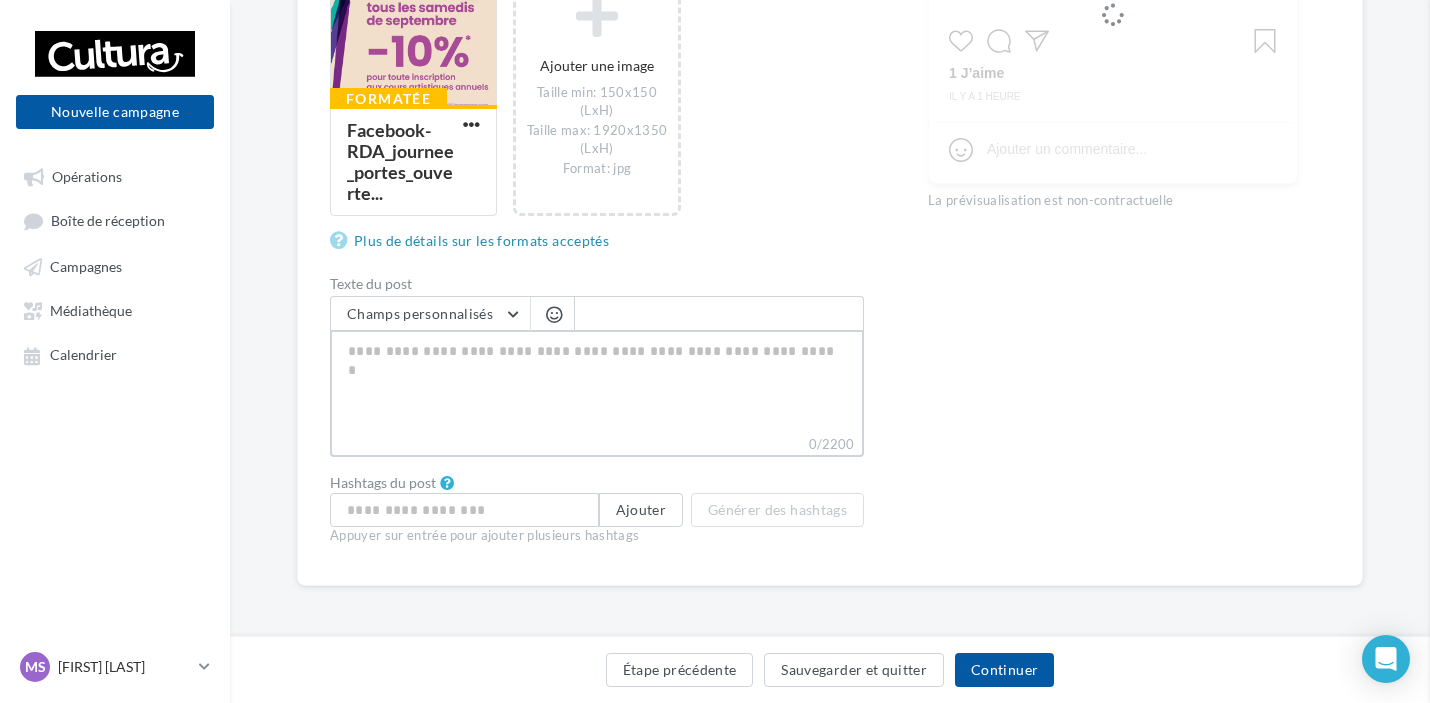 click on "0/2200" at bounding box center [597, 382] 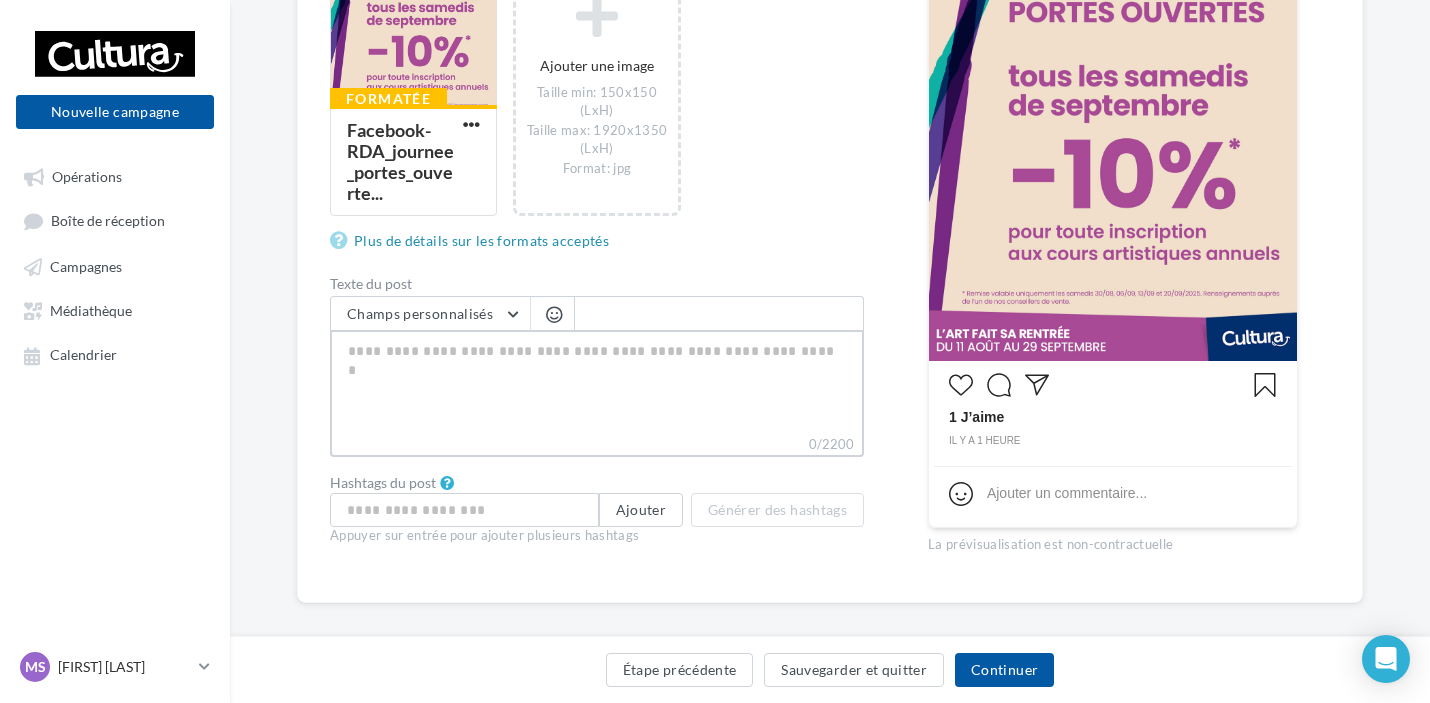 paste on "**********" 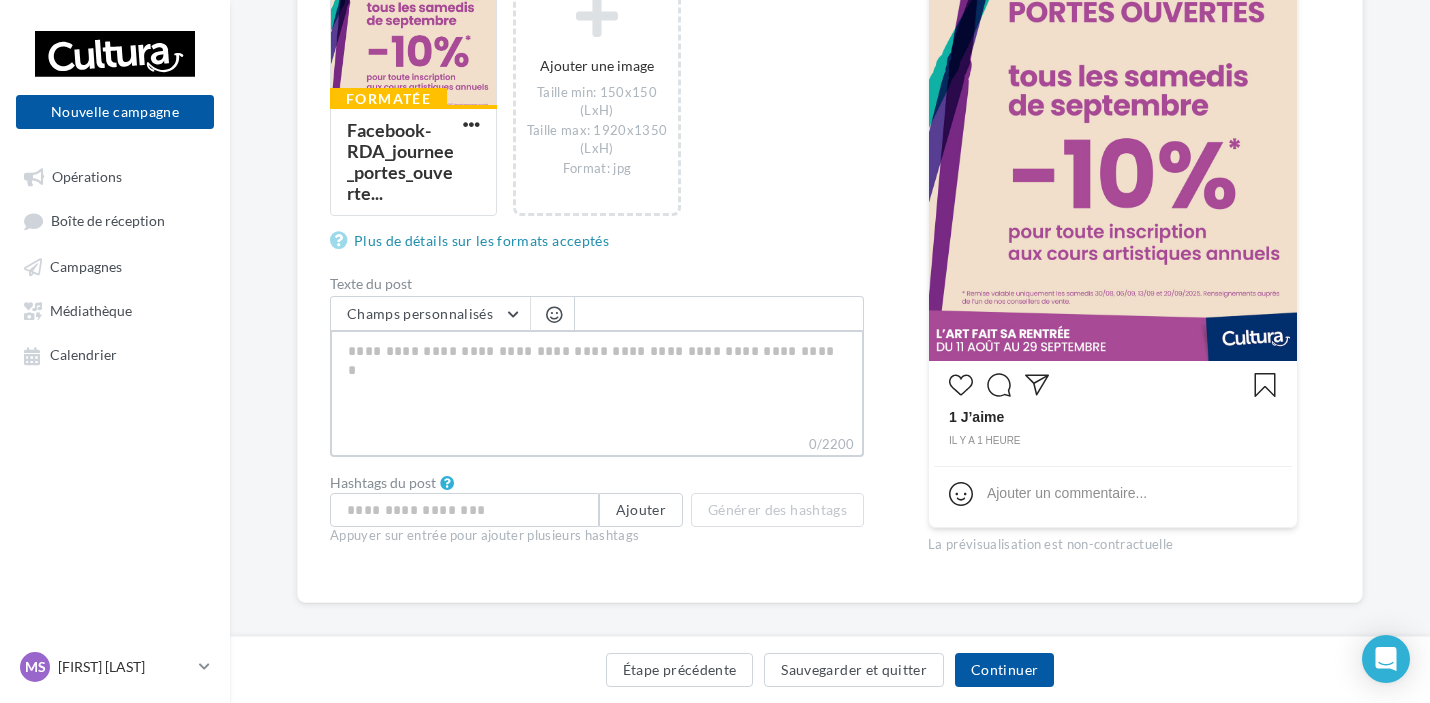 type on "**********" 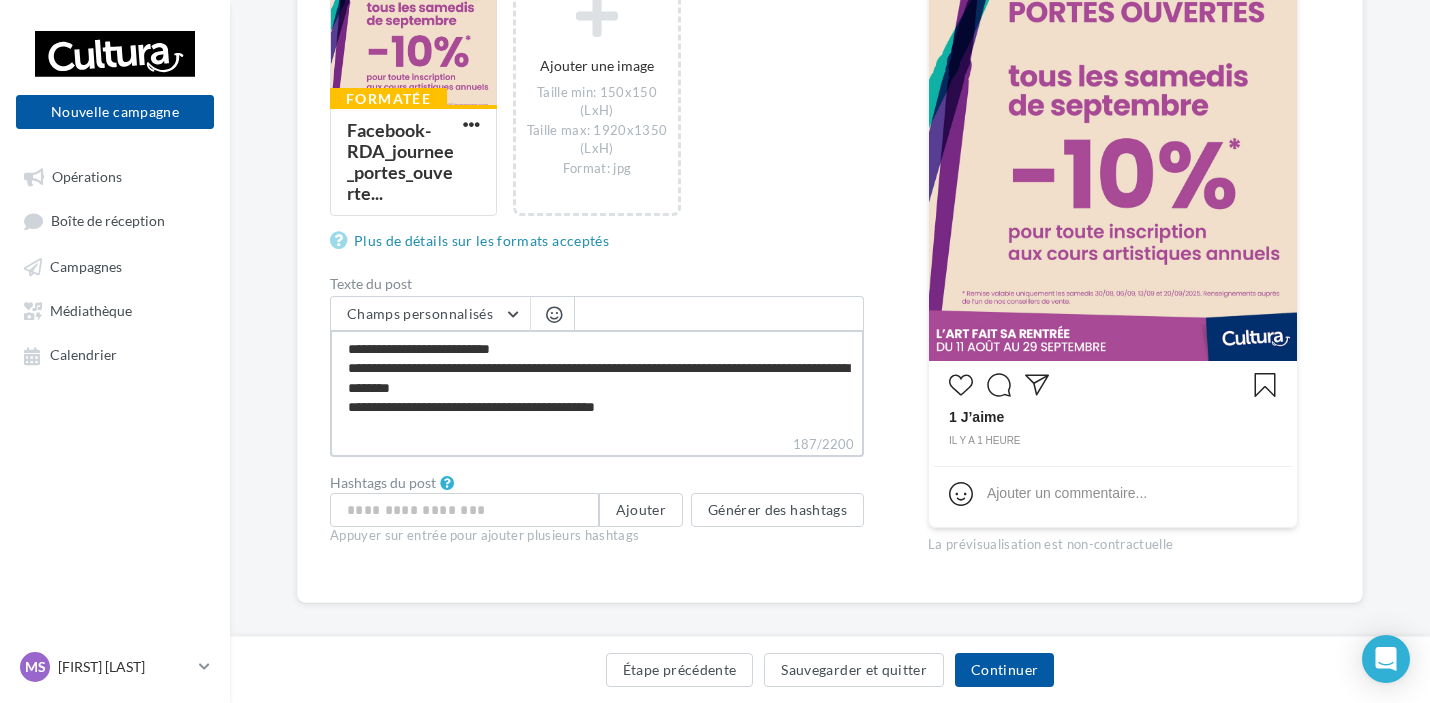 type on "**********" 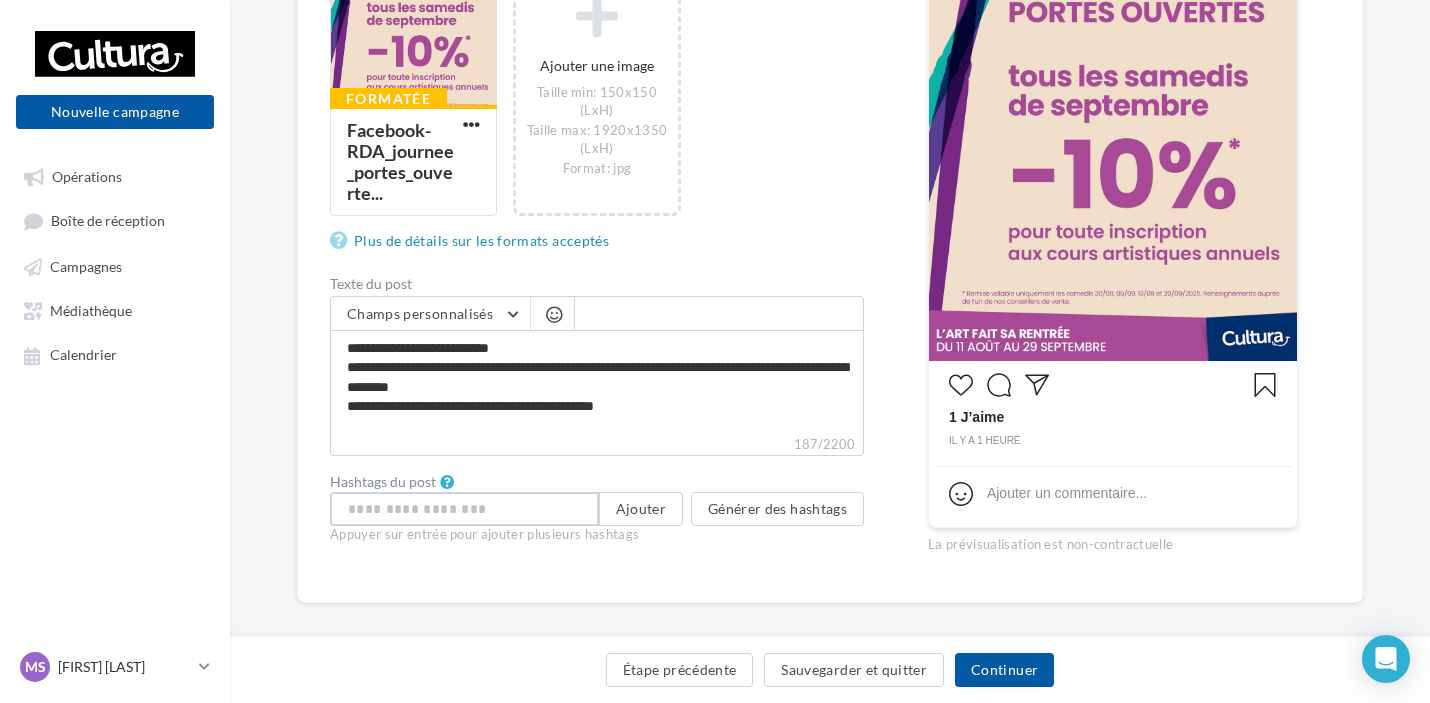click at bounding box center [464, 509] 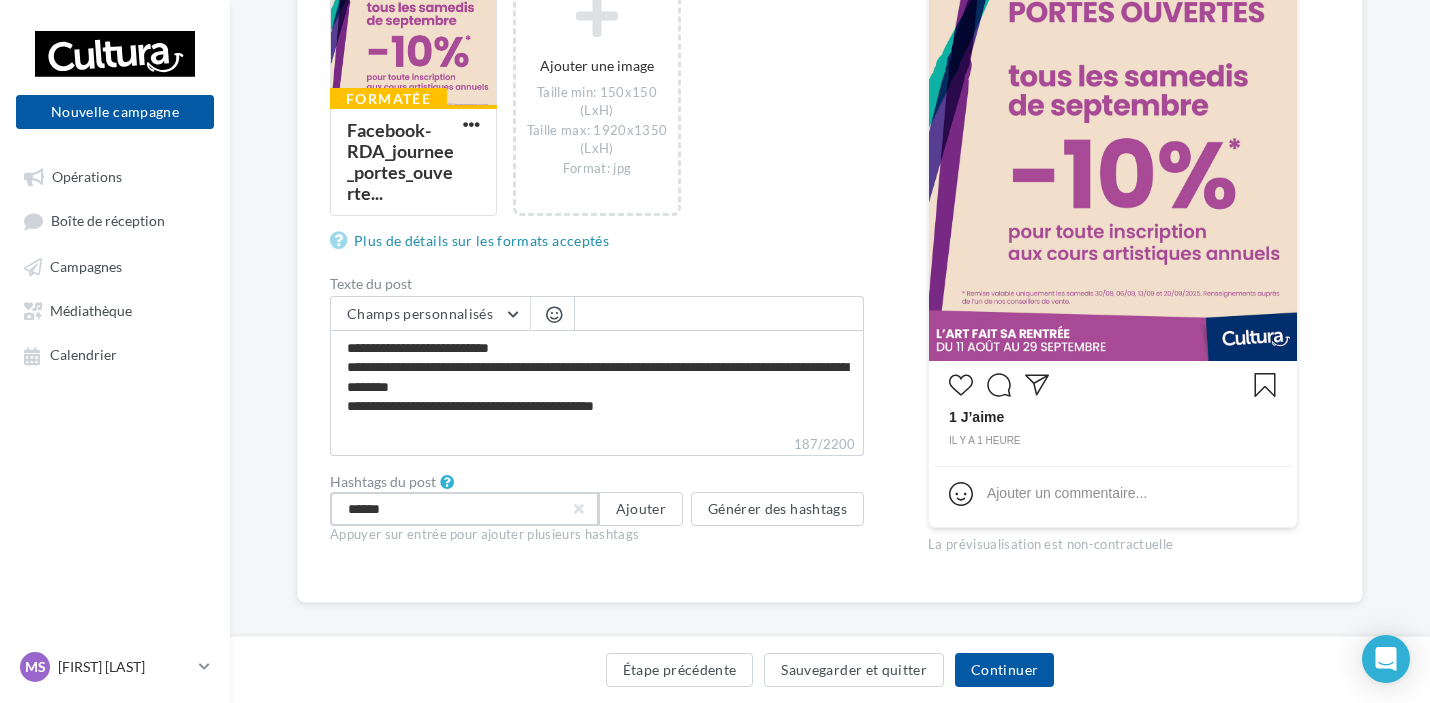 type on "*******" 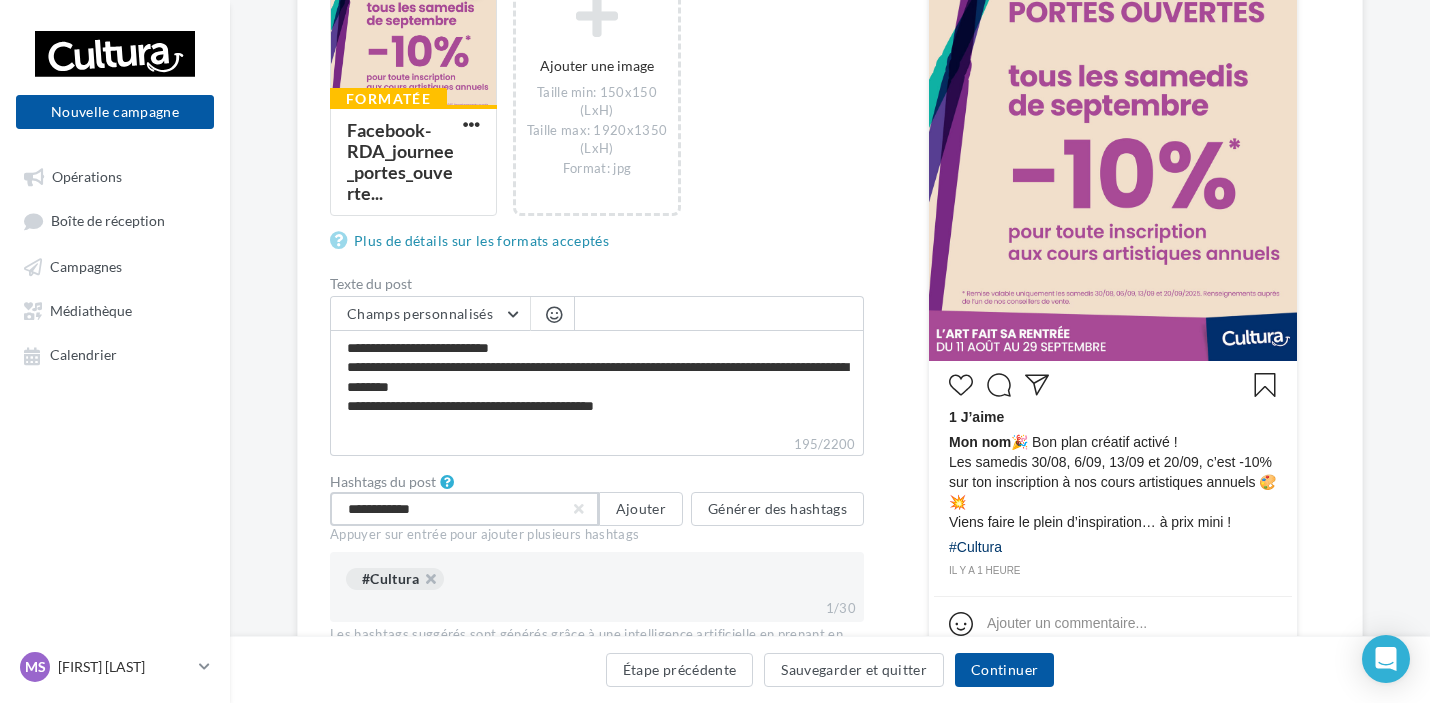 type on "**********" 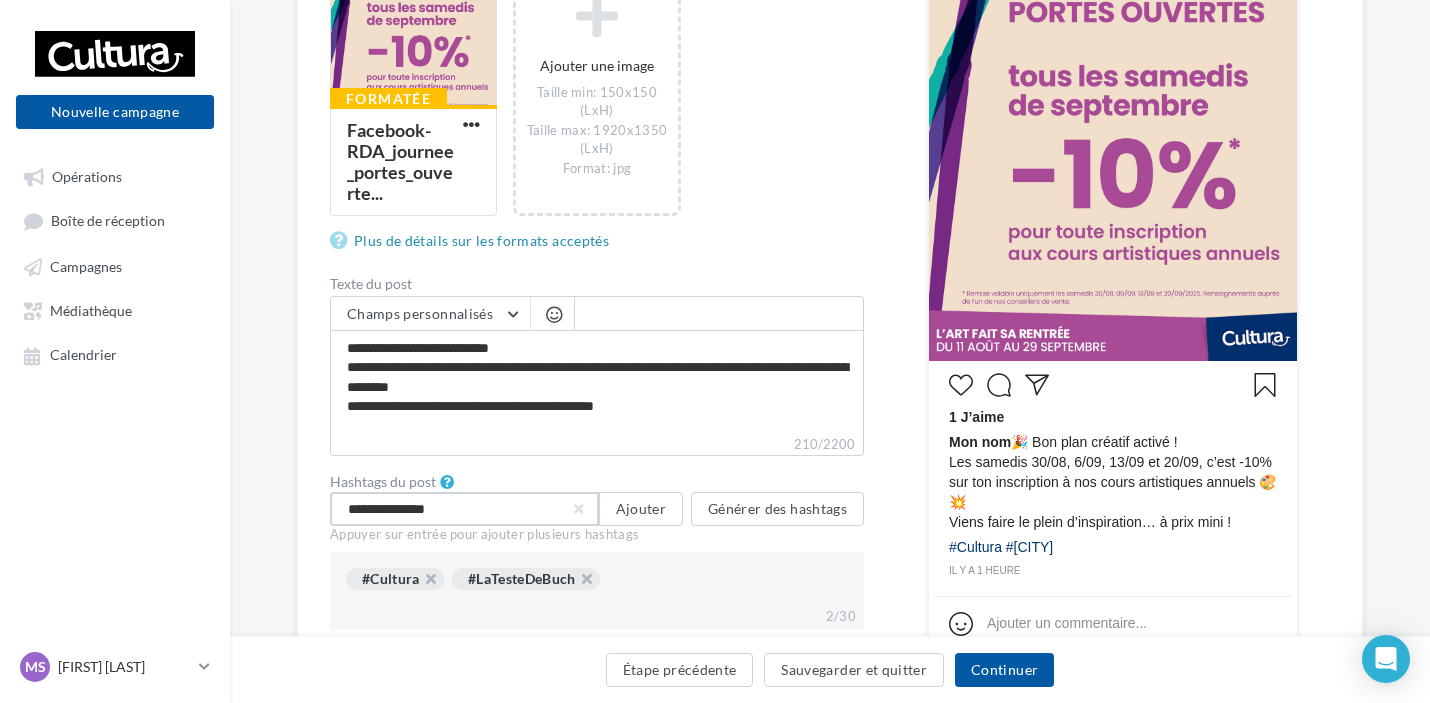 type on "**********" 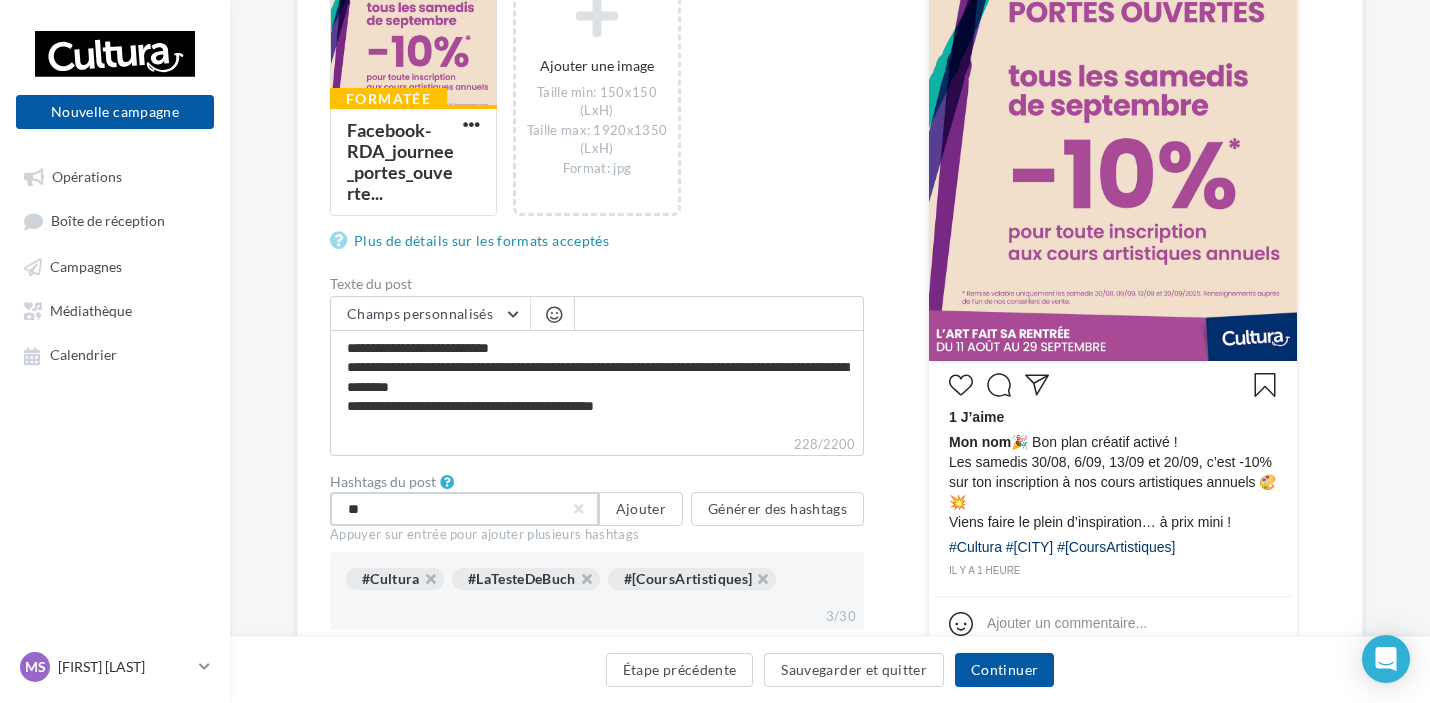 type on "*" 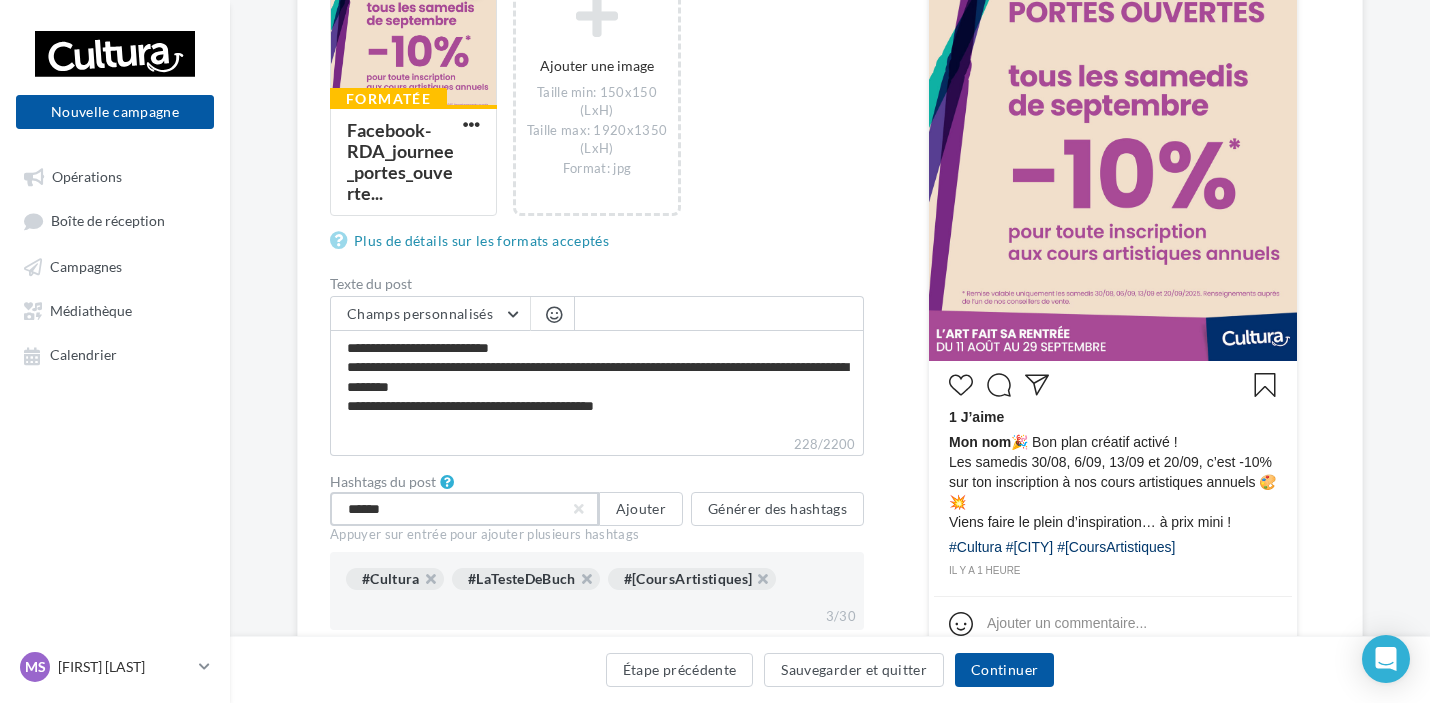 type on "*******" 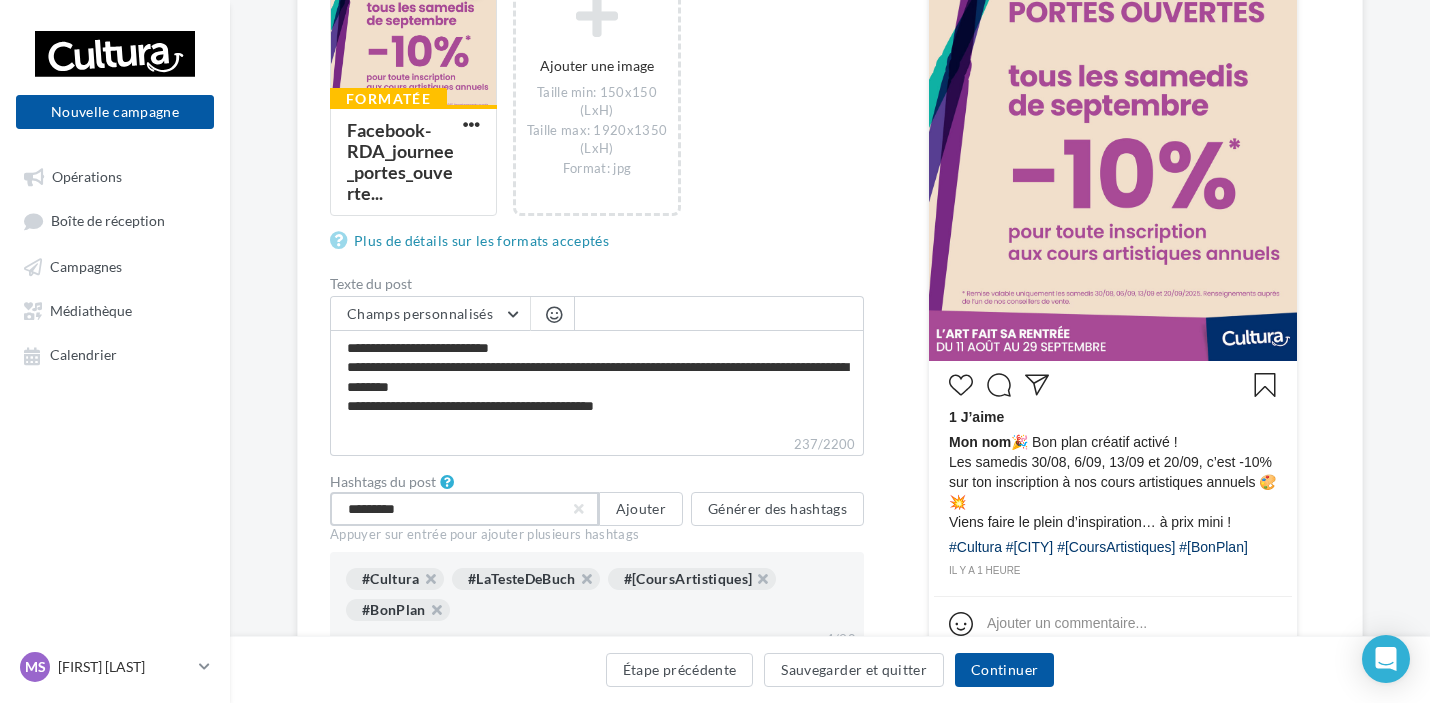 type on "**********" 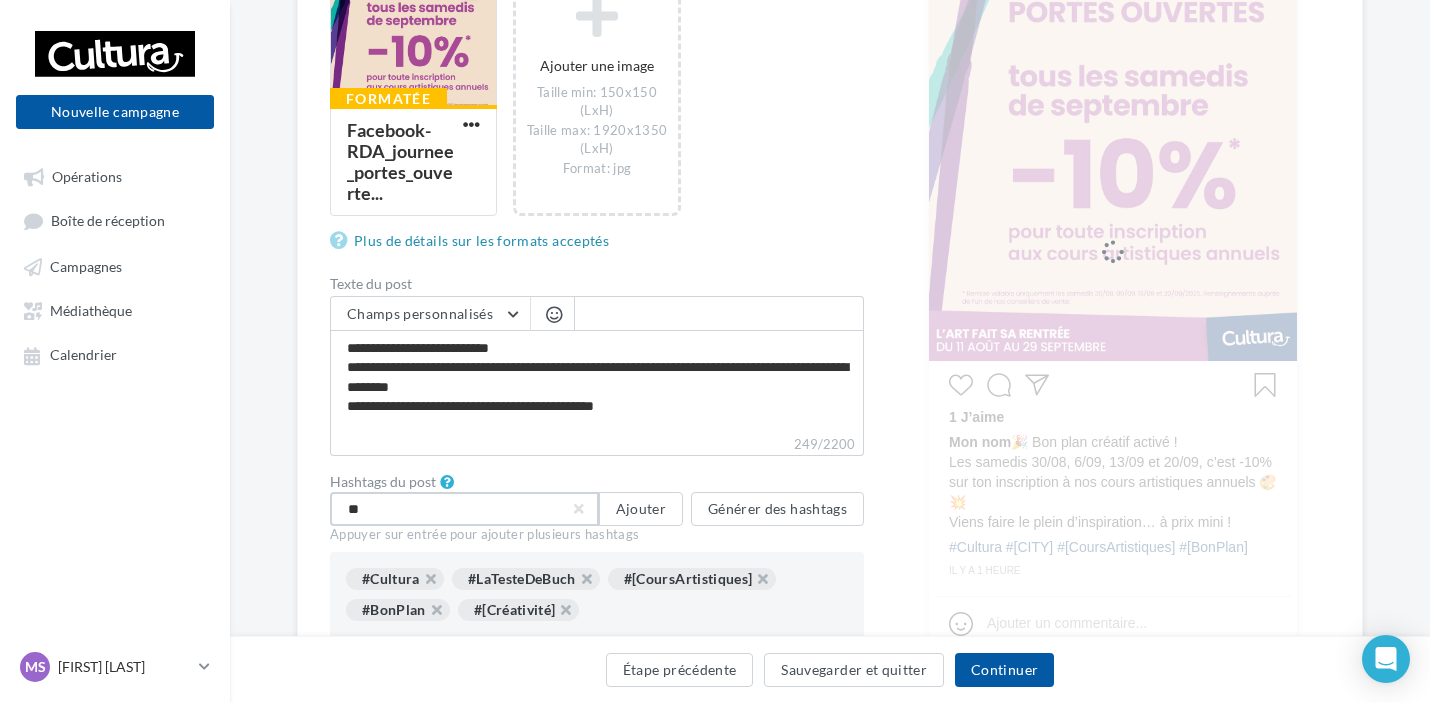 type on "***" 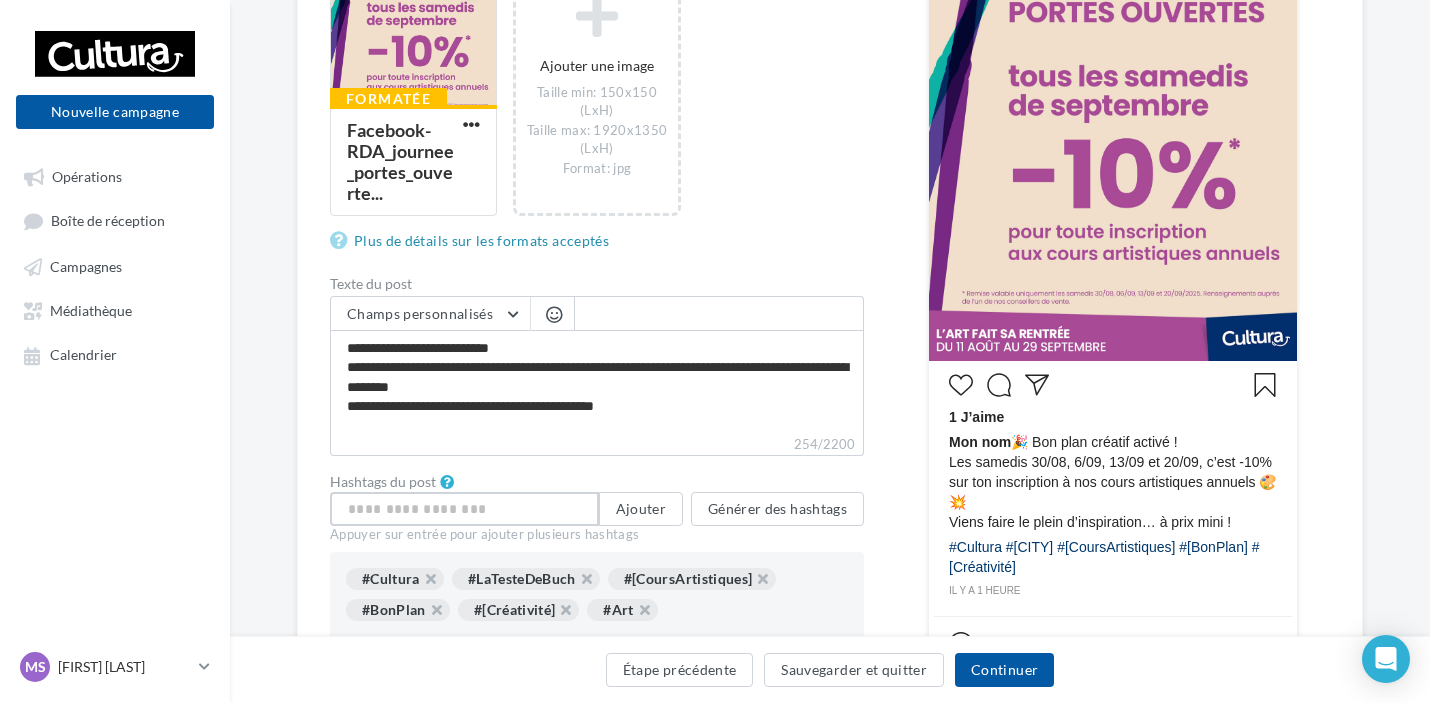 type on "*" 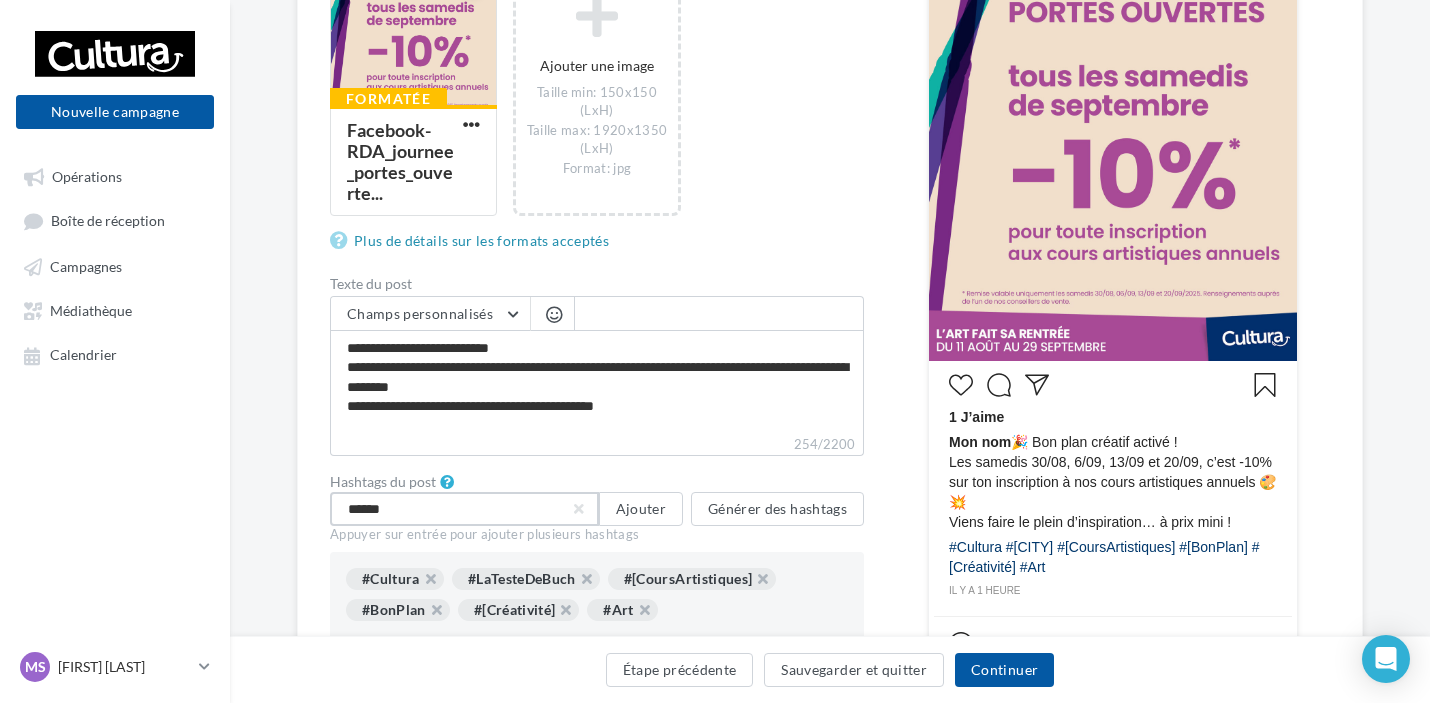 type on "*******" 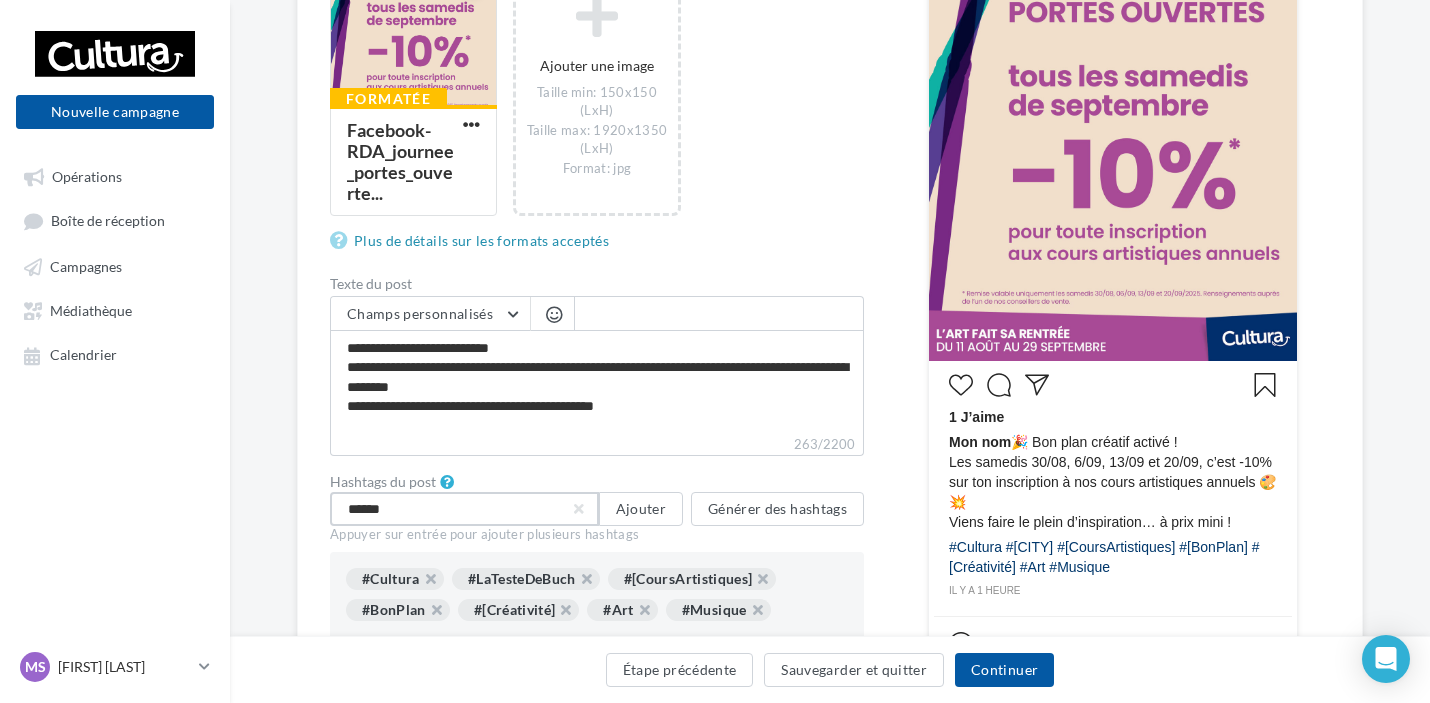 type on "*******" 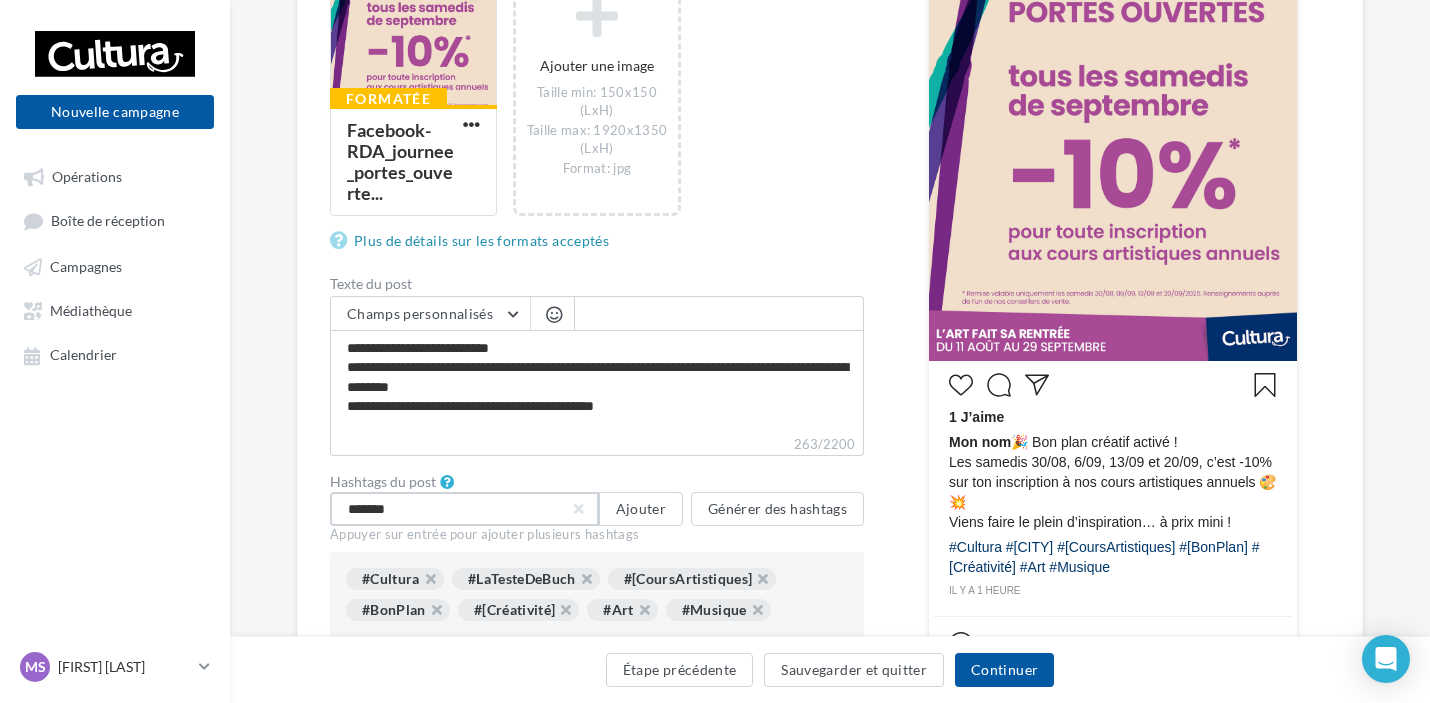 type 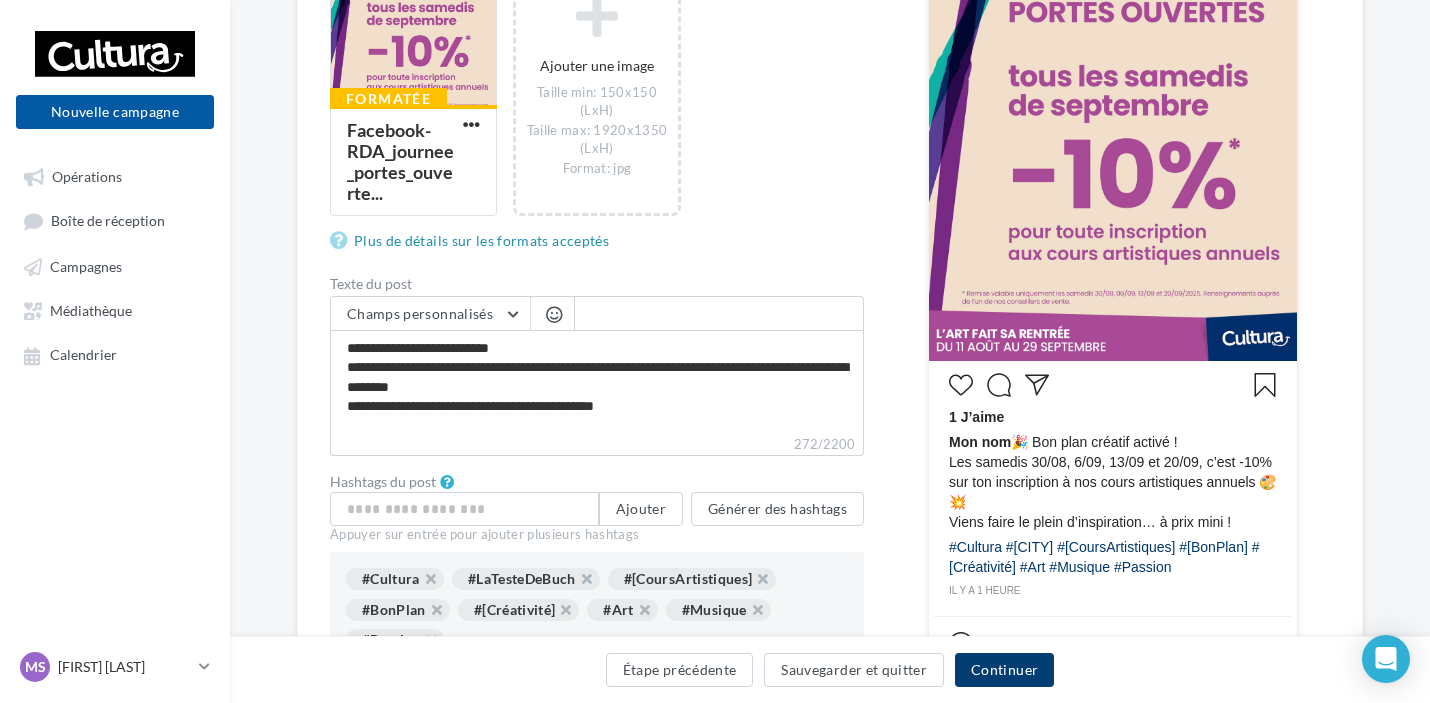 click on "Continuer" at bounding box center (1004, 670) 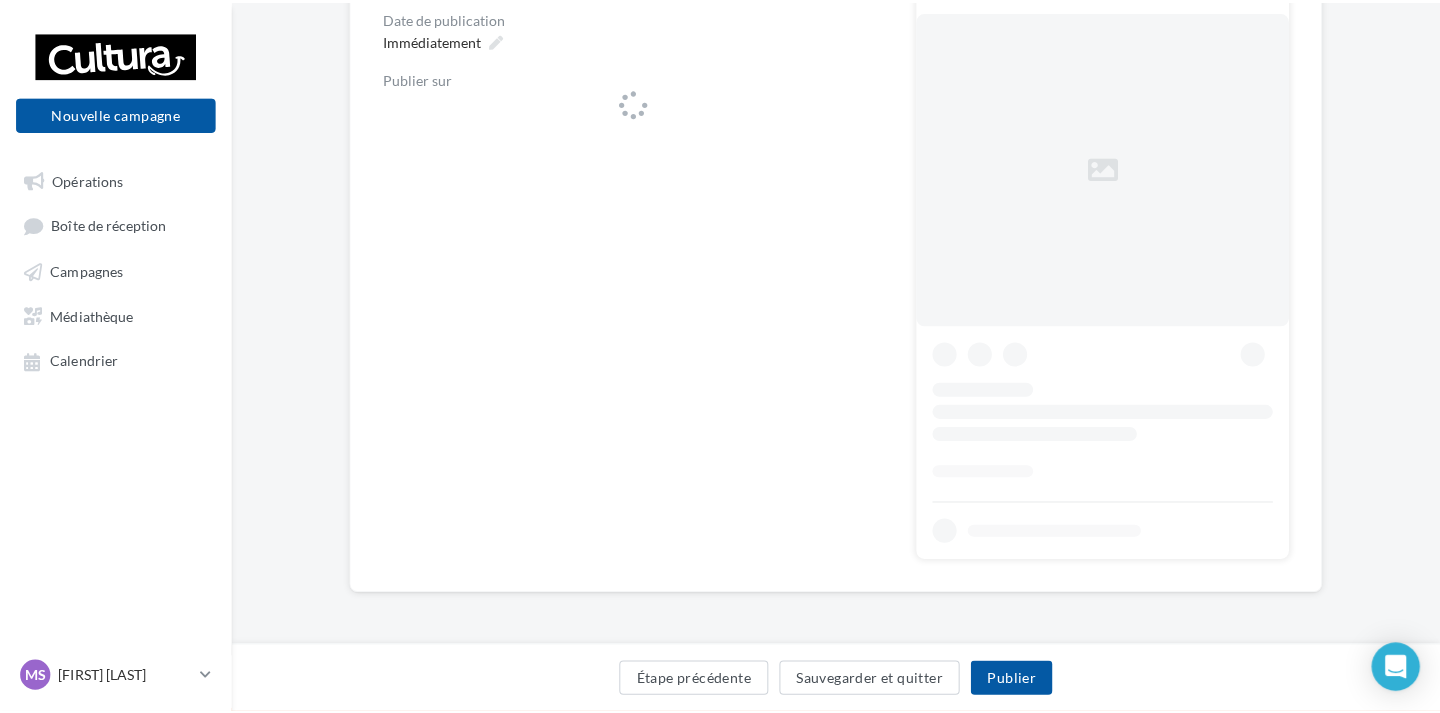 scroll, scrollTop: 0, scrollLeft: 0, axis: both 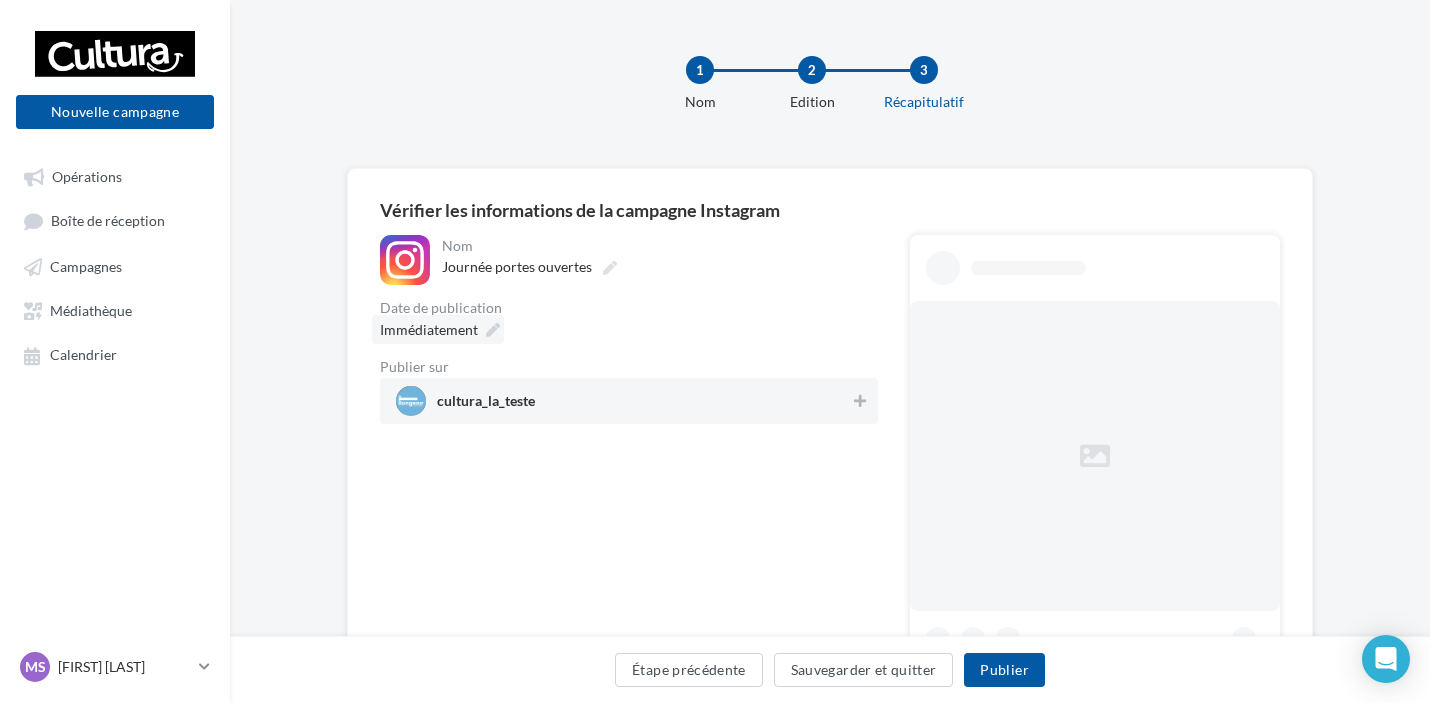 click on "Immédiatement" at bounding box center [438, 329] 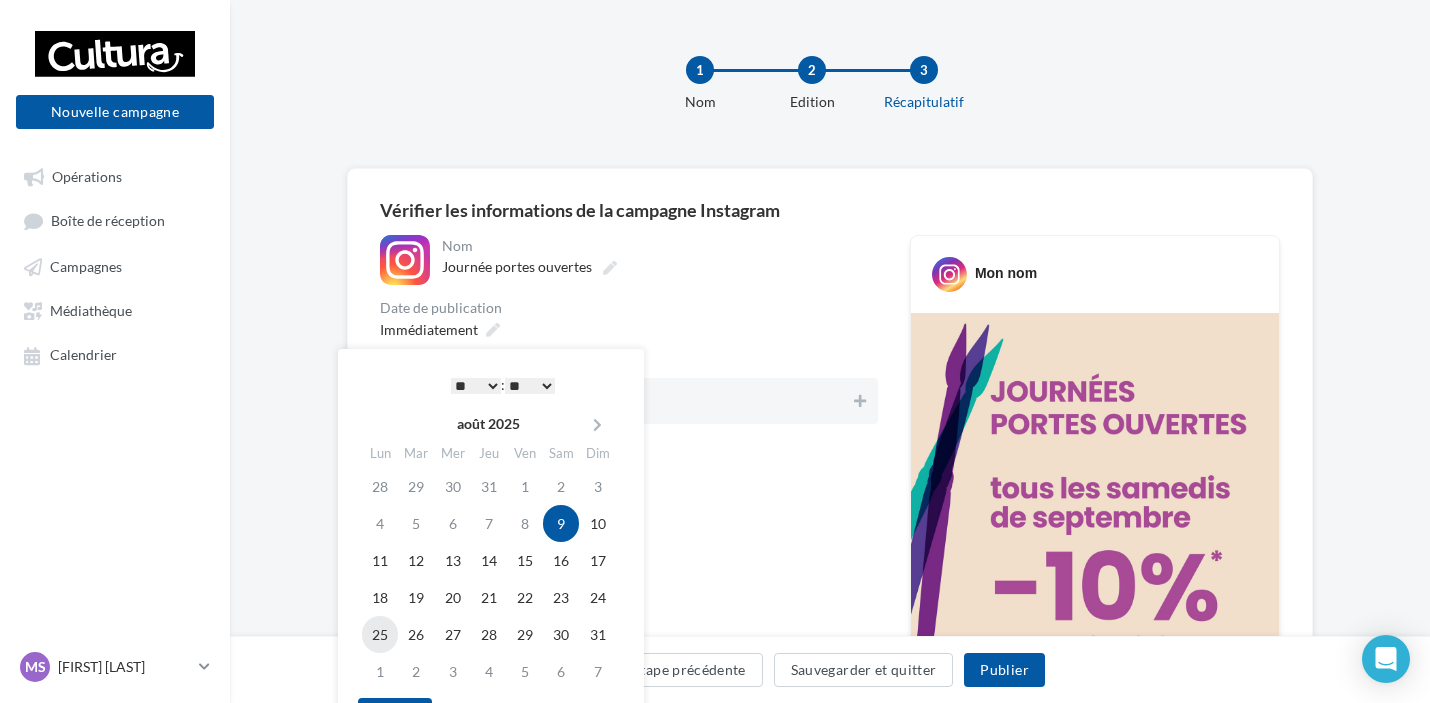click on "25" at bounding box center [380, 634] 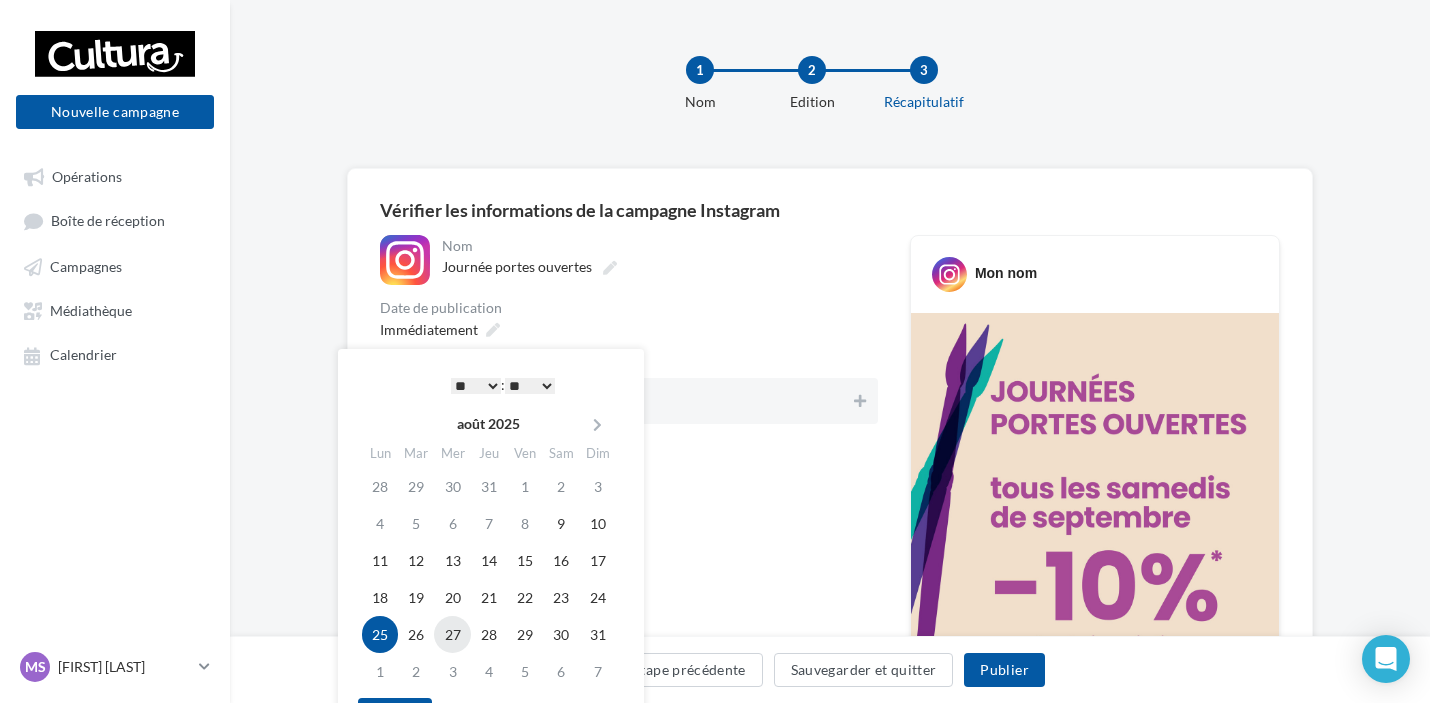 click on "27" at bounding box center (452, 634) 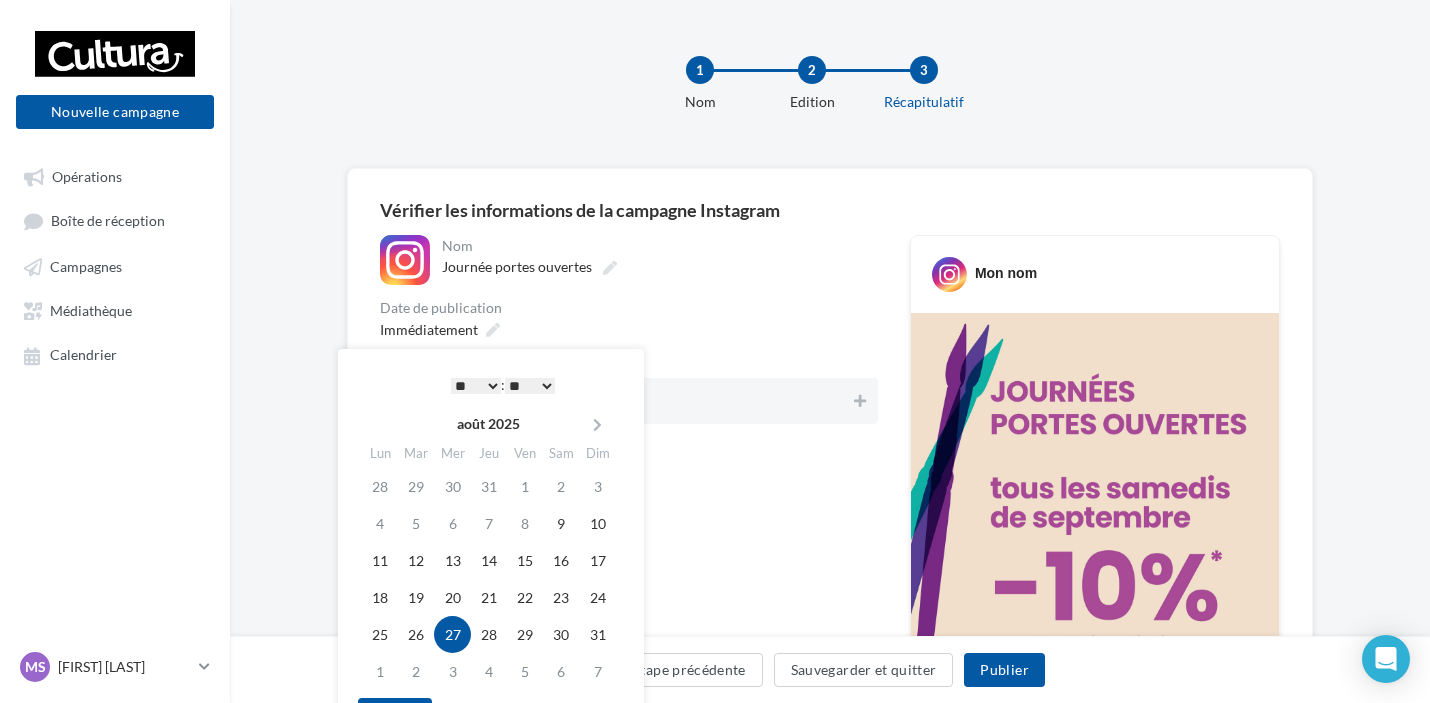 click on "* * * * * * * * * * ** ** ** ** ** ** ** ** ** ** ** ** ** **" at bounding box center (476, 386) 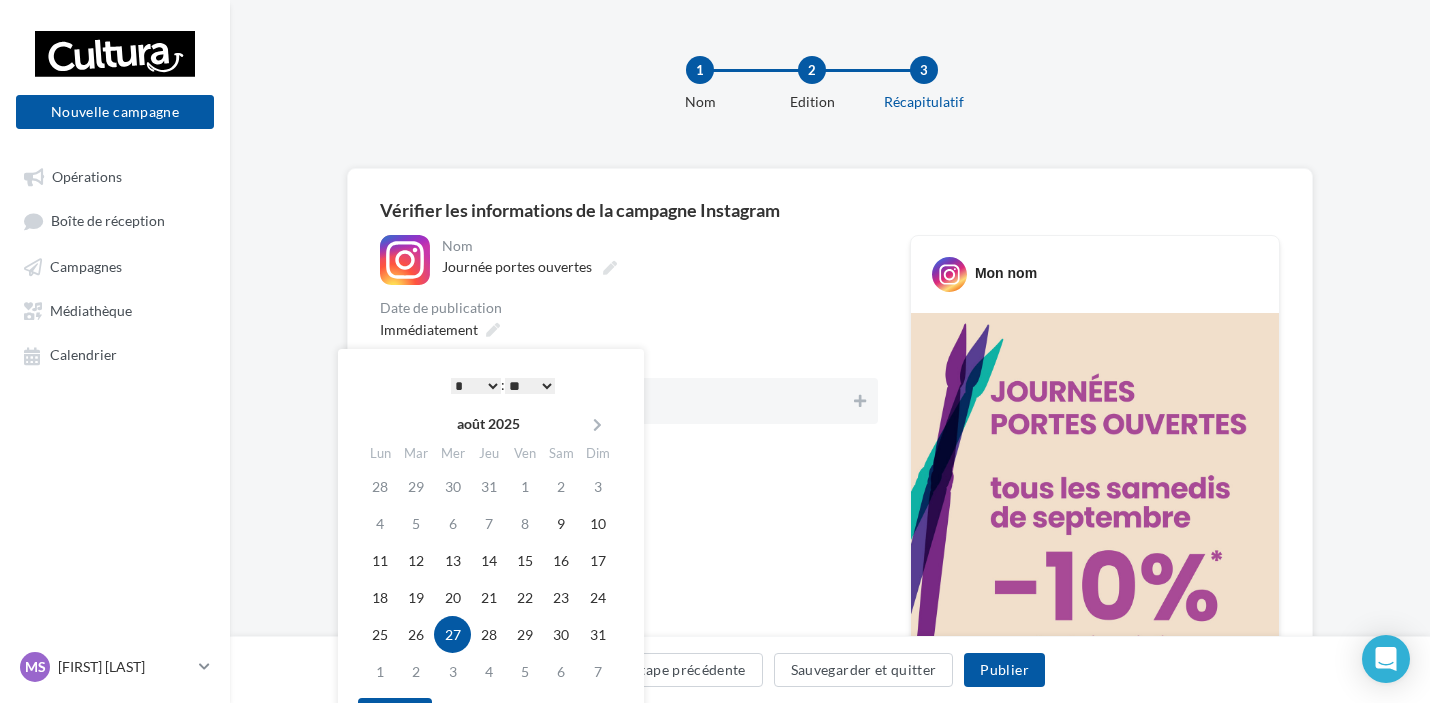 click on "** ** ** ** ** **" at bounding box center [530, 386] 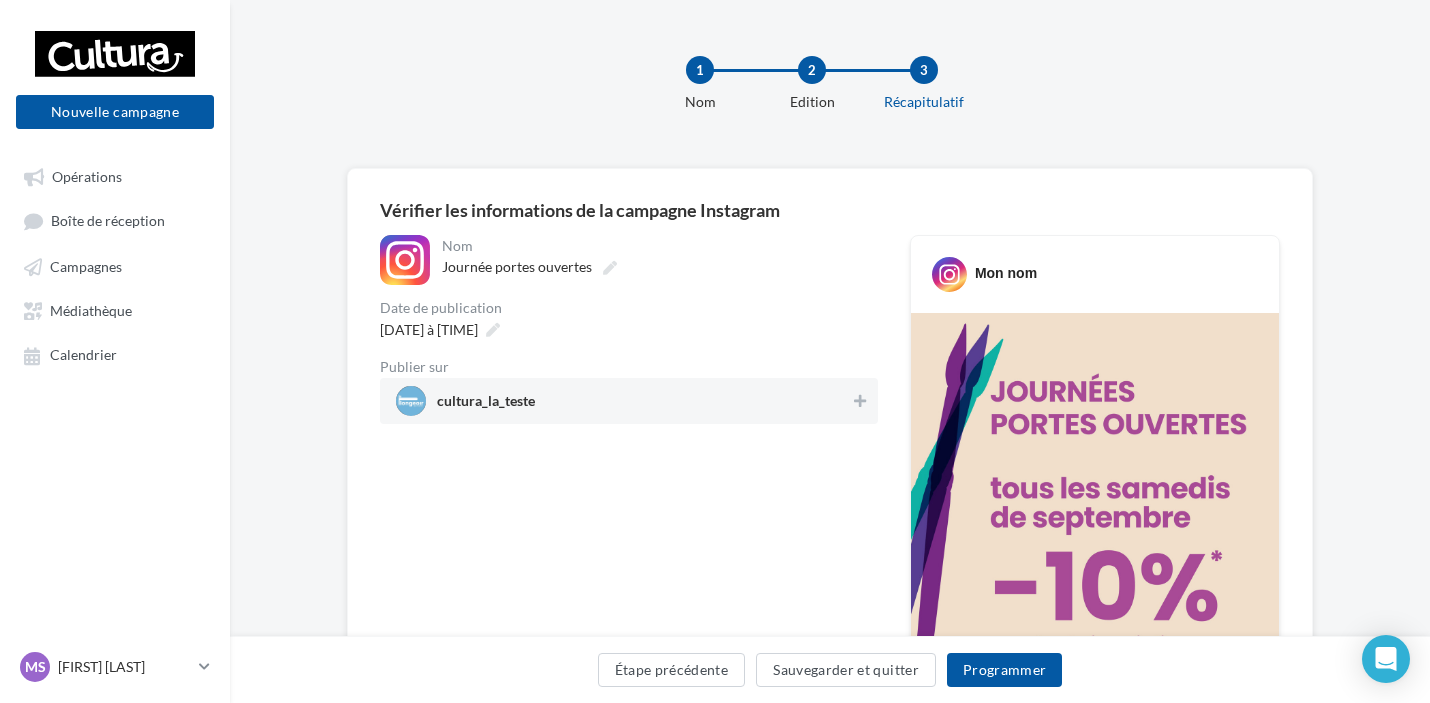 click on "cultura_la_teste" at bounding box center (623, 401) 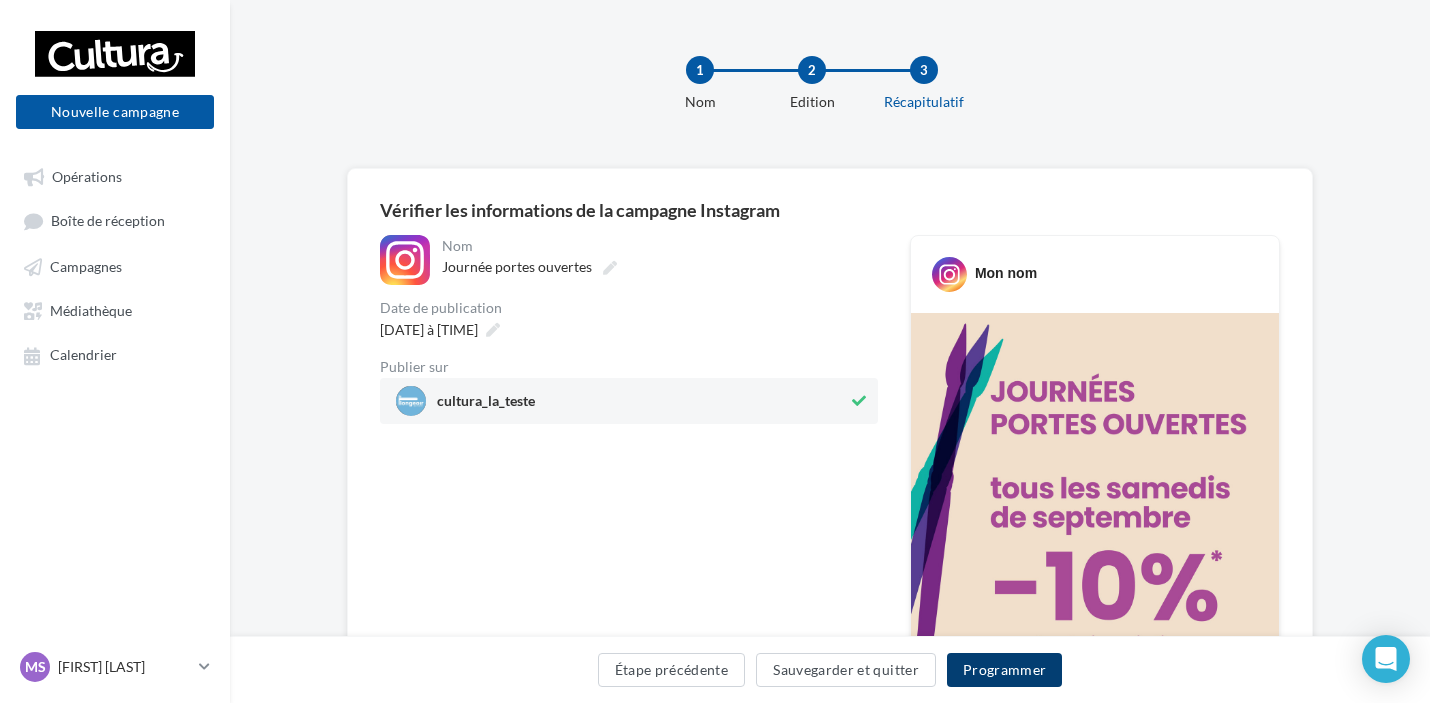 click on "Programmer" at bounding box center (1005, 670) 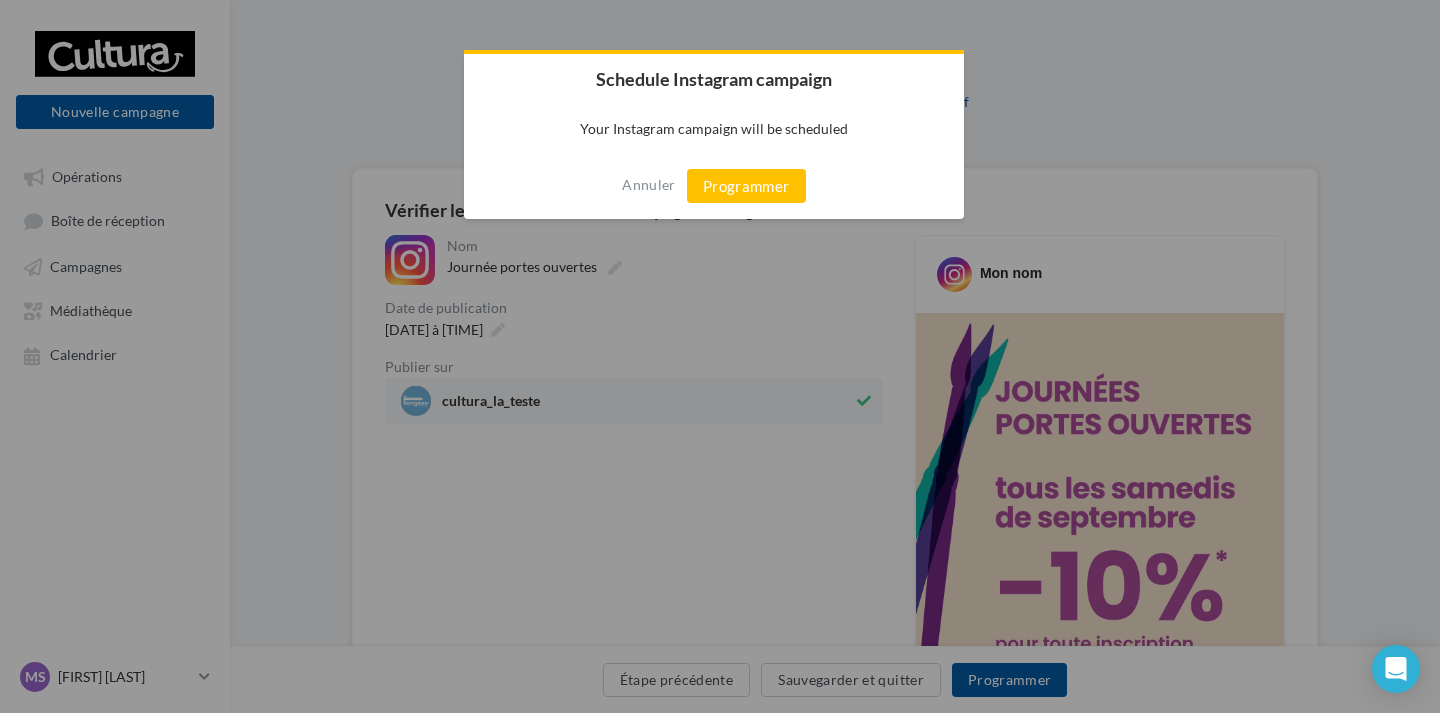 click on "Programmer" at bounding box center [746, 186] 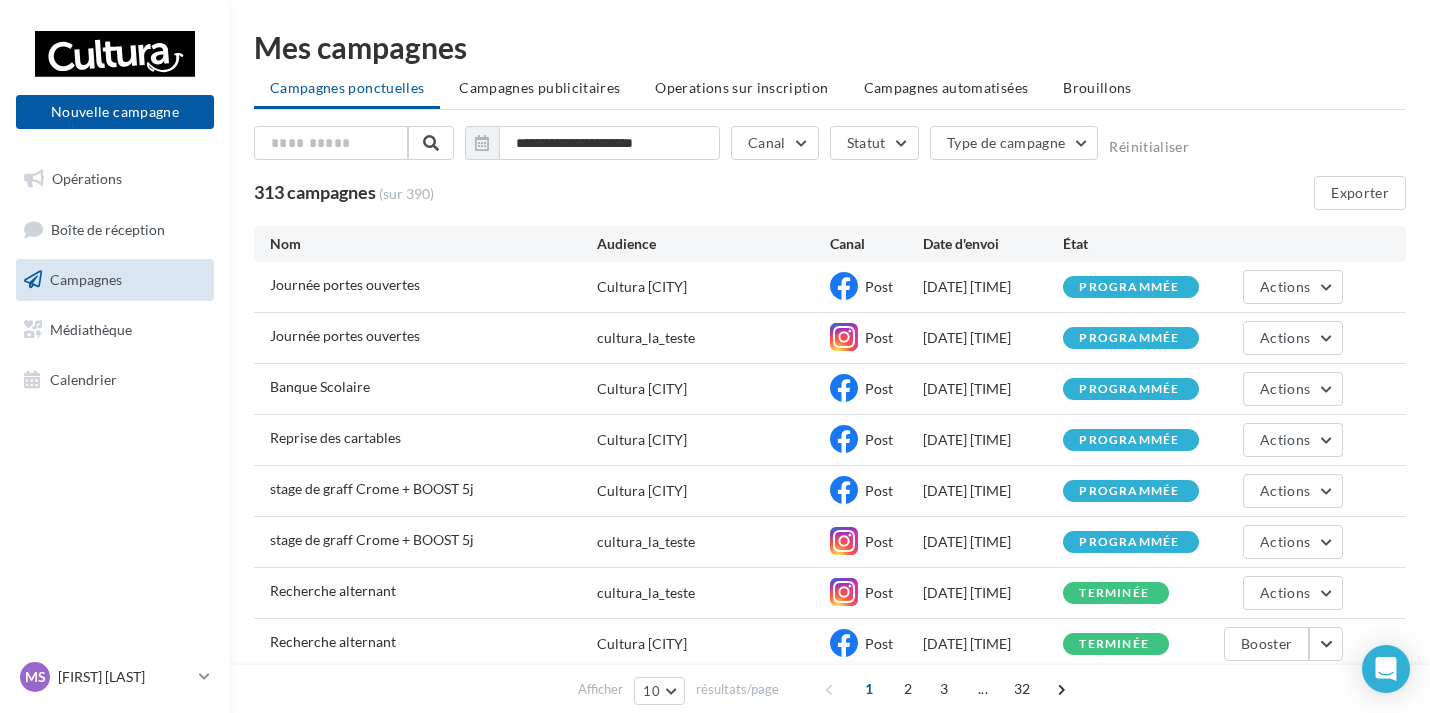 scroll, scrollTop: 0, scrollLeft: 0, axis: both 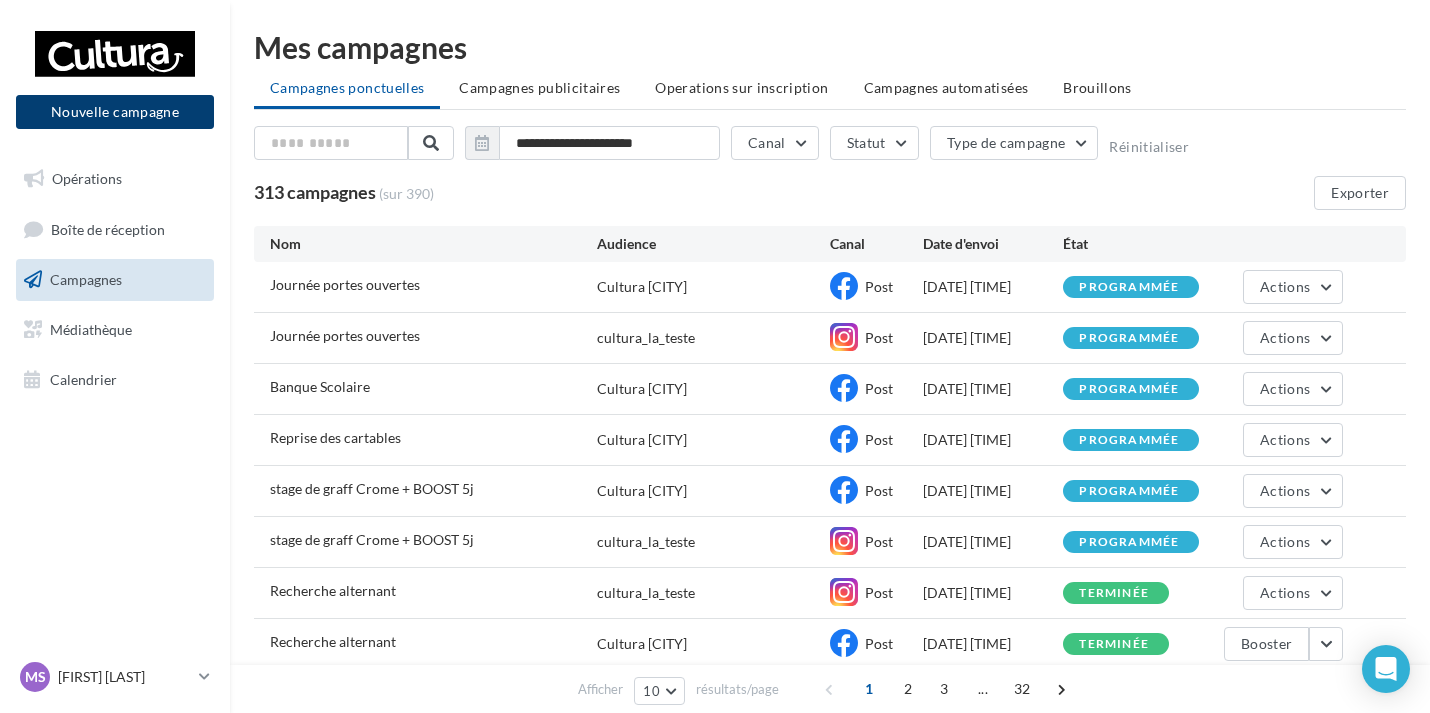 click on "Nouvelle campagne" at bounding box center [115, 112] 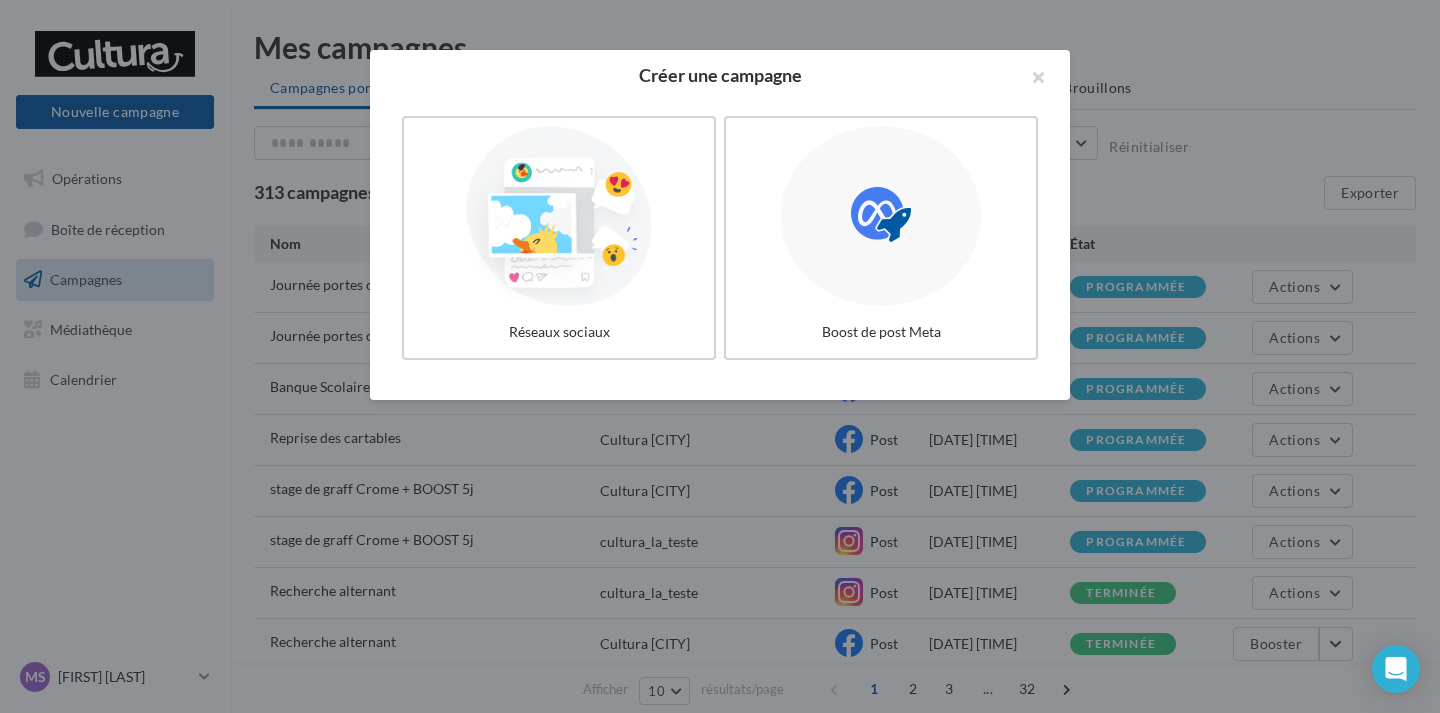 click at bounding box center [559, 216] 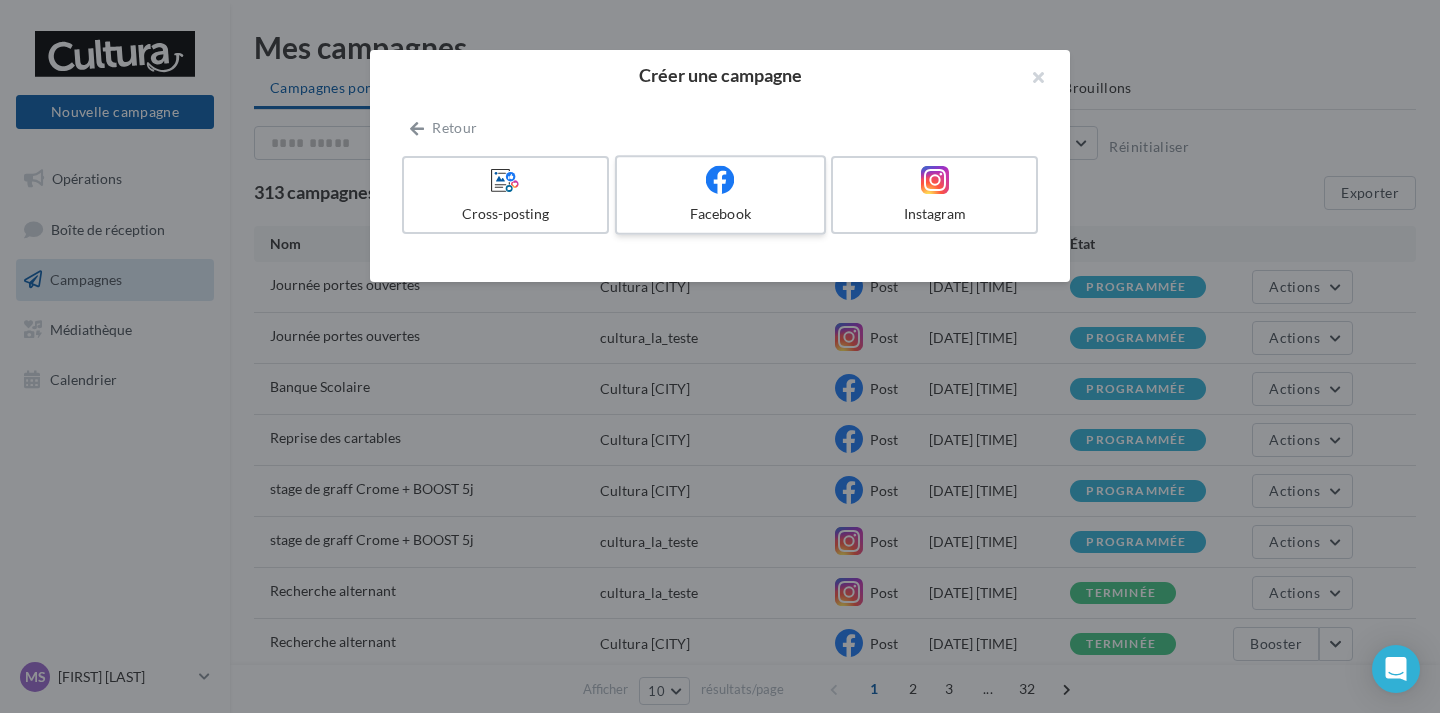 click at bounding box center [720, 179] 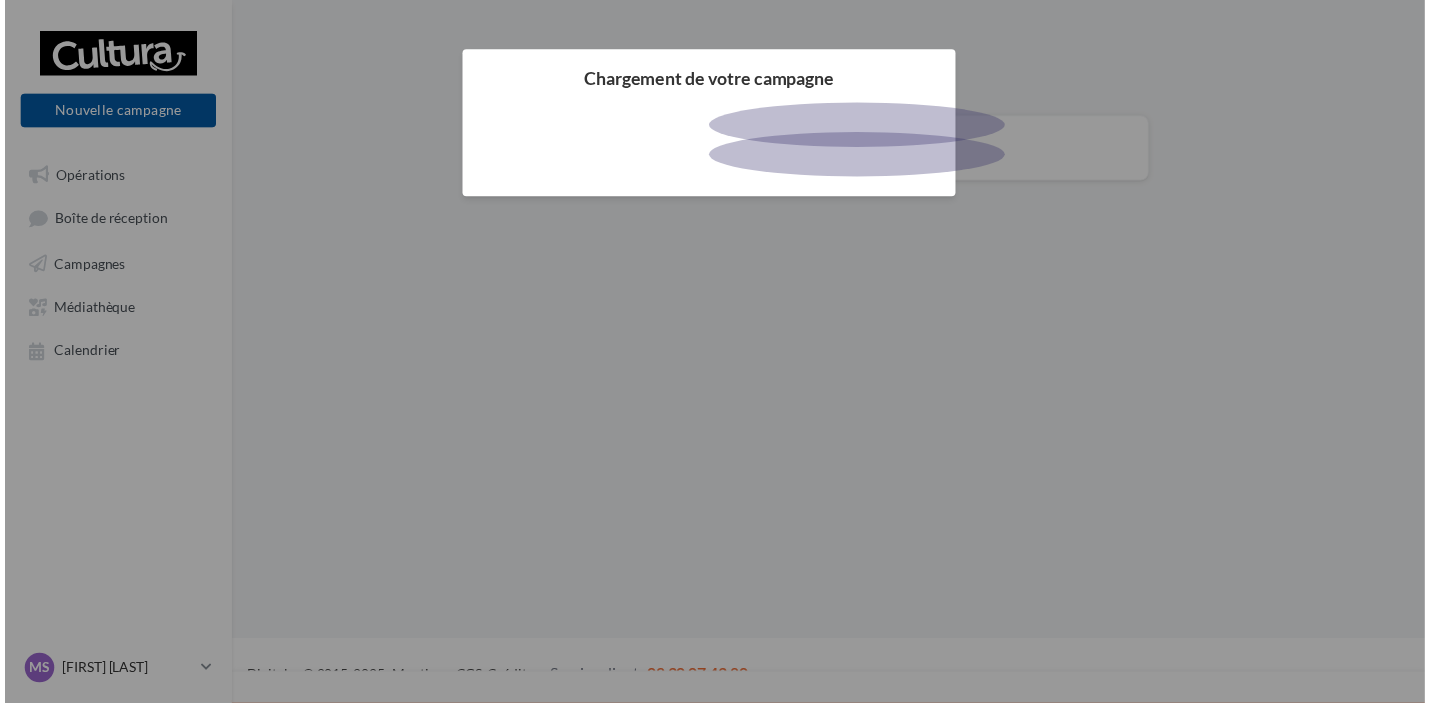 scroll, scrollTop: 0, scrollLeft: 0, axis: both 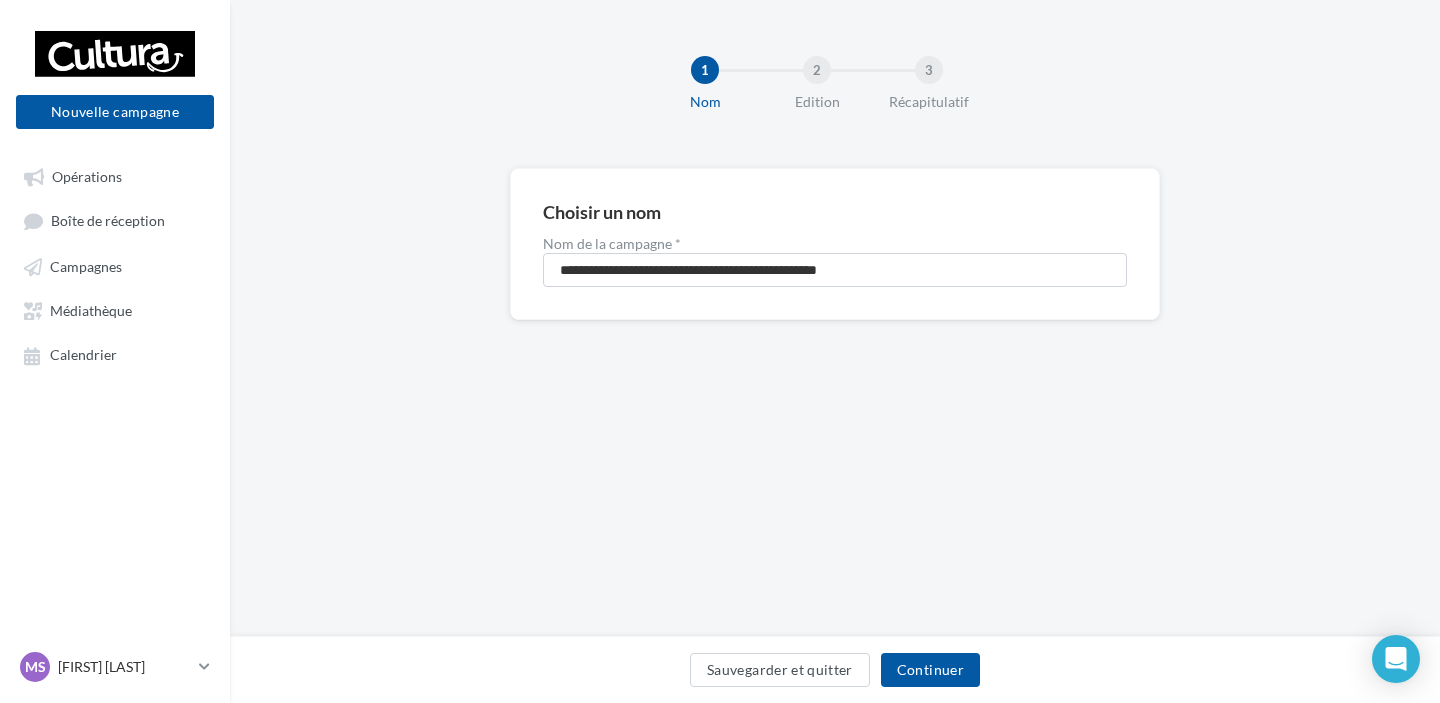 click on "**********" at bounding box center (835, 244) 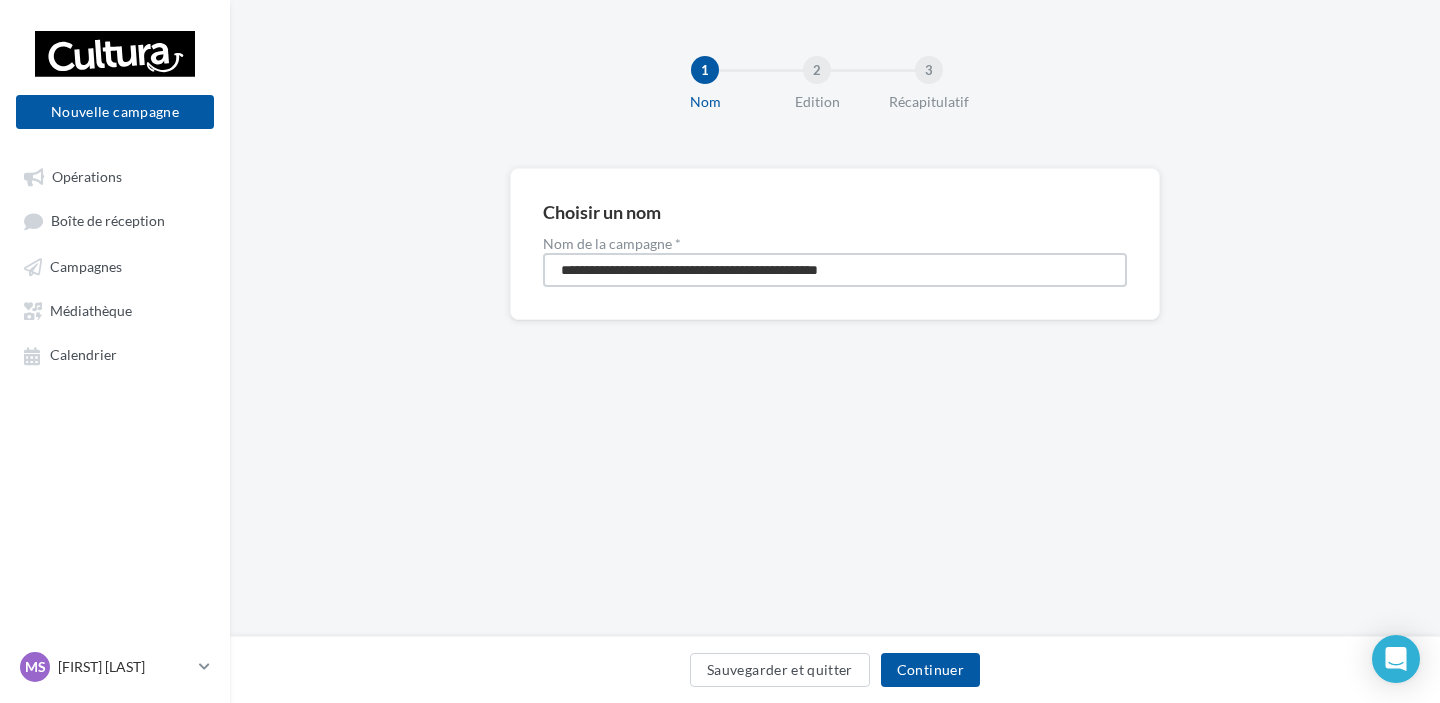 click on "**********" at bounding box center [835, 270] 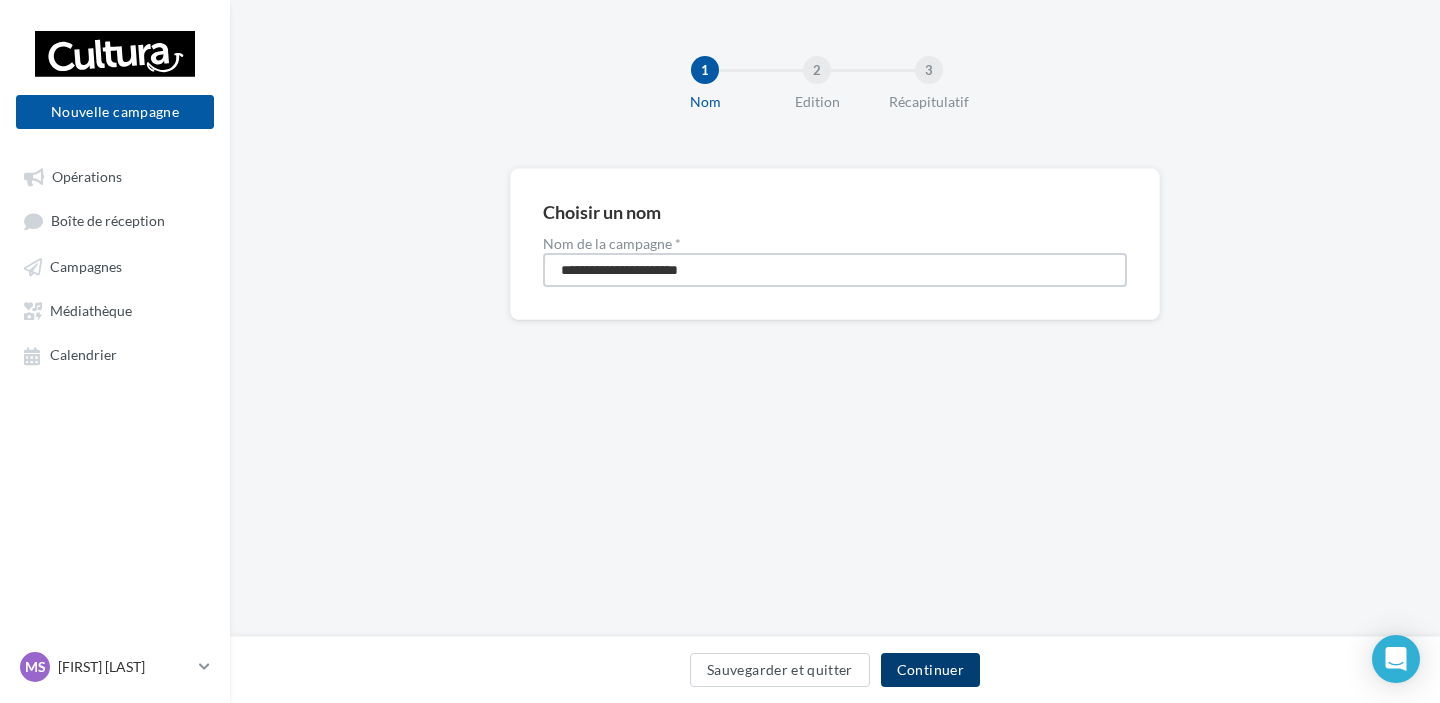 type on "**********" 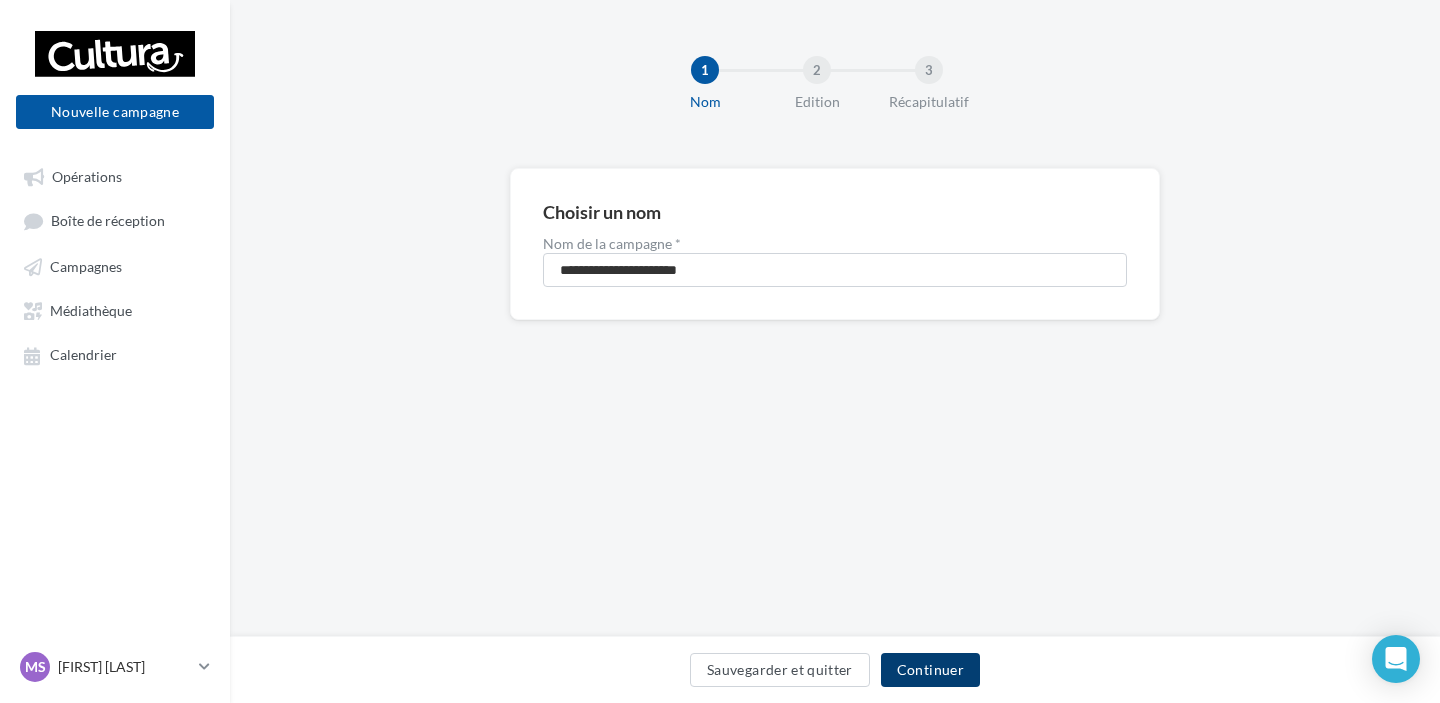 click on "Continuer" at bounding box center [930, 670] 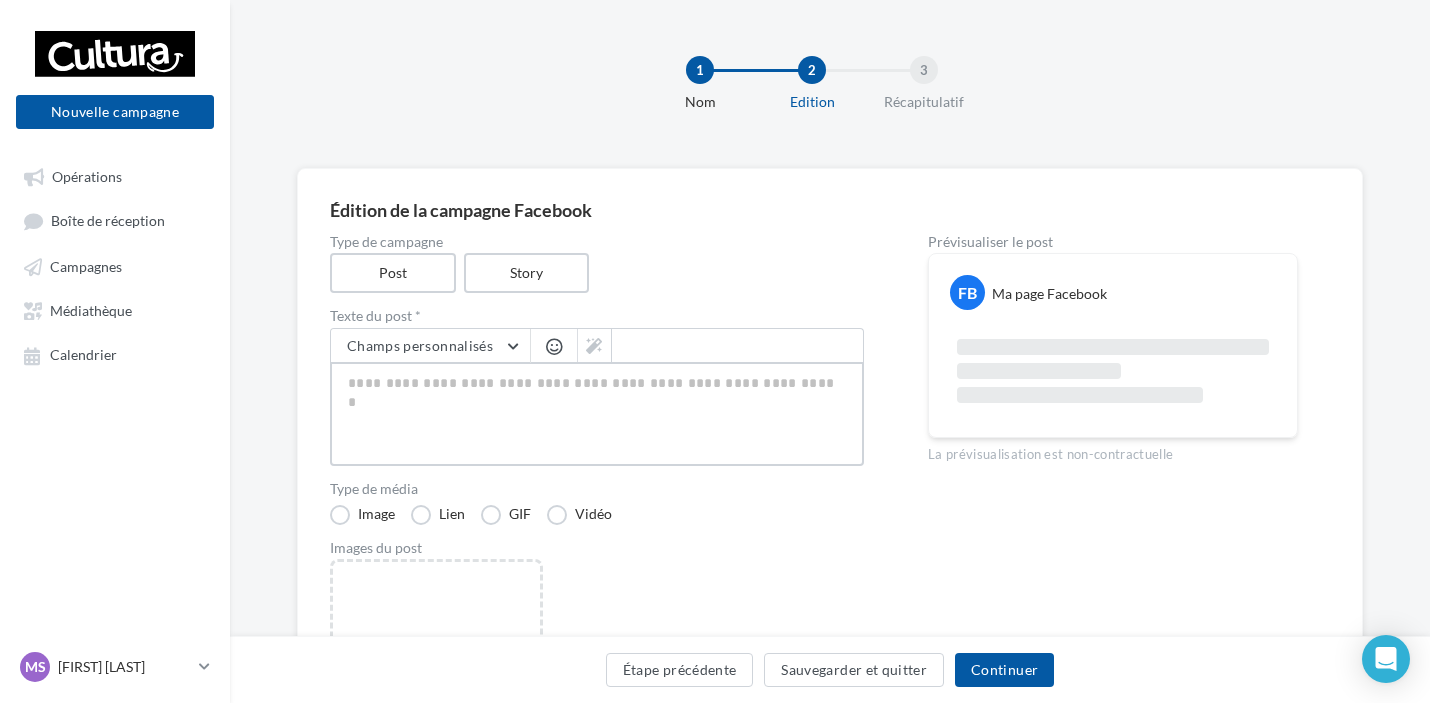 click at bounding box center (597, 414) 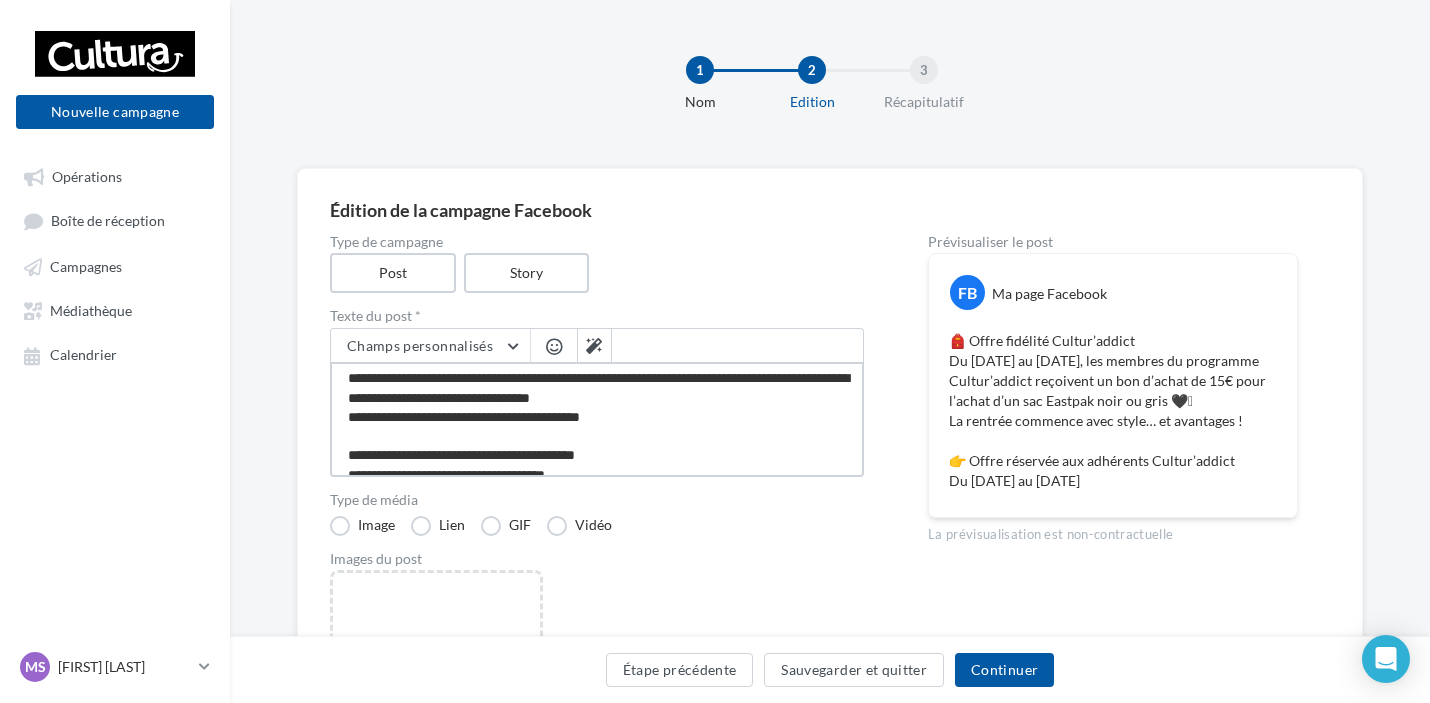 scroll, scrollTop: 40, scrollLeft: 0, axis: vertical 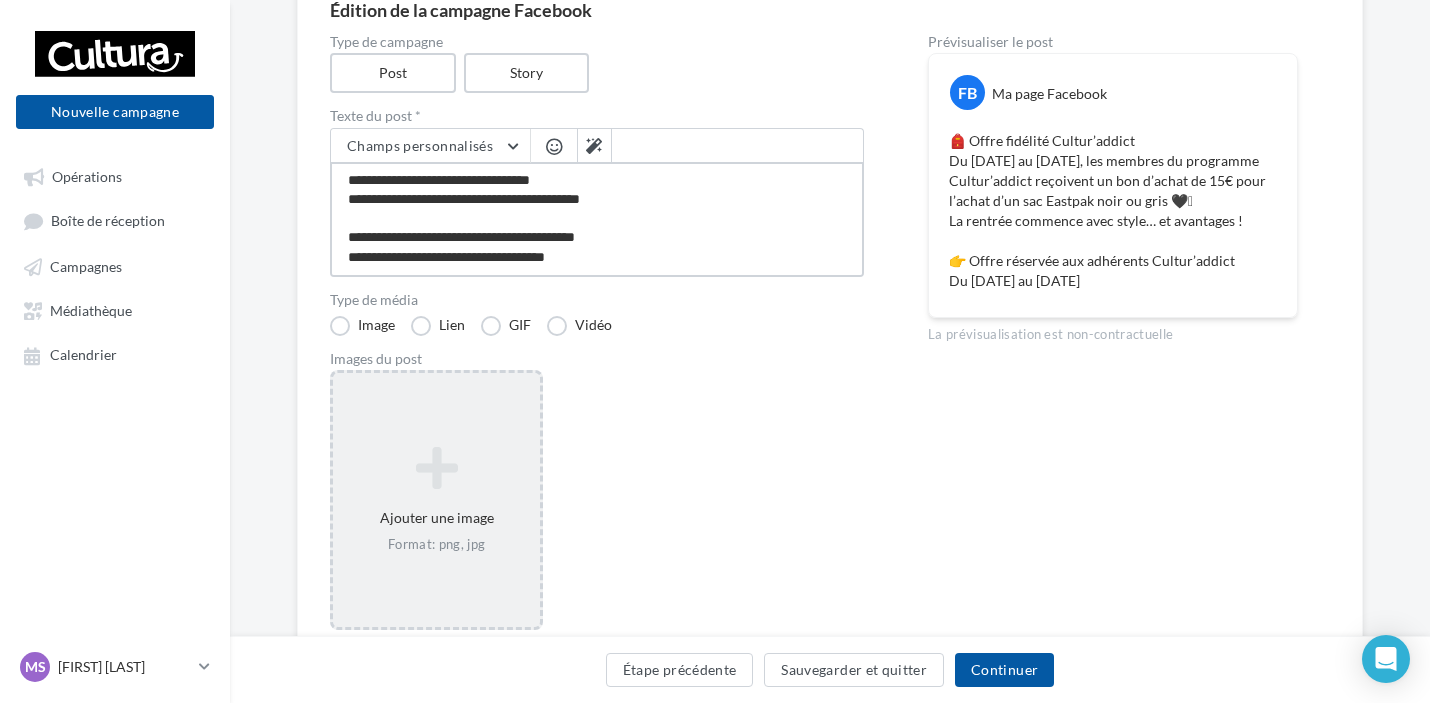 type on "**********" 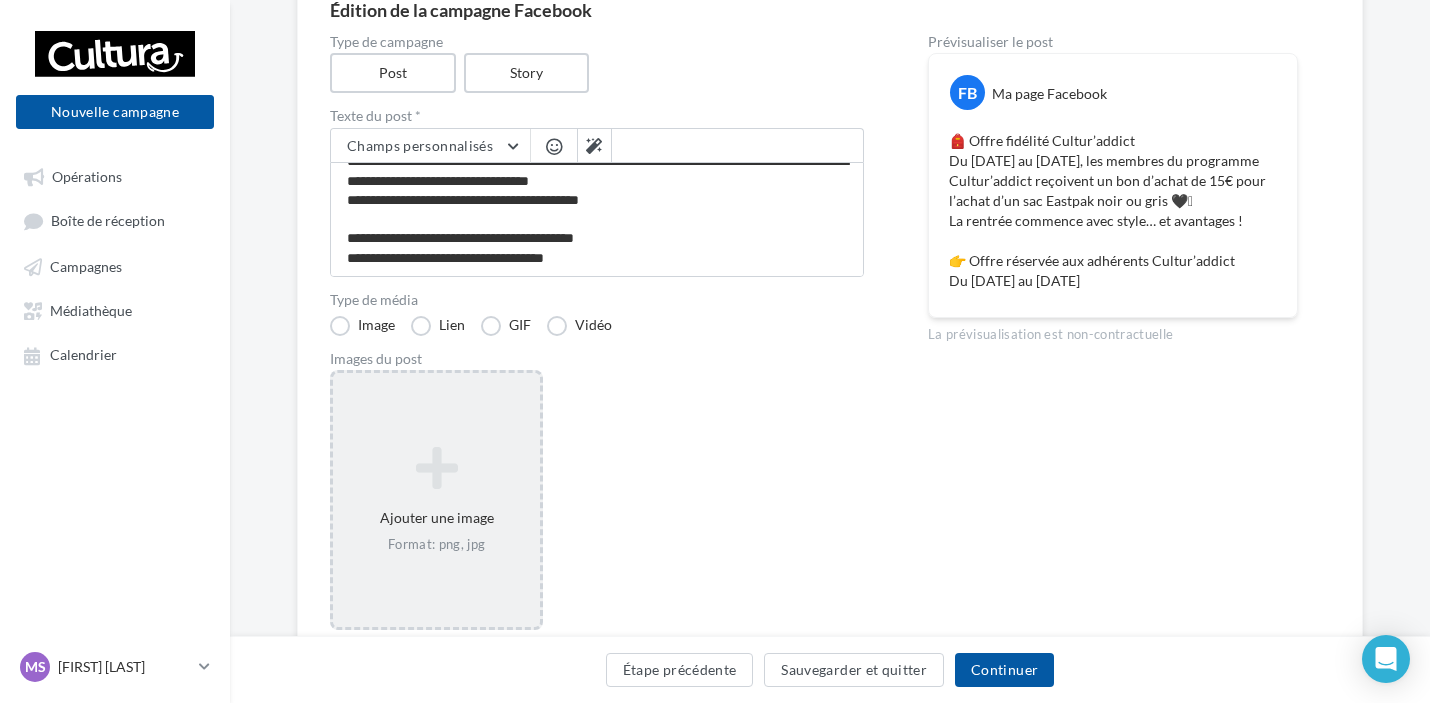click on "Ajouter une image     Format: png, jpg" at bounding box center (436, 500) 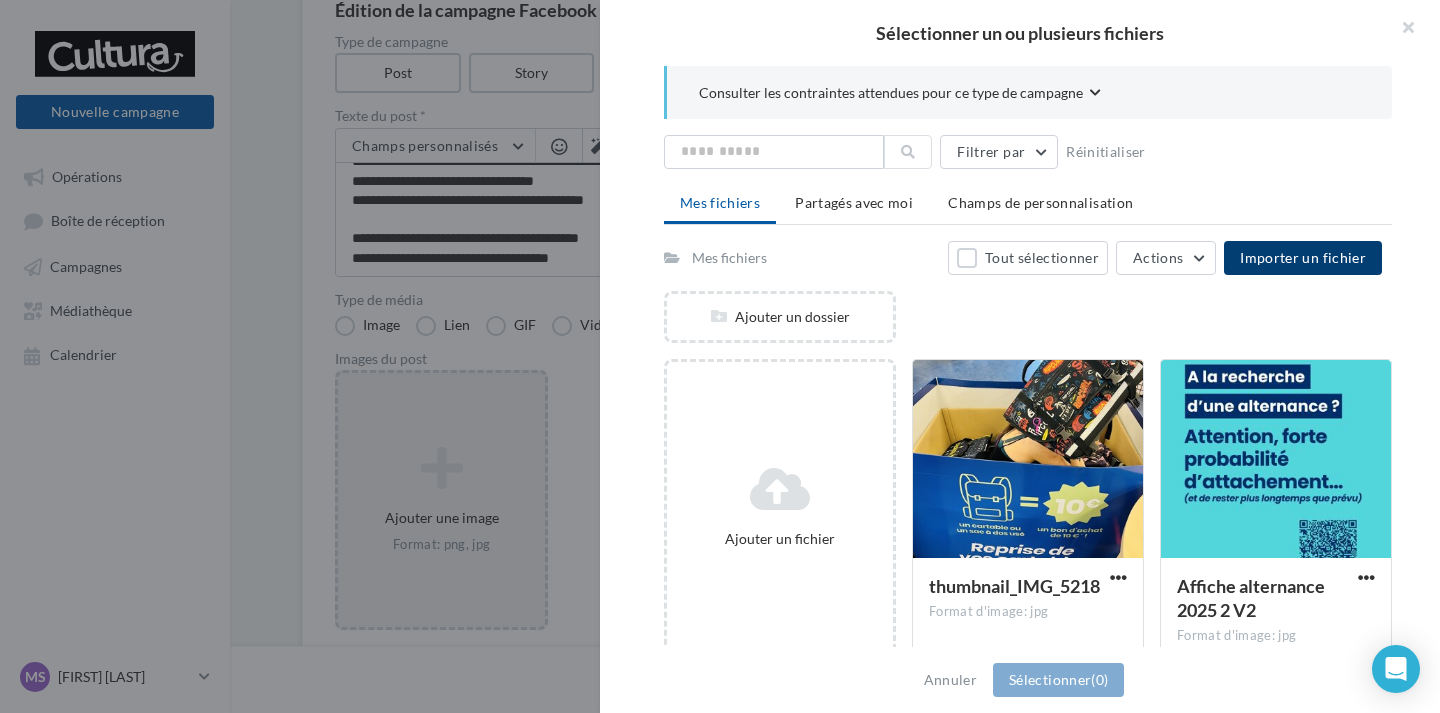 click on "Importer un fichier" at bounding box center [1303, 257] 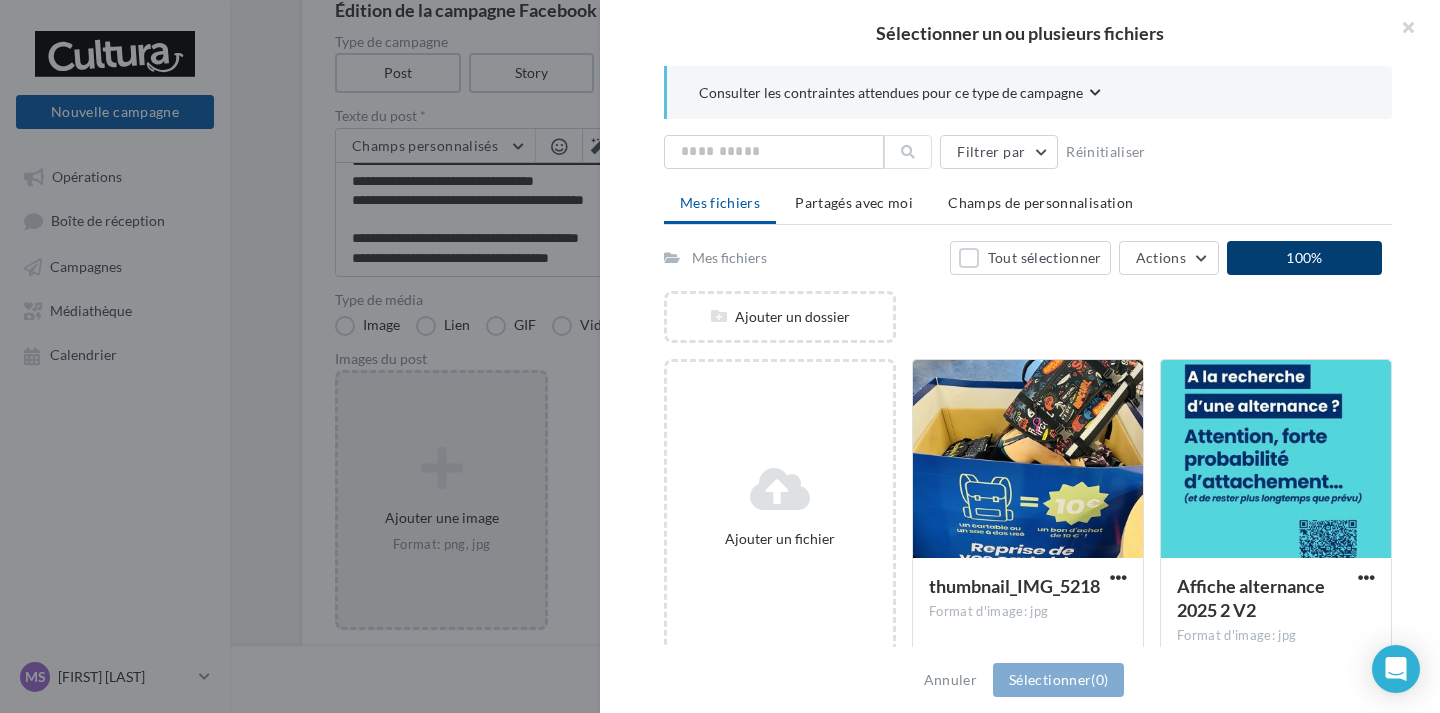 click at bounding box center (1028, 584) 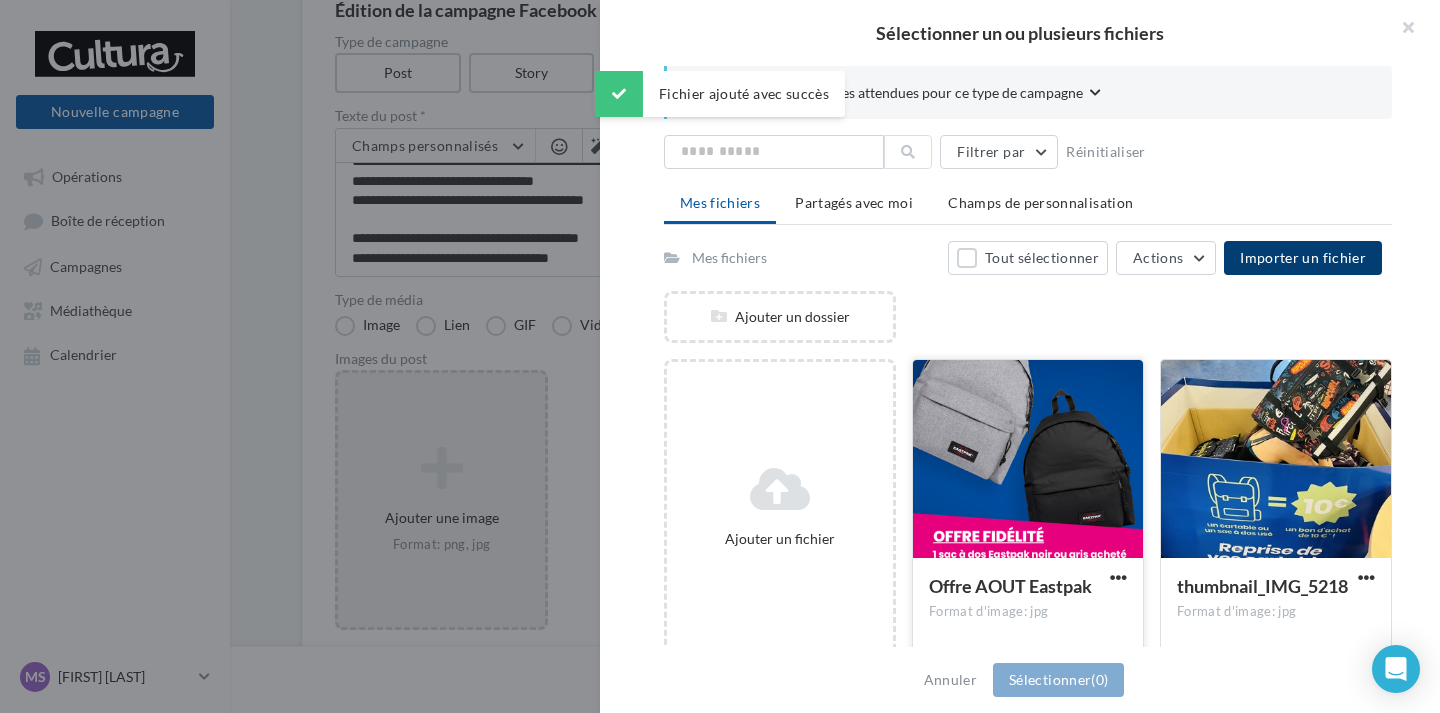 click at bounding box center [1028, 460] 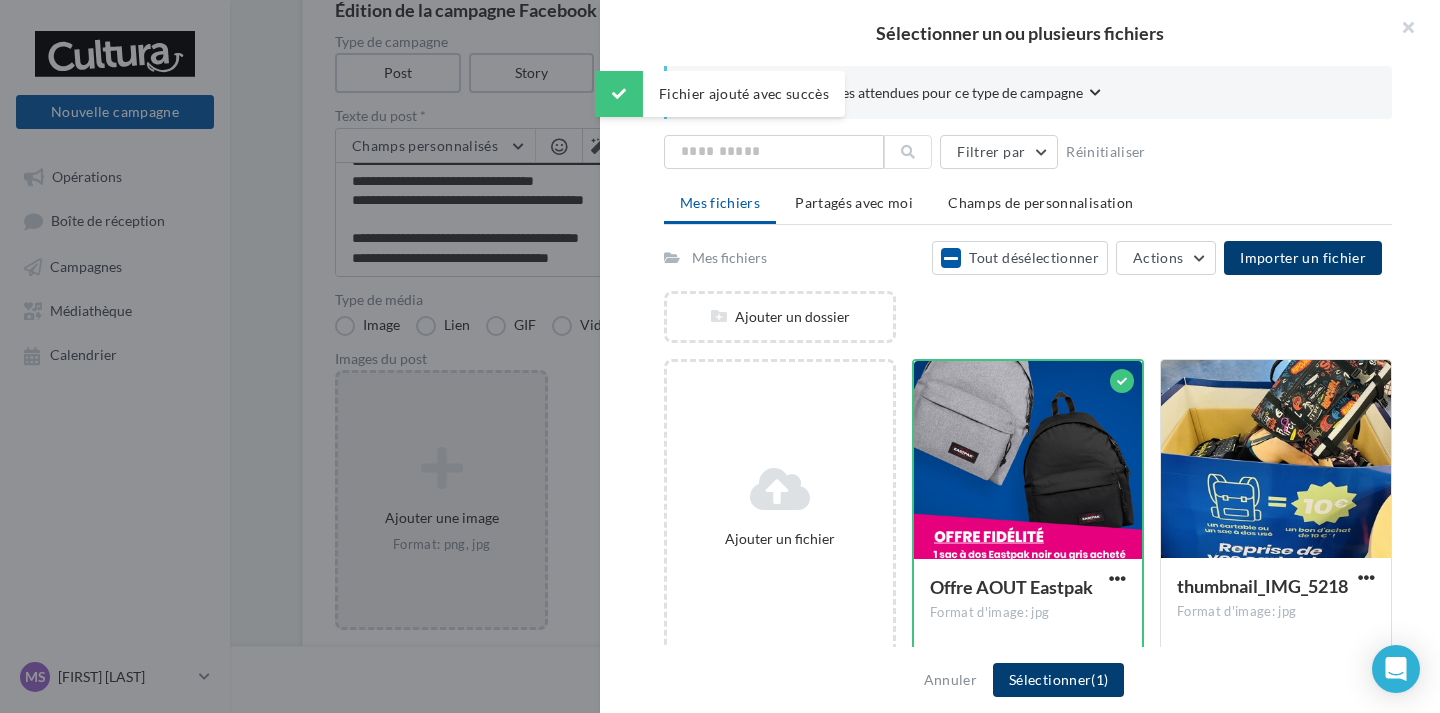 click on "Sélectionner   (1)" at bounding box center [1058, 680] 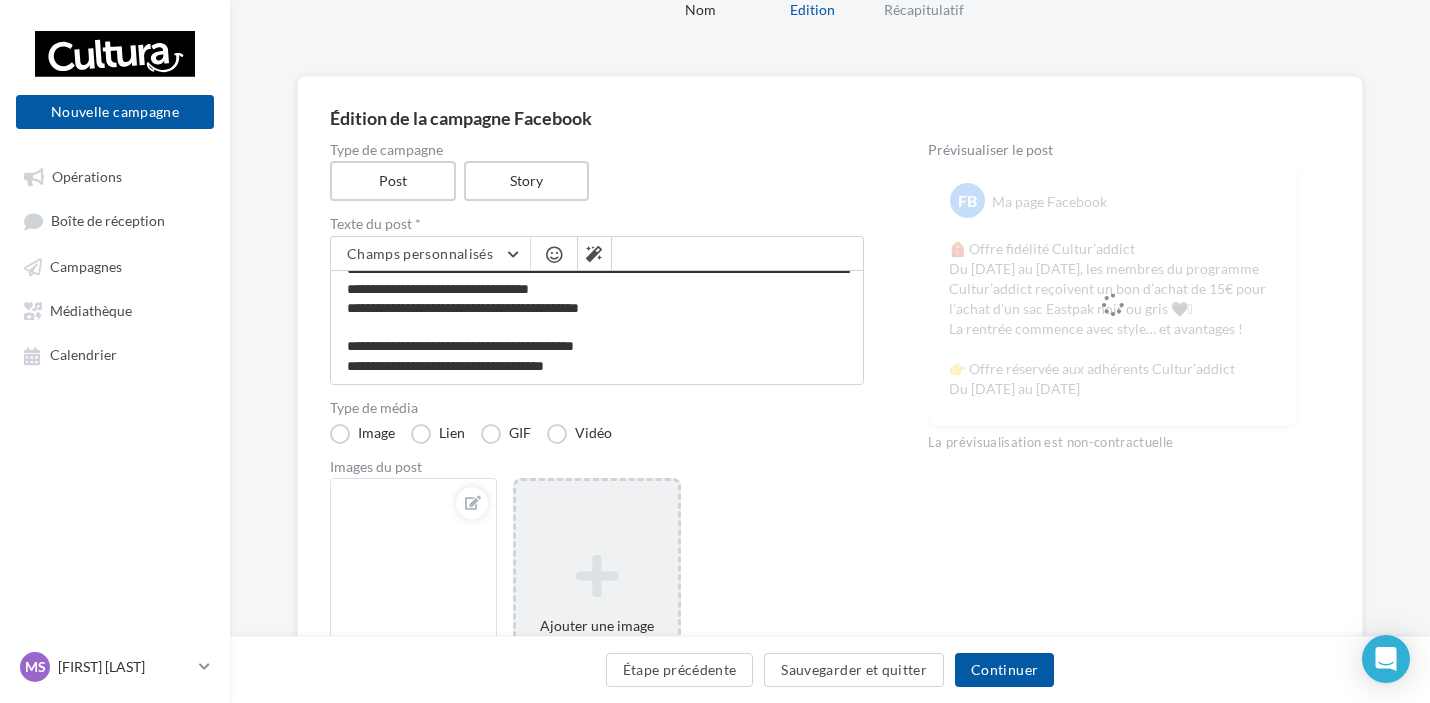 scroll, scrollTop: 0, scrollLeft: 0, axis: both 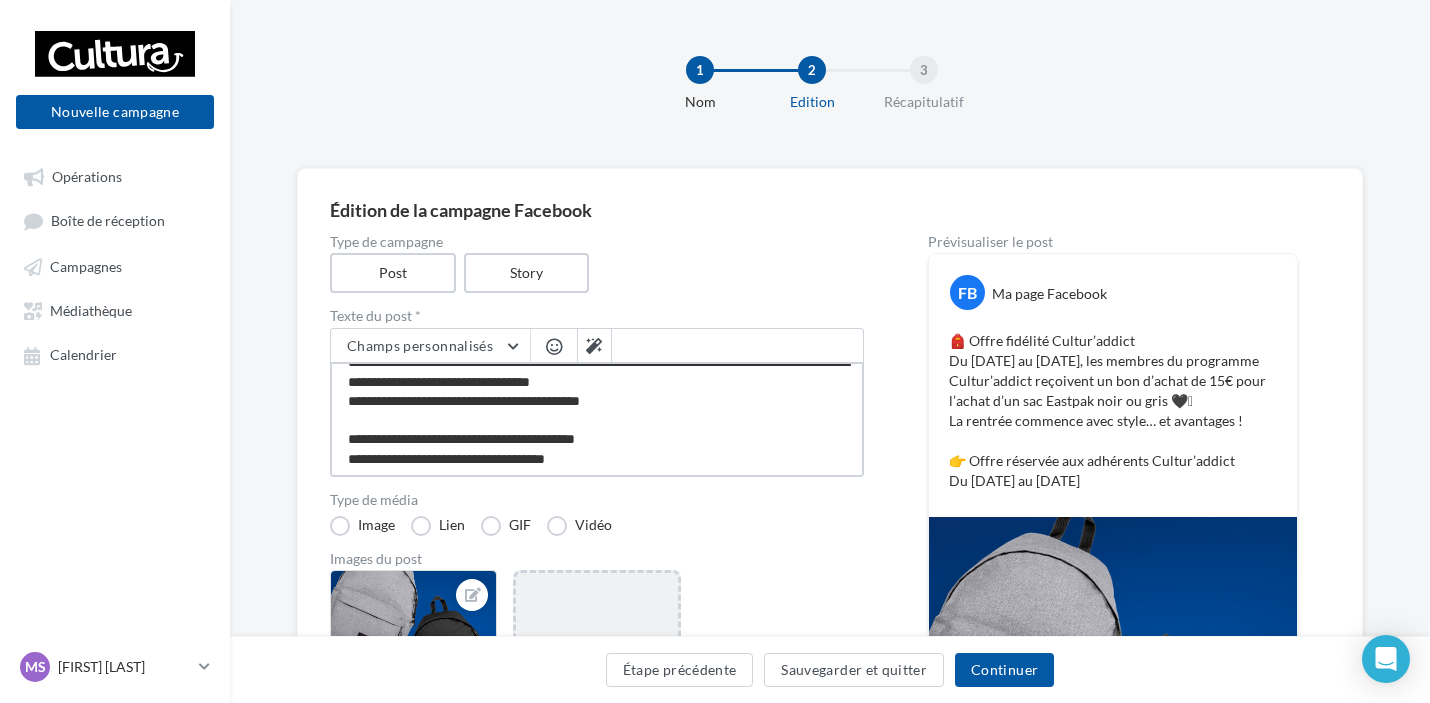 click on "**********" at bounding box center (597, 419) 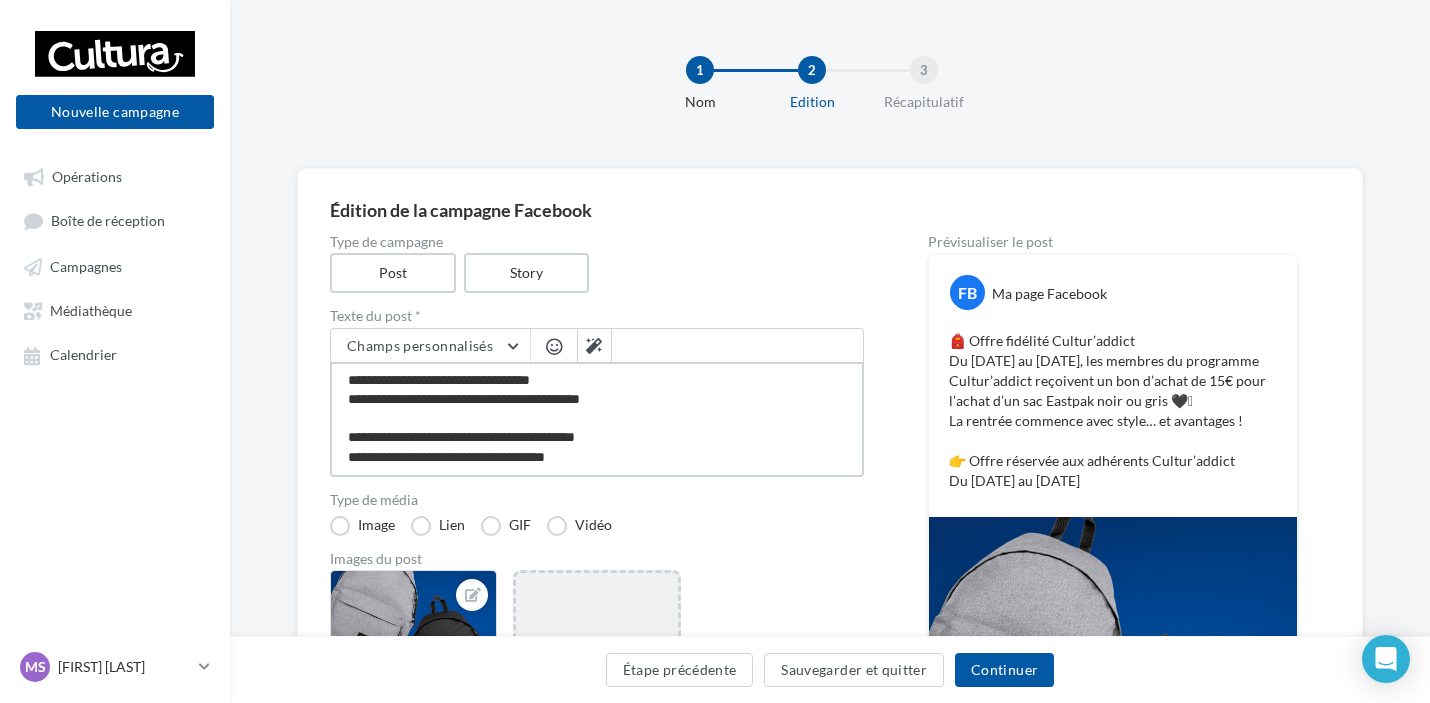 scroll, scrollTop: 40, scrollLeft: 0, axis: vertical 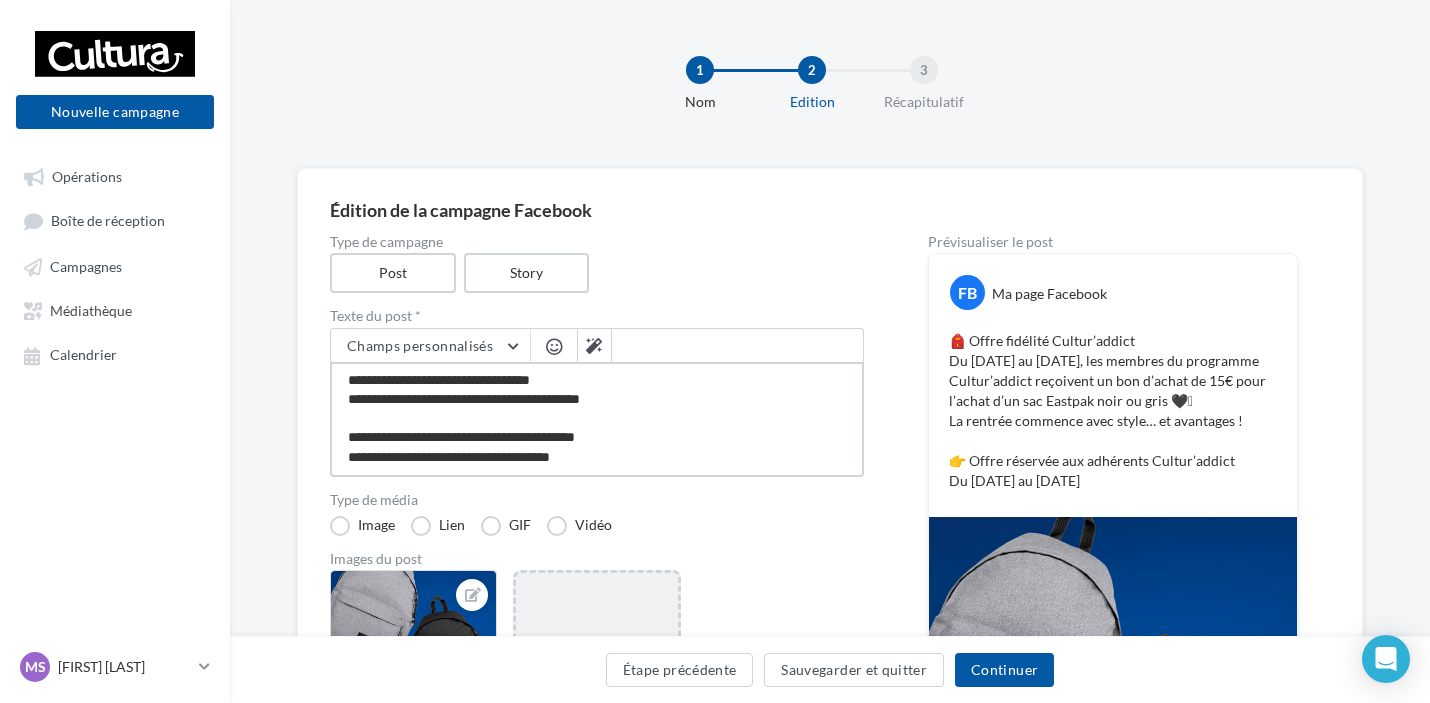 paste on "**********" 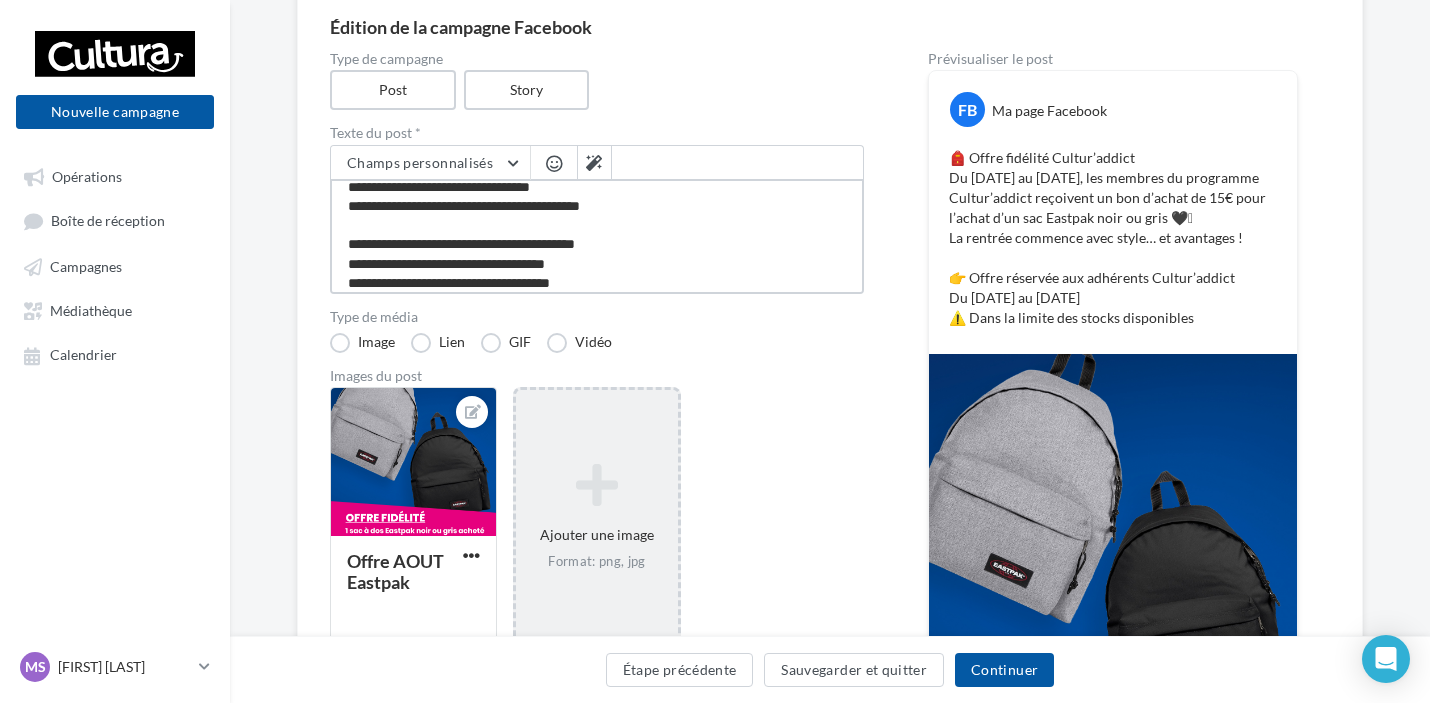 scroll, scrollTop: 200, scrollLeft: 0, axis: vertical 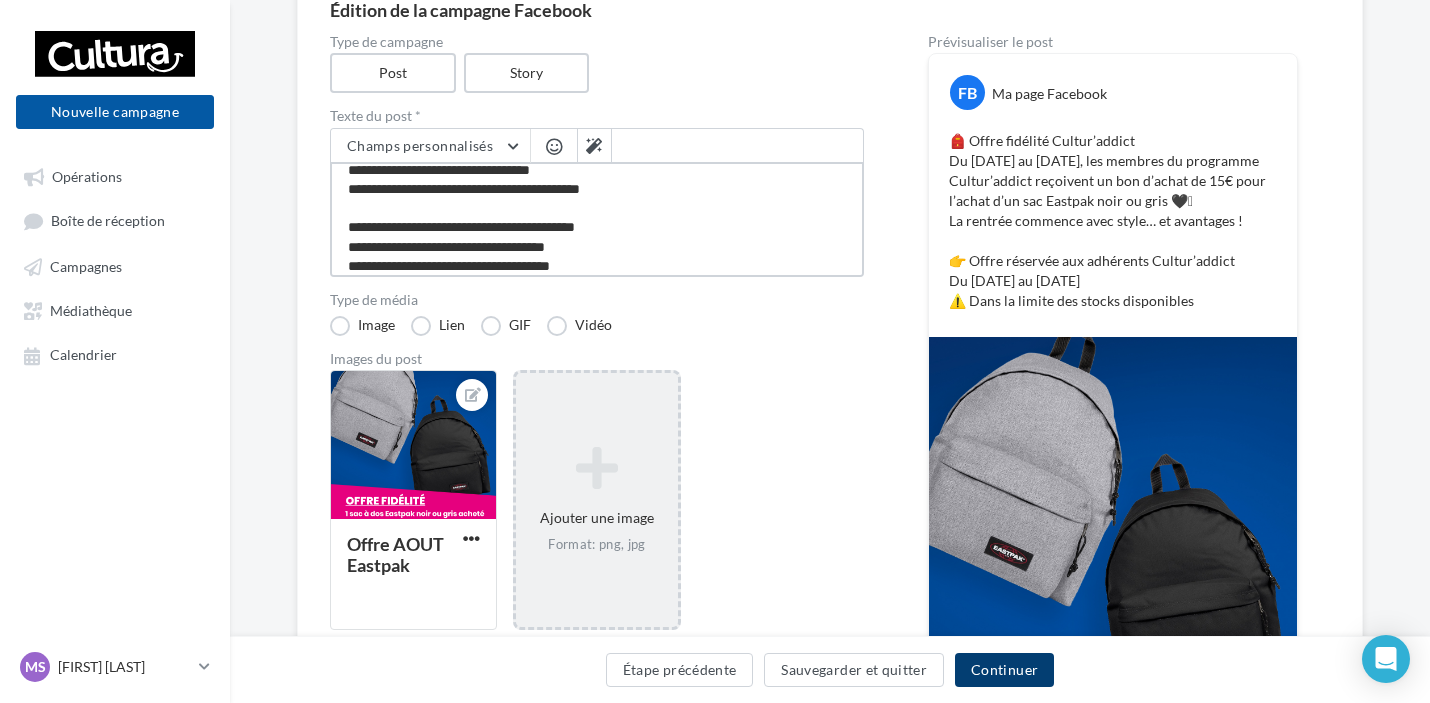 type on "**********" 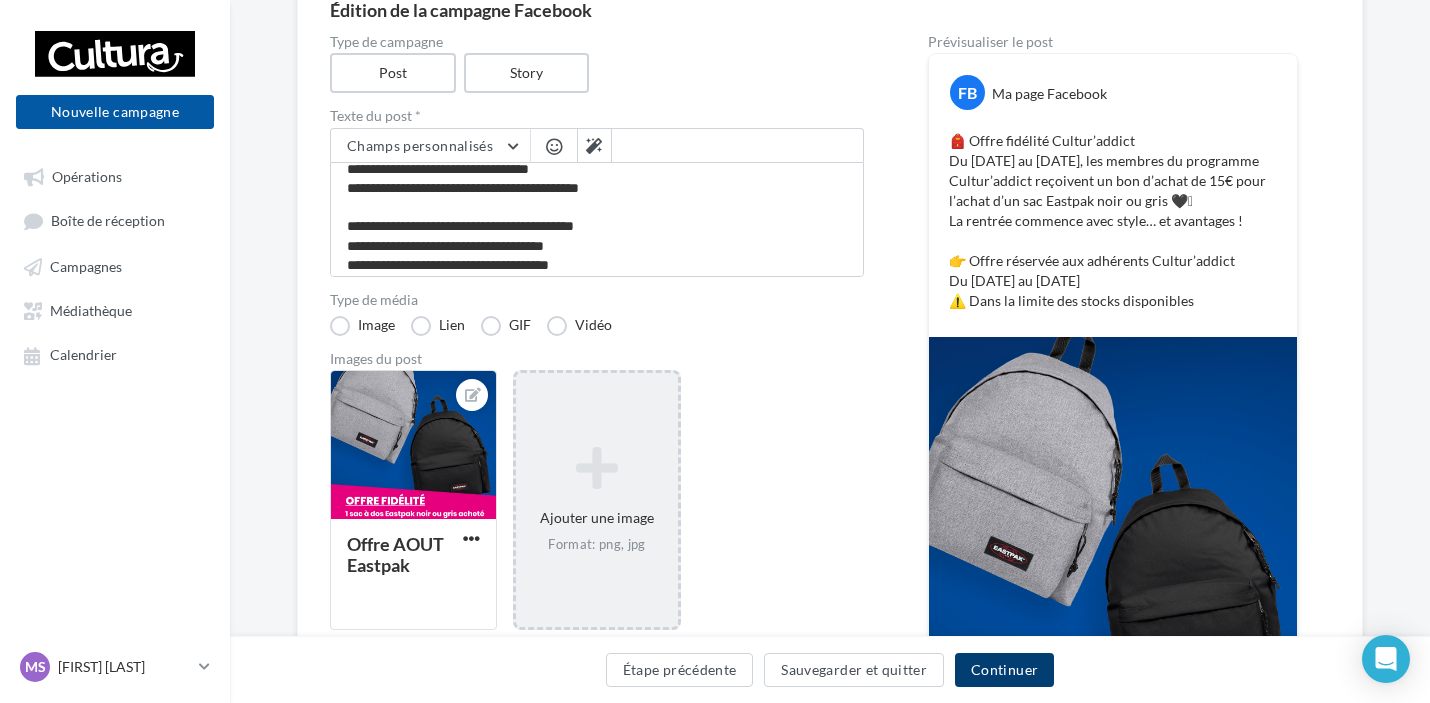 click on "Continuer" at bounding box center [1004, 670] 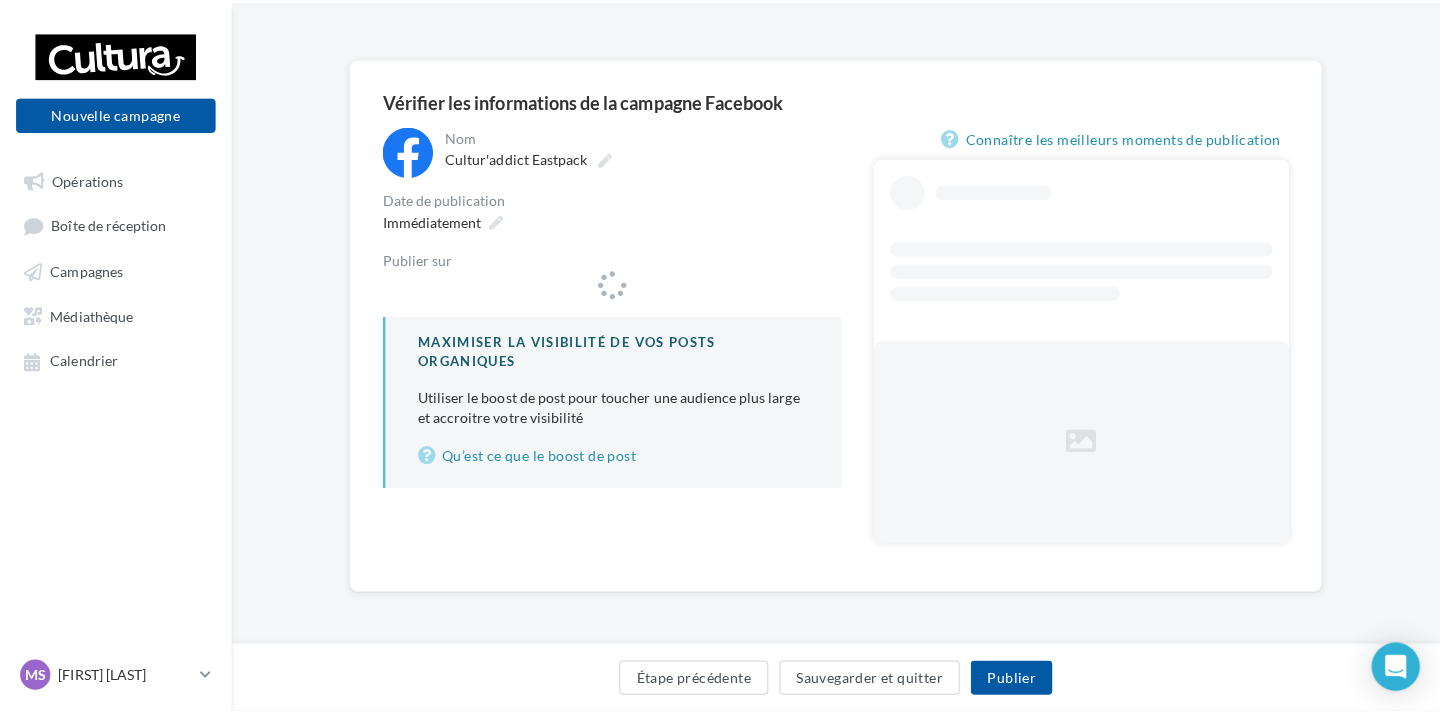 scroll, scrollTop: 0, scrollLeft: 0, axis: both 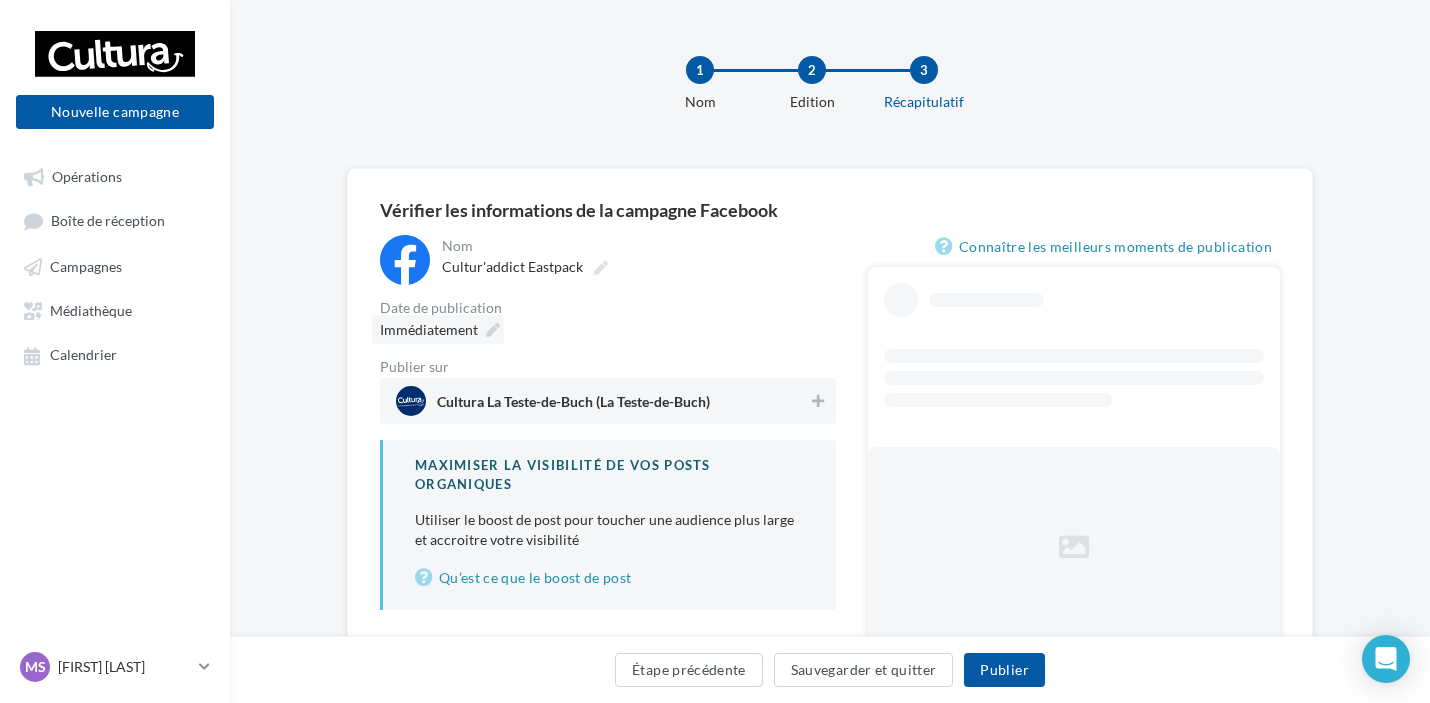 click at bounding box center [493, 330] 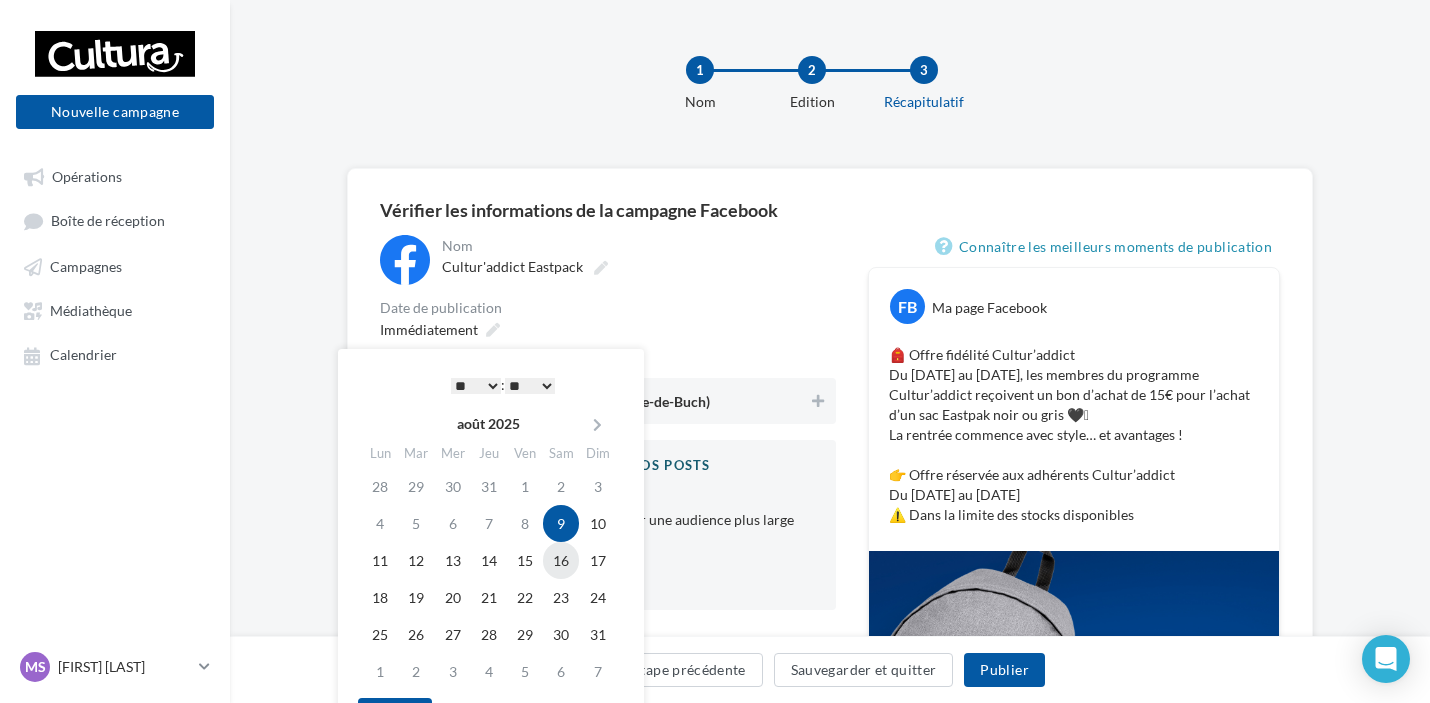 click on "16" at bounding box center [561, 560] 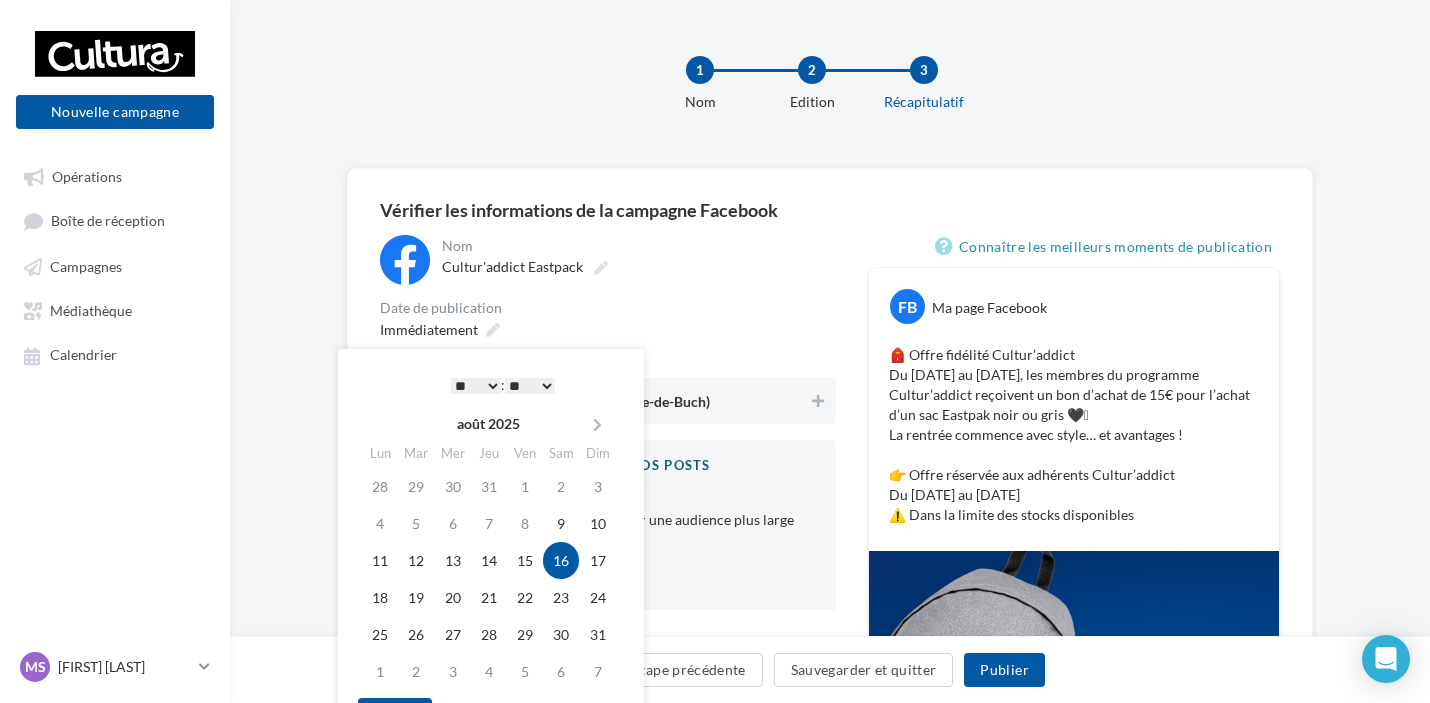 click on "* * * * * * * * * * ** ** ** ** ** ** ** ** ** ** ** ** ** **" at bounding box center (476, 386) 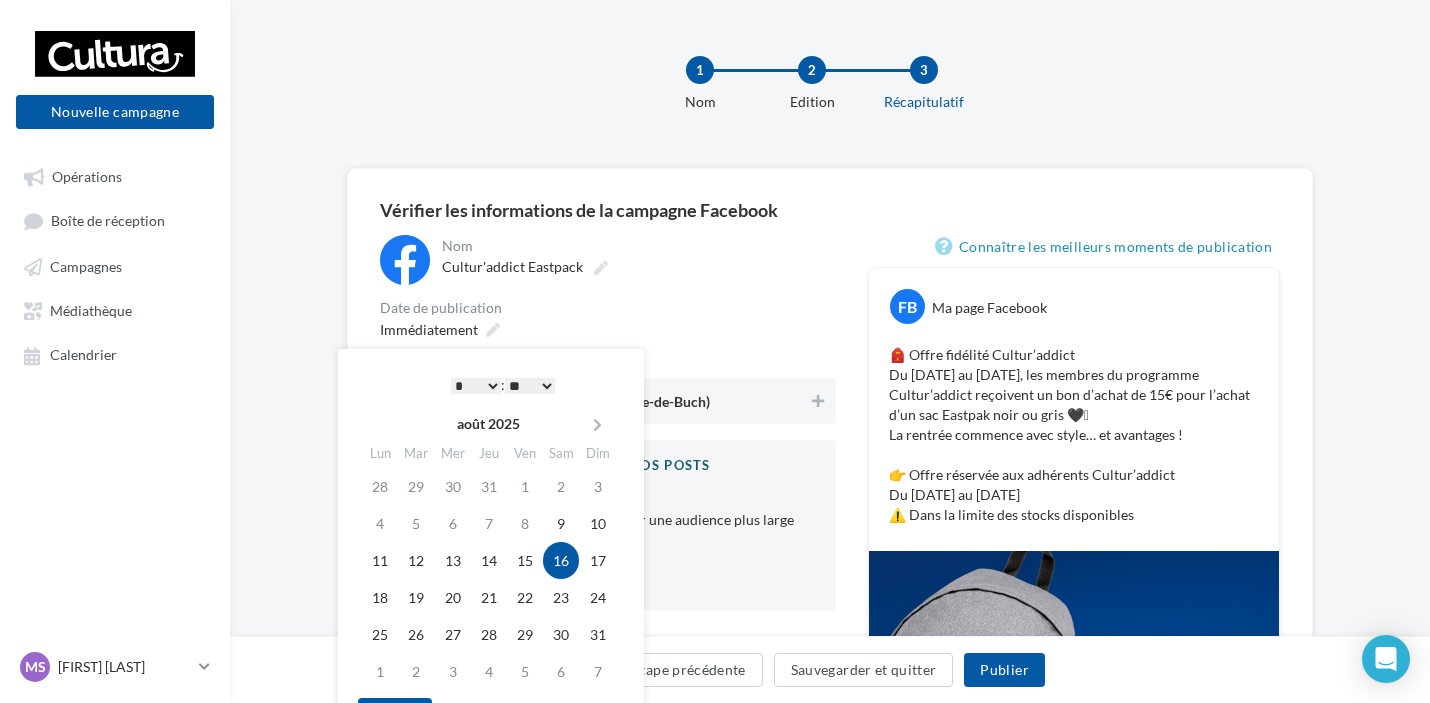click on "Date de publication" at bounding box center [608, 308] 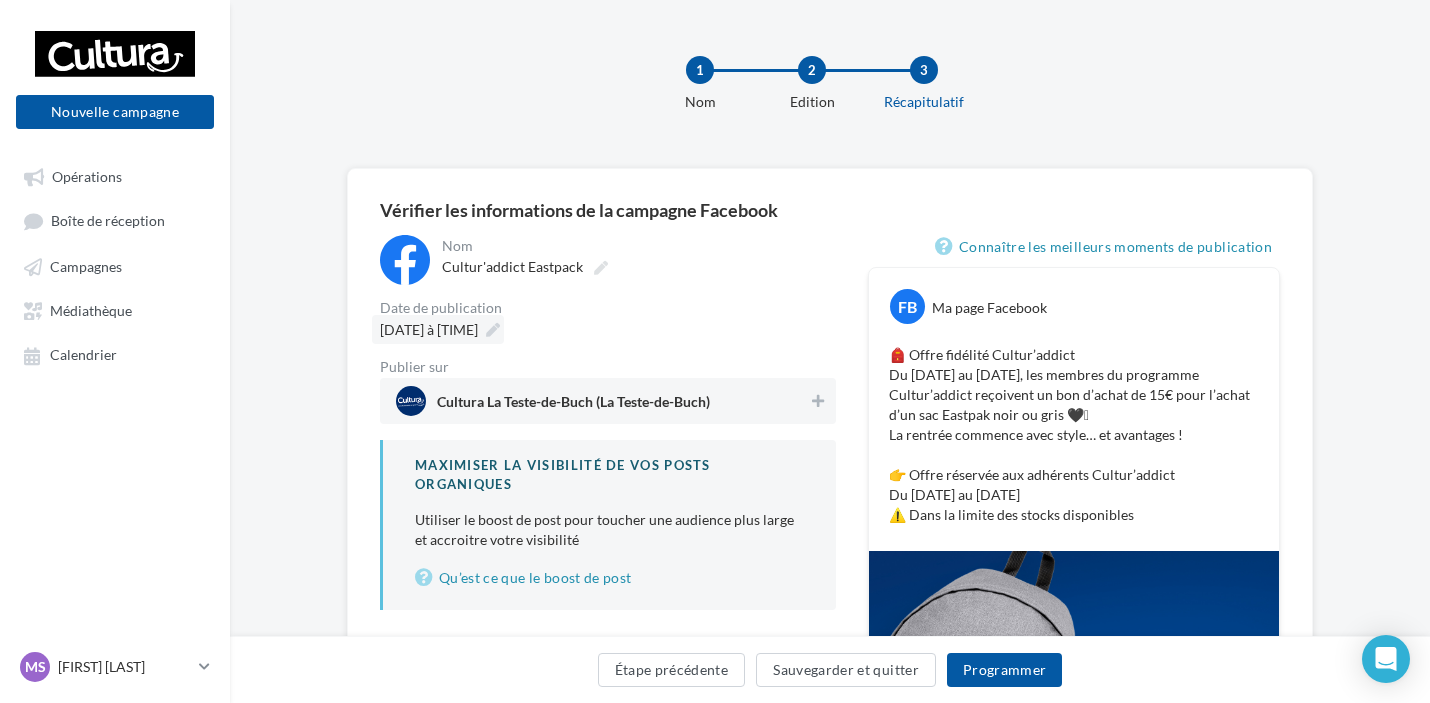 click at bounding box center (493, 330) 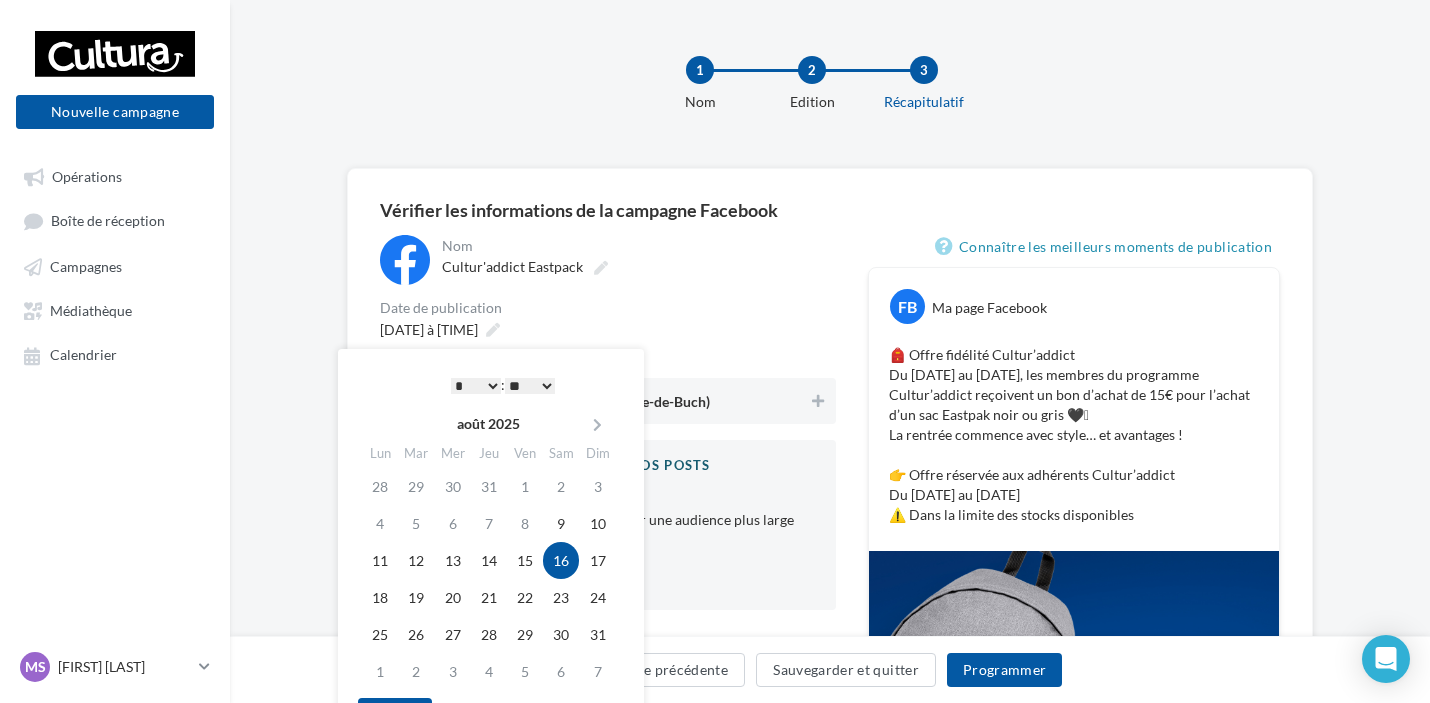 click on "16/08/2025 à 09:00" at bounding box center (608, 329) 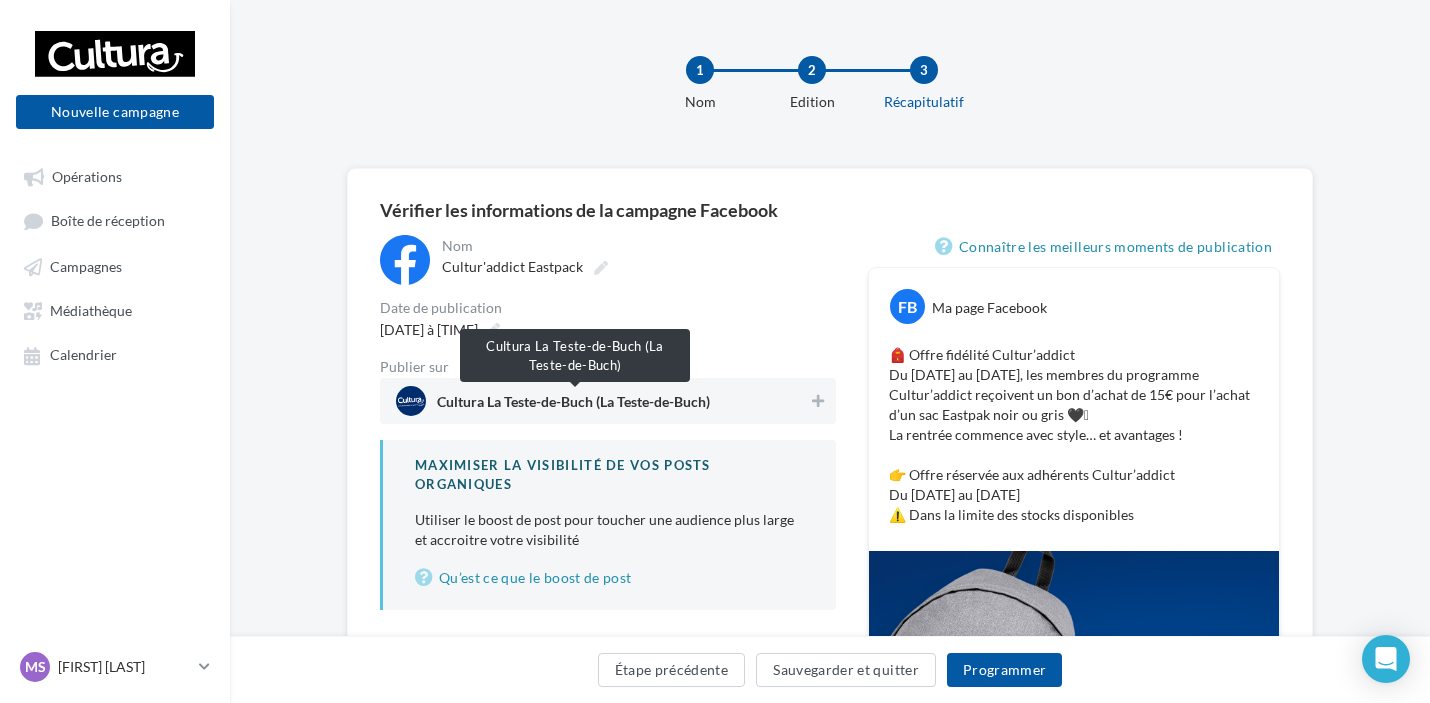 click on "Cultura La Teste-de-Buch (La Teste-de-Buch)" at bounding box center [573, 406] 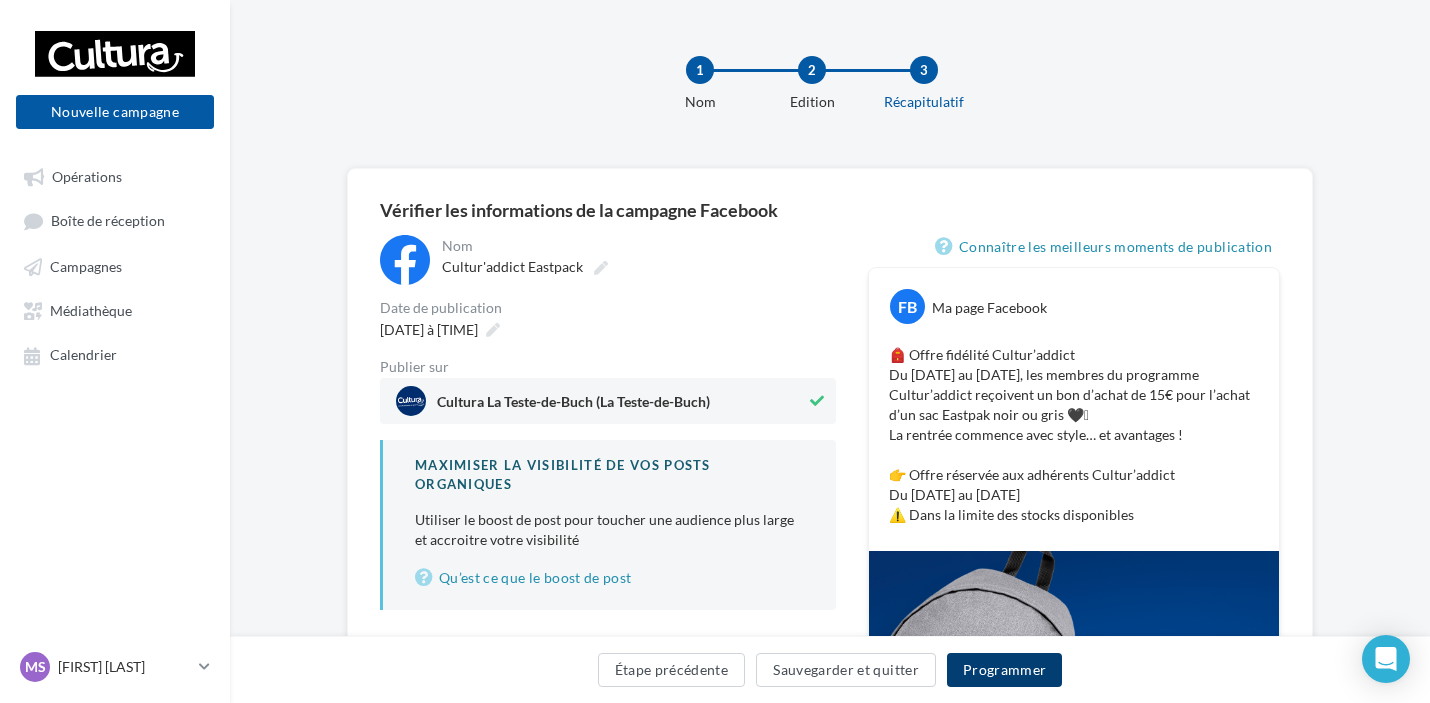 click on "Programmer" at bounding box center [1005, 670] 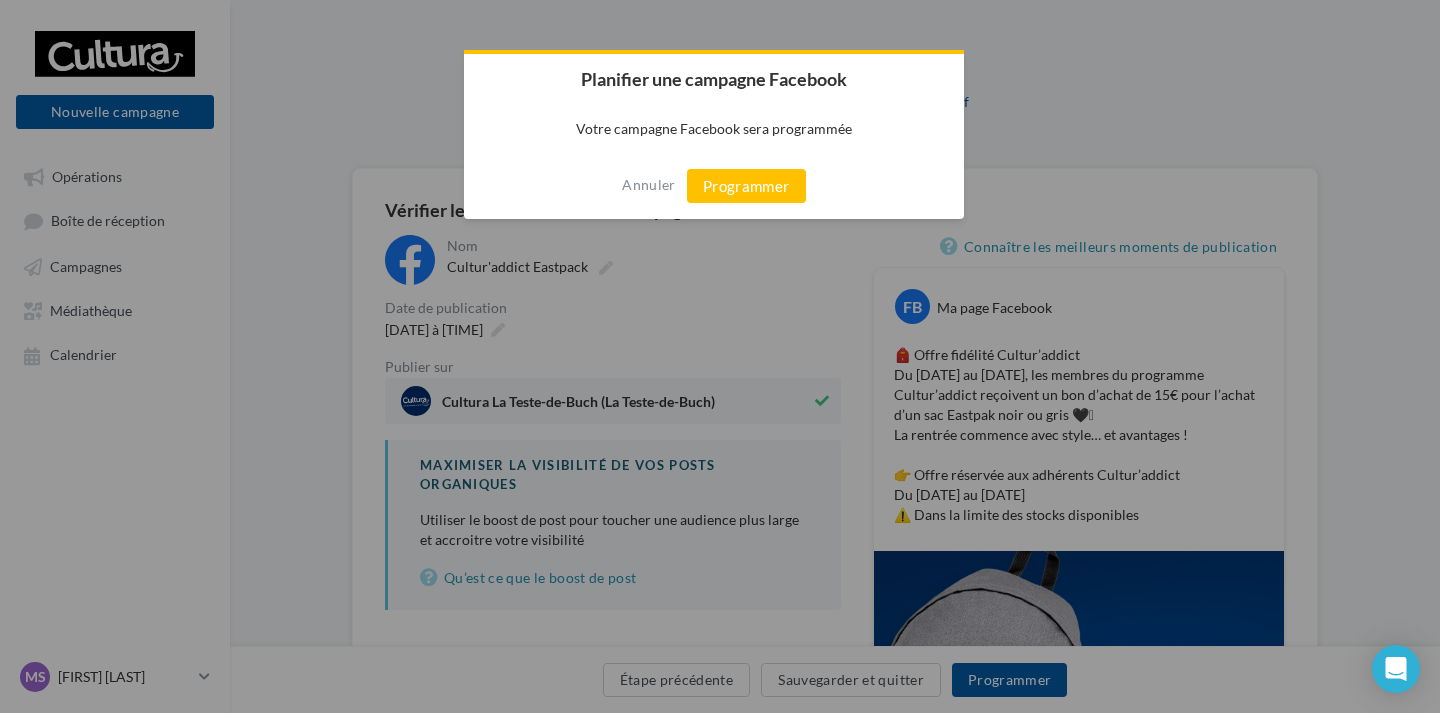 click on "Annuler
Programmer" at bounding box center [714, 186] 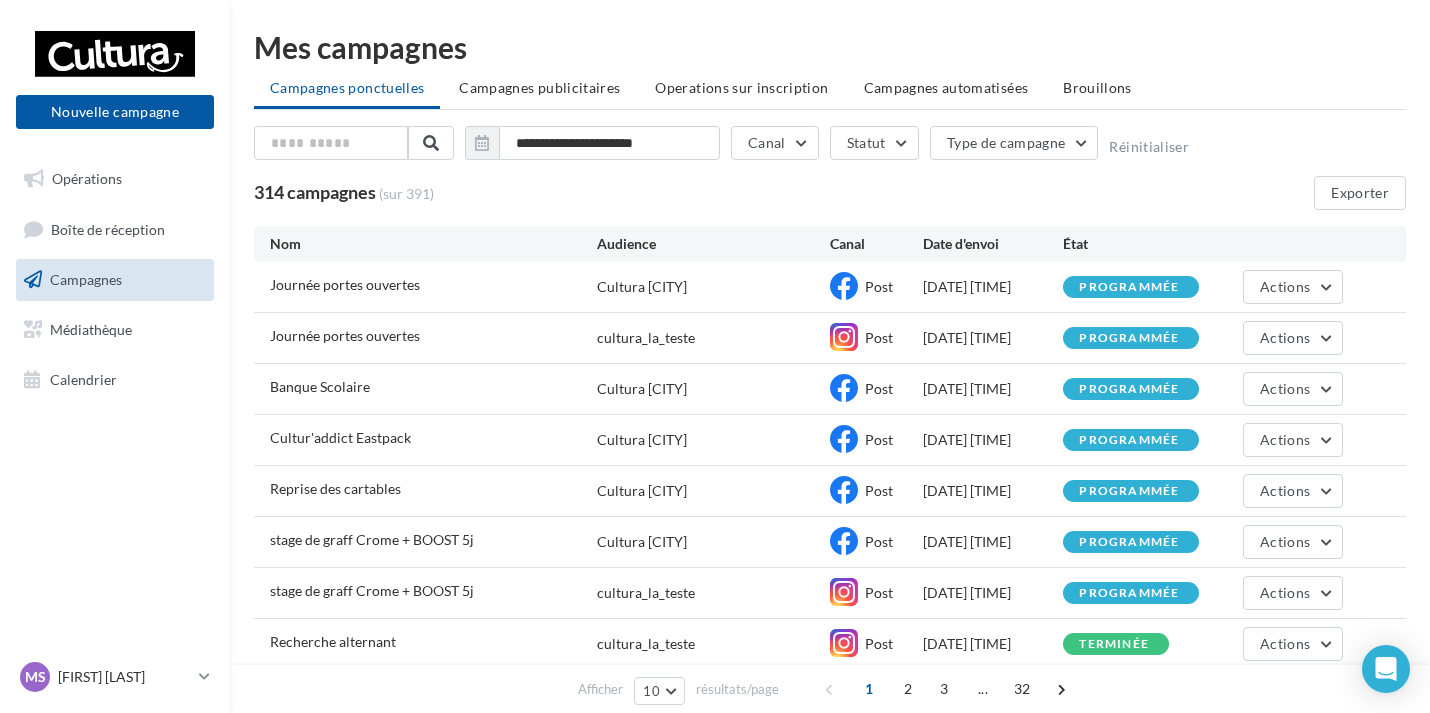 scroll, scrollTop: 0, scrollLeft: 0, axis: both 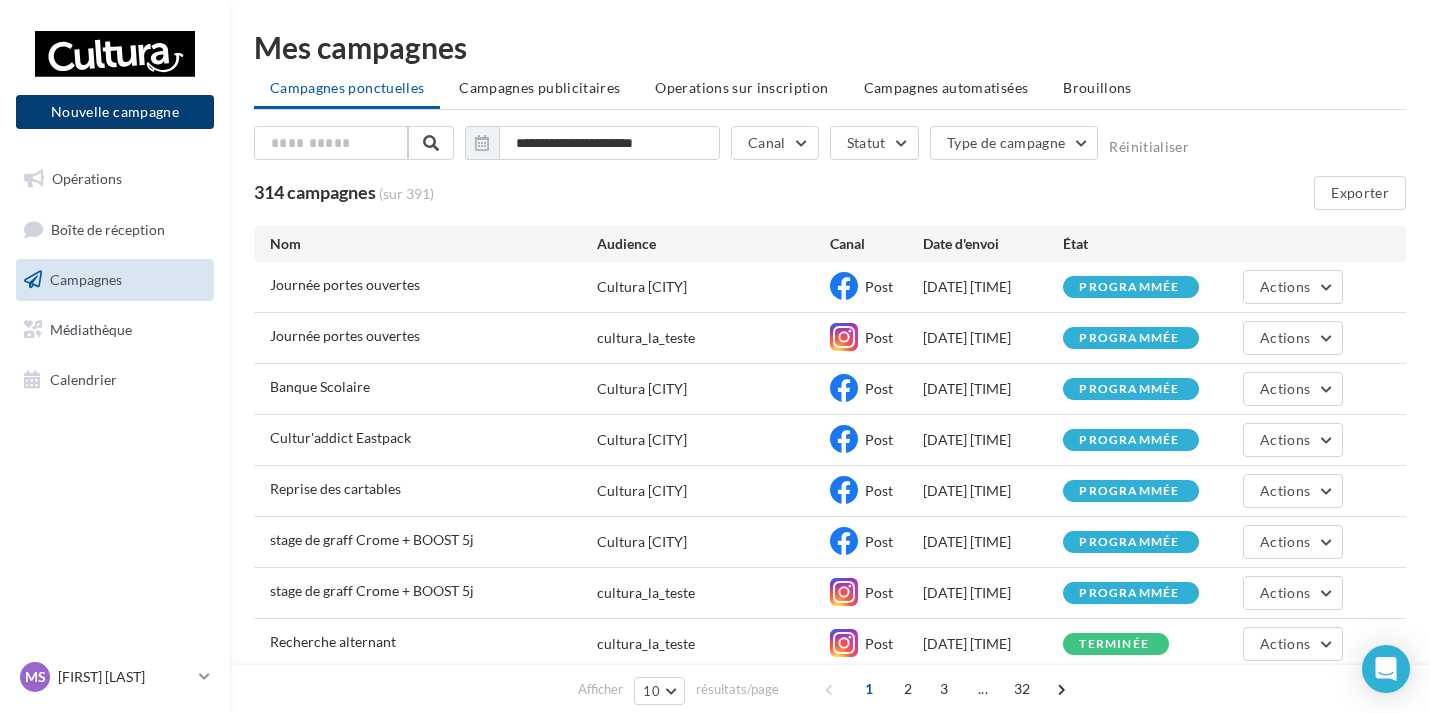 click on "Nouvelle campagne" at bounding box center (115, 112) 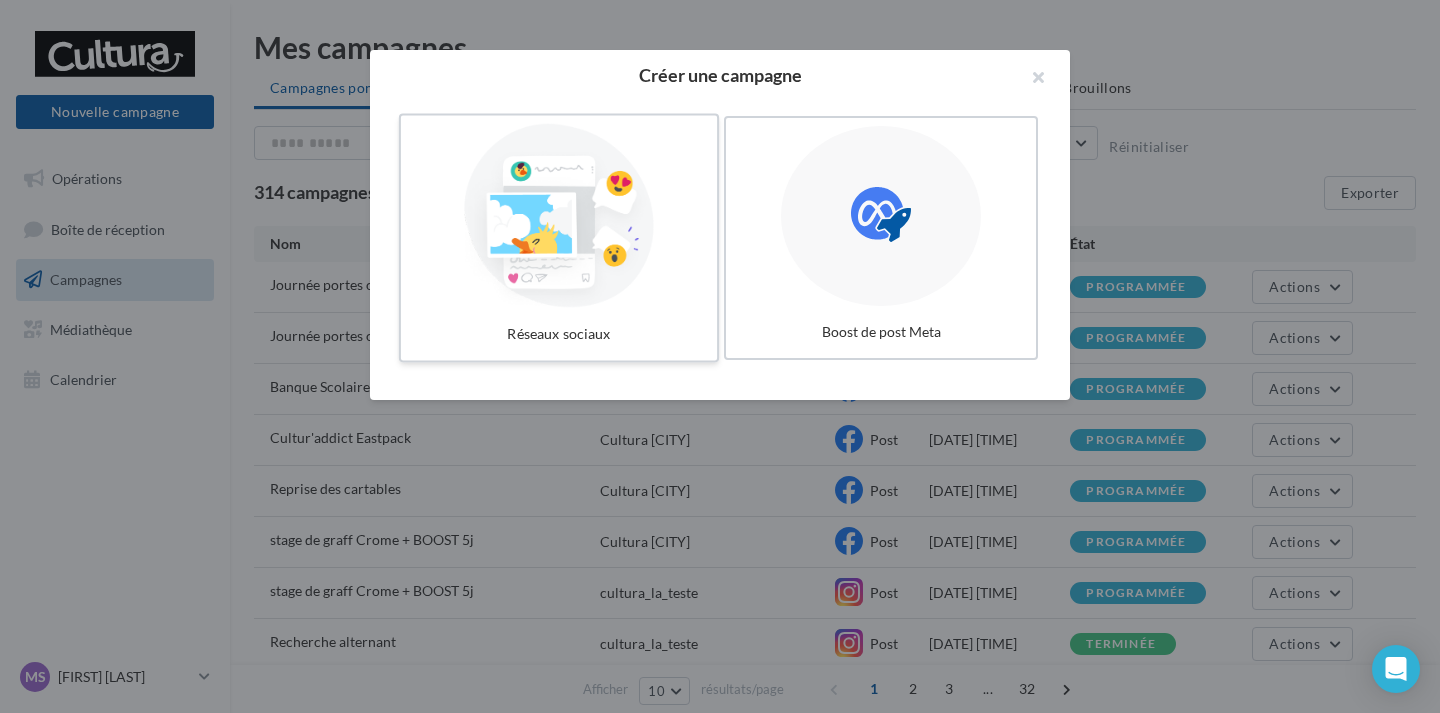 click at bounding box center (559, 216) 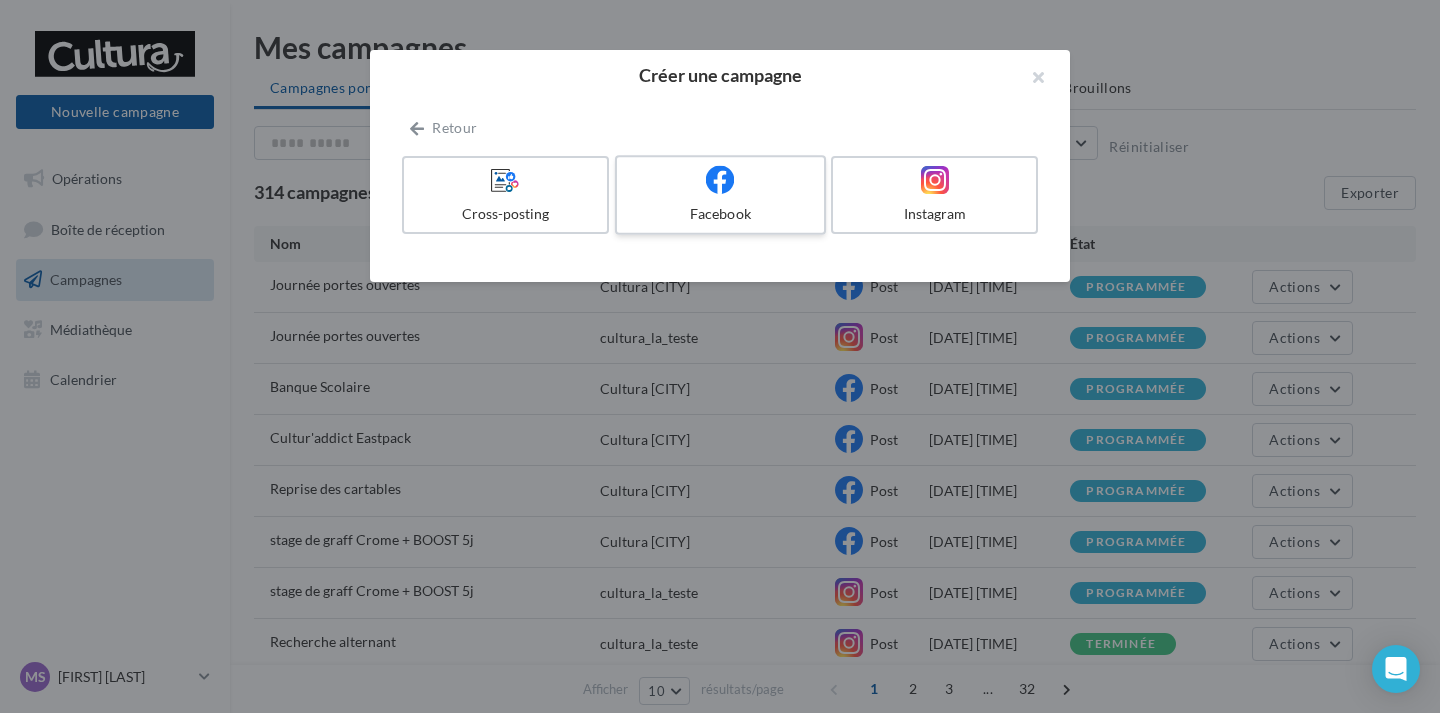 click at bounding box center (720, 179) 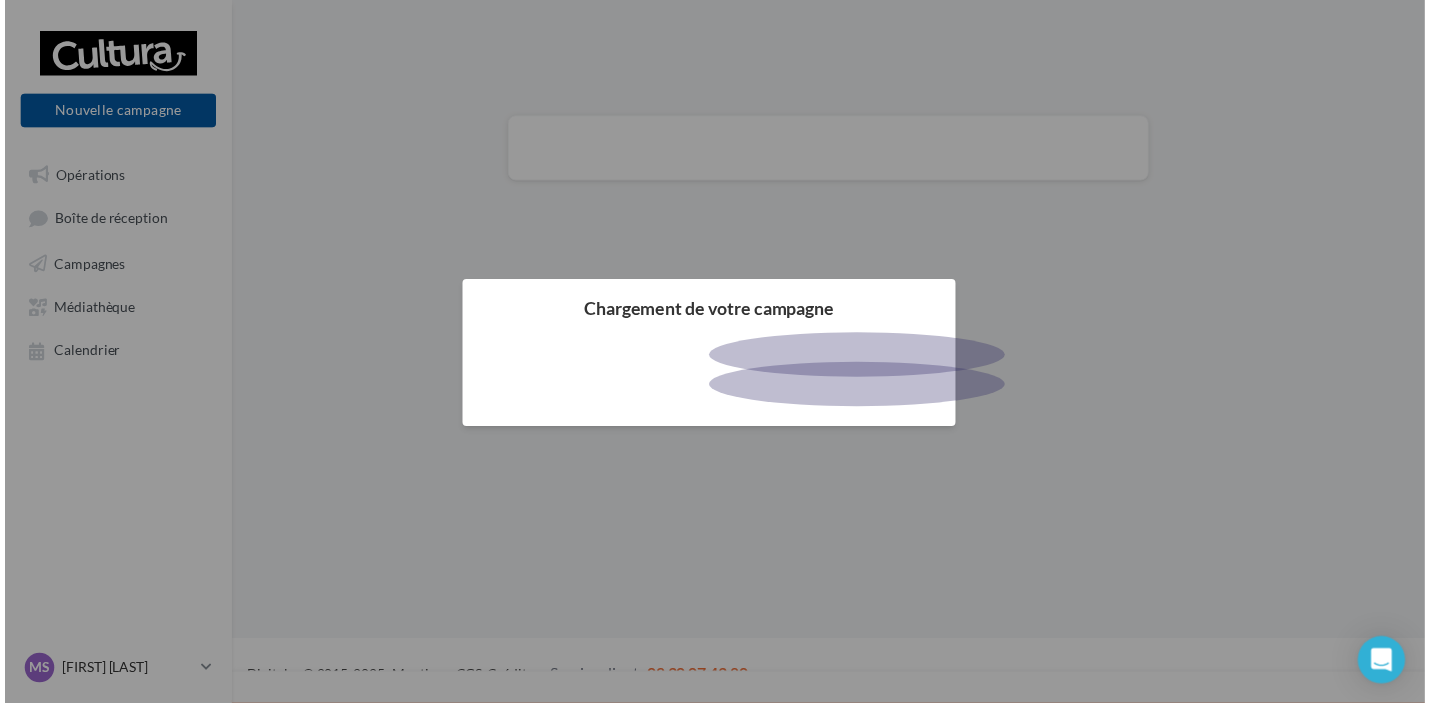 scroll, scrollTop: 0, scrollLeft: 0, axis: both 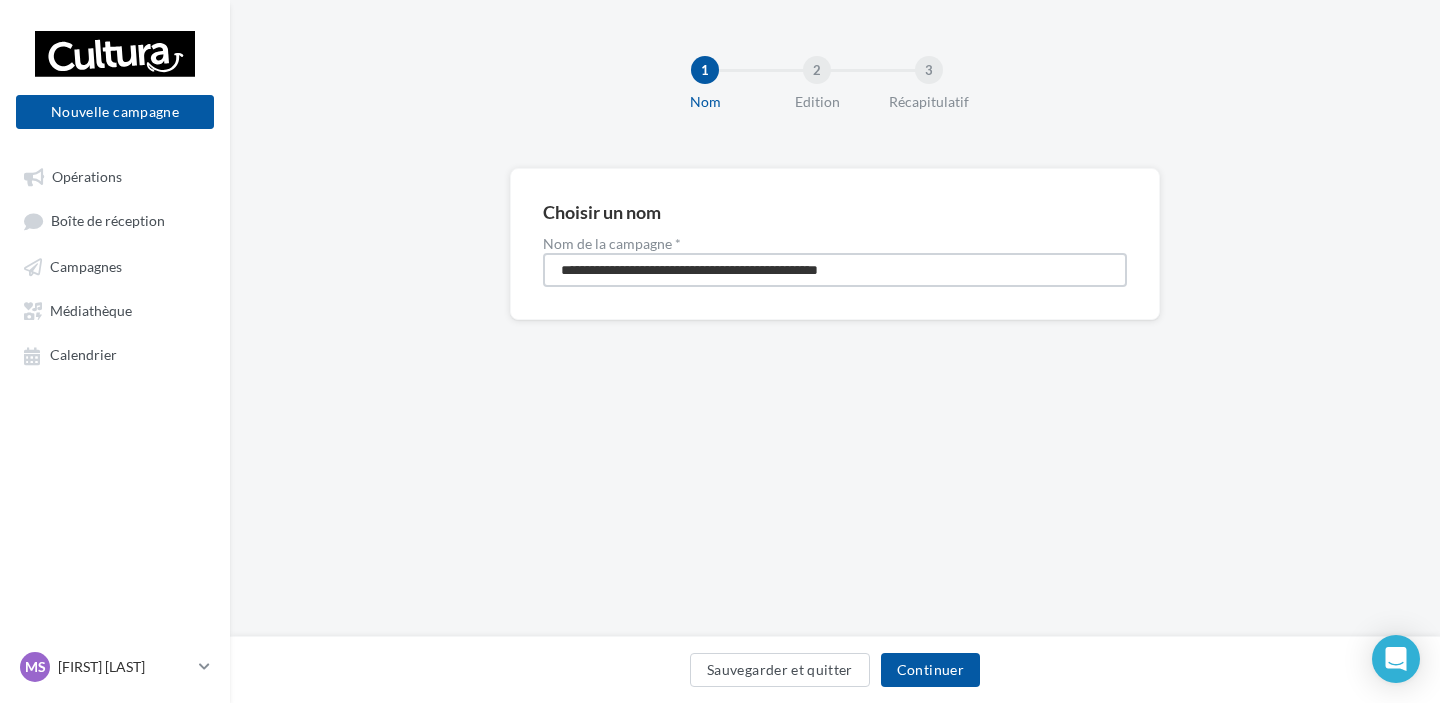 click on "**********" at bounding box center [835, 270] 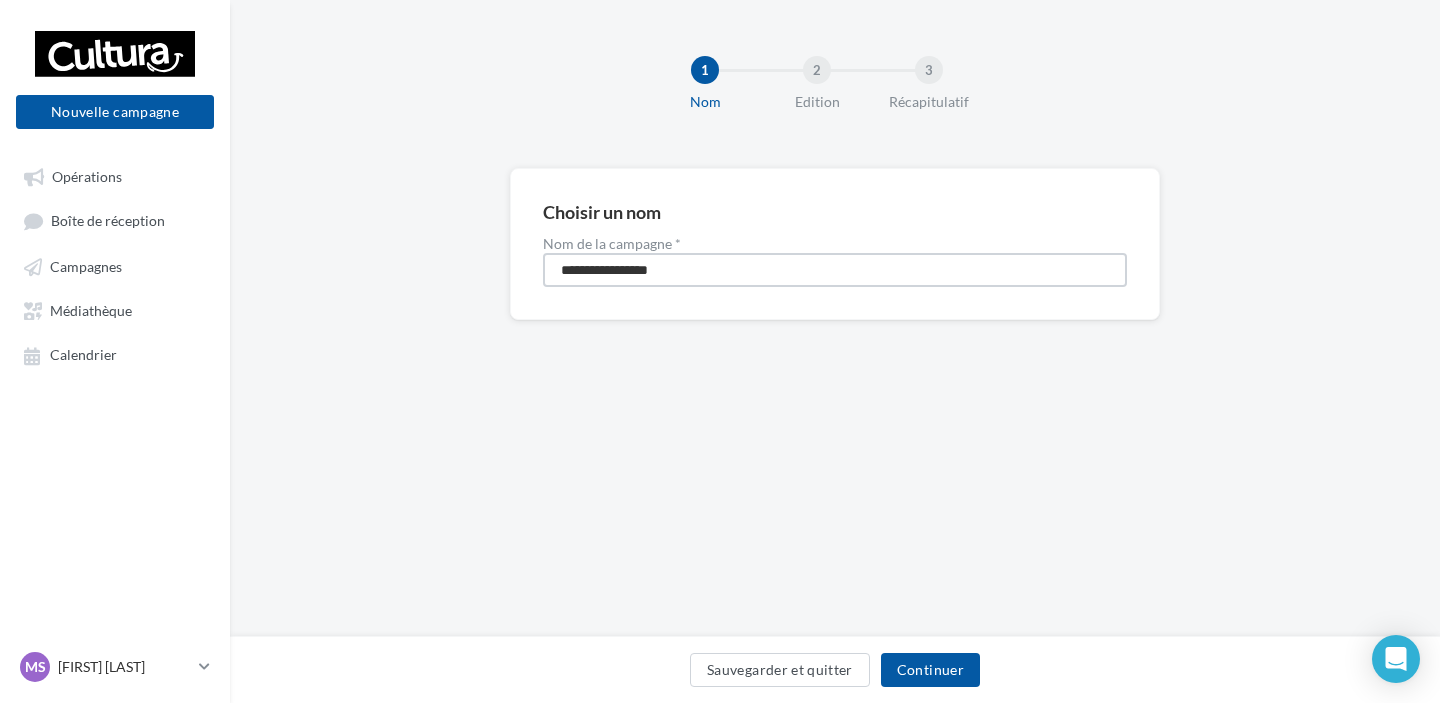 type on "**********" 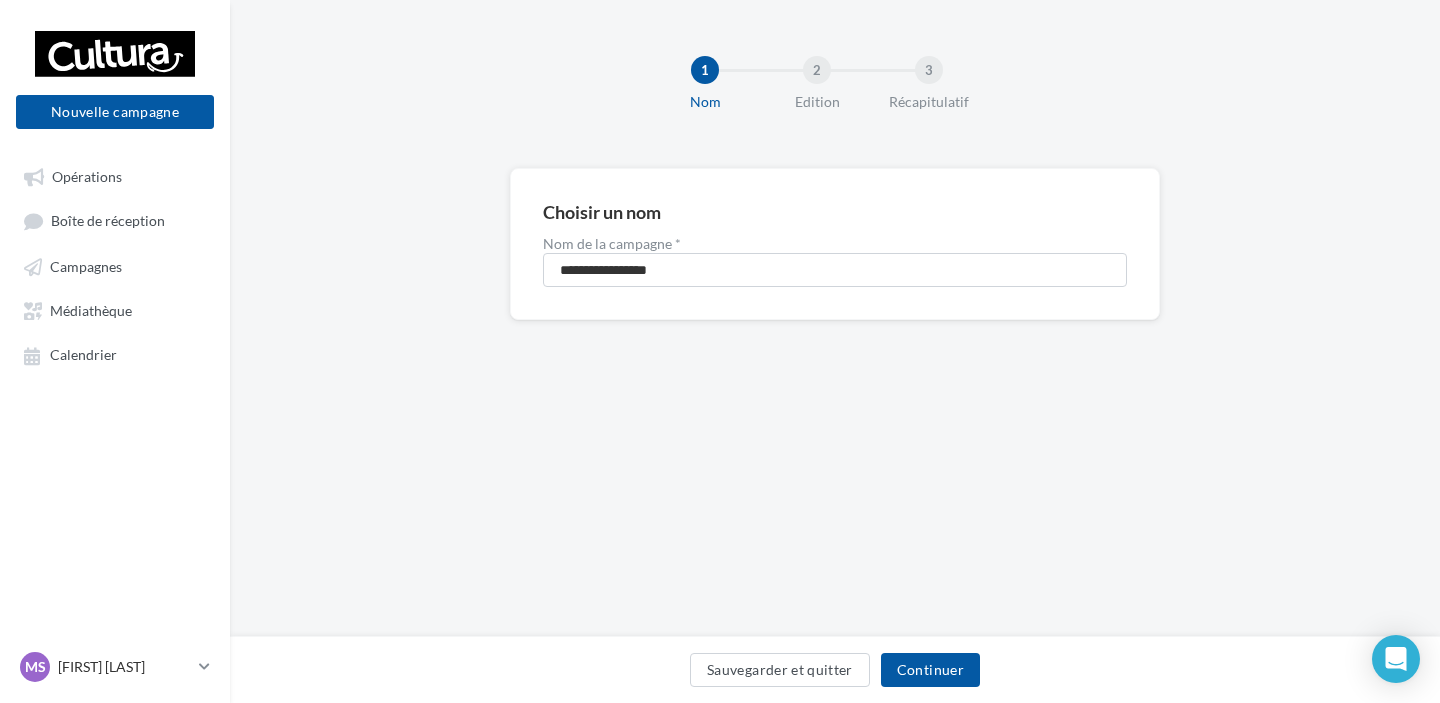 click on "Sauvegarder et quitter      Continuer" at bounding box center [835, 669] 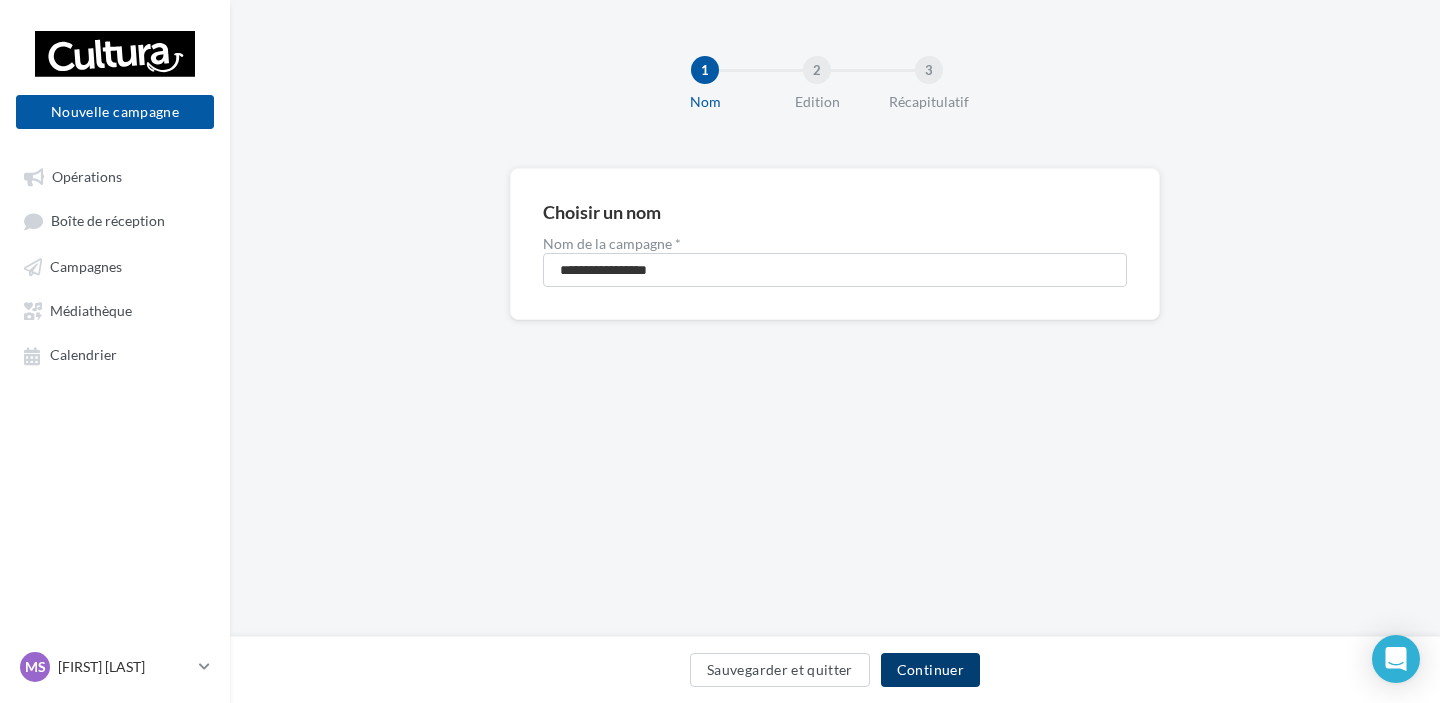 click on "Continuer" at bounding box center [930, 670] 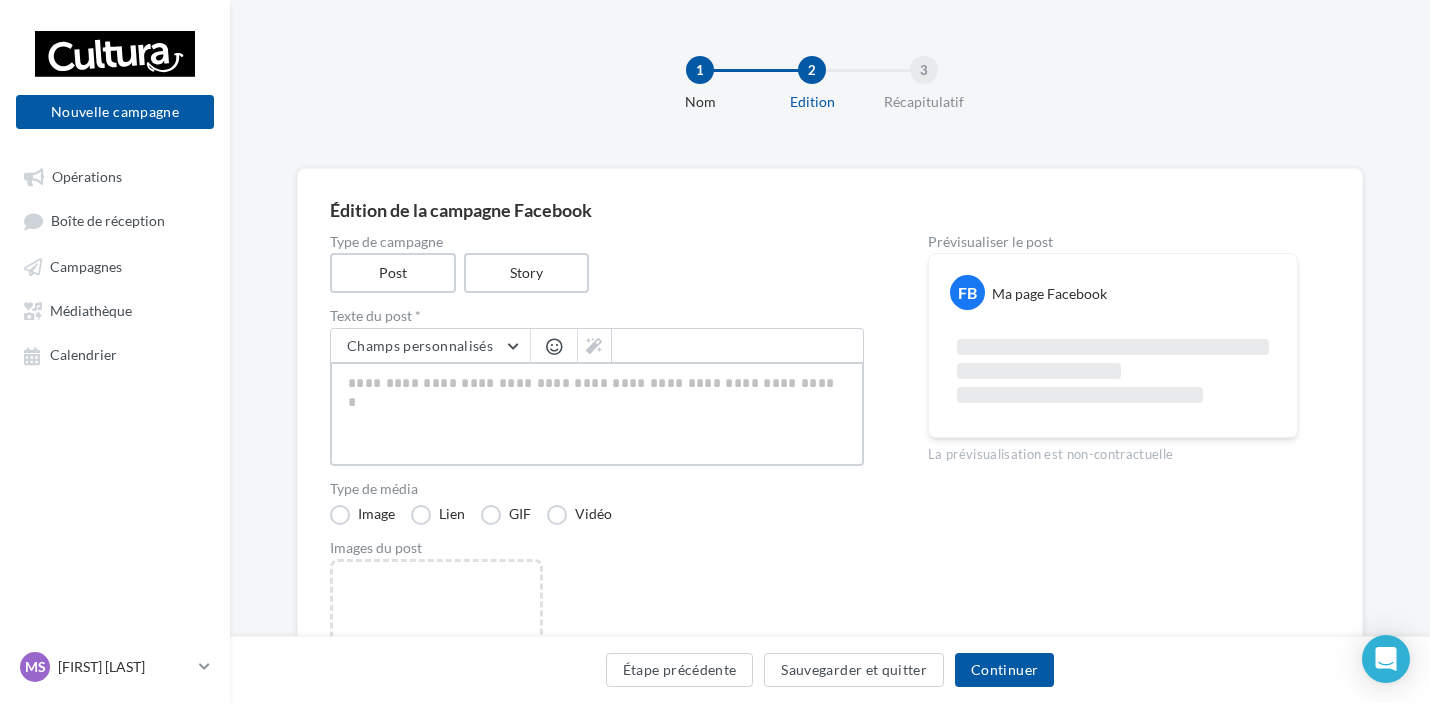click at bounding box center [597, 414] 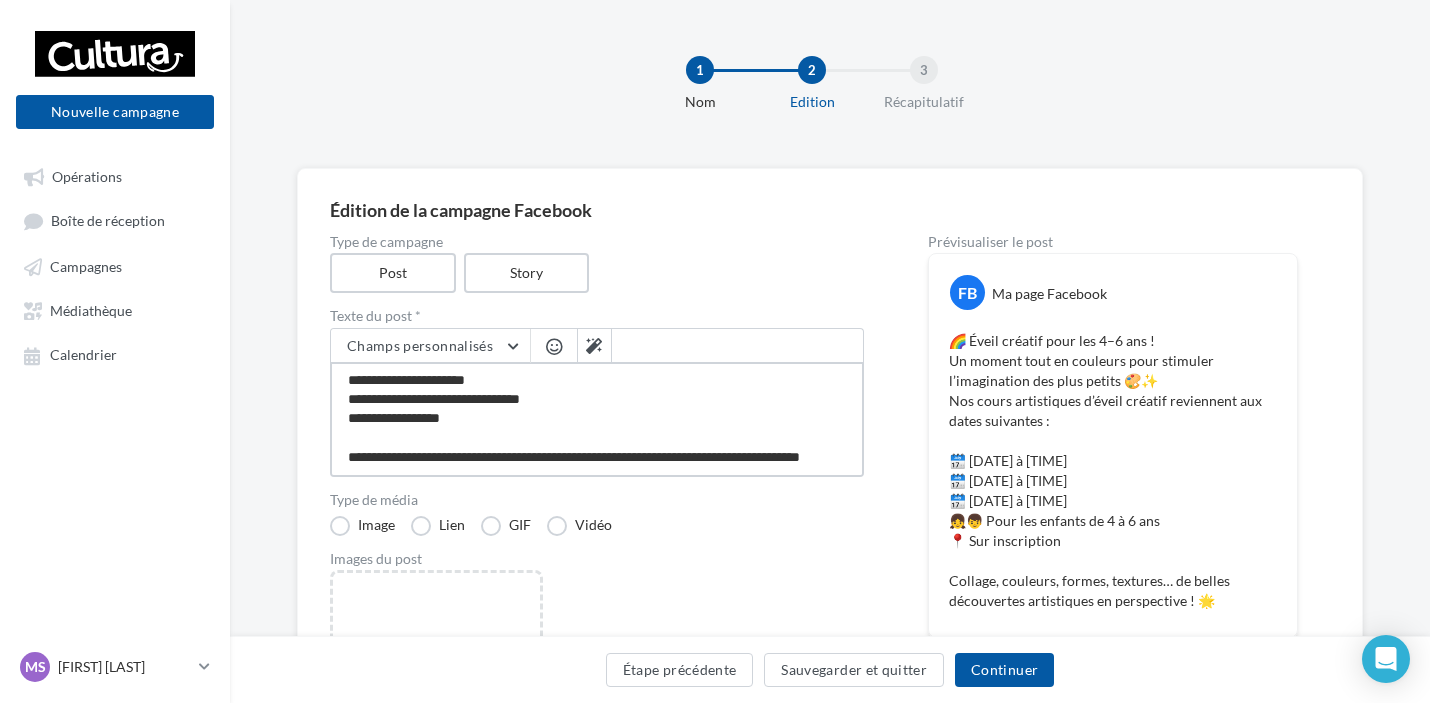 scroll, scrollTop: 136, scrollLeft: 0, axis: vertical 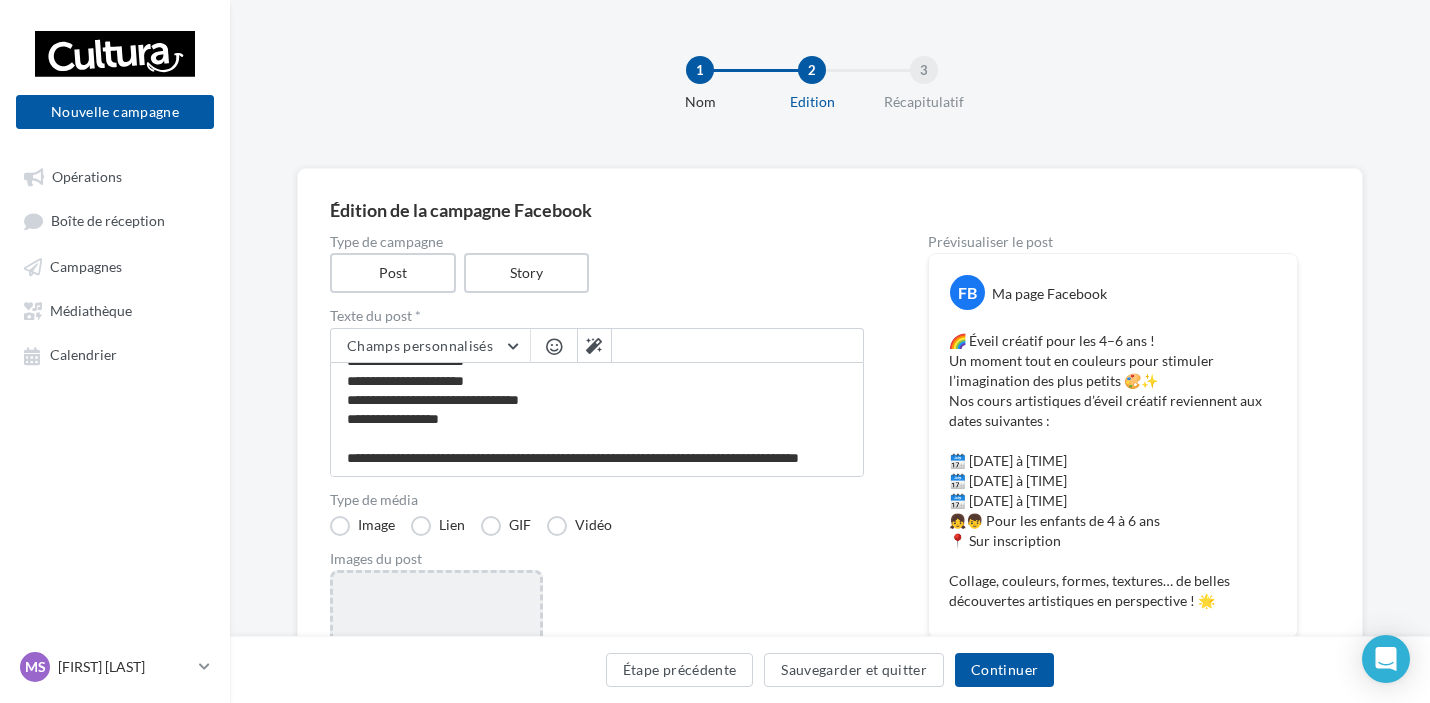 click on "Ajouter une image     Format: png, jpg" at bounding box center [436, 700] 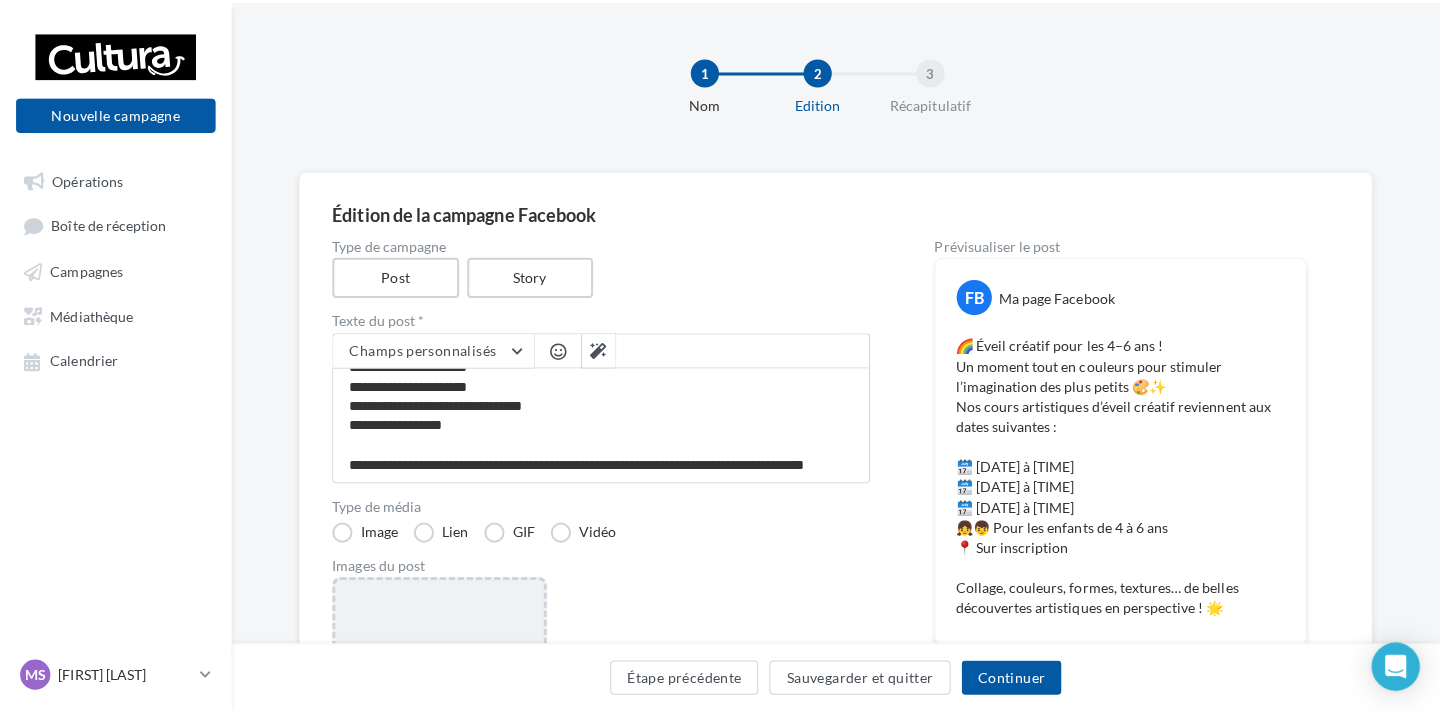 scroll, scrollTop: 134, scrollLeft: 0, axis: vertical 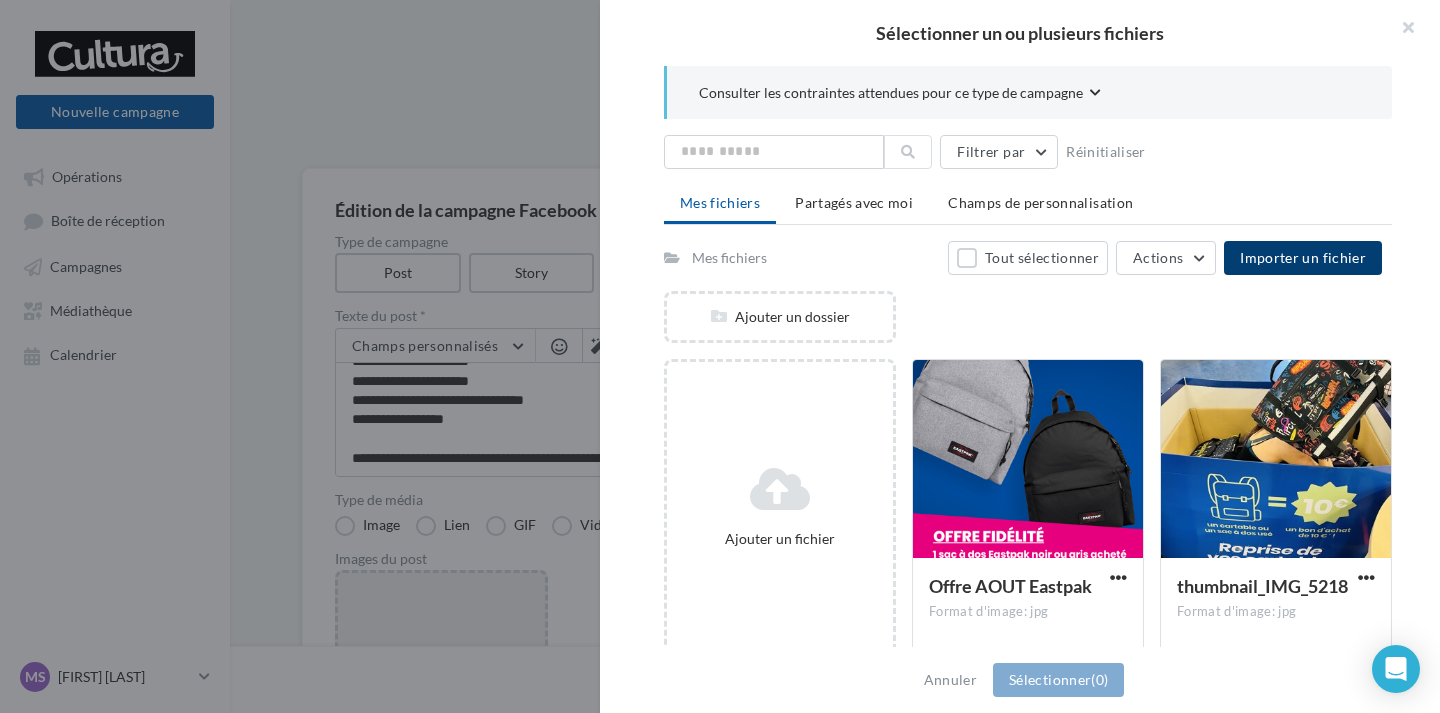 click on "Importer un fichier" at bounding box center (1303, 257) 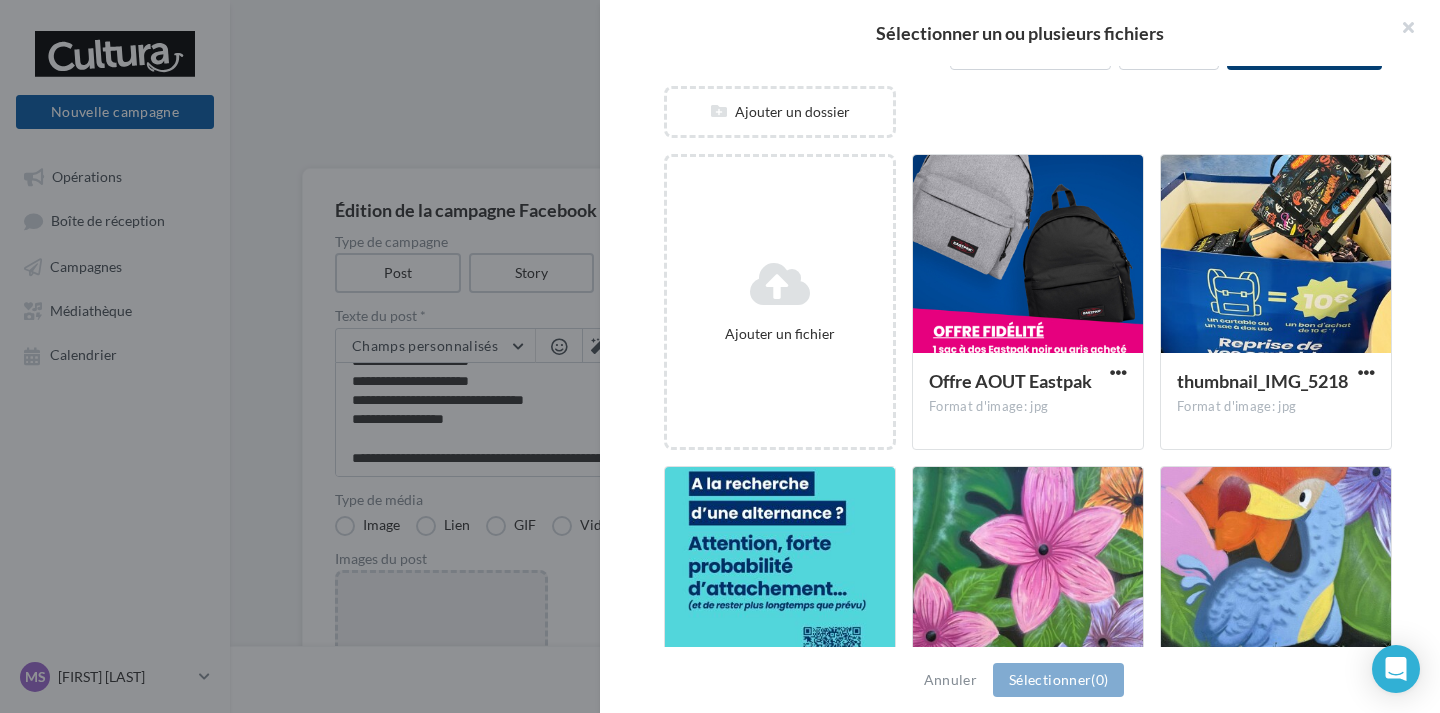scroll, scrollTop: 0, scrollLeft: 0, axis: both 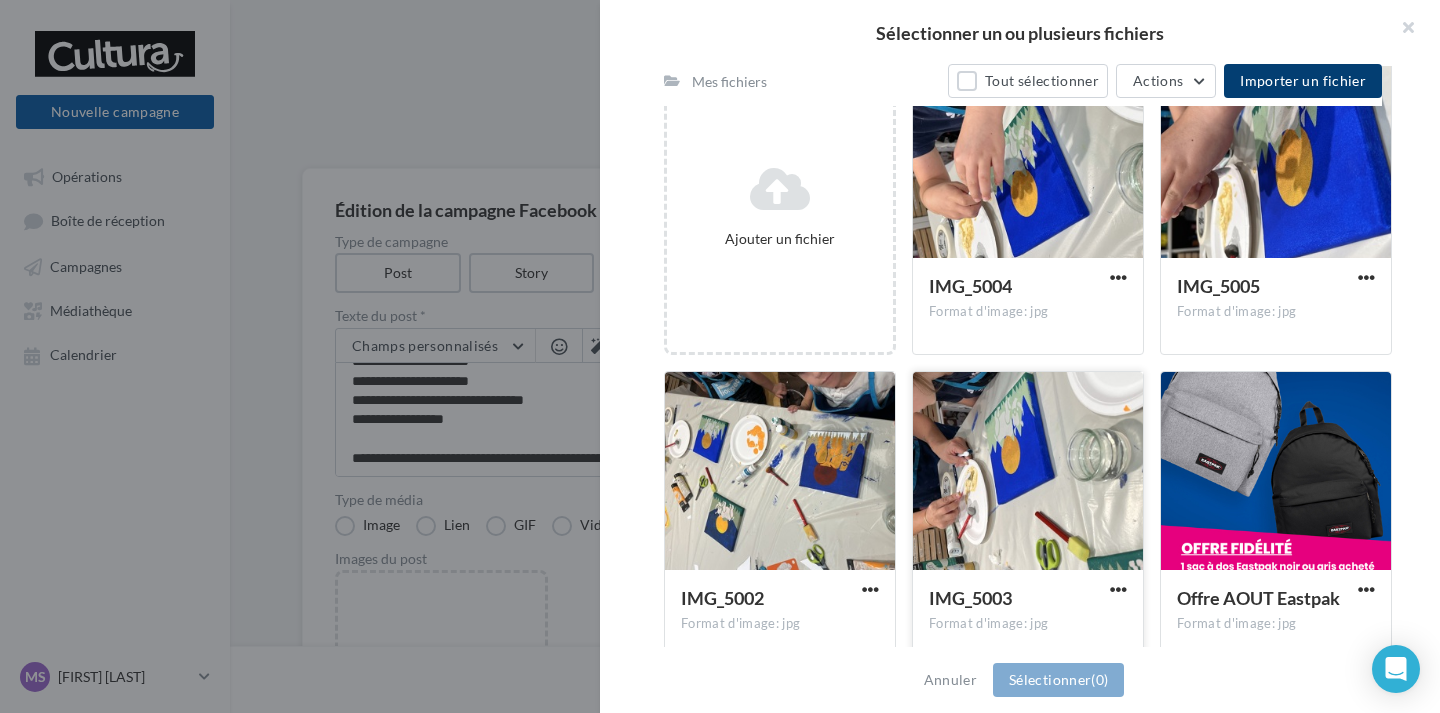 click at bounding box center (1028, 472) 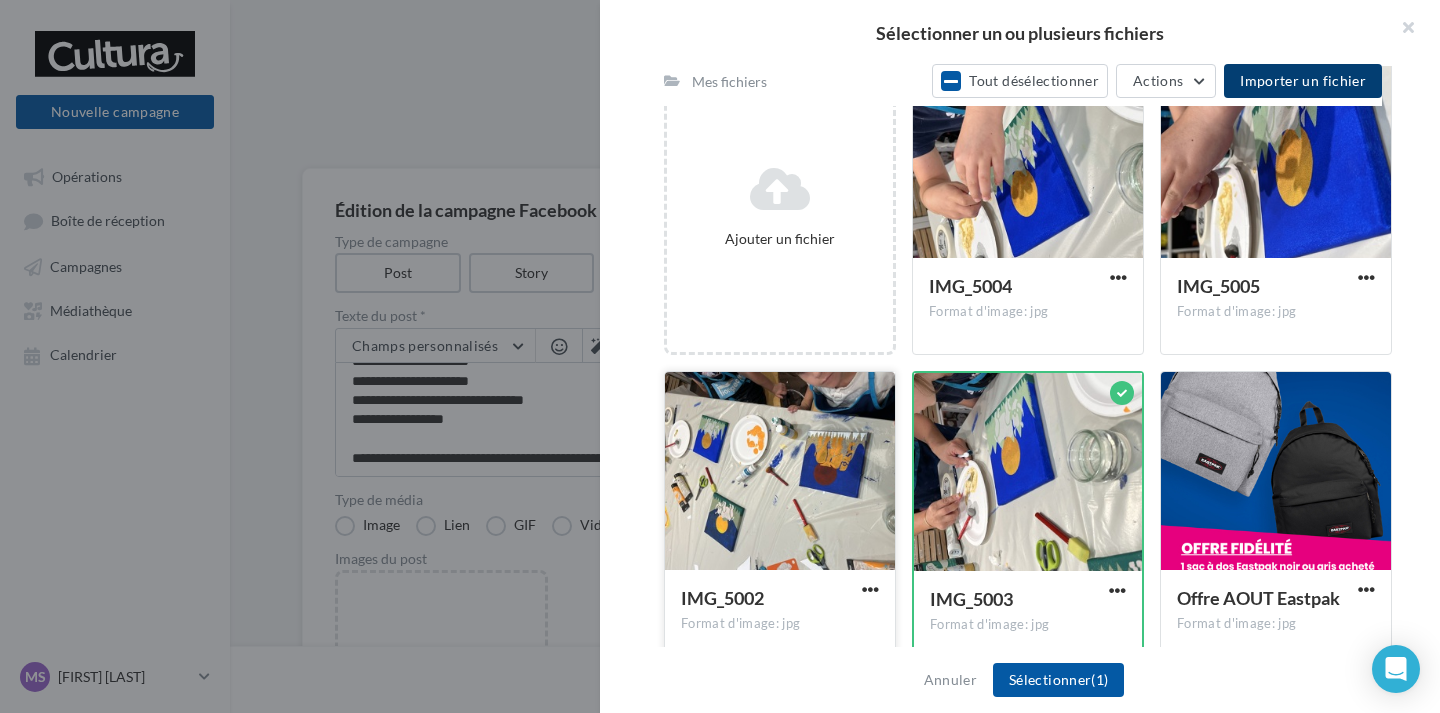 click at bounding box center (780, 472) 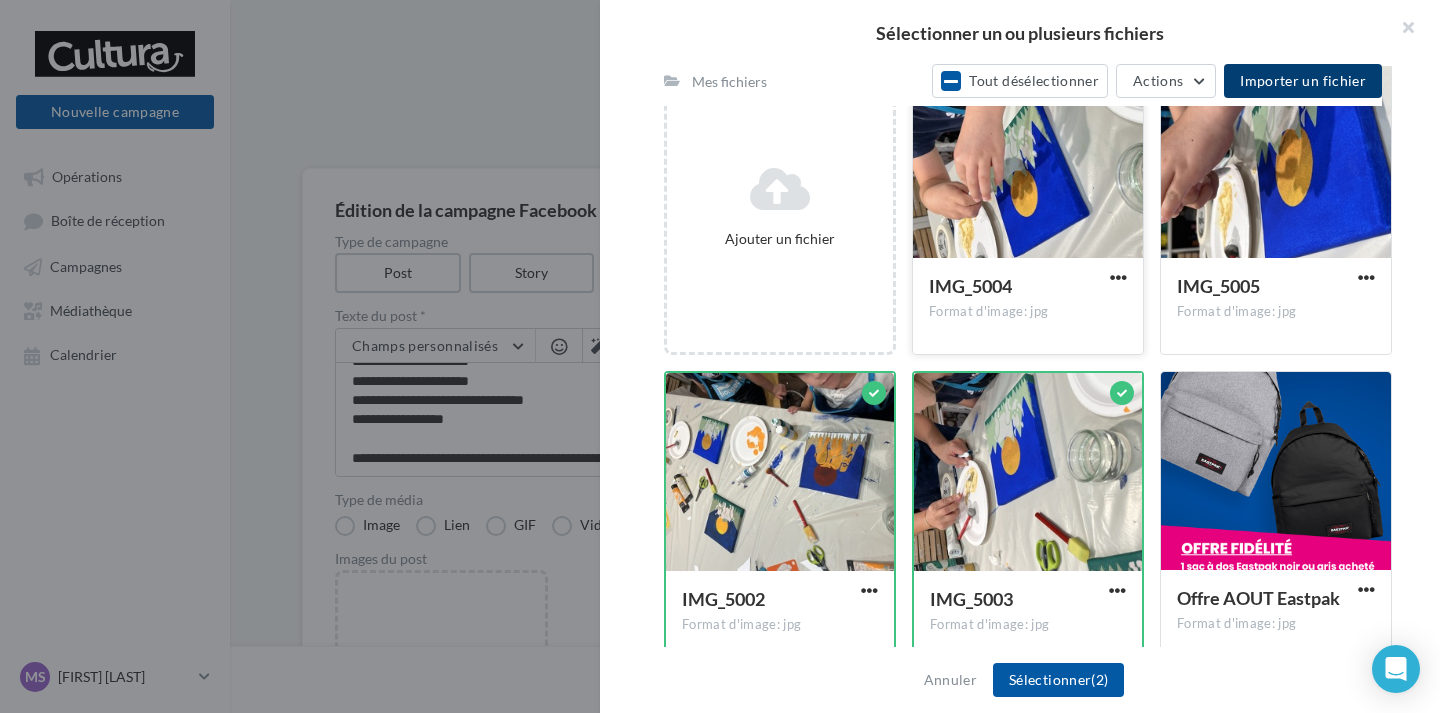 click on "IMG_5004" at bounding box center [970, 286] 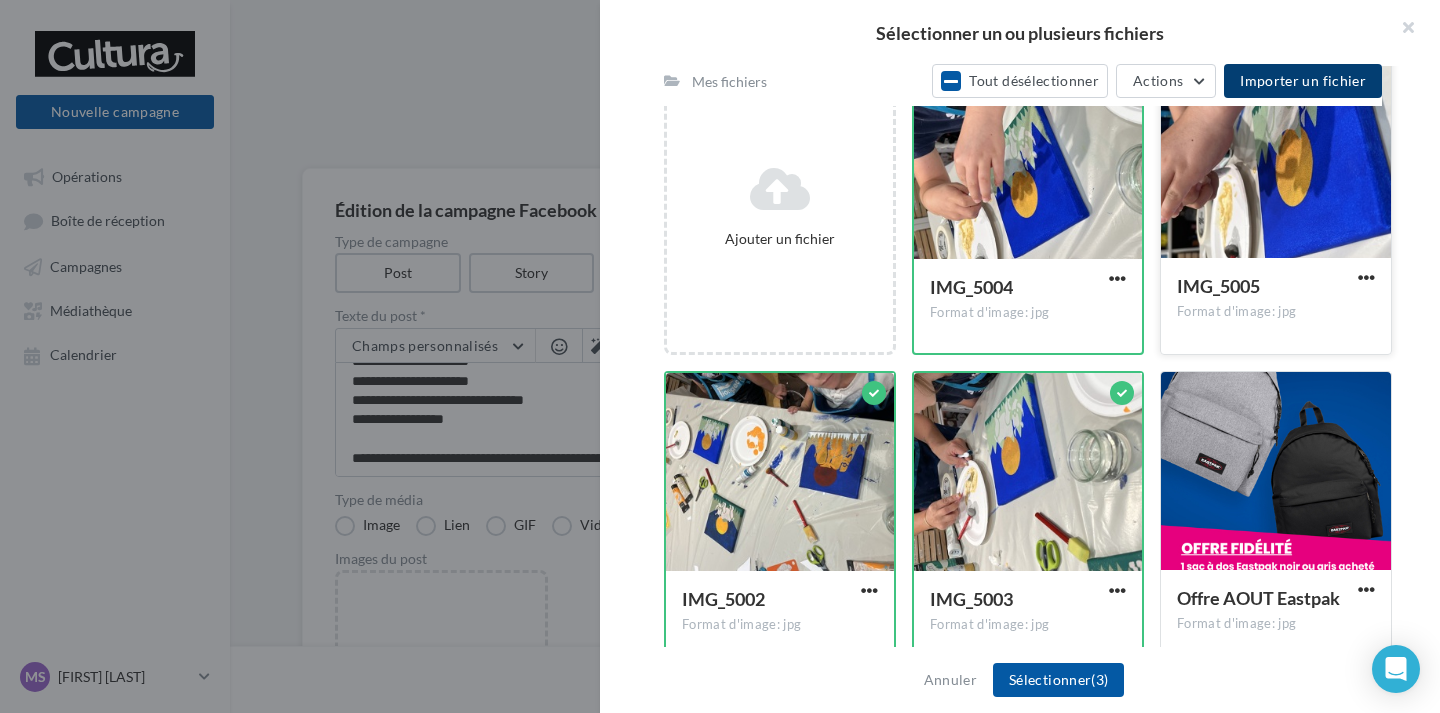 click at bounding box center [1276, 160] 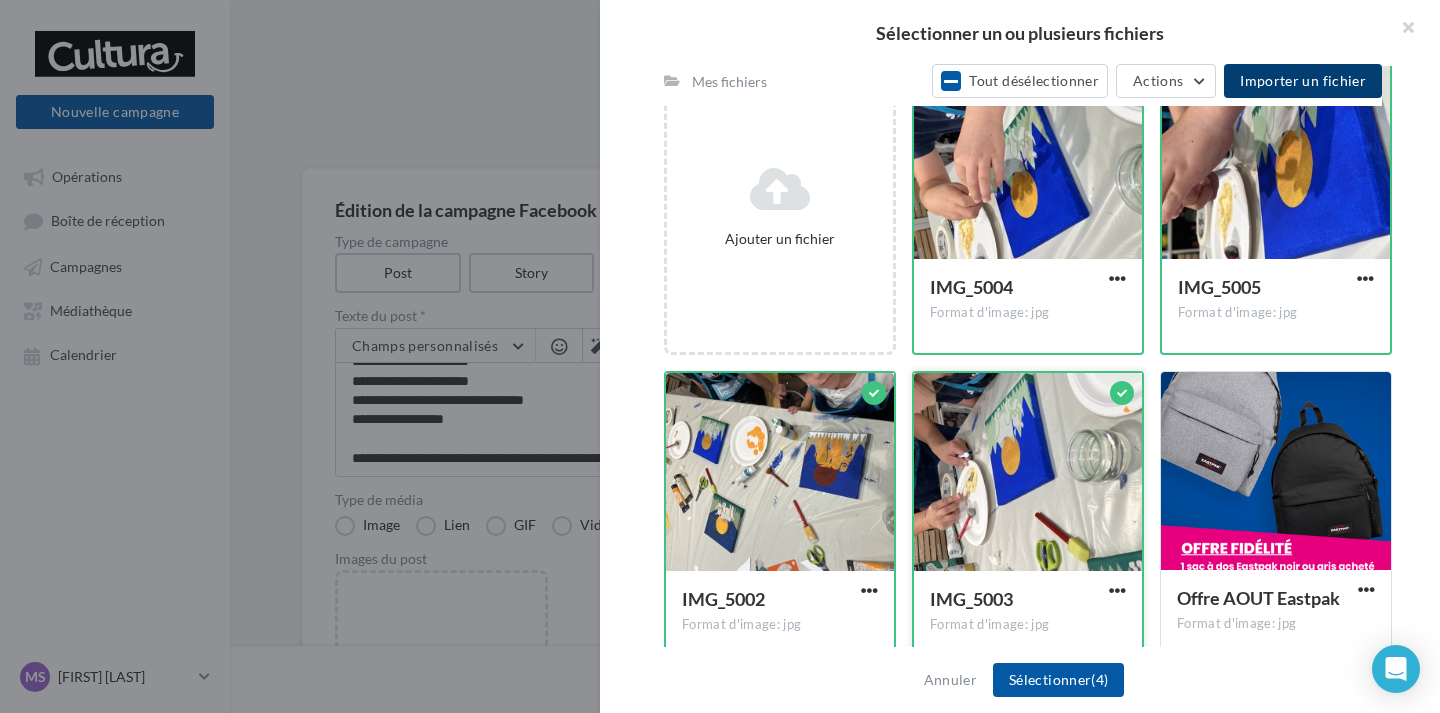 click on "IMG_5003  Format d'image: jpg" at bounding box center (1028, 617) 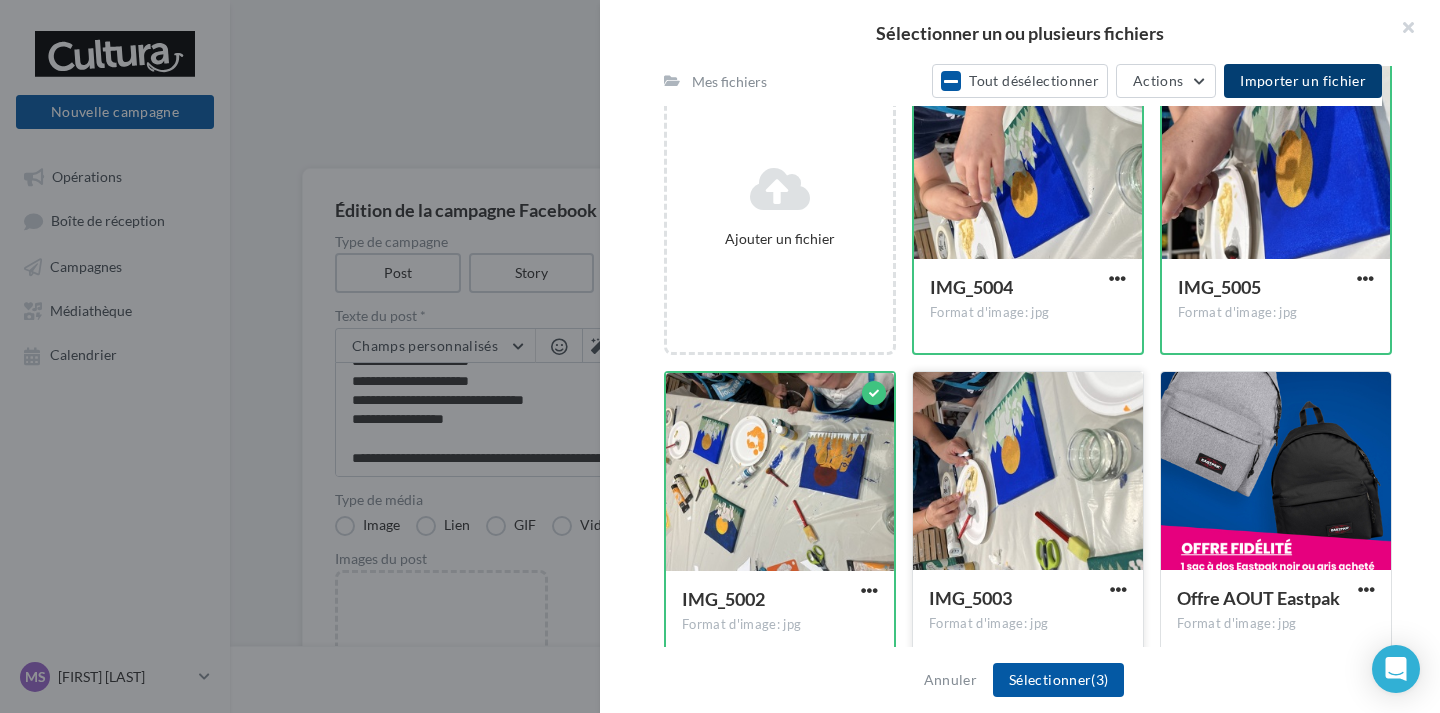 click at bounding box center [1028, 472] 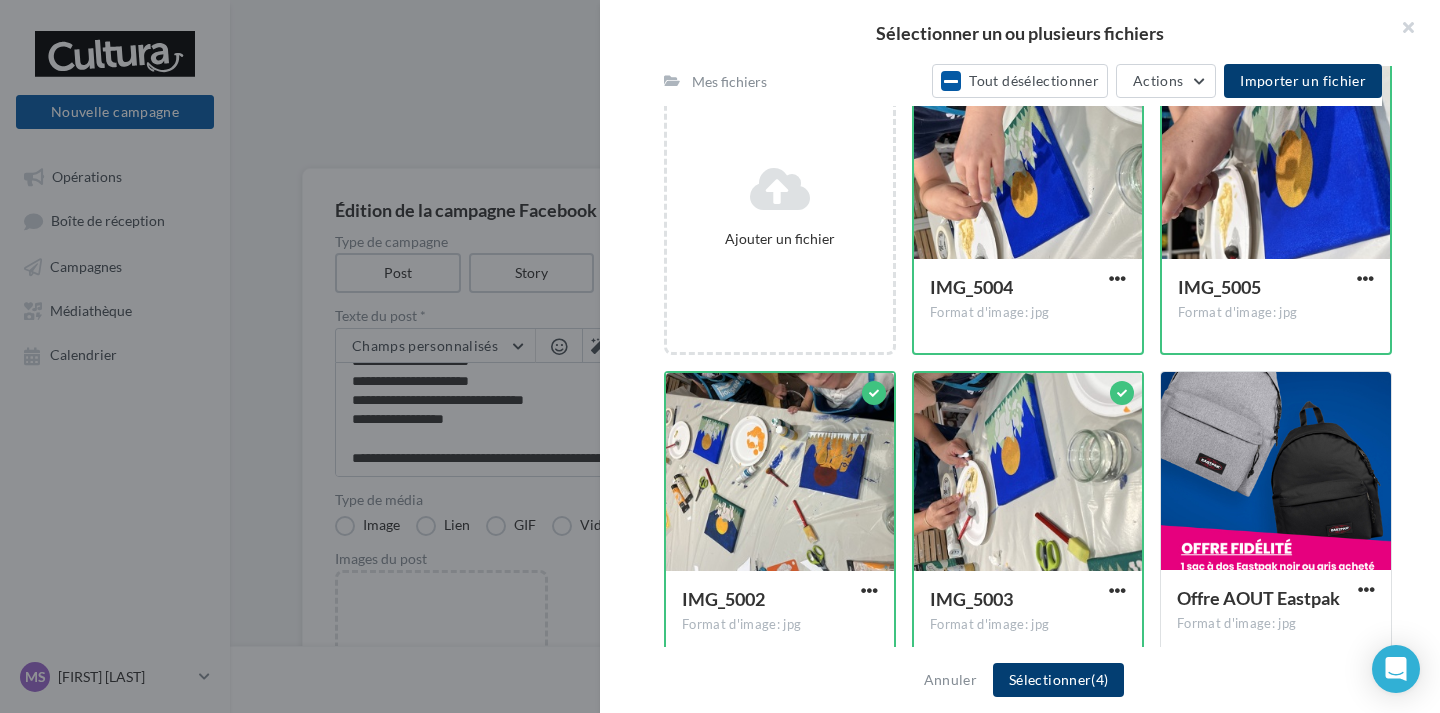 click on "Sélectionner   (4)" at bounding box center (1058, 680) 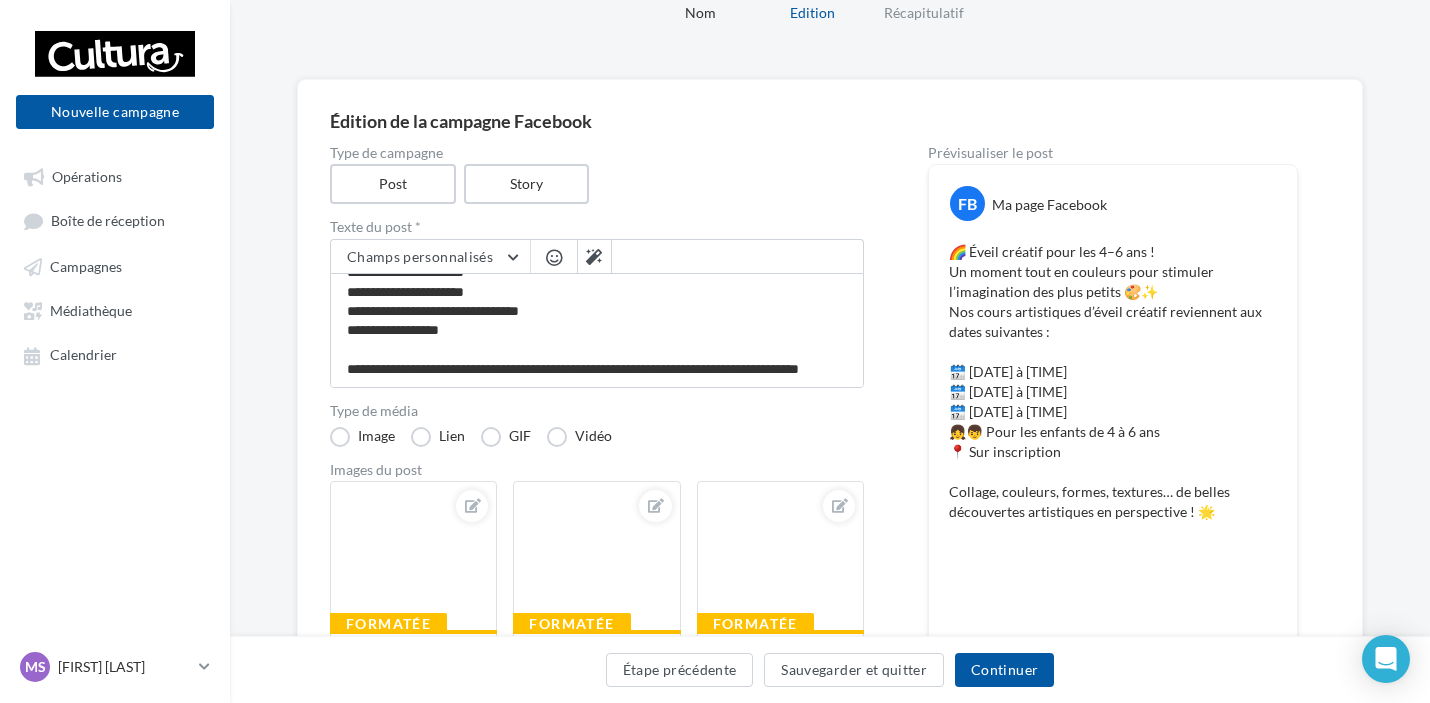 scroll, scrollTop: 200, scrollLeft: 0, axis: vertical 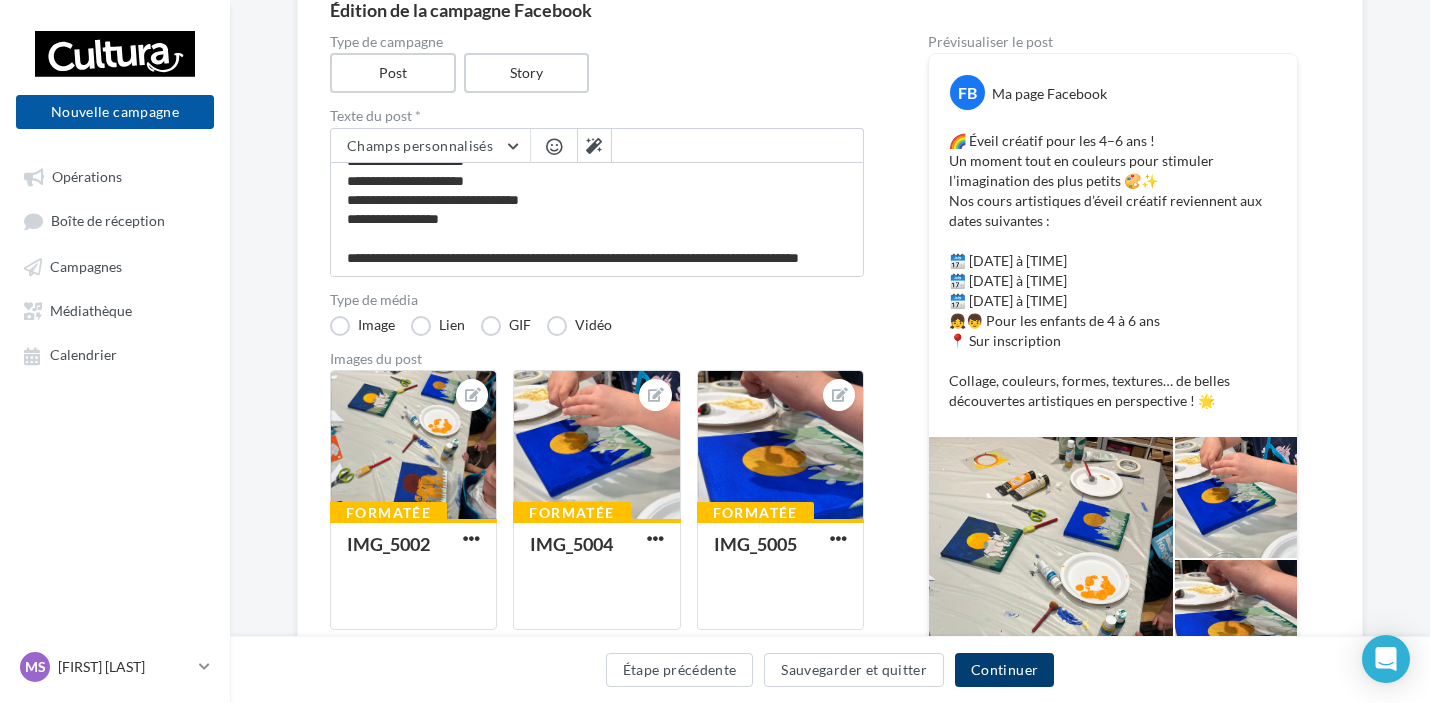 click on "Continuer" at bounding box center (1004, 670) 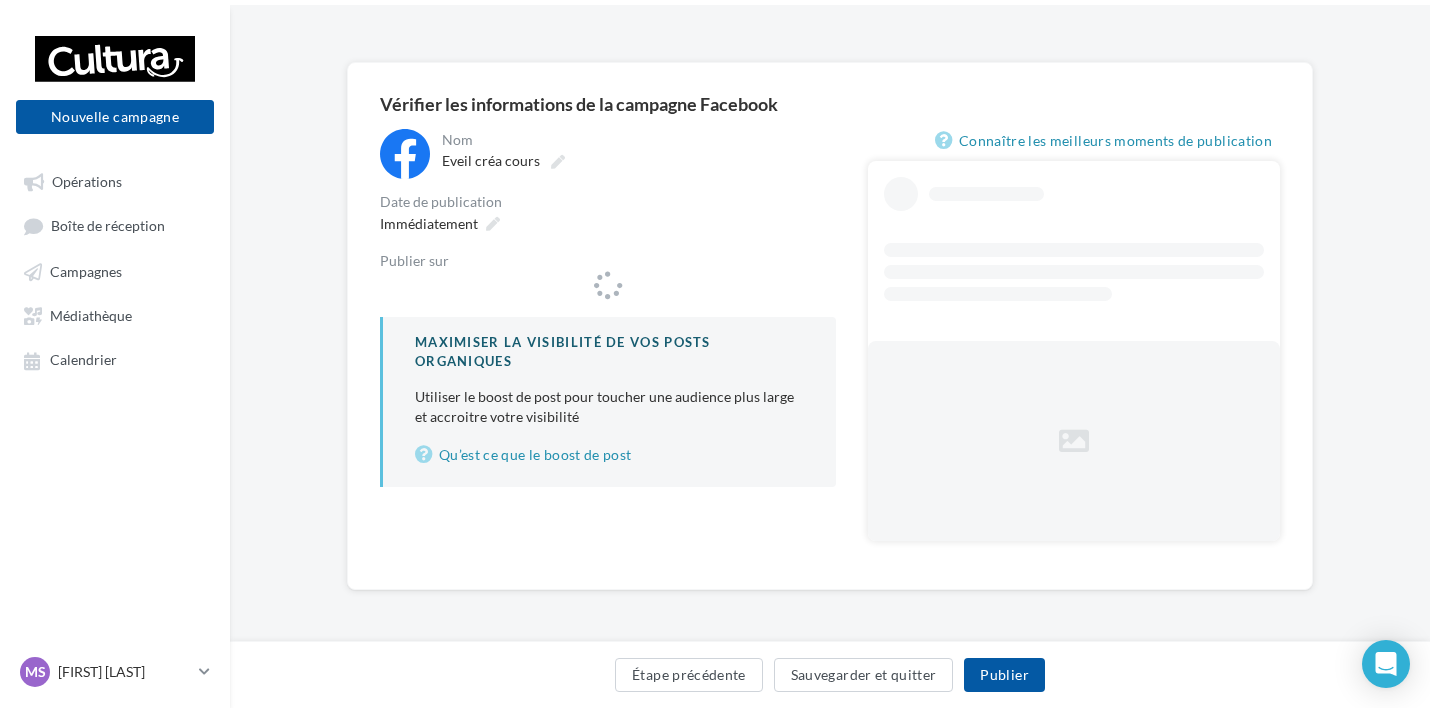scroll, scrollTop: 0, scrollLeft: 0, axis: both 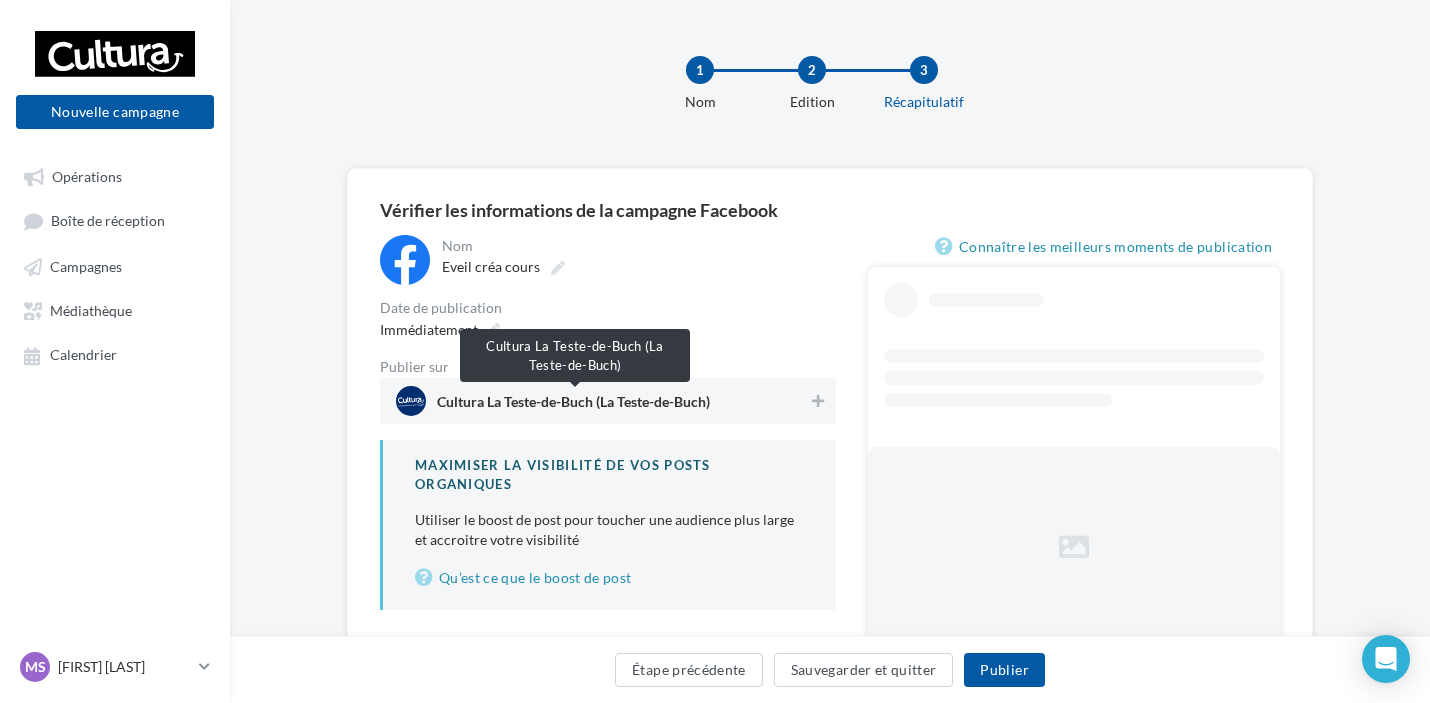 click on "Cultura La Teste-de-Buch (La Teste-de-Buch)" at bounding box center [573, 406] 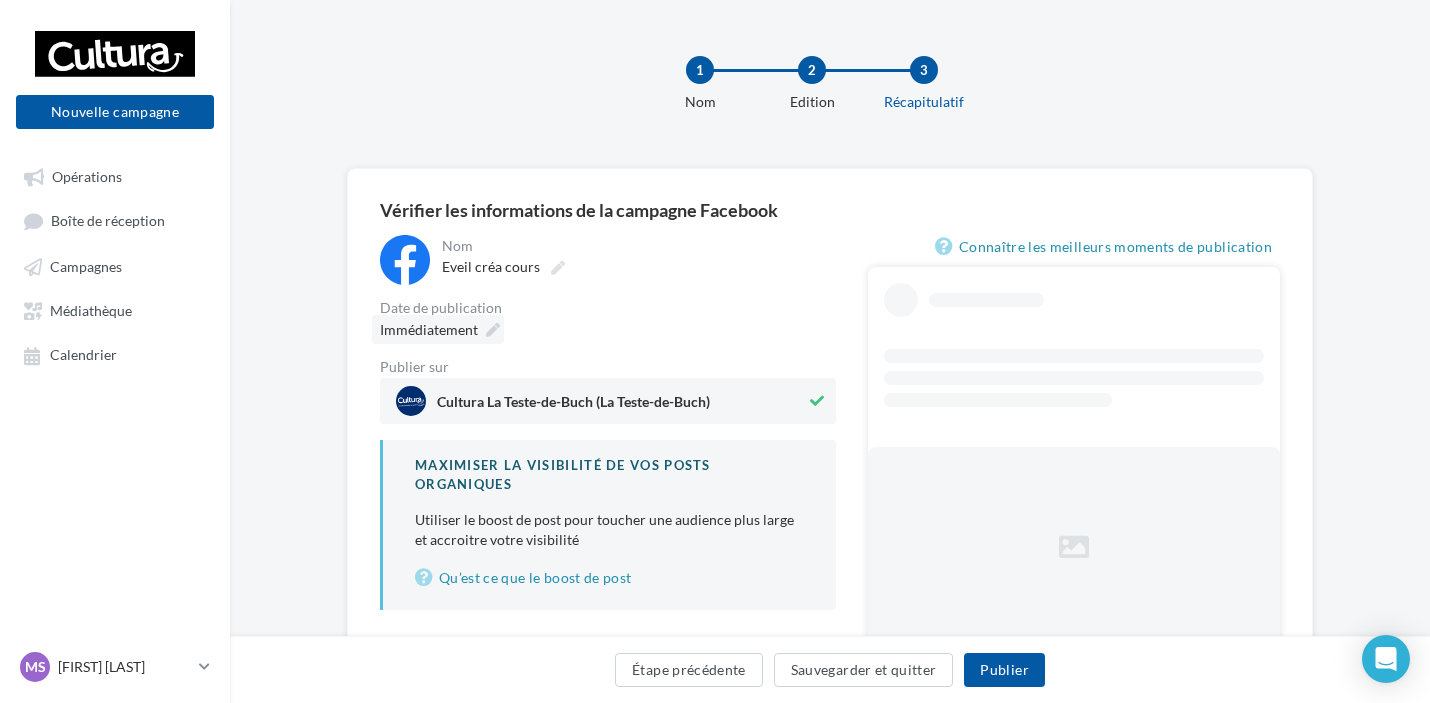 click on "Immédiatement" at bounding box center [438, 329] 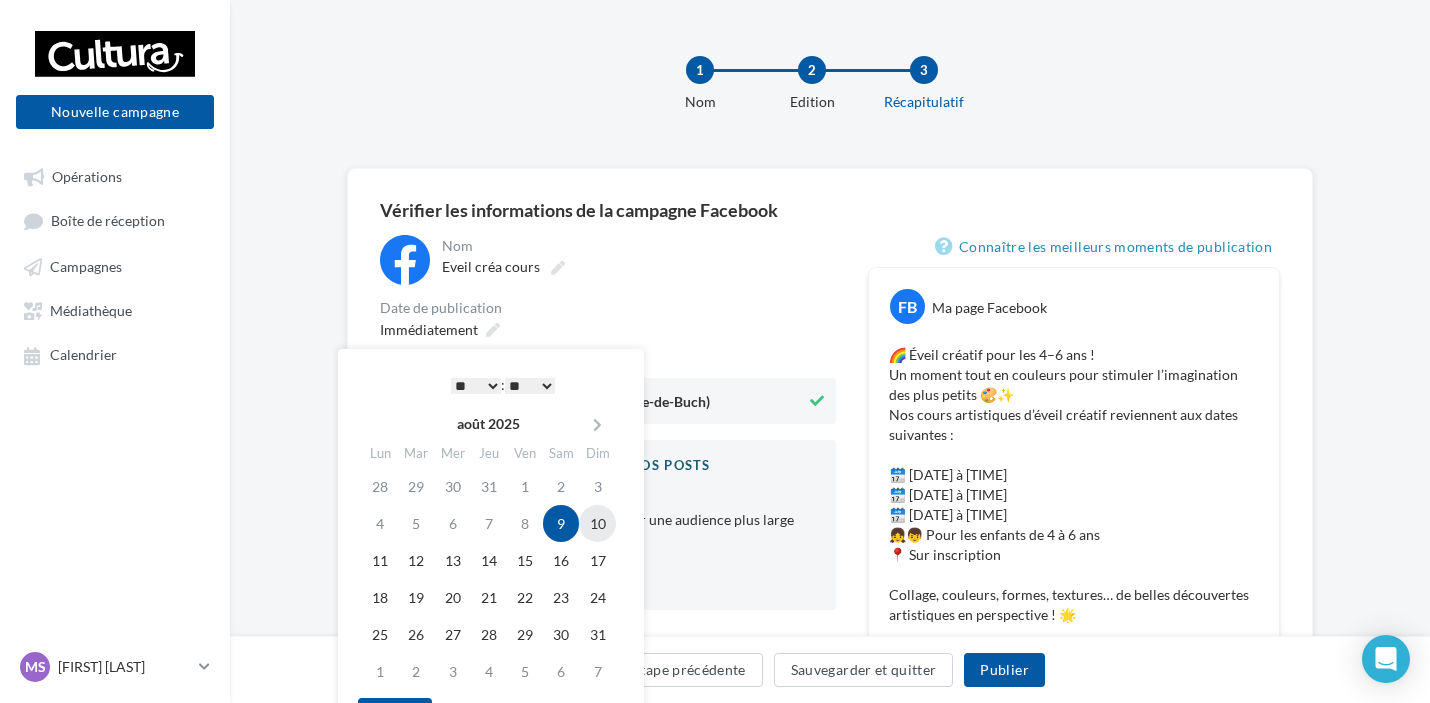 click on "10" at bounding box center [597, 523] 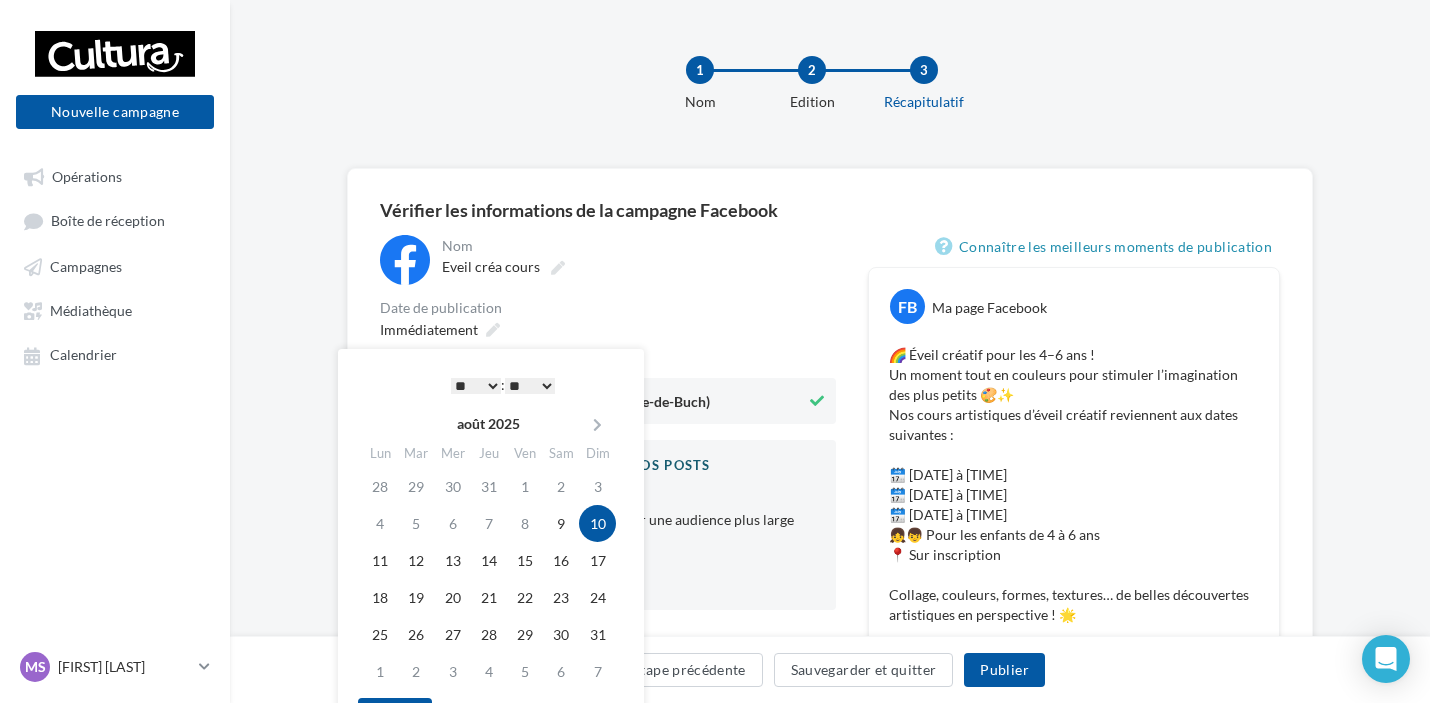 click on "Immédiatement" at bounding box center [608, 329] 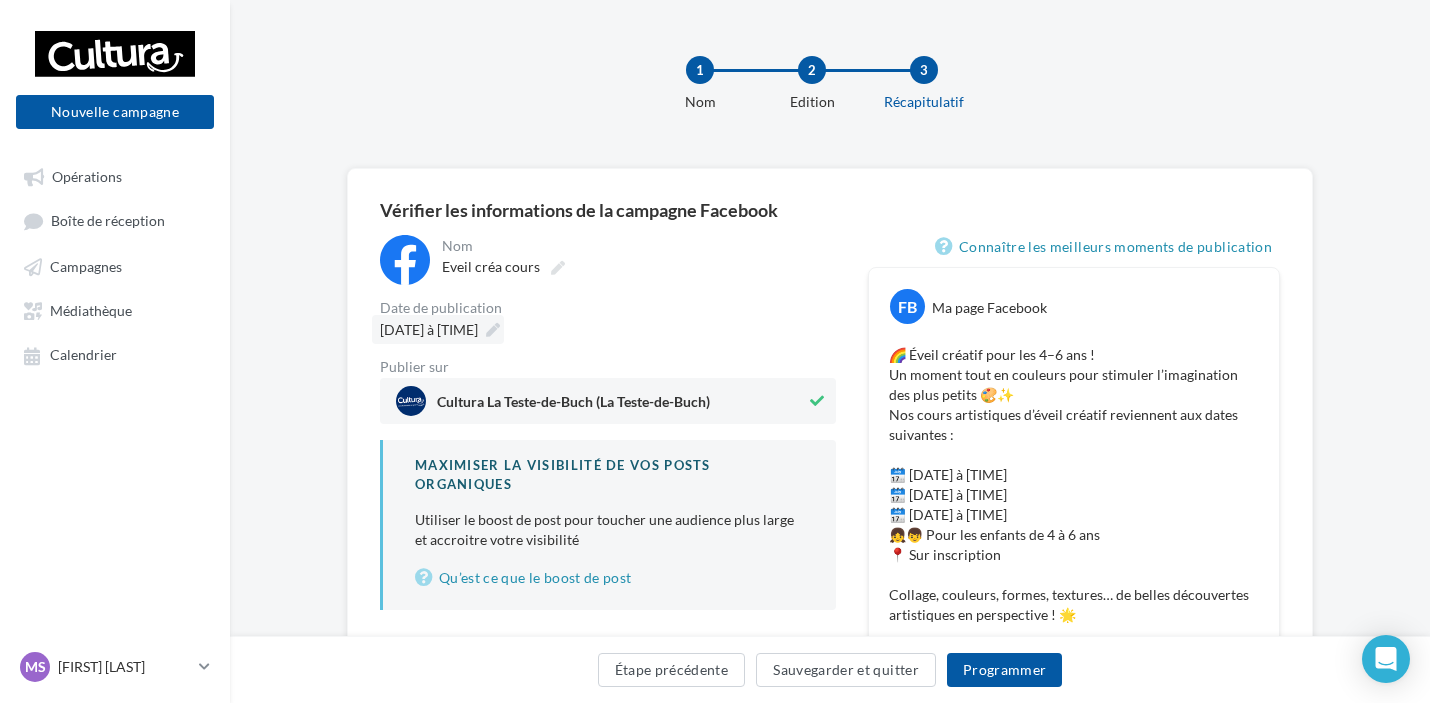 click at bounding box center (493, 330) 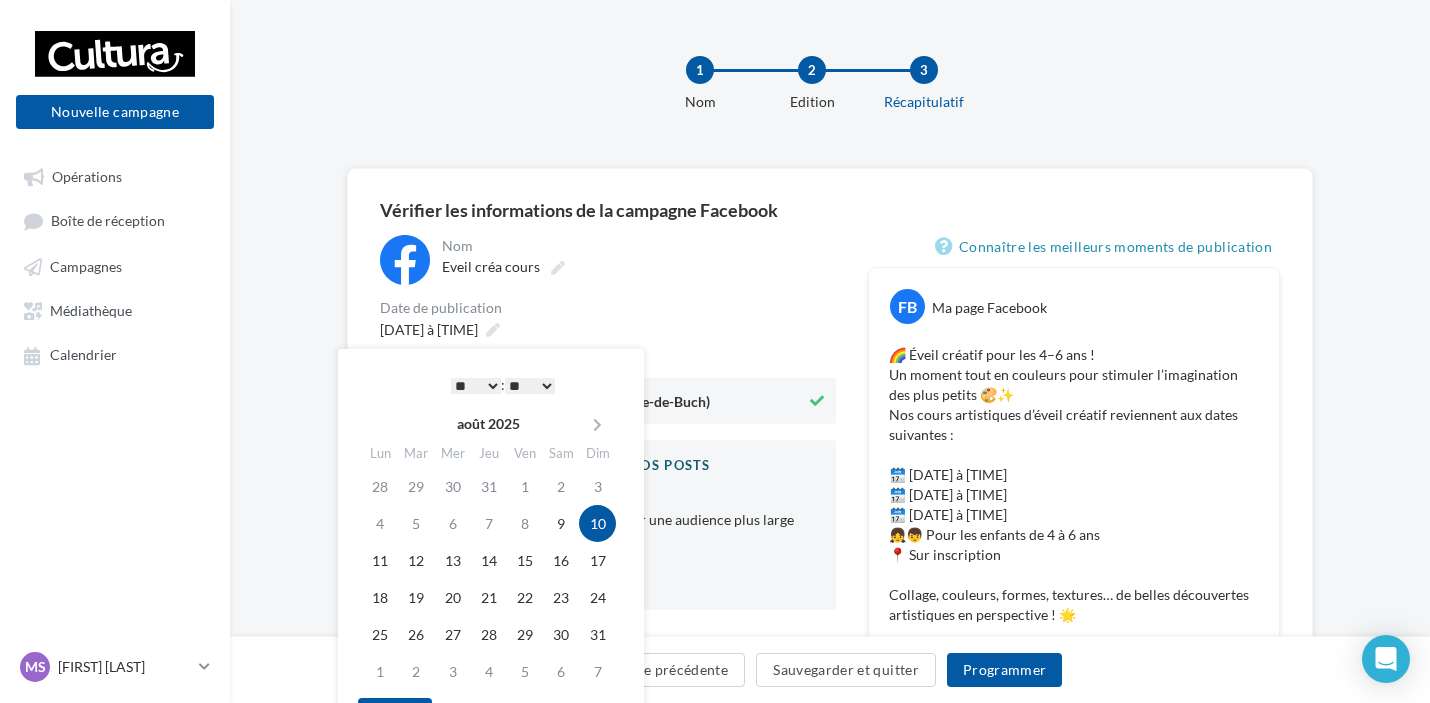 click on "* * * * * * * * * * ** ** ** ** ** ** ** ** ** ** ** ** ** **" at bounding box center [476, 386] 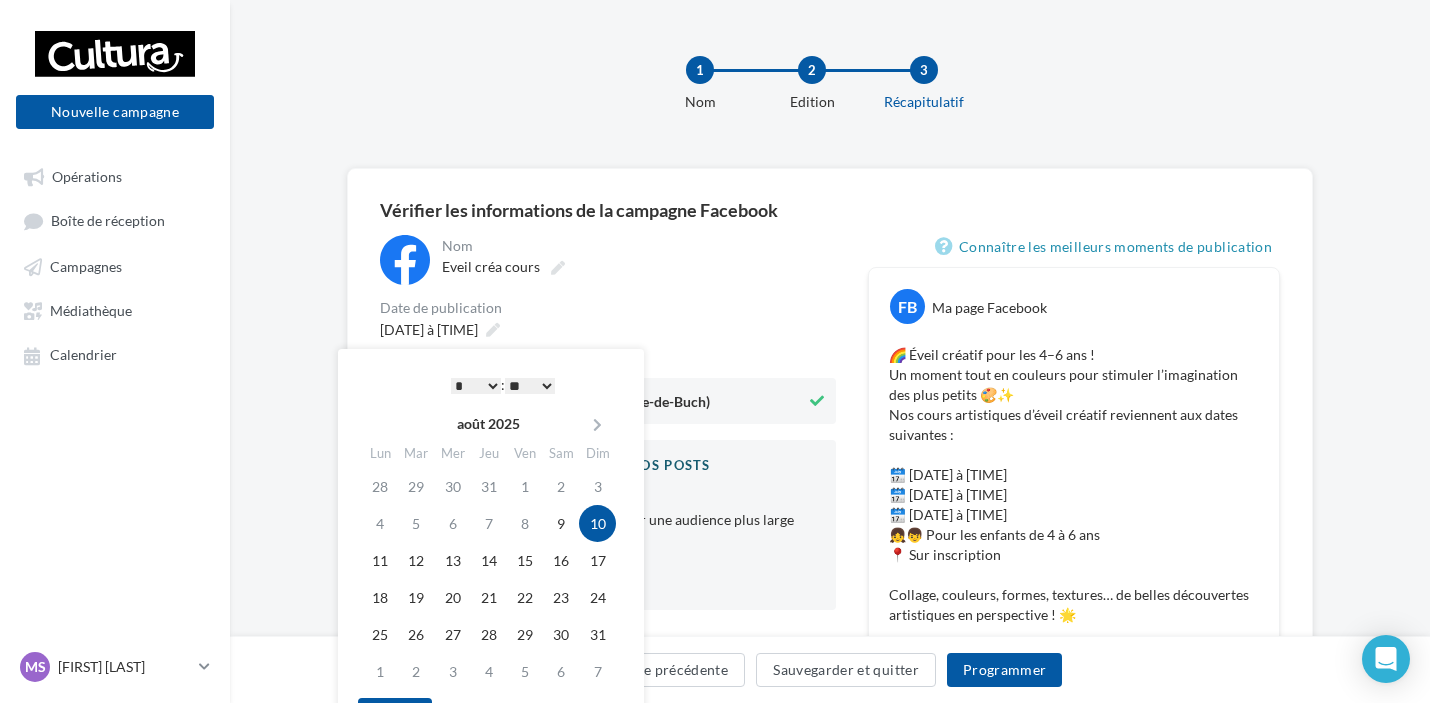 click on "**********" at bounding box center (830, 661) 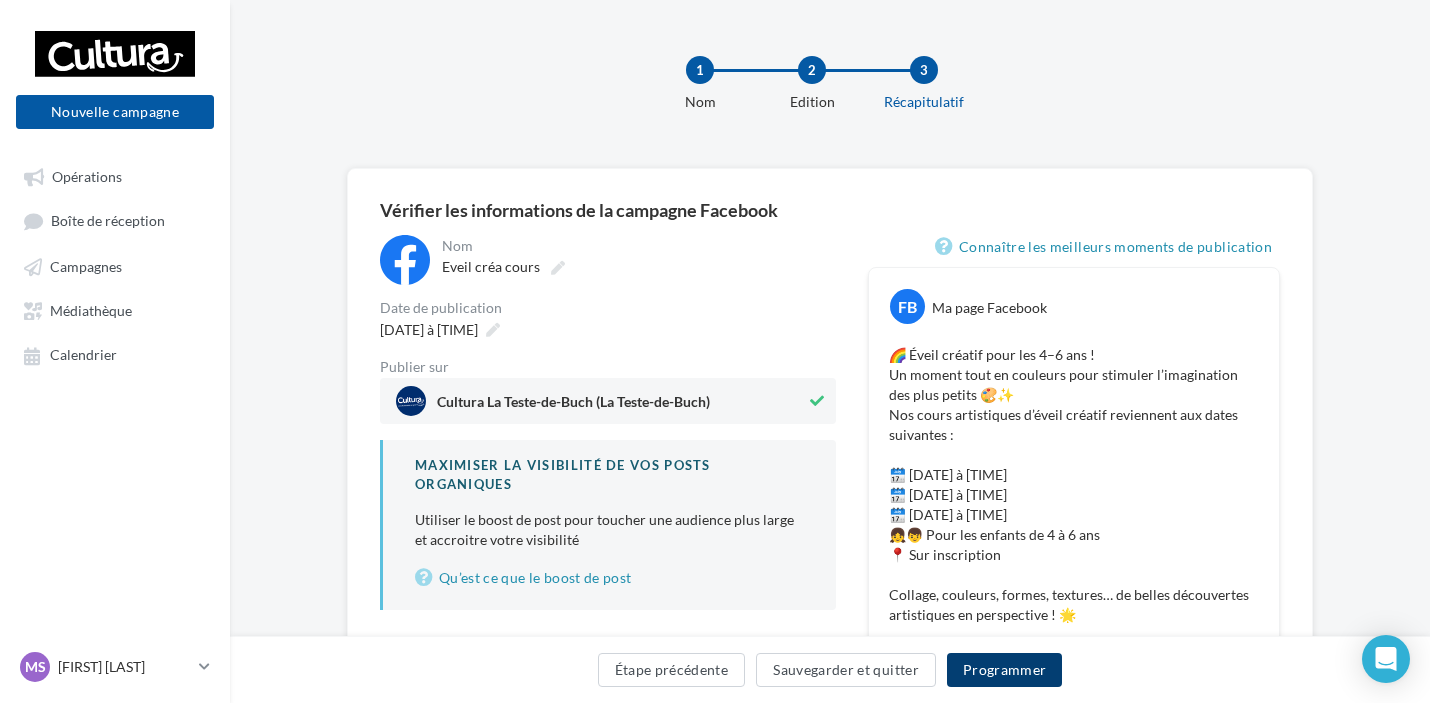 click on "Programmer" at bounding box center (1005, 670) 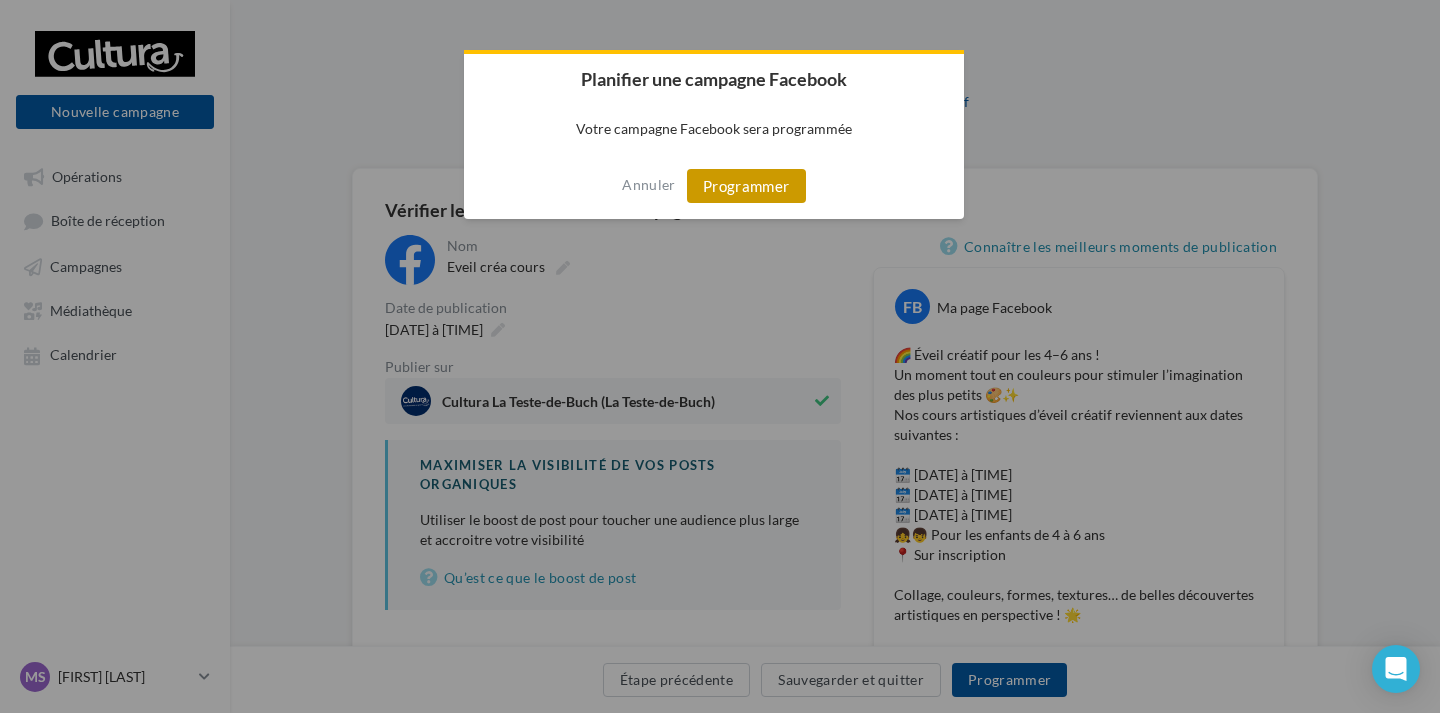 click on "Programmer" at bounding box center (746, 186) 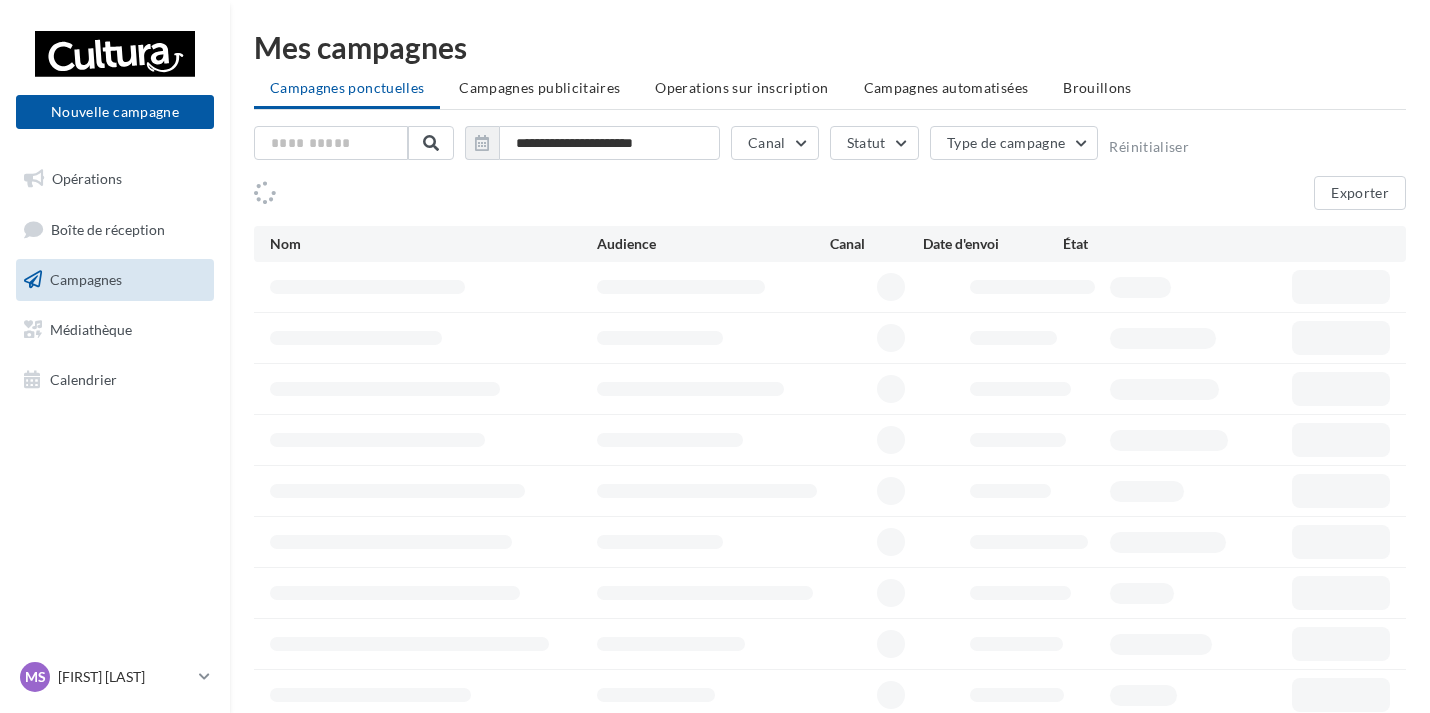 scroll, scrollTop: 0, scrollLeft: 0, axis: both 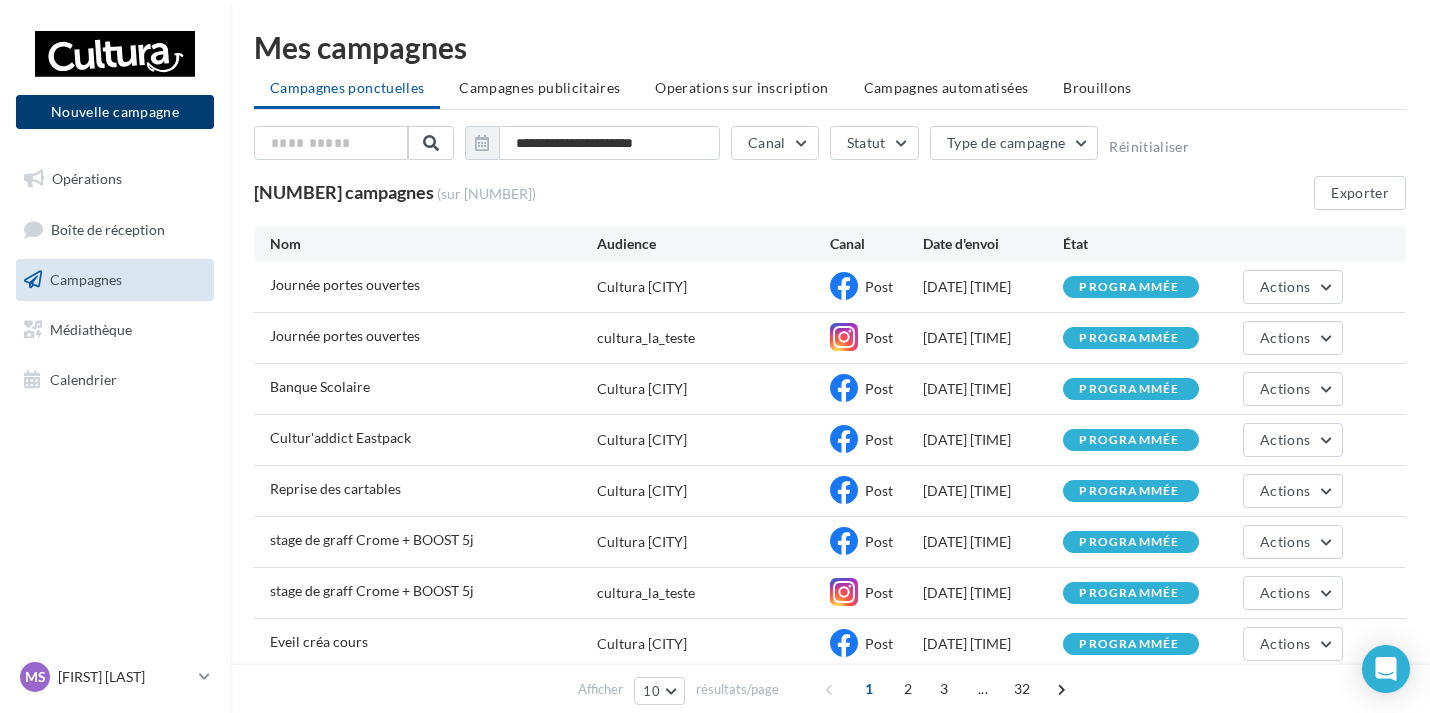 click on "Nouvelle campagne" at bounding box center (115, 112) 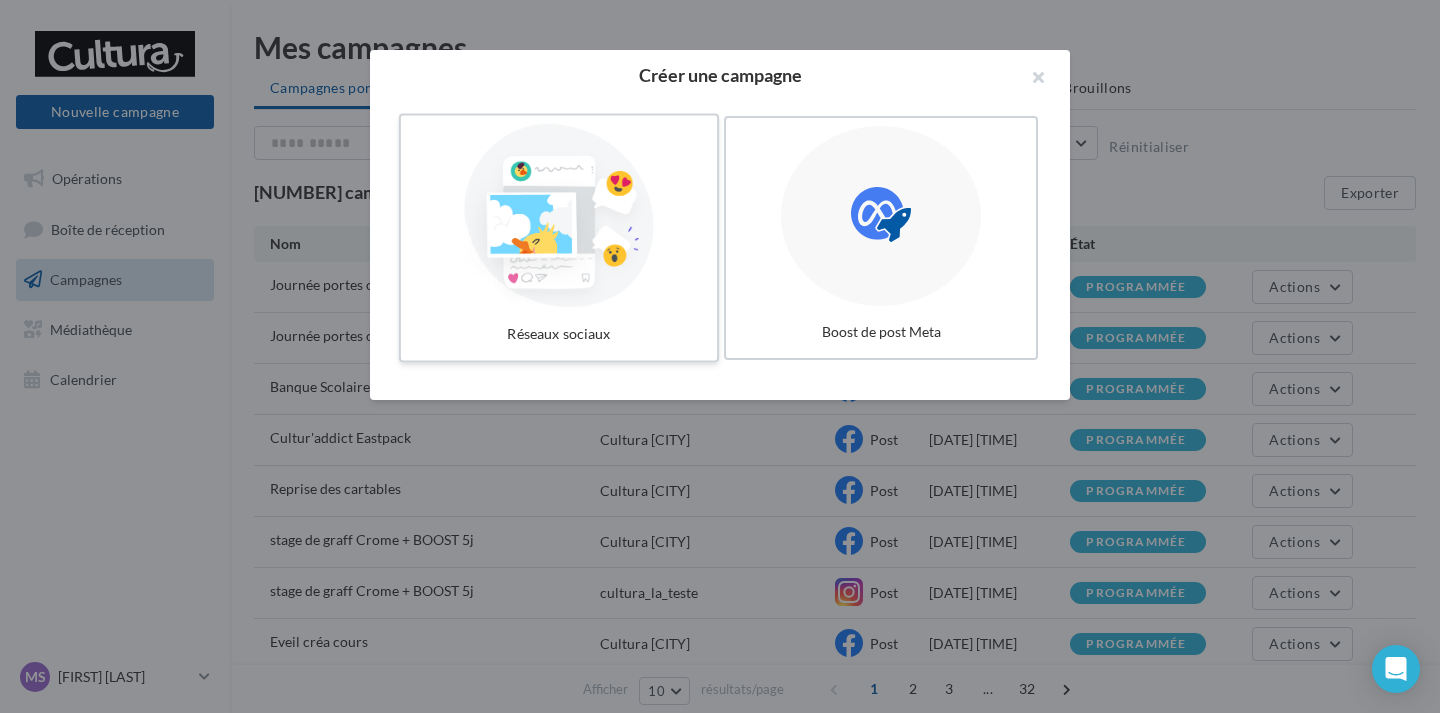 click at bounding box center [559, 216] 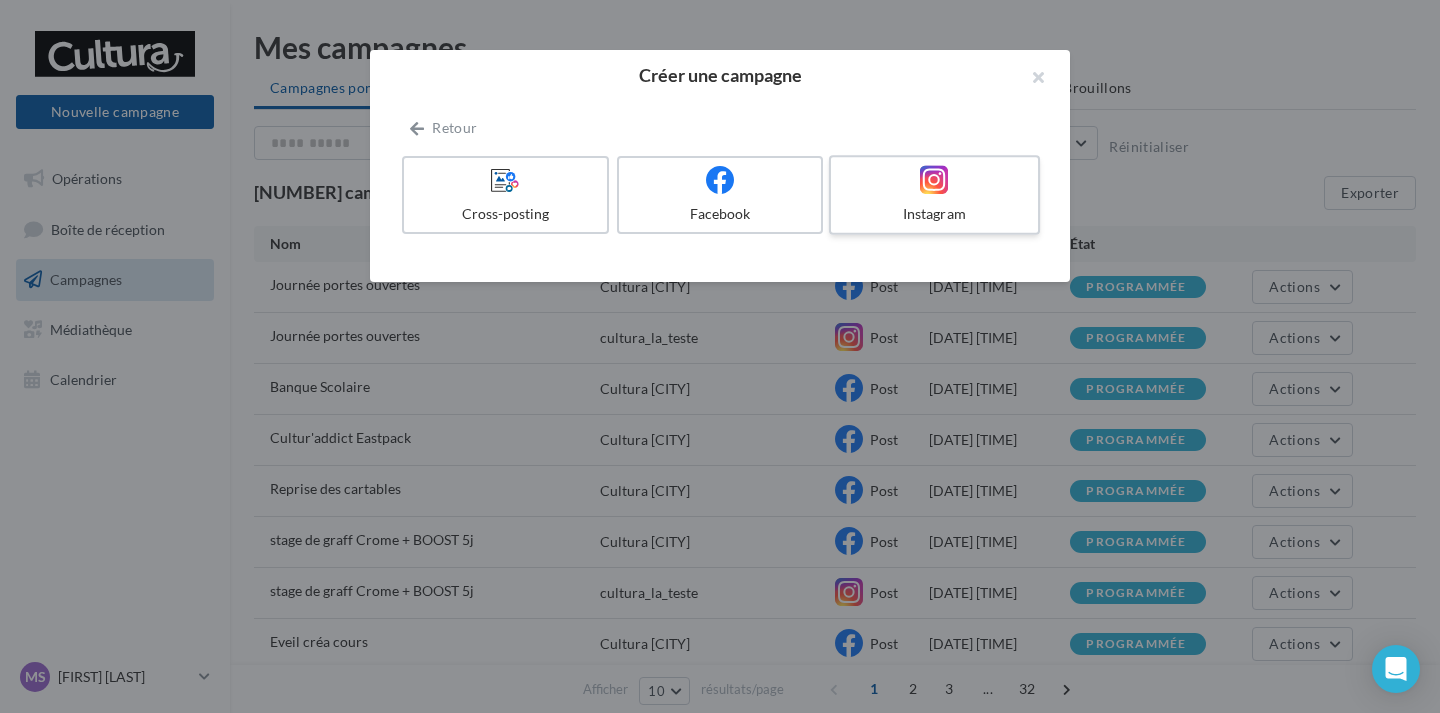 click on "Instagram" at bounding box center [934, 195] 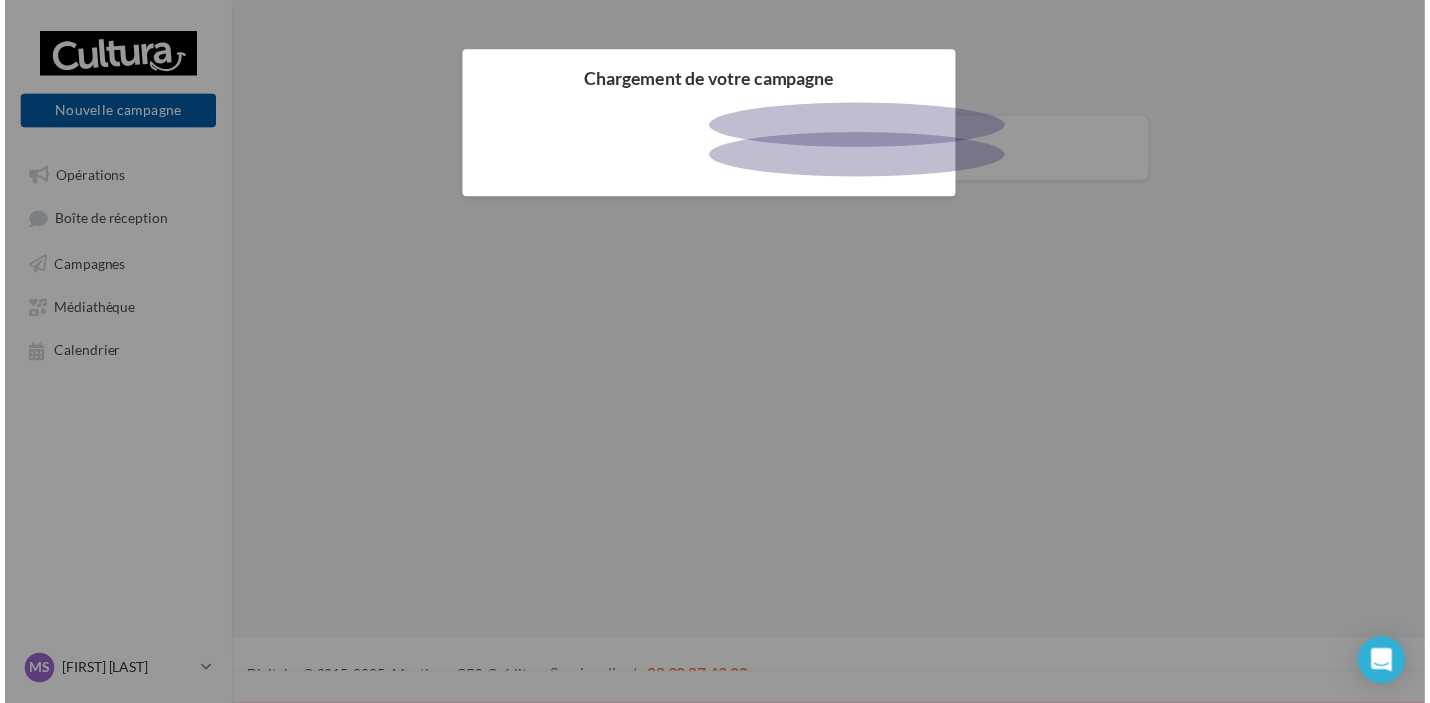 scroll, scrollTop: 0, scrollLeft: 0, axis: both 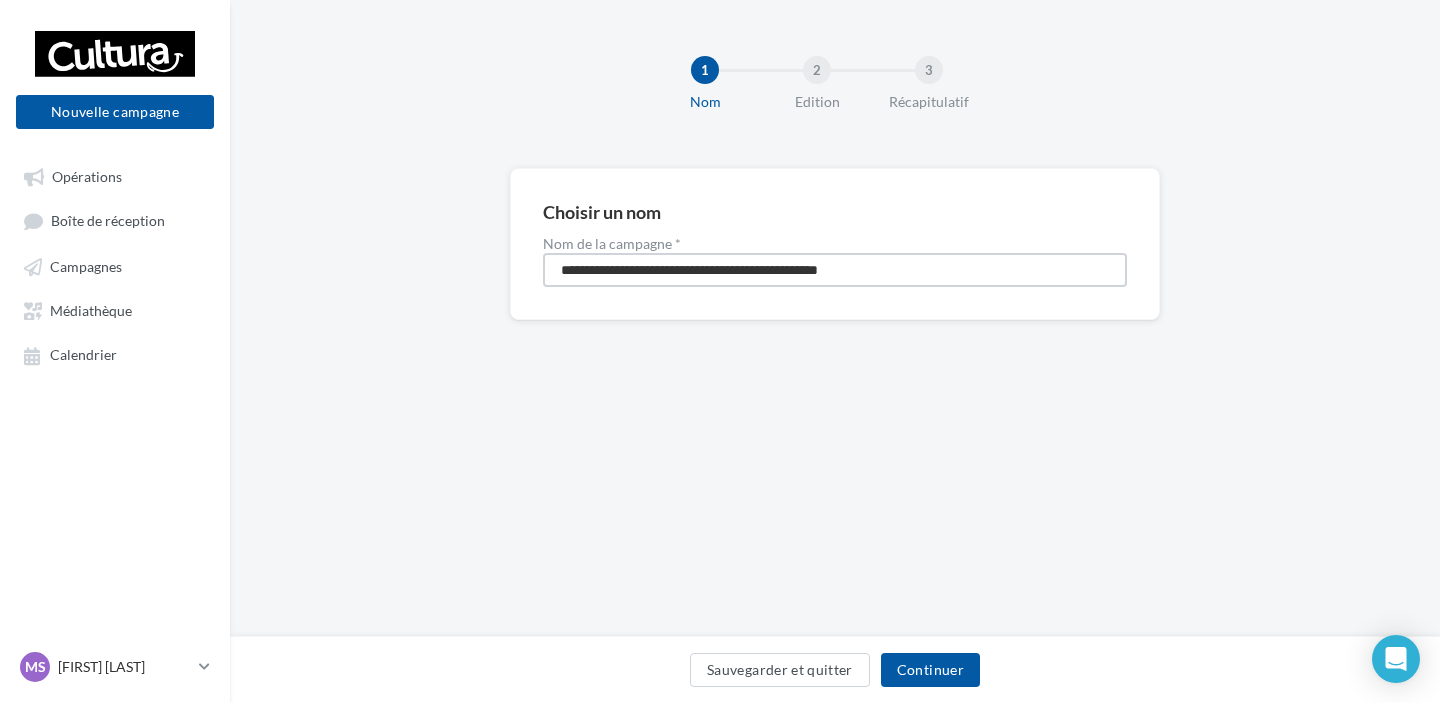 click on "**********" at bounding box center (835, 270) 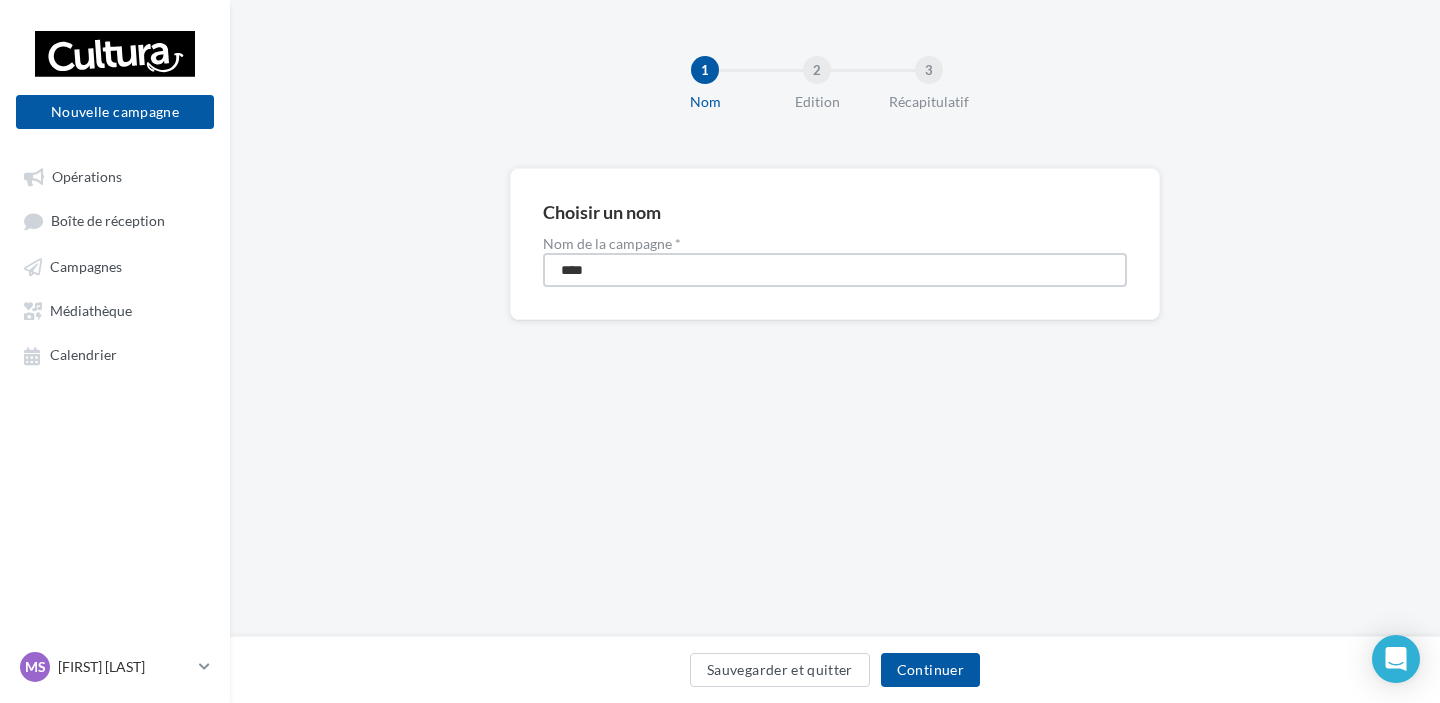 type on "**********" 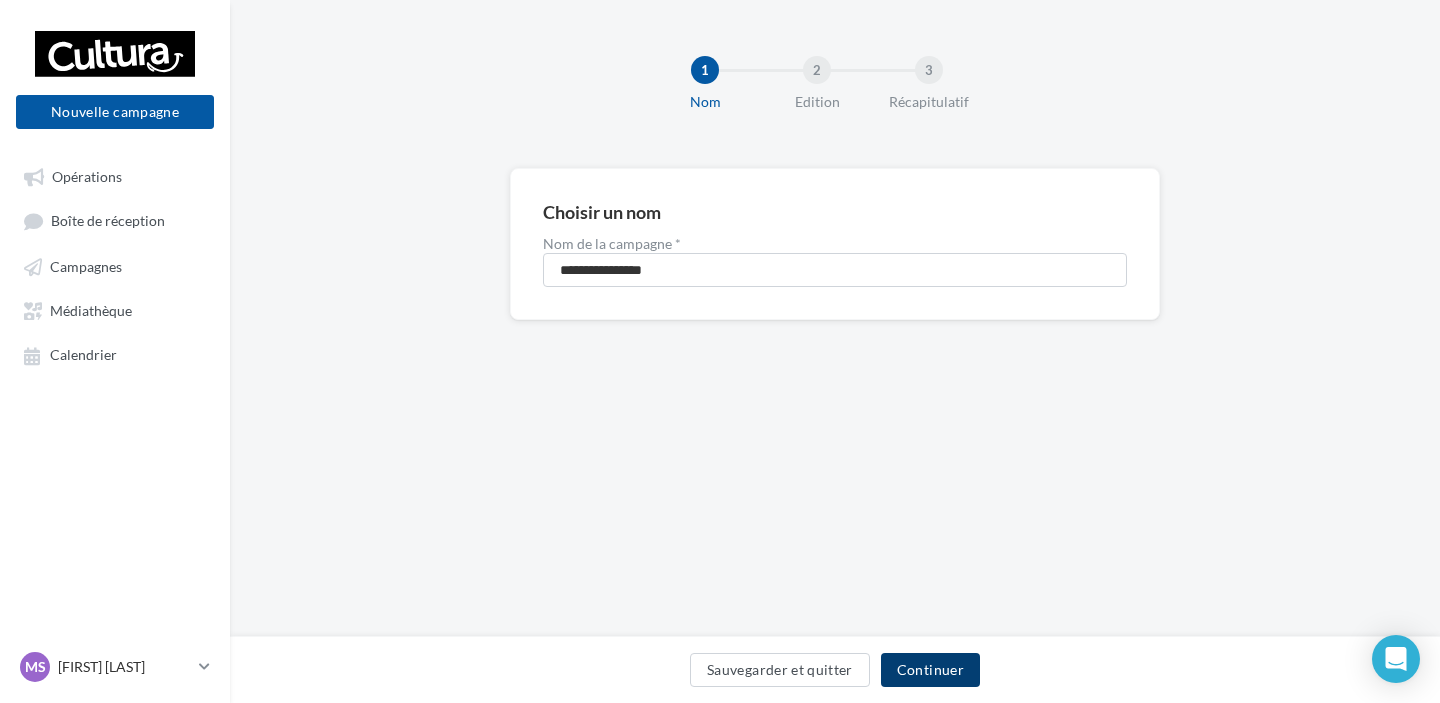 click on "Continuer" at bounding box center [930, 670] 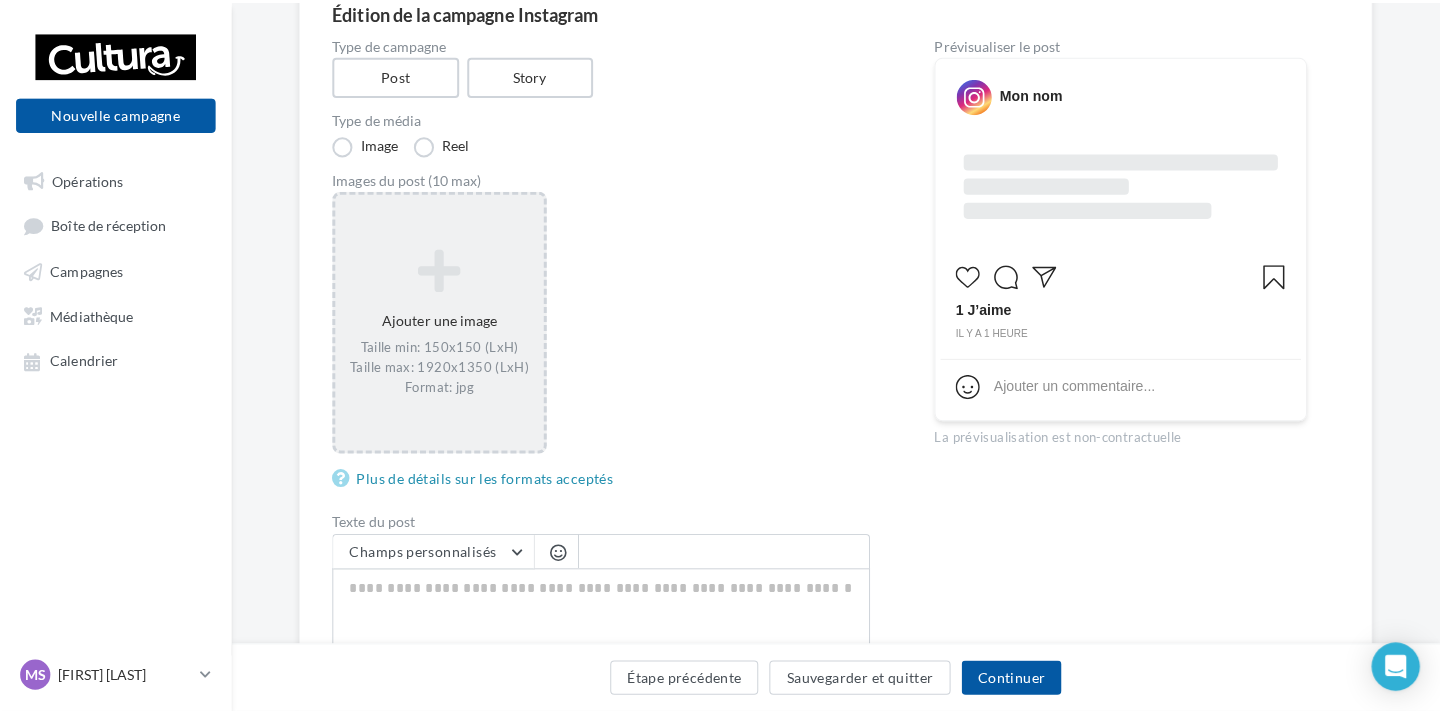 scroll, scrollTop: 200, scrollLeft: 0, axis: vertical 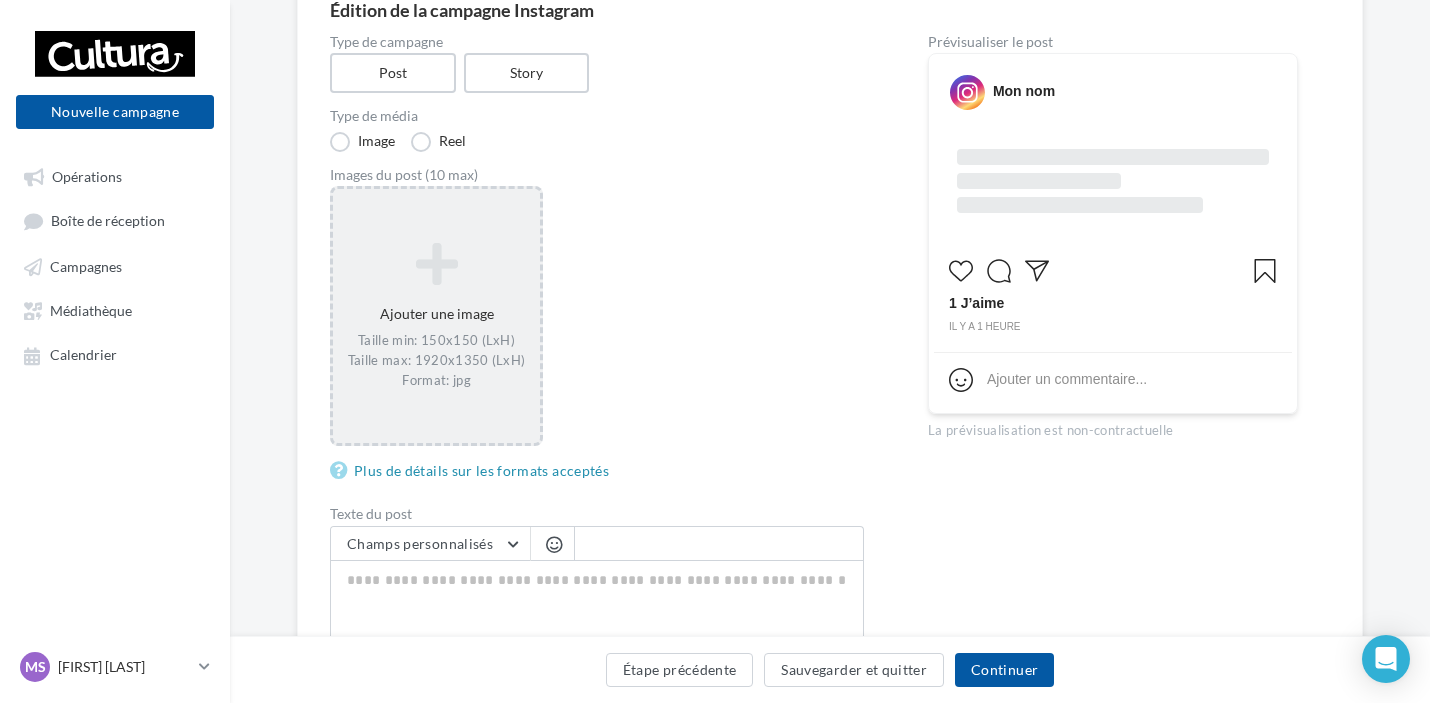click on "Taille min: 150x150 (LxH)   Taille max: 1920x1350 (LxH)   Format: jpg" at bounding box center (436, 361) 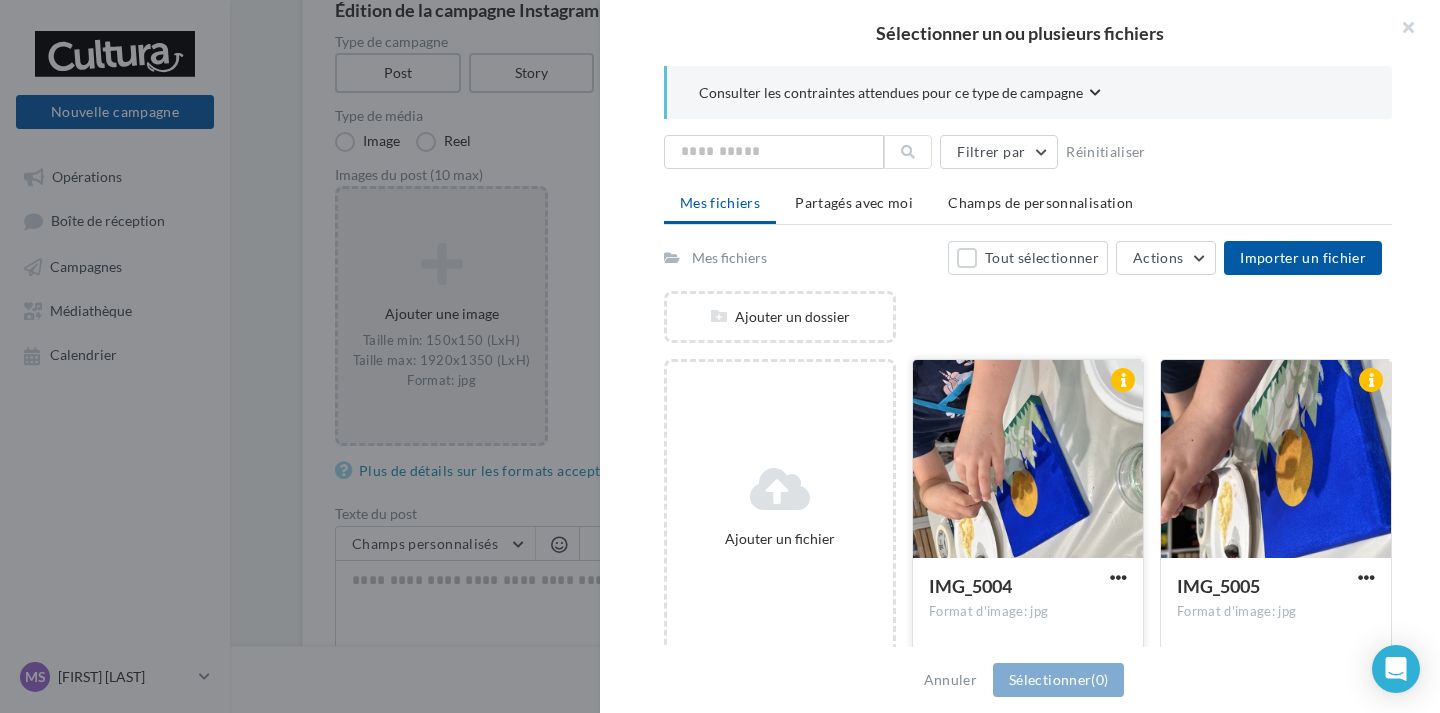 click at bounding box center [1028, 460] 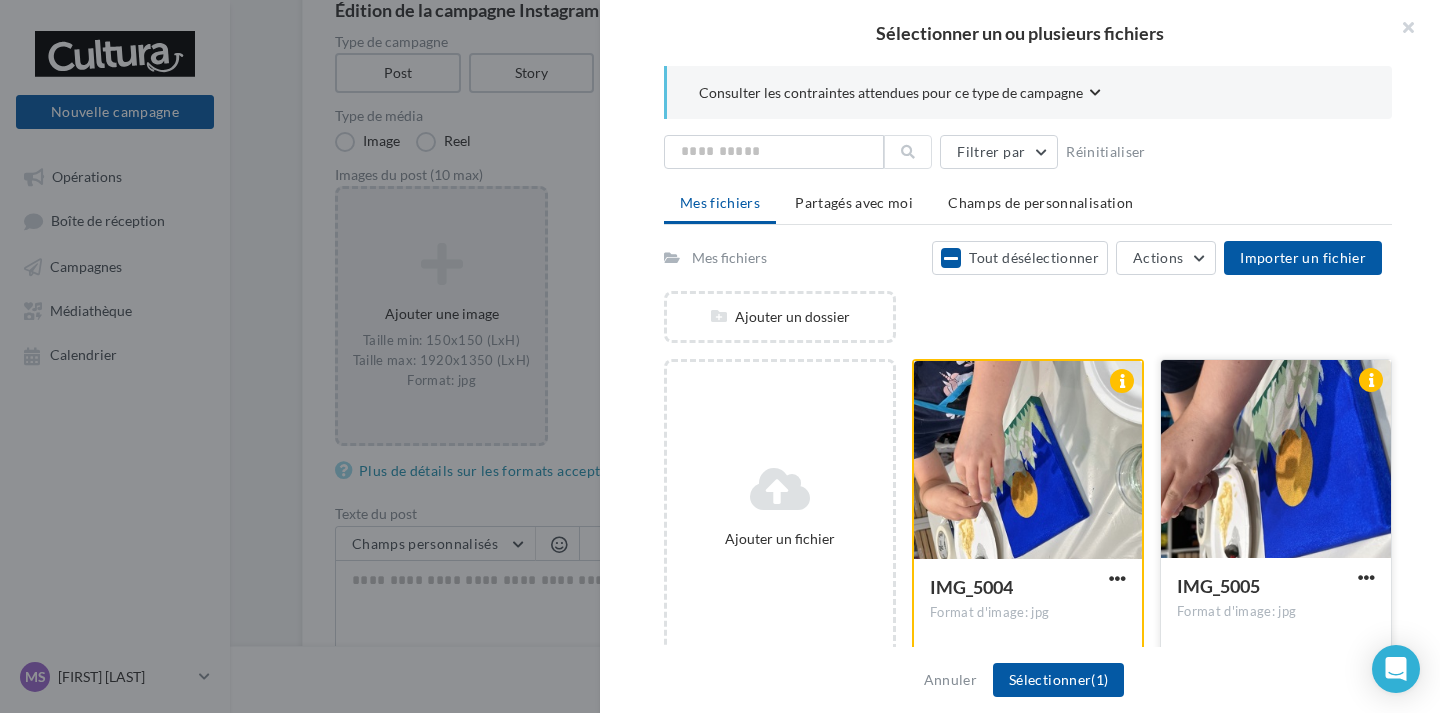 click at bounding box center [1276, 460] 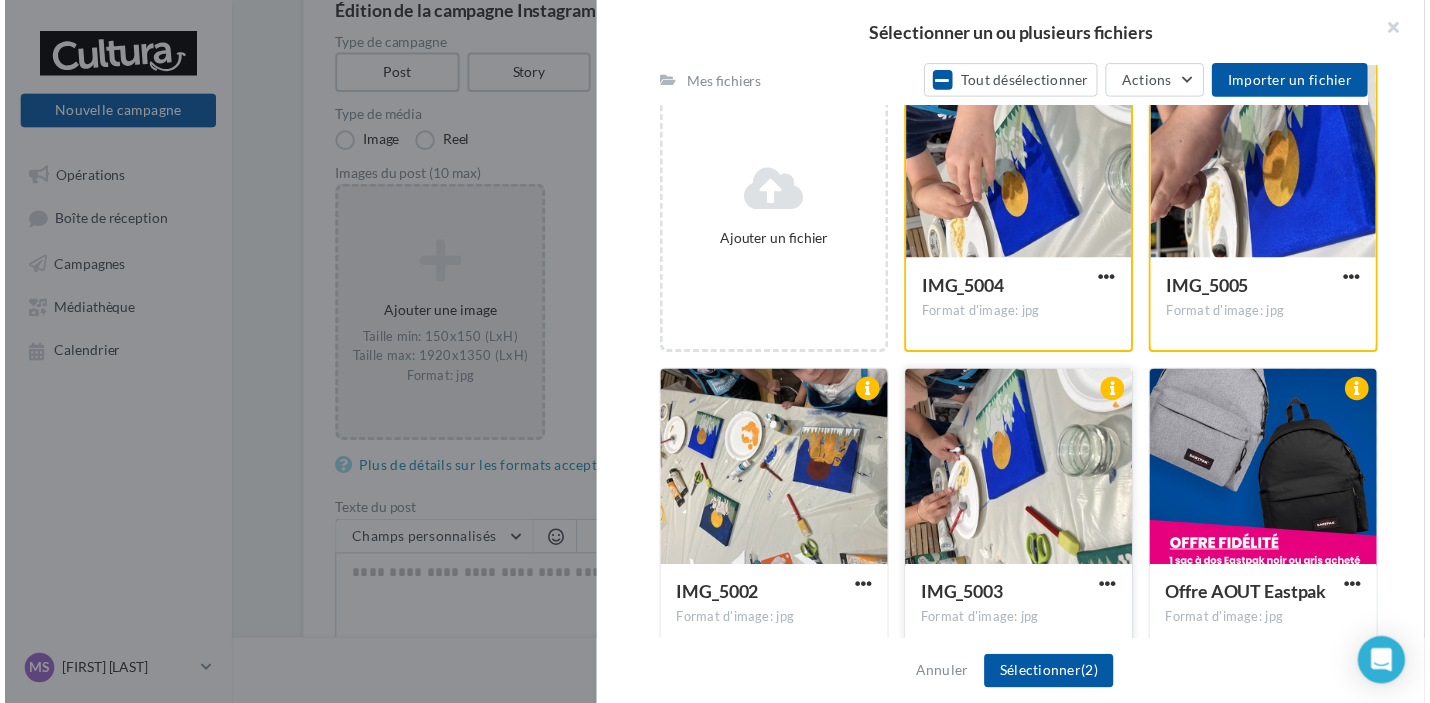 scroll, scrollTop: 300, scrollLeft: 0, axis: vertical 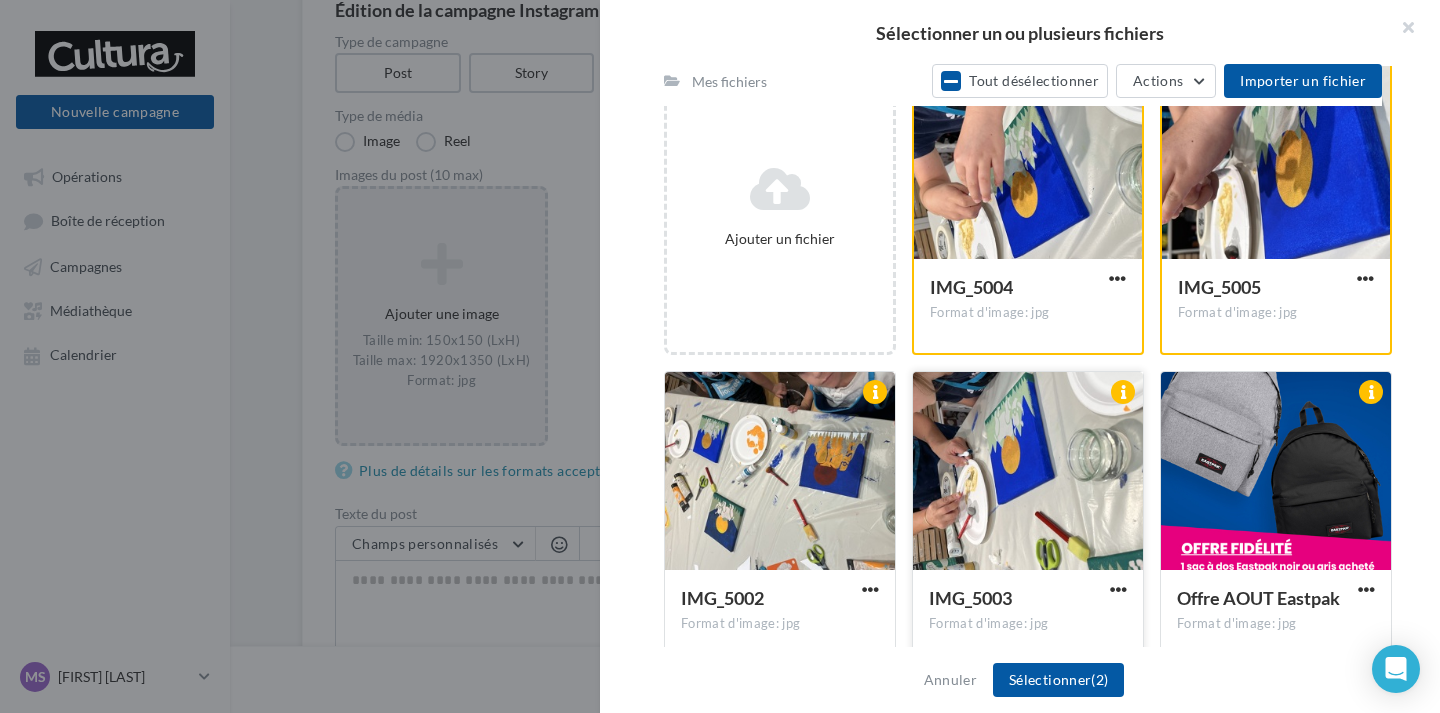 click at bounding box center (1028, 472) 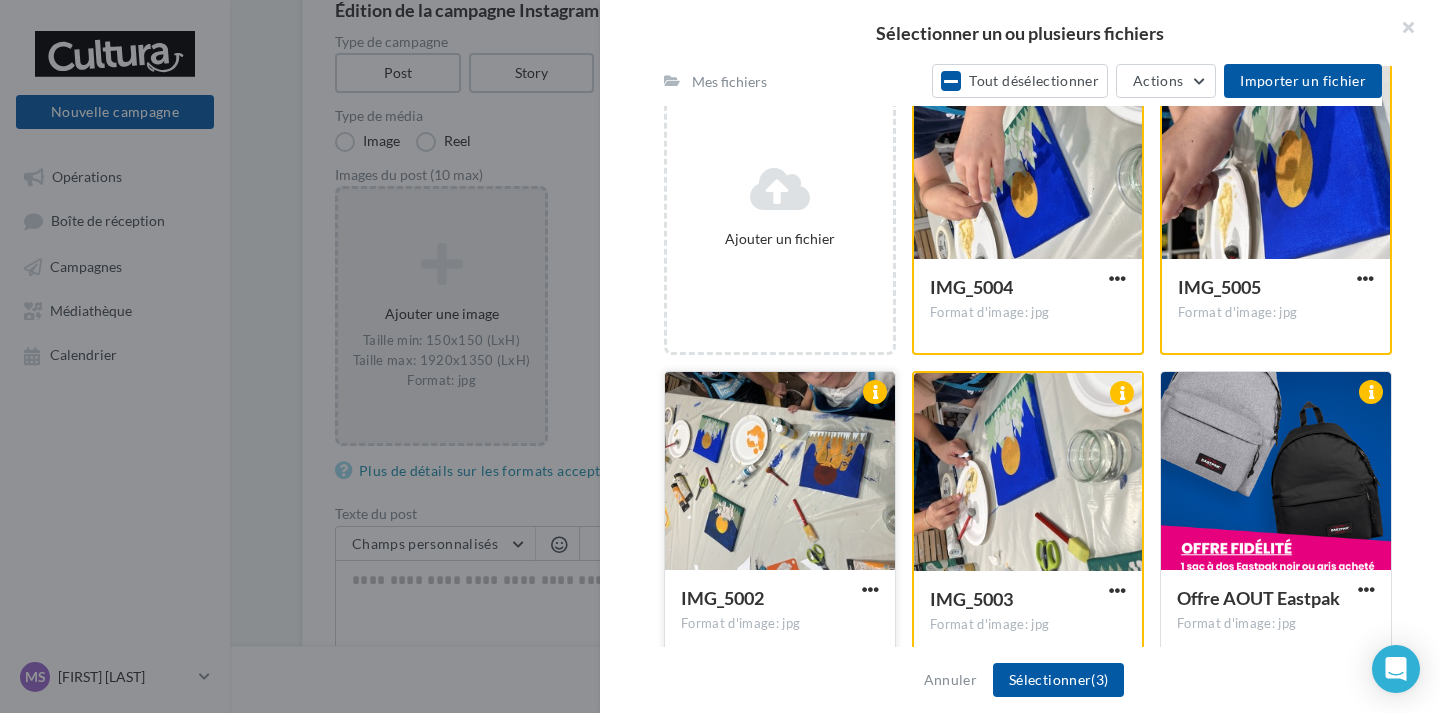 click at bounding box center [780, 472] 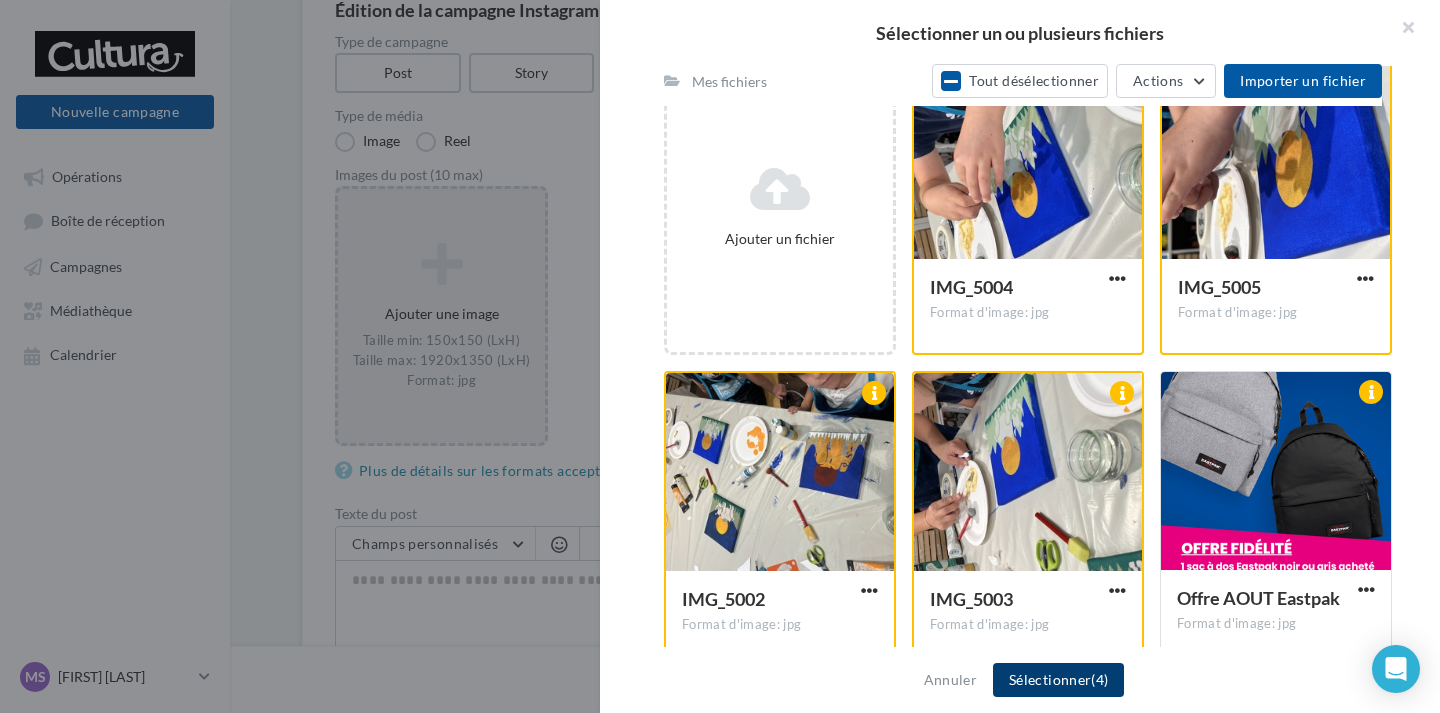 click on "Sélectionner   (4)" at bounding box center [1058, 680] 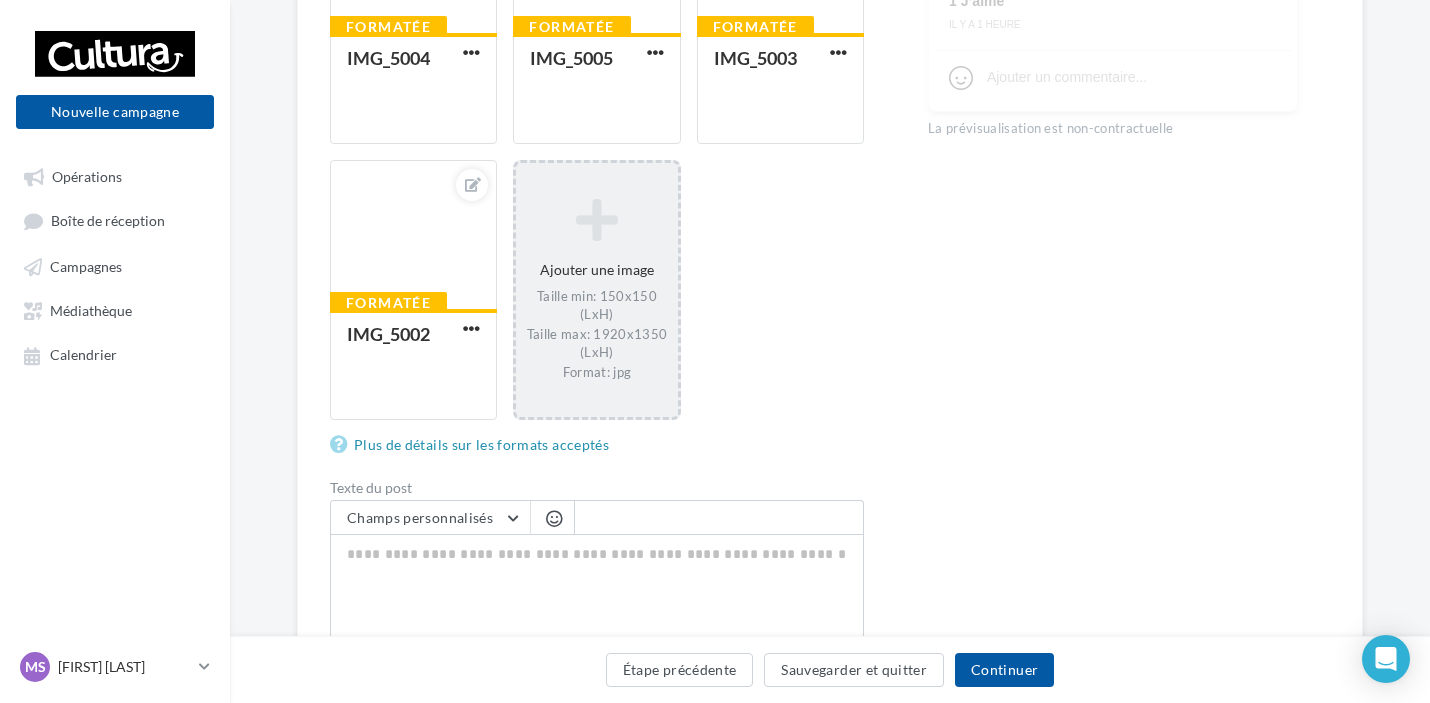 scroll, scrollTop: 600, scrollLeft: 0, axis: vertical 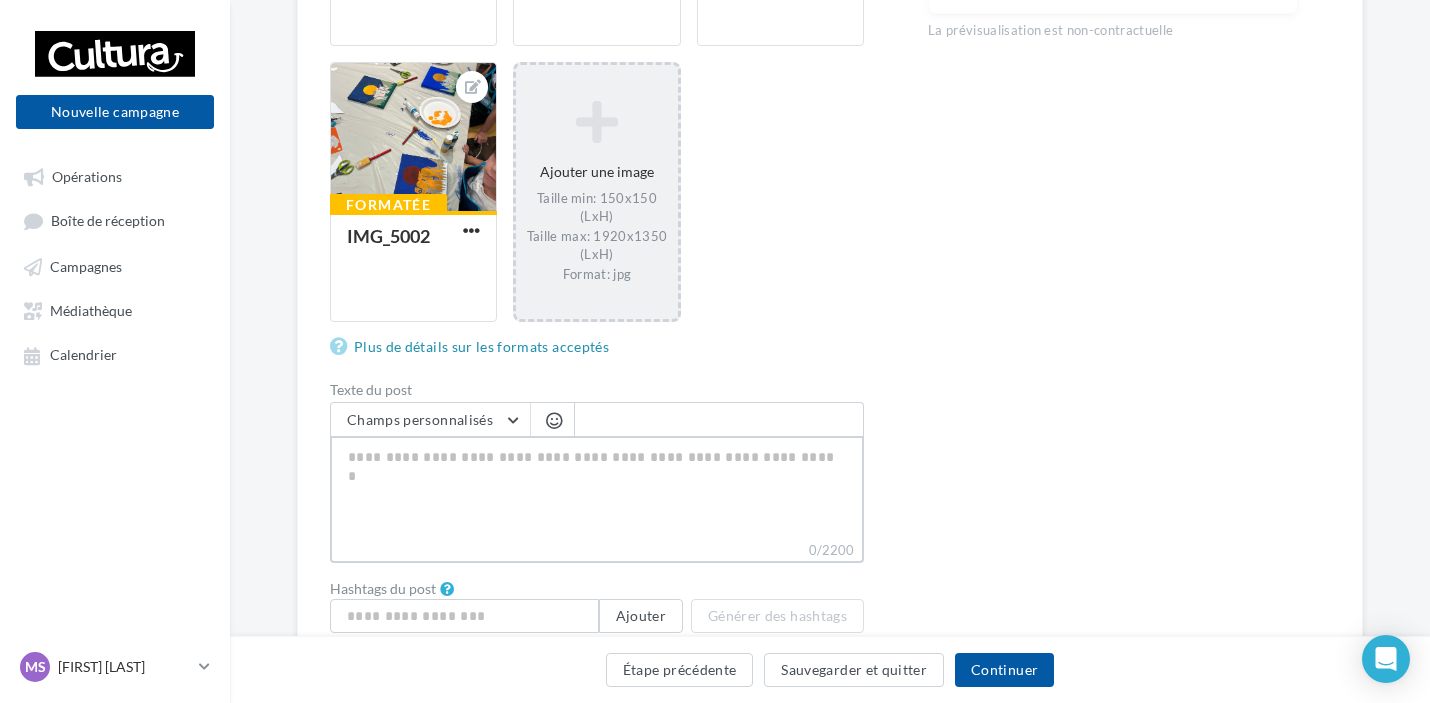 click on "0/2200" at bounding box center [597, 488] 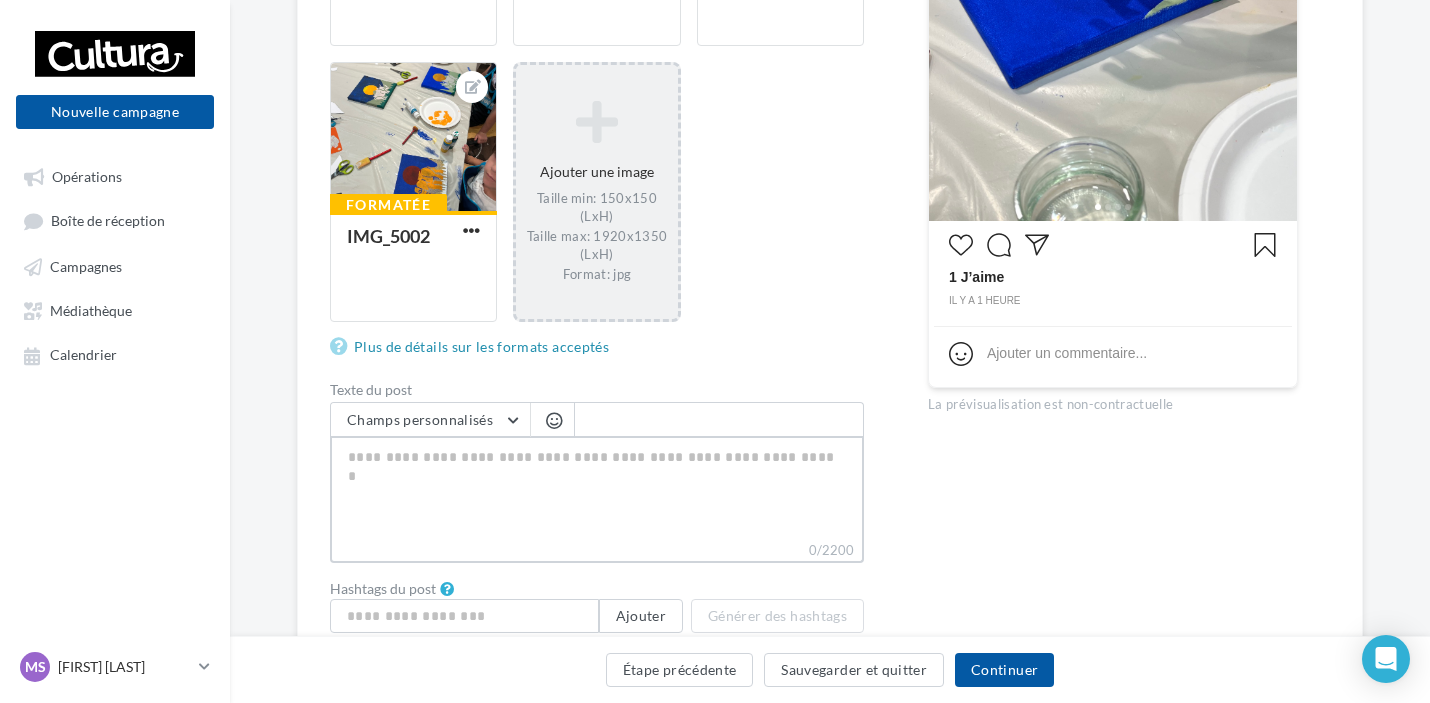 click on "0/2200" at bounding box center (597, 488) 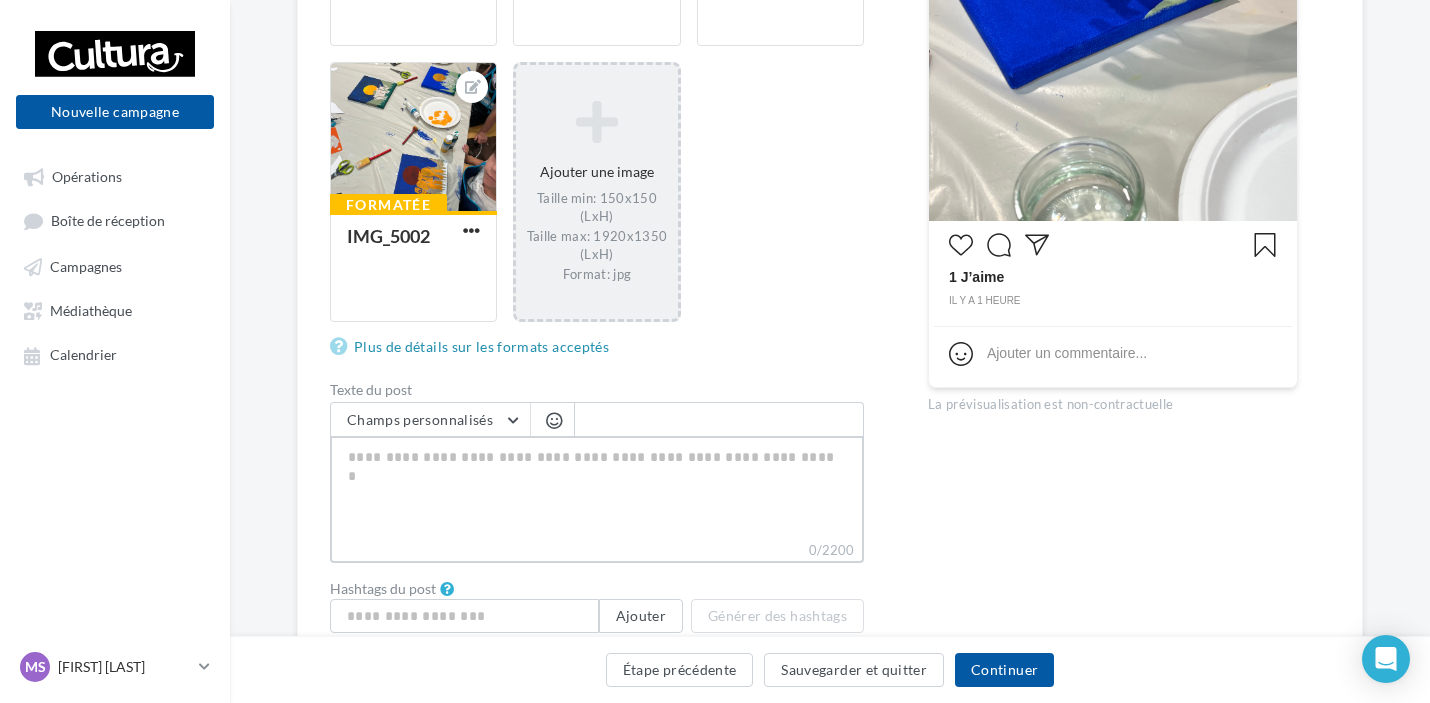 paste on "**********" 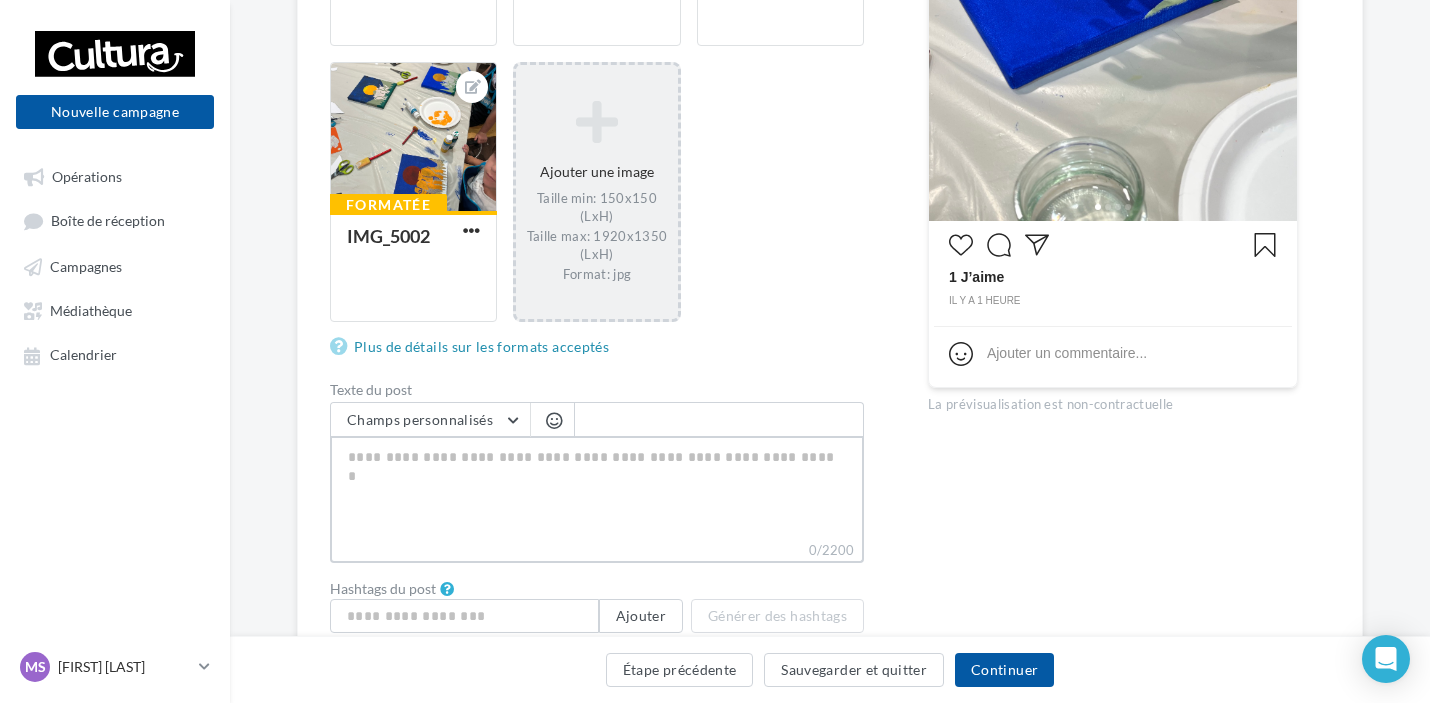 type on "**********" 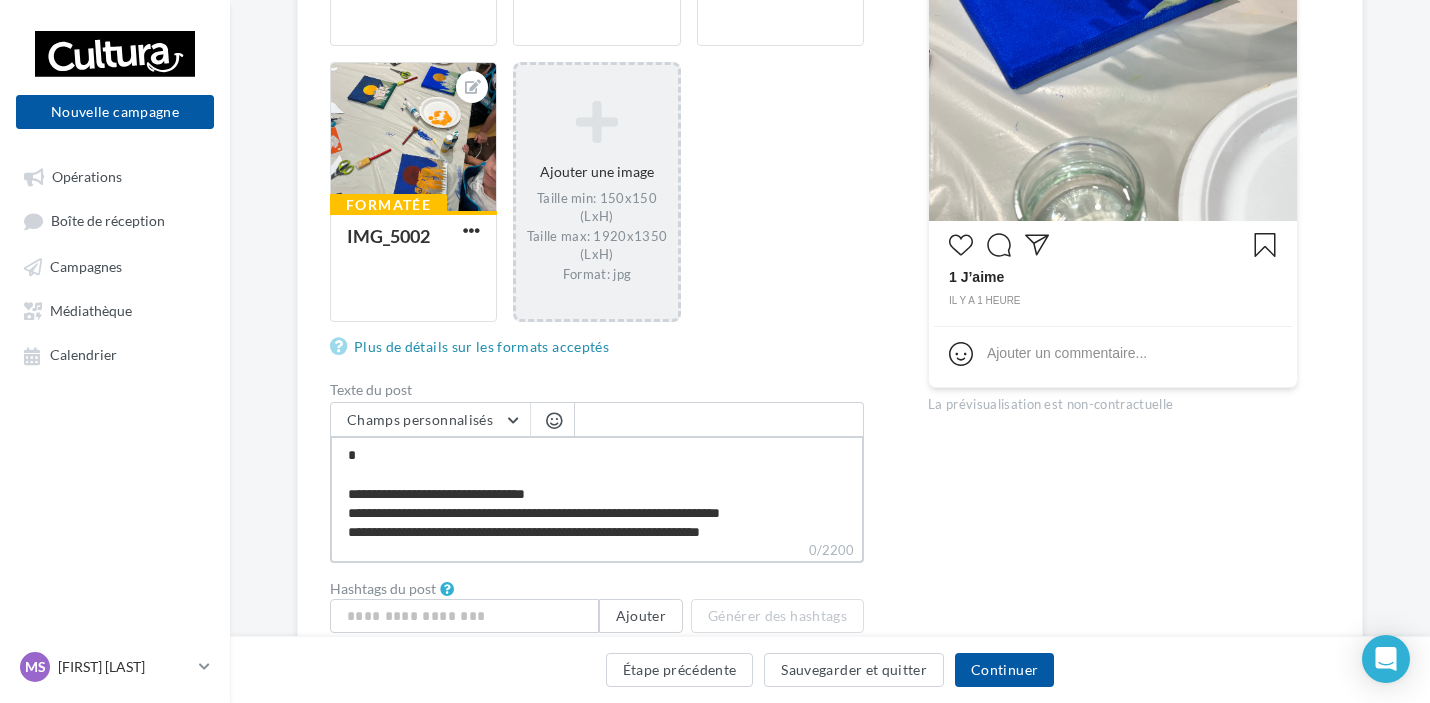 scroll, scrollTop: 202, scrollLeft: 0, axis: vertical 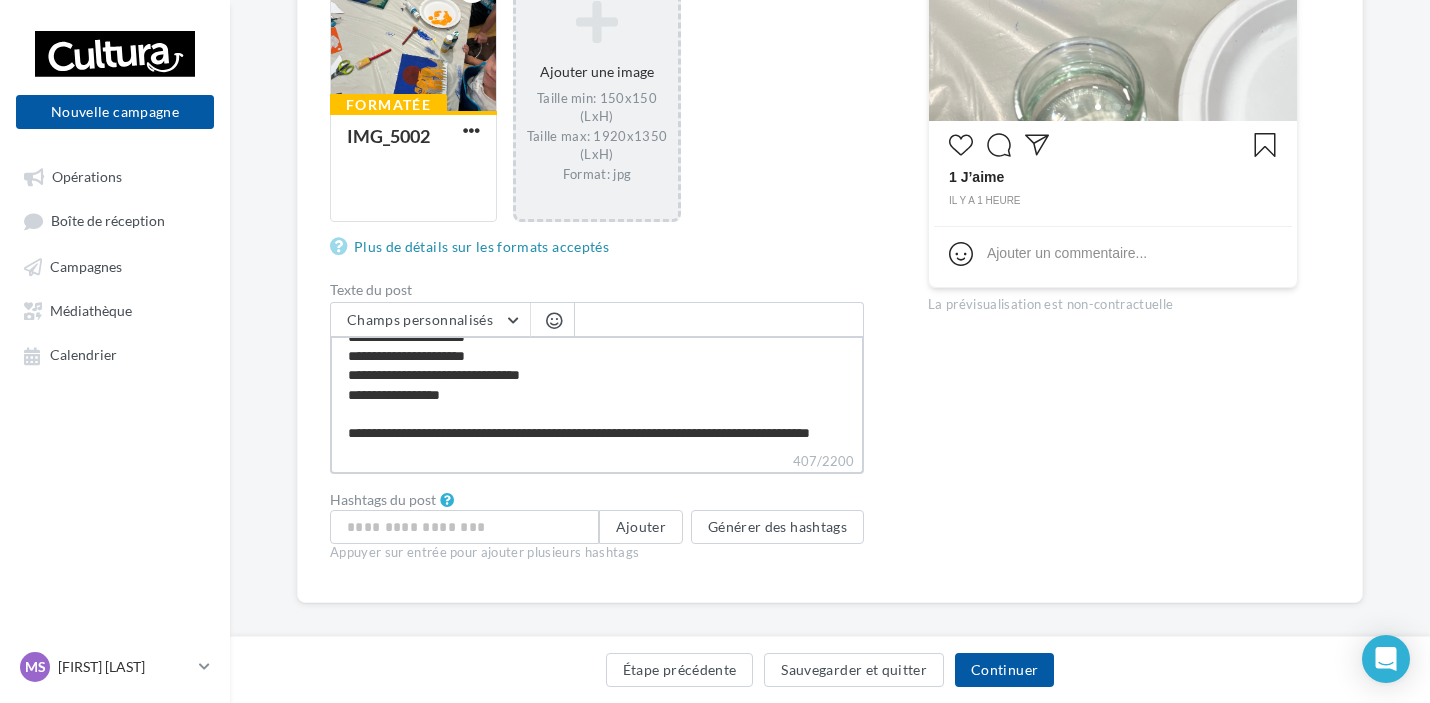 type on "**********" 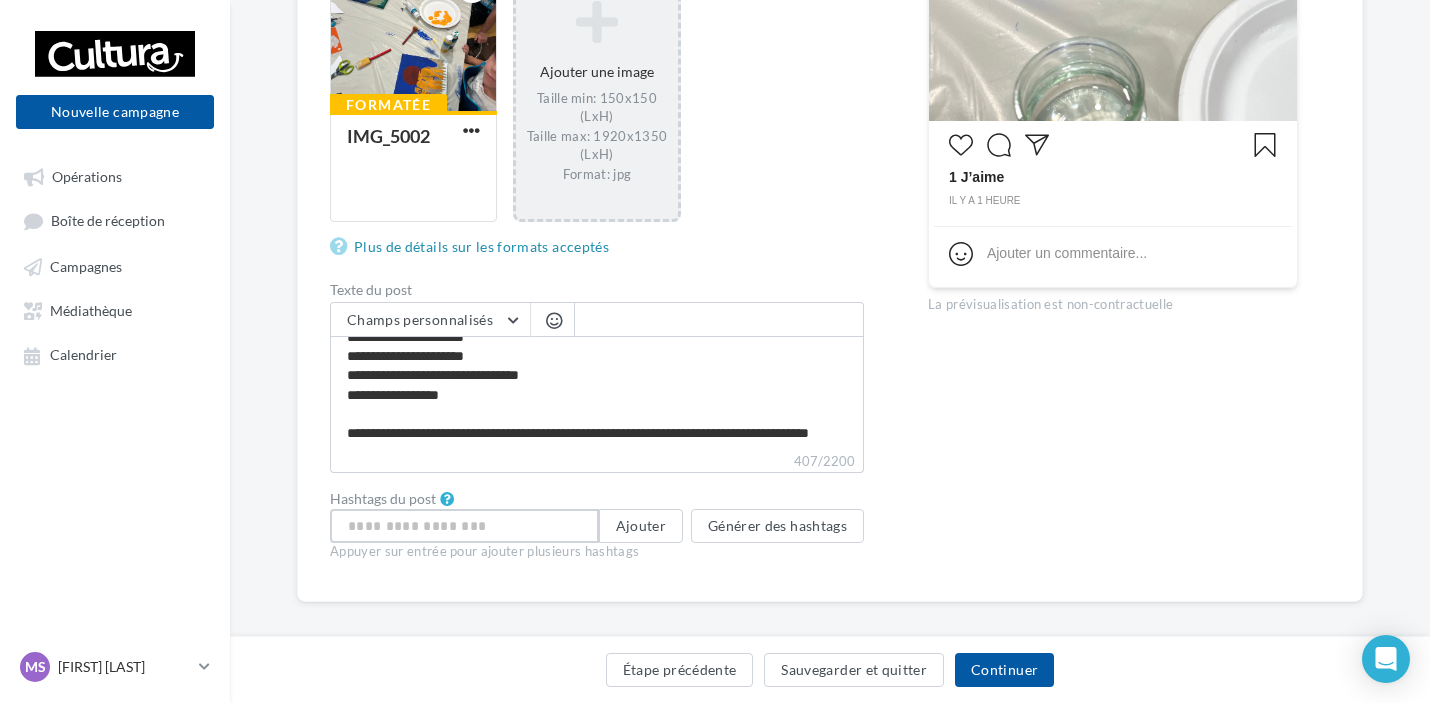 click on "Ajouter
Générer des hashtags
Appuyer sur entrée pour ajouter plusieurs hashtags" at bounding box center (597, 535) 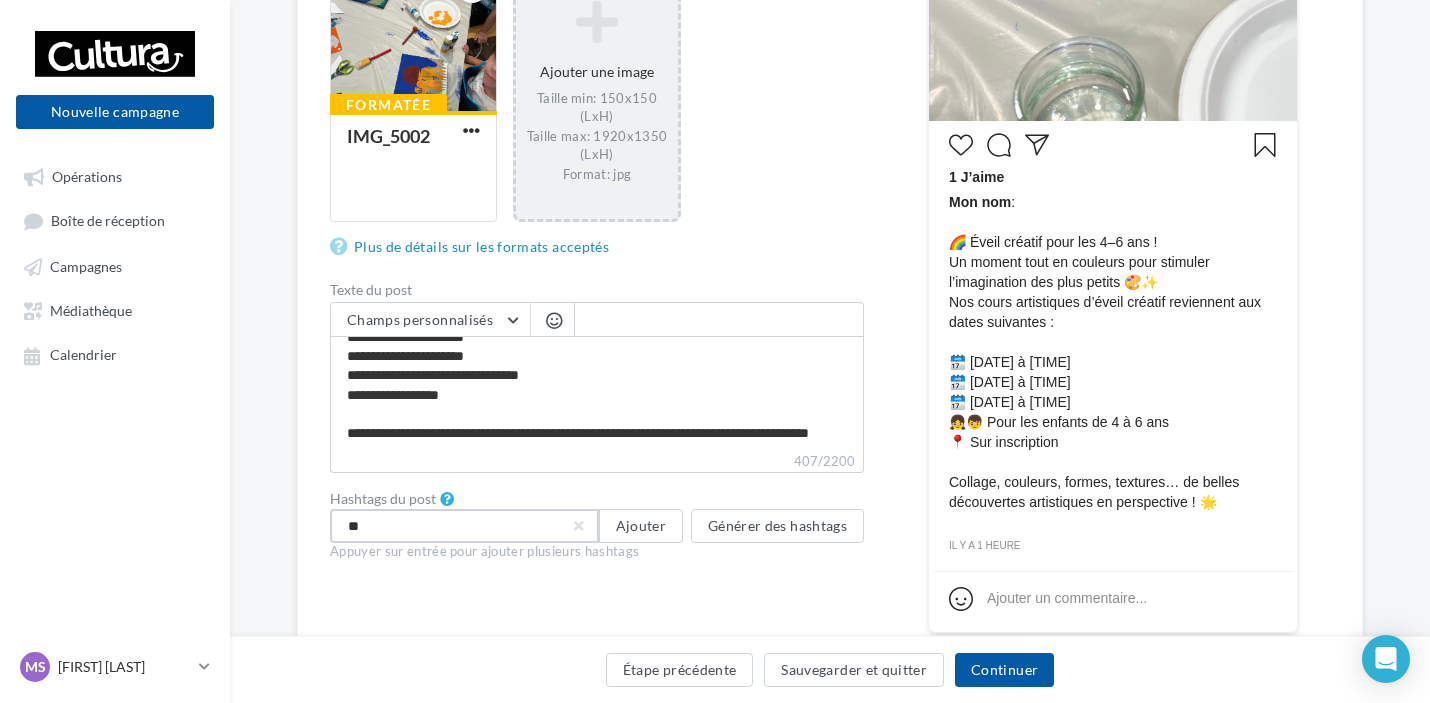 type on "***" 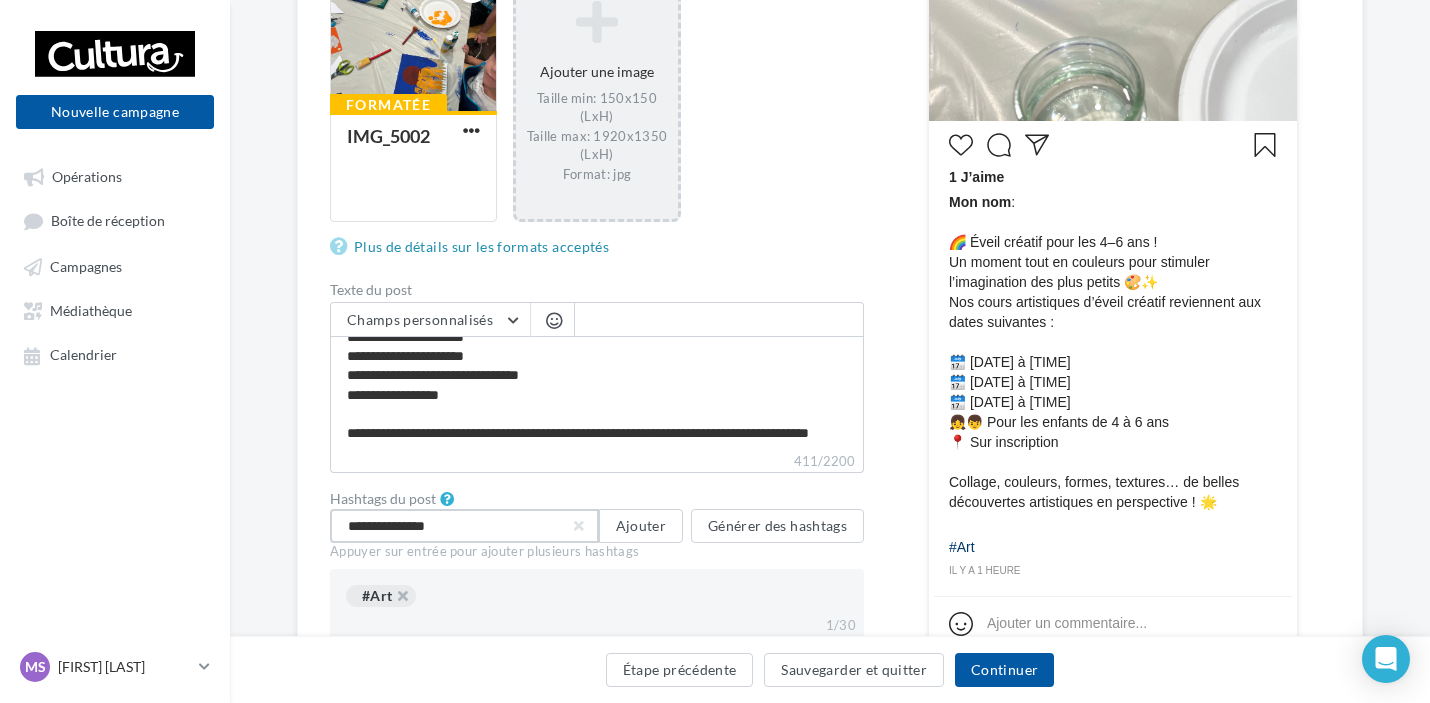 type on "**********" 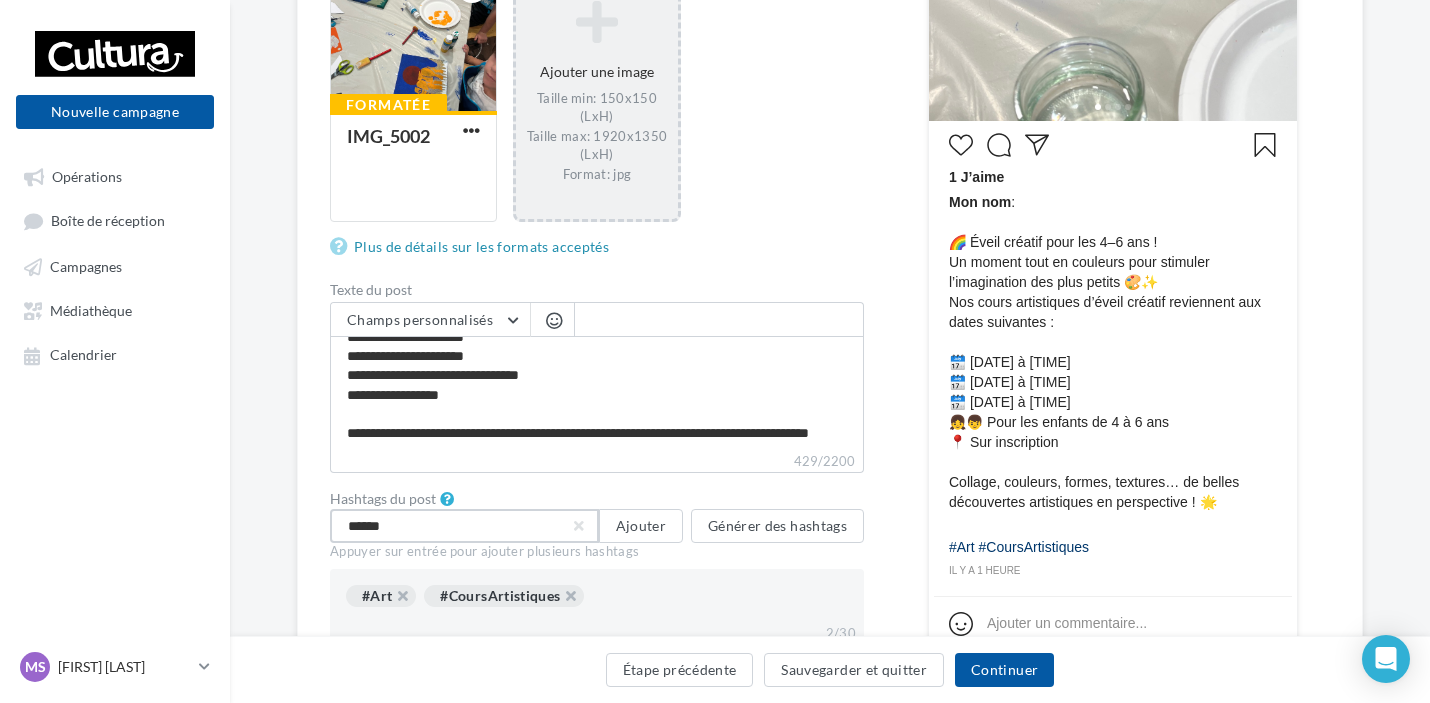 type on "*******" 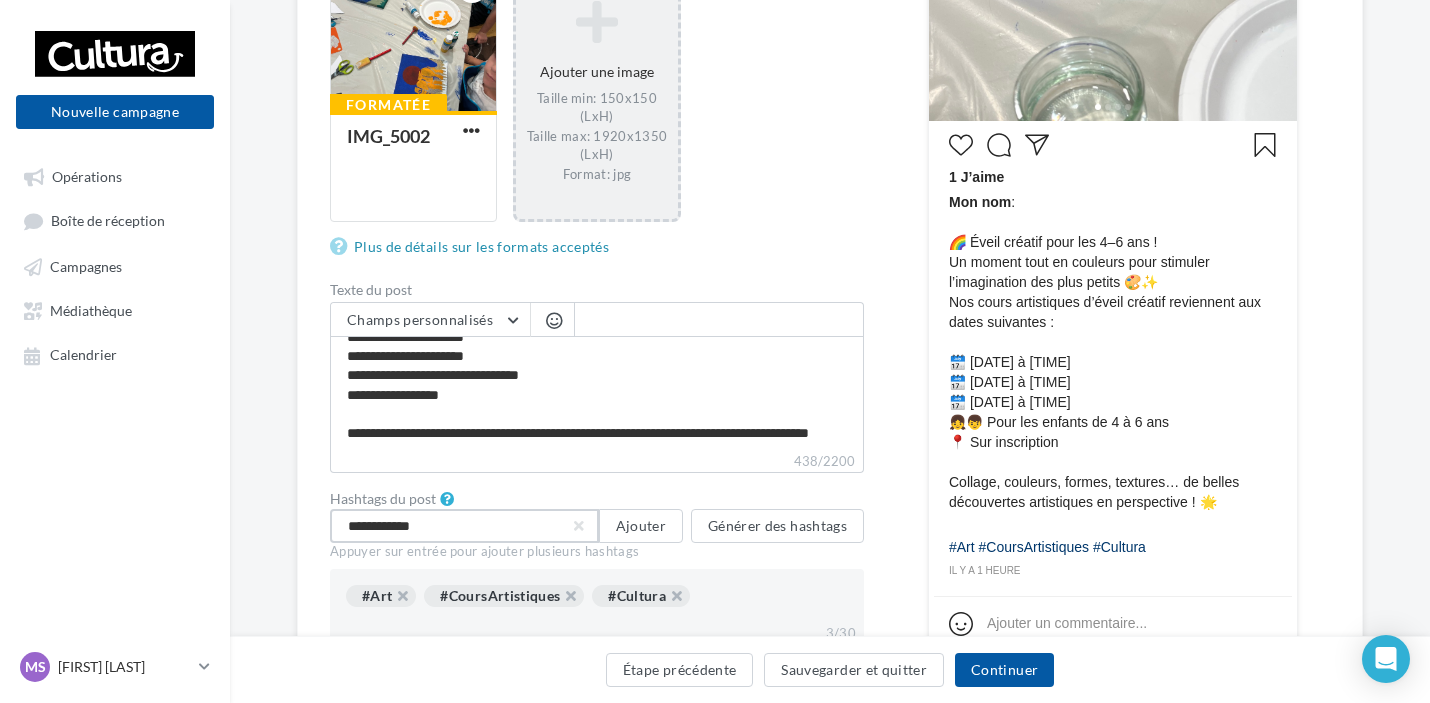 type on "**********" 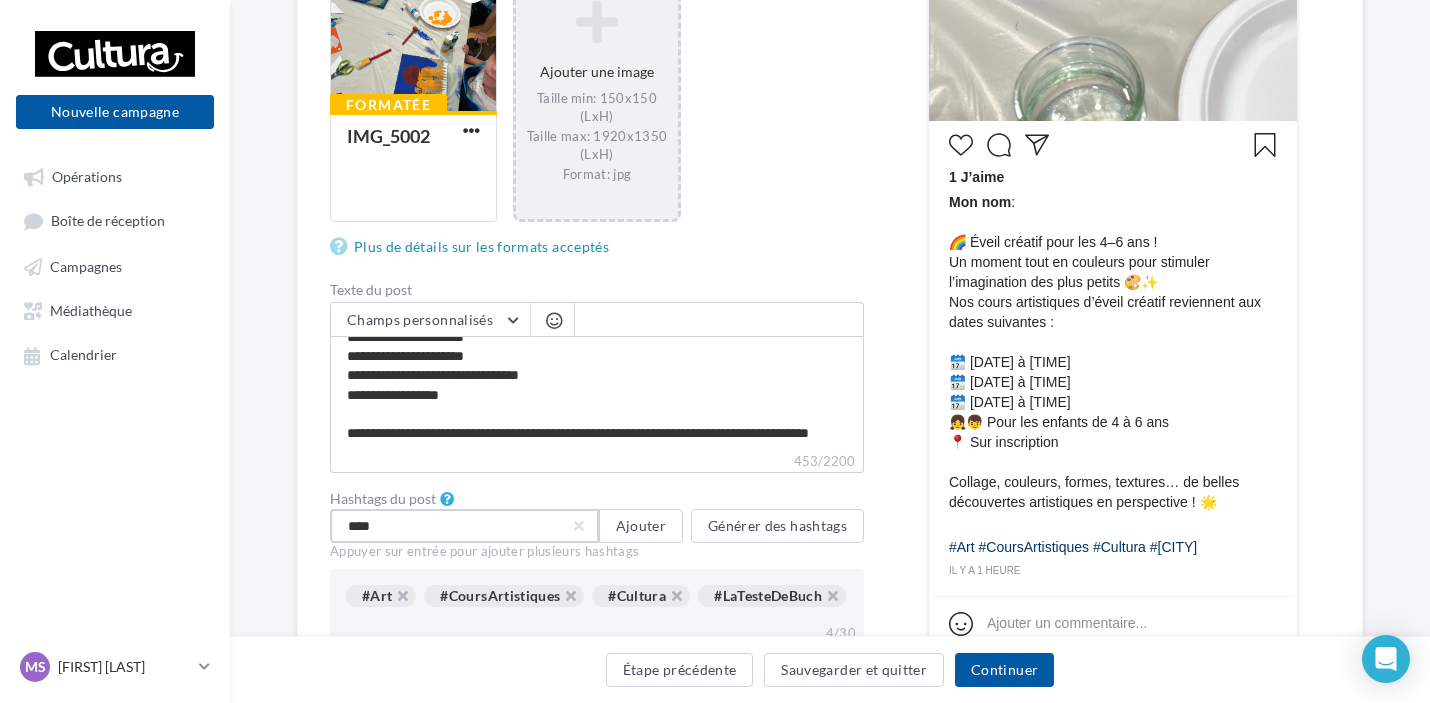 type on "*****" 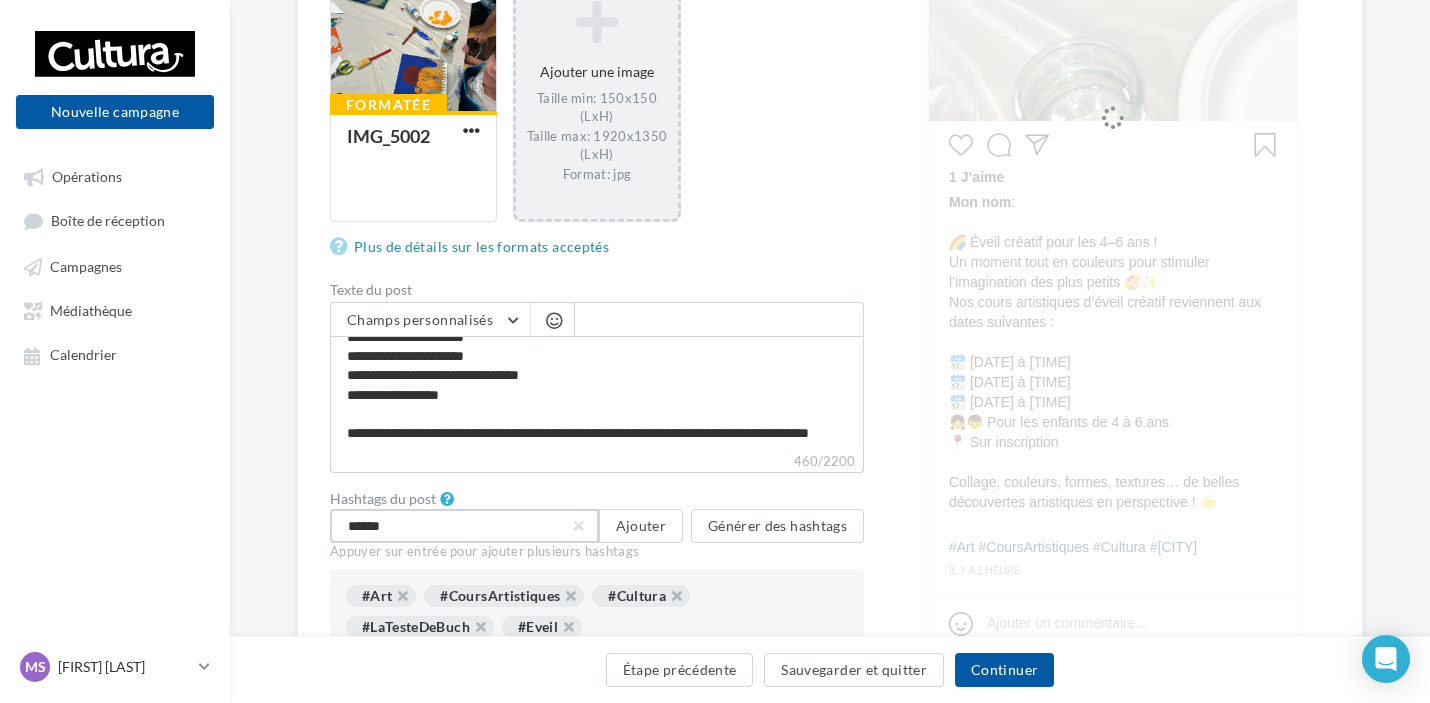 type on "*******" 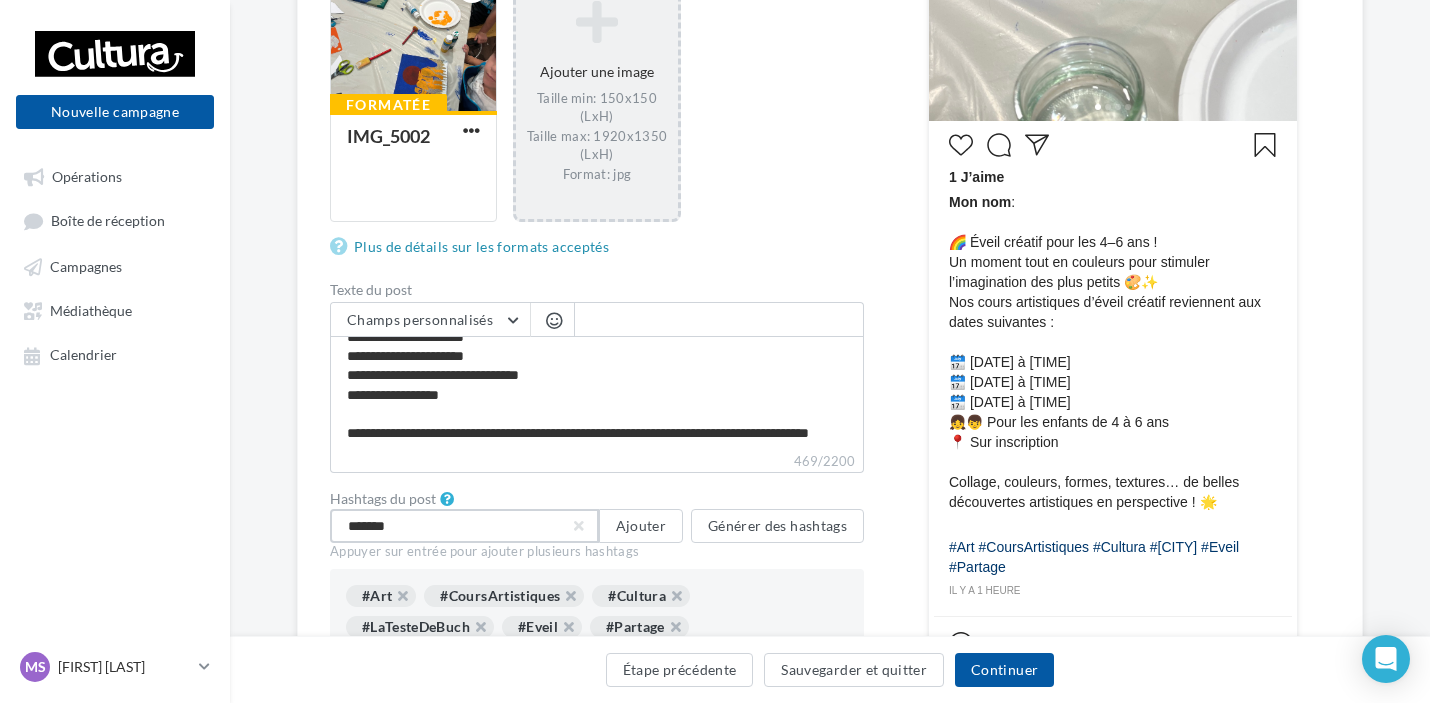 type on "********" 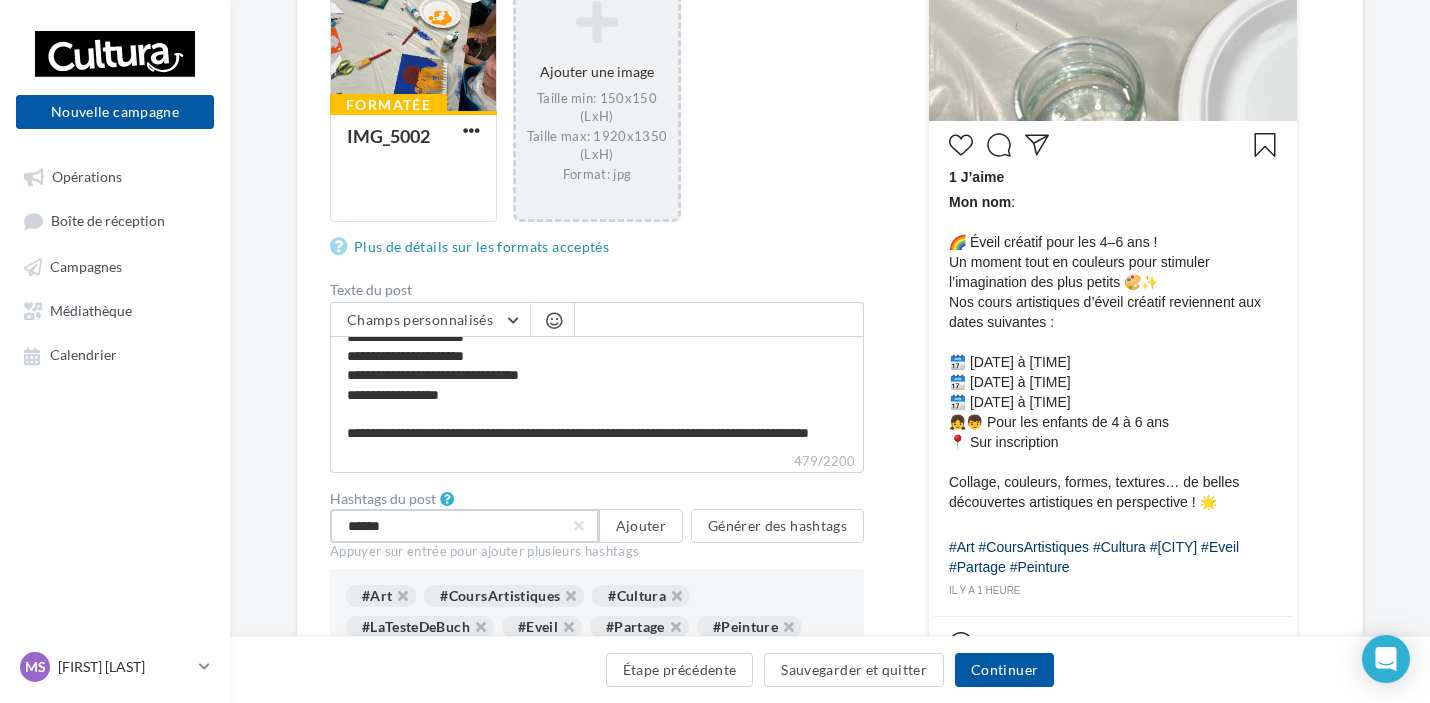 type on "*******" 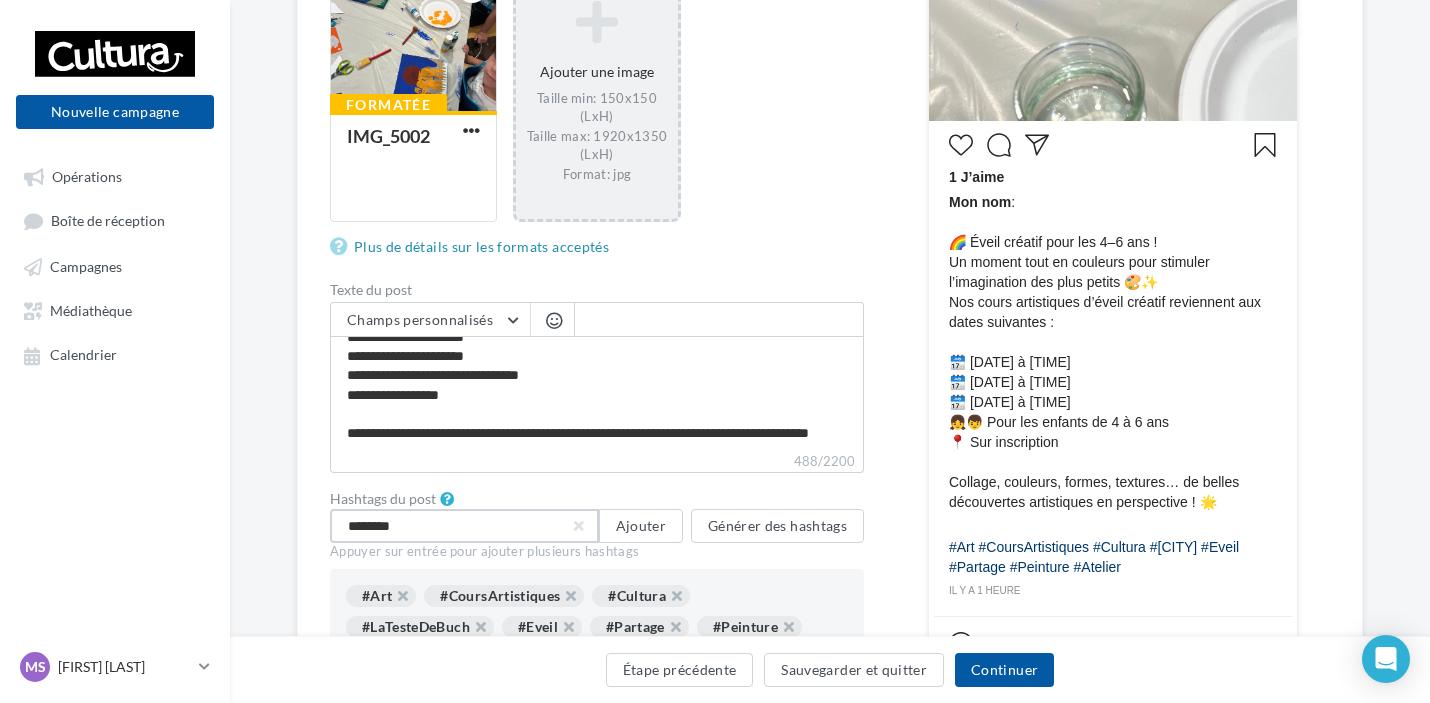 type on "*******" 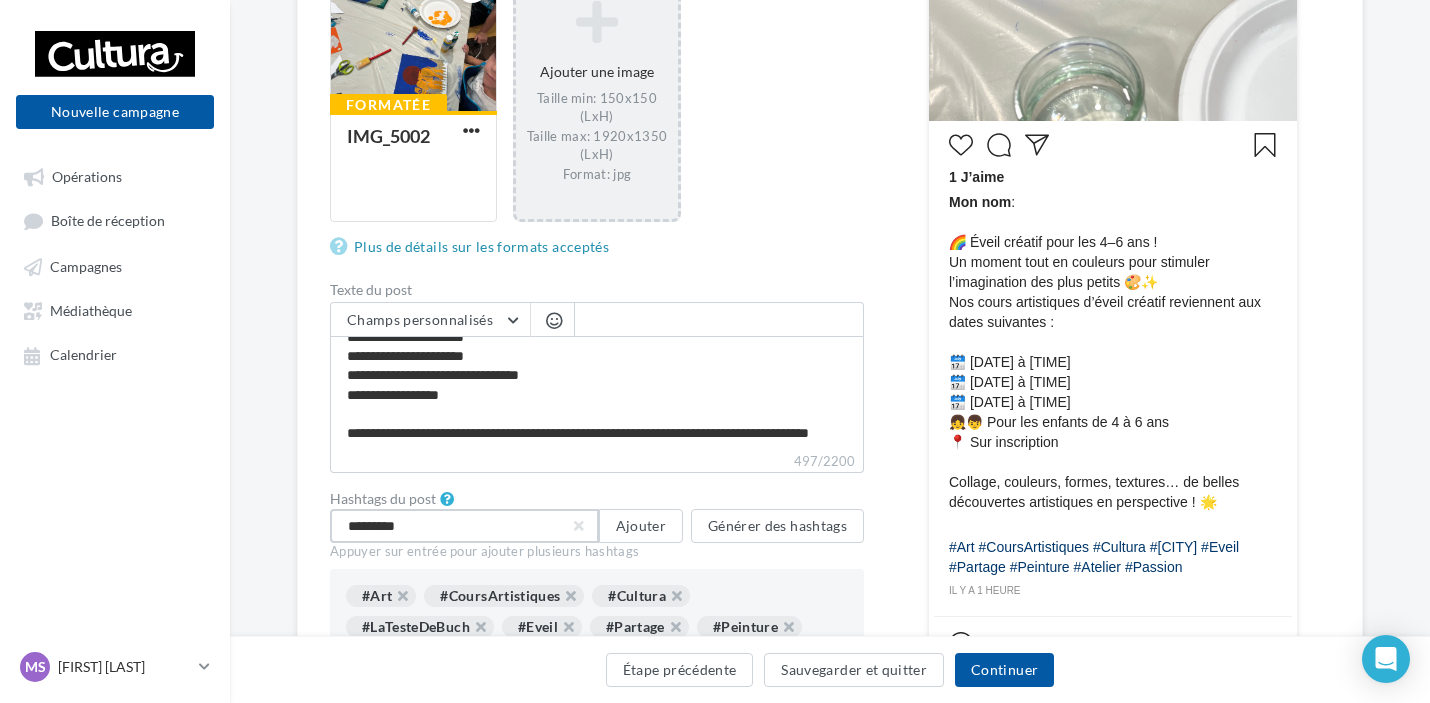 type on "**********" 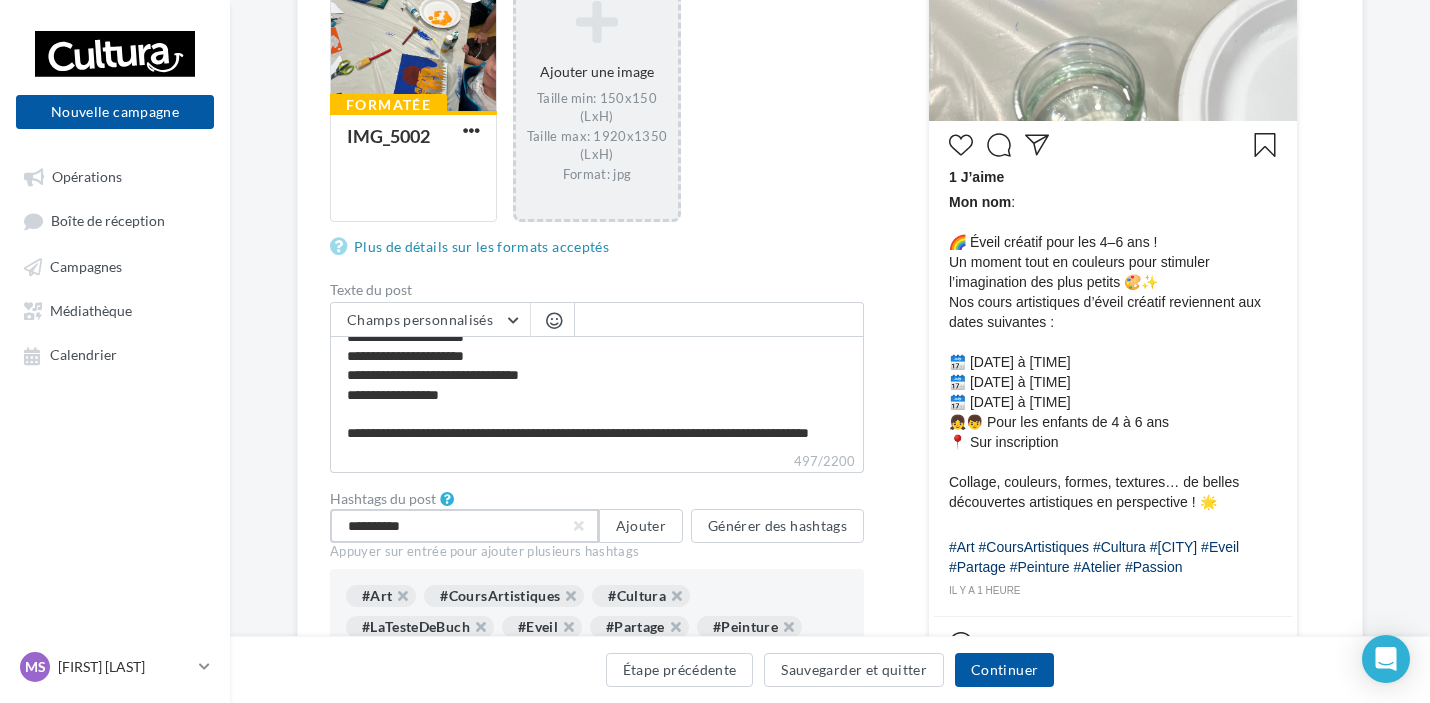 type 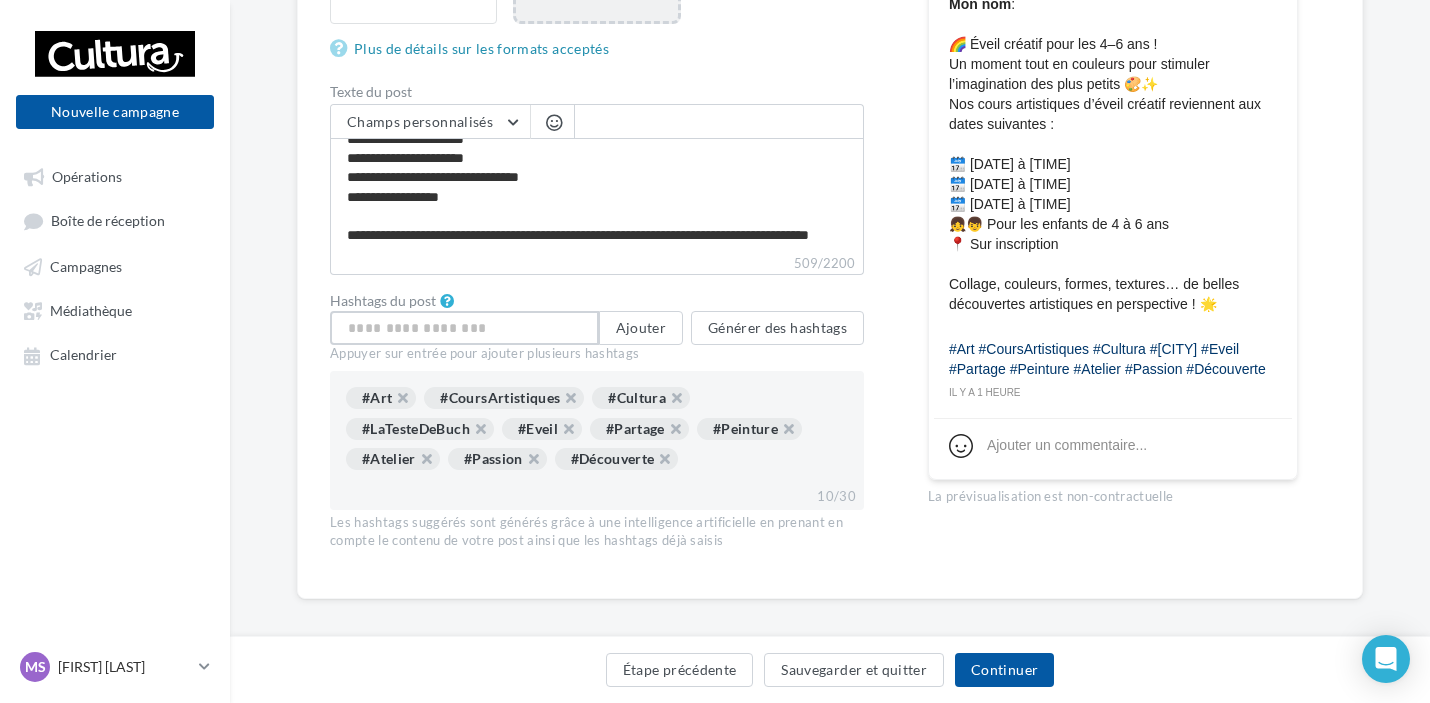 scroll, scrollTop: 900, scrollLeft: 0, axis: vertical 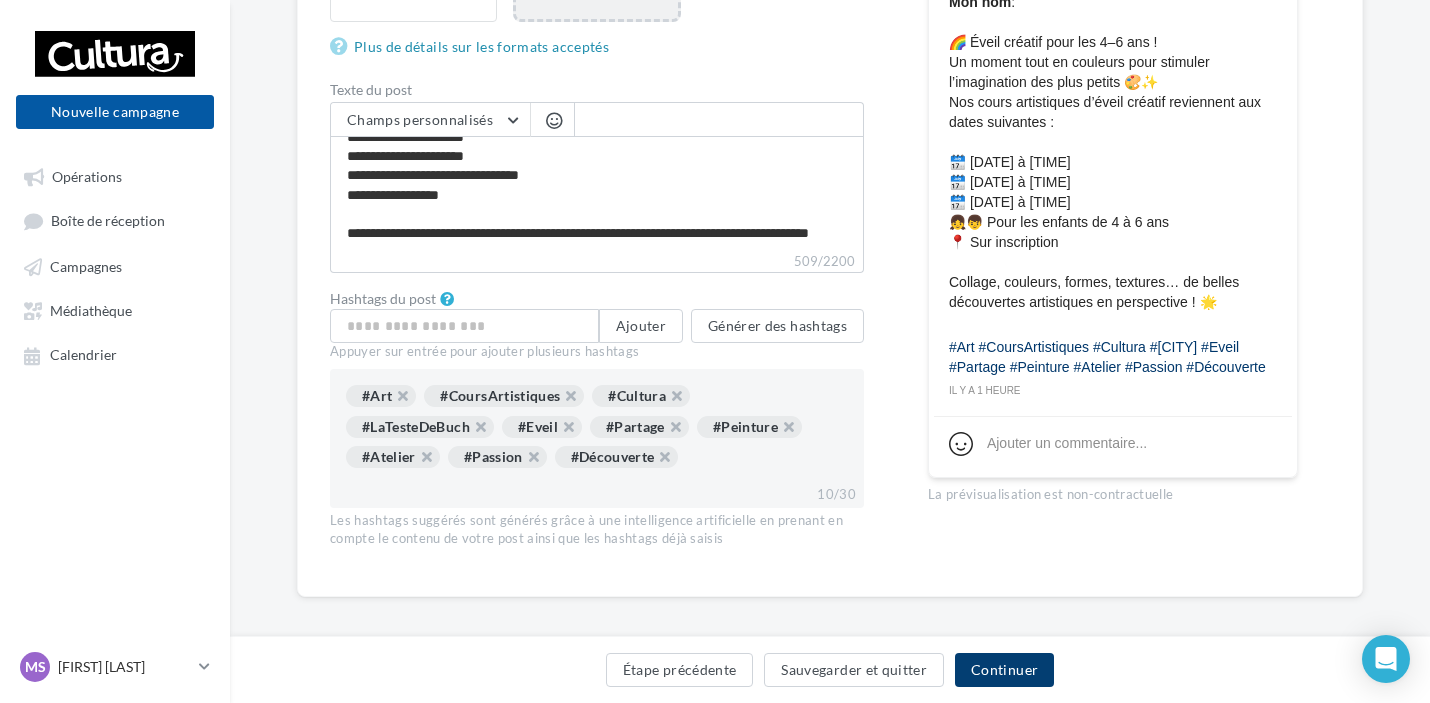 click on "Continuer" at bounding box center (1004, 670) 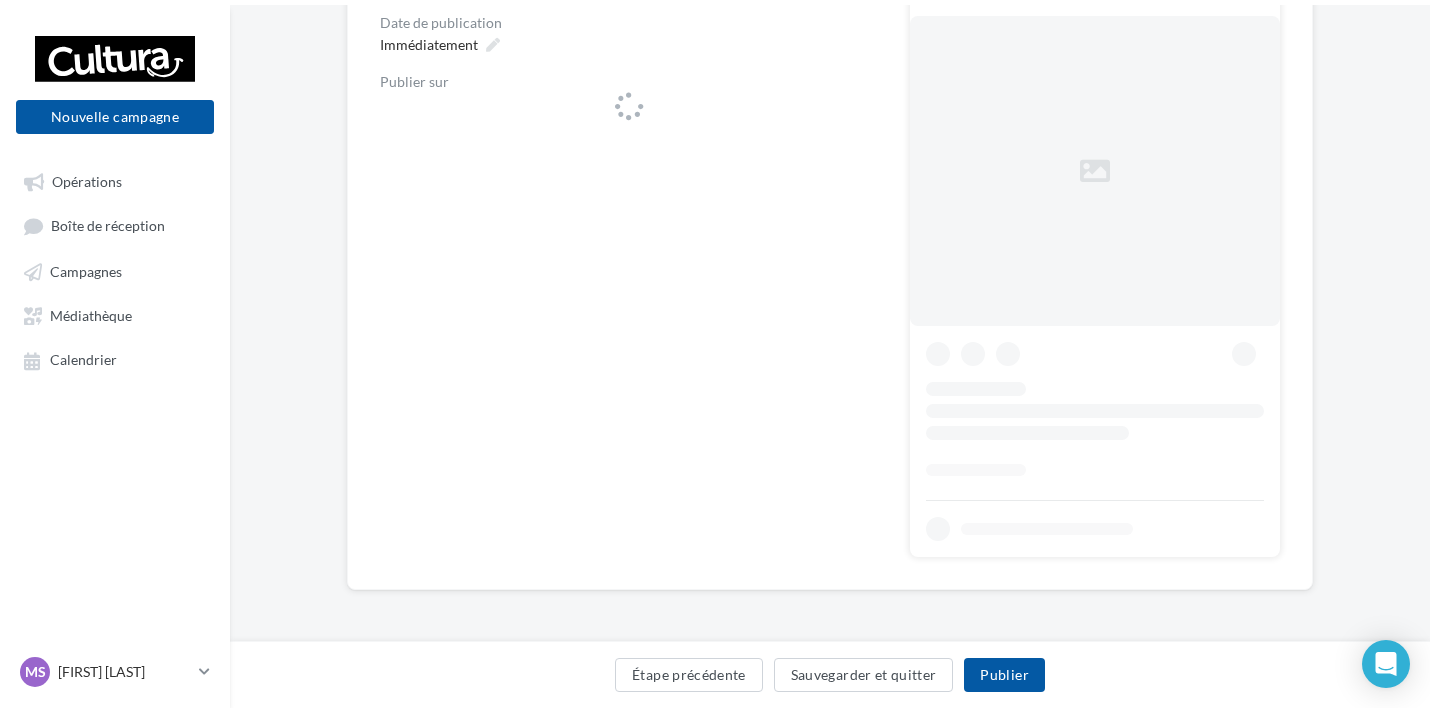 scroll, scrollTop: 0, scrollLeft: 0, axis: both 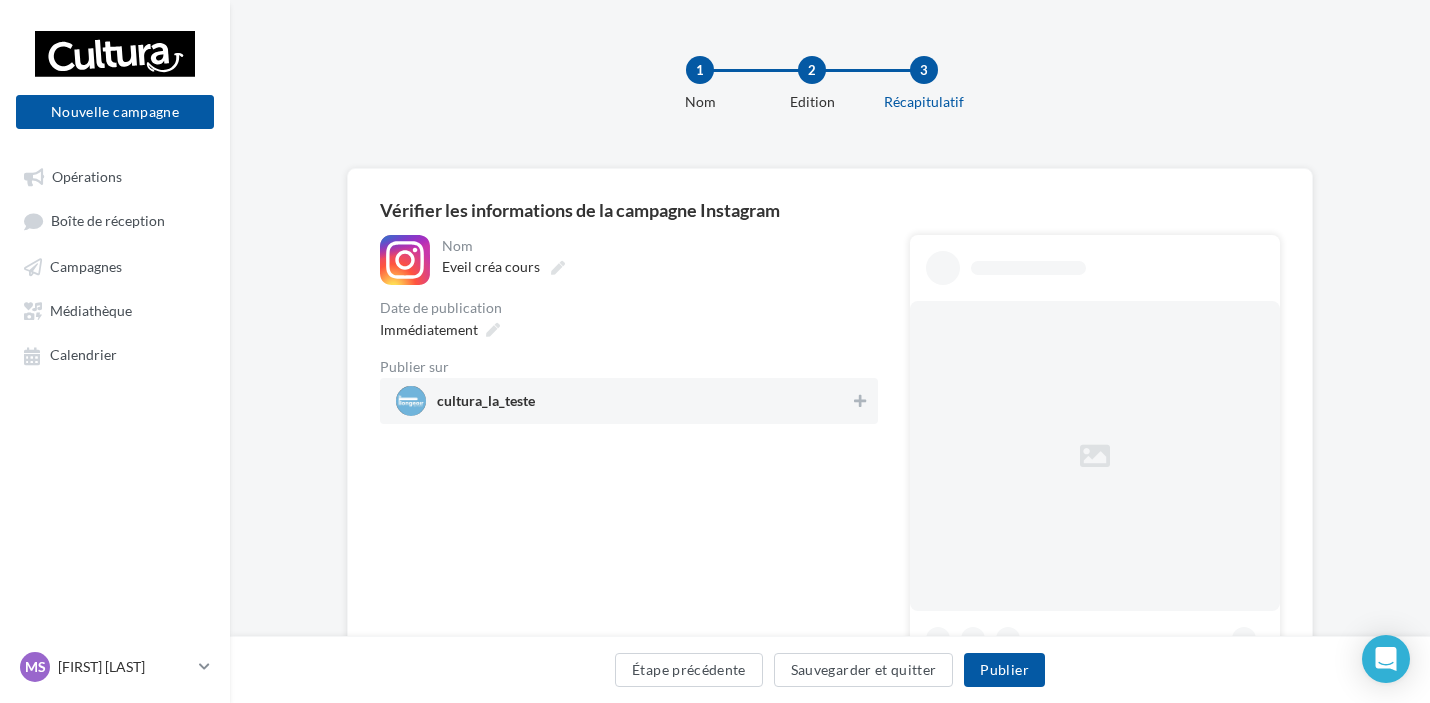 click on "cultura_la_teste" at bounding box center (629, 401) 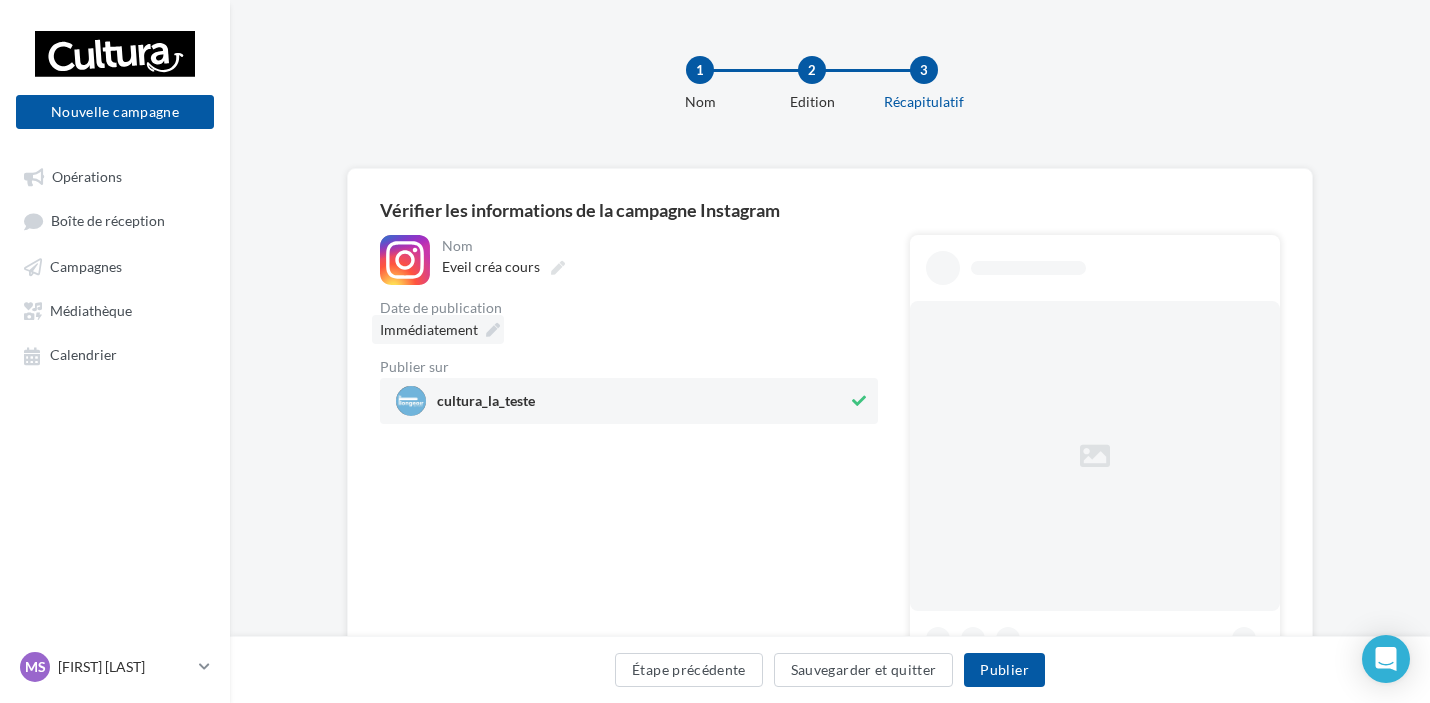 click at bounding box center [493, 330] 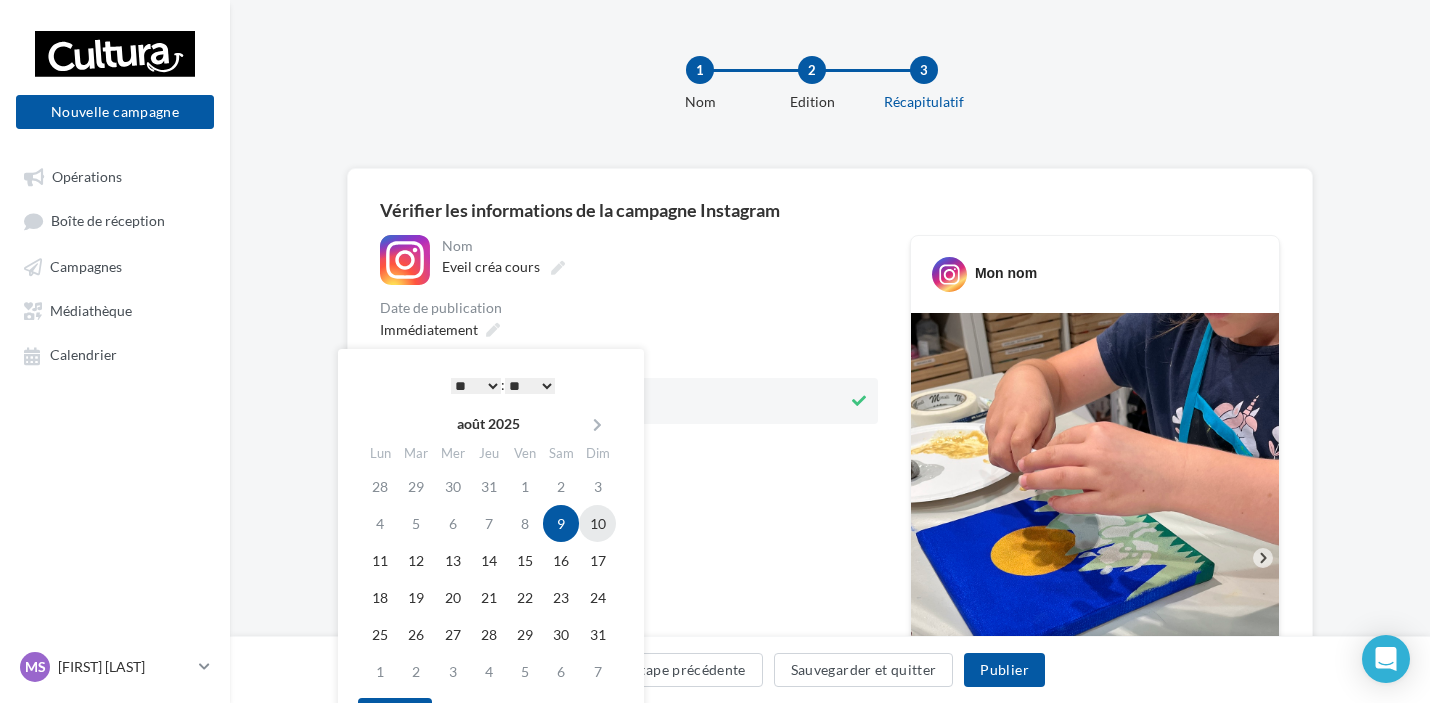 click on "10" at bounding box center [597, 523] 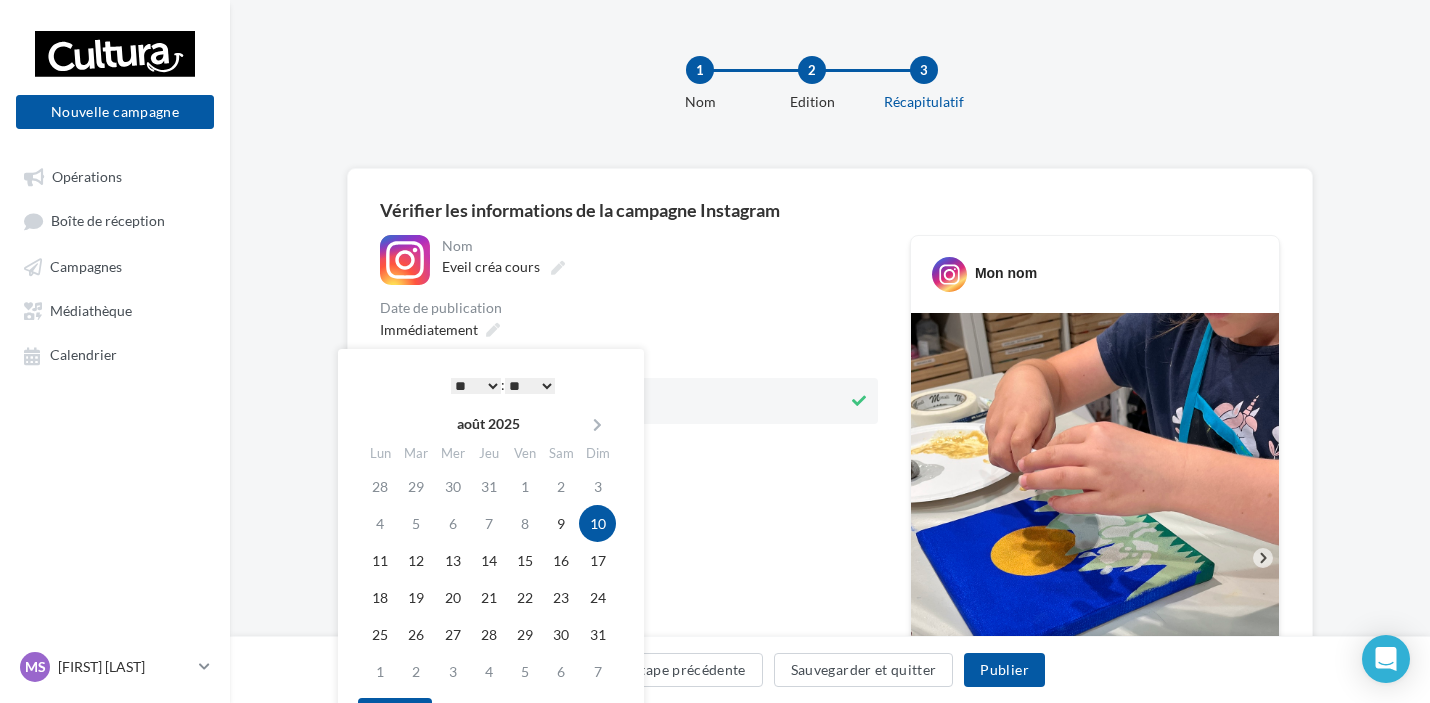 click on "* * * * * * * * * * ** ** ** ** ** ** ** ** ** ** ** ** ** **" at bounding box center (476, 386) 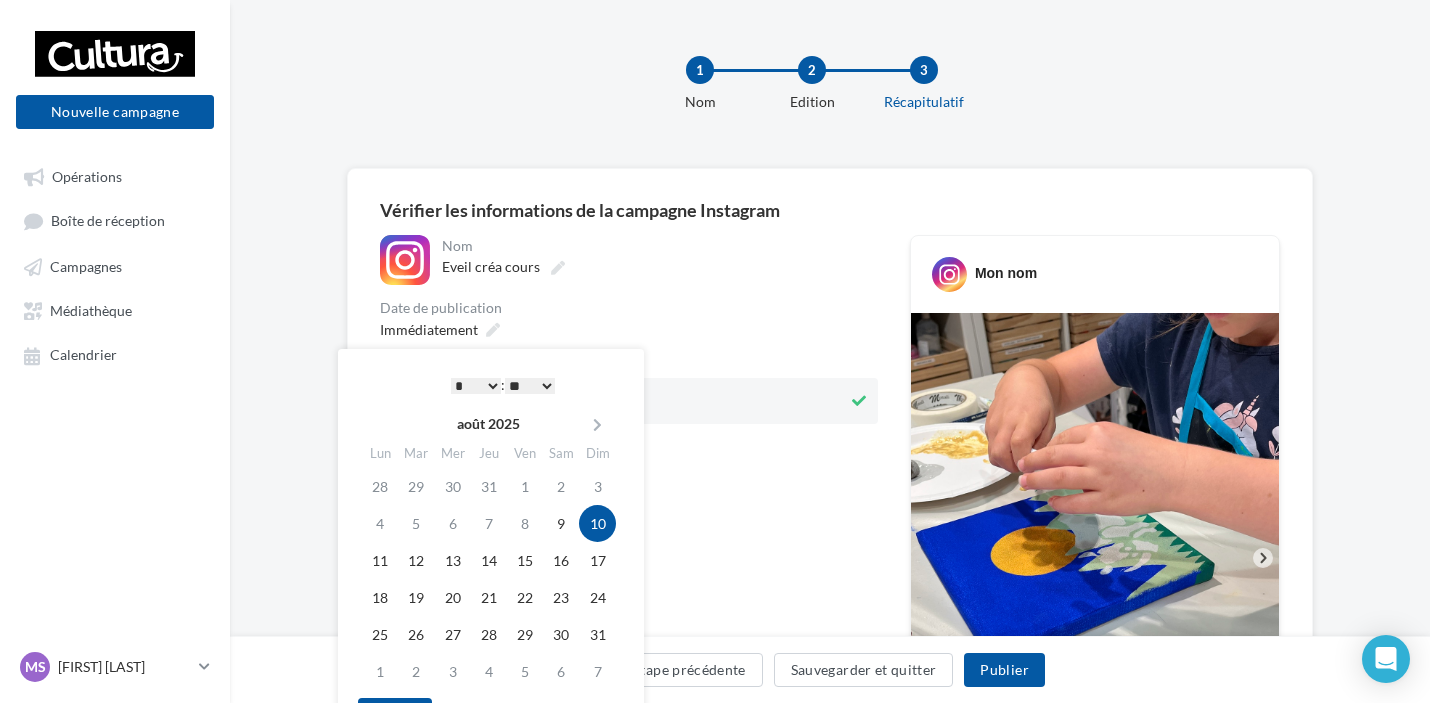 click on "Eveil créa cours" at bounding box center (658, 267) 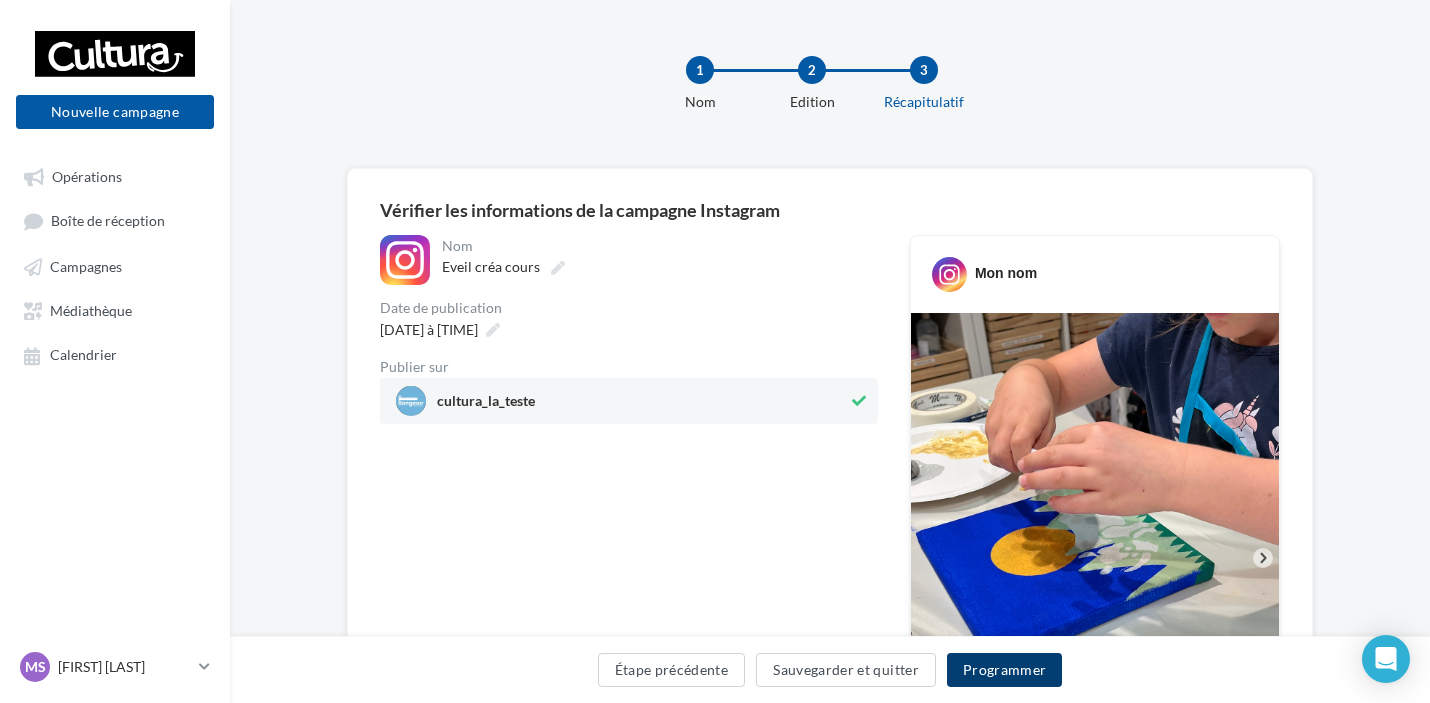 click on "Programmer" at bounding box center [1005, 670] 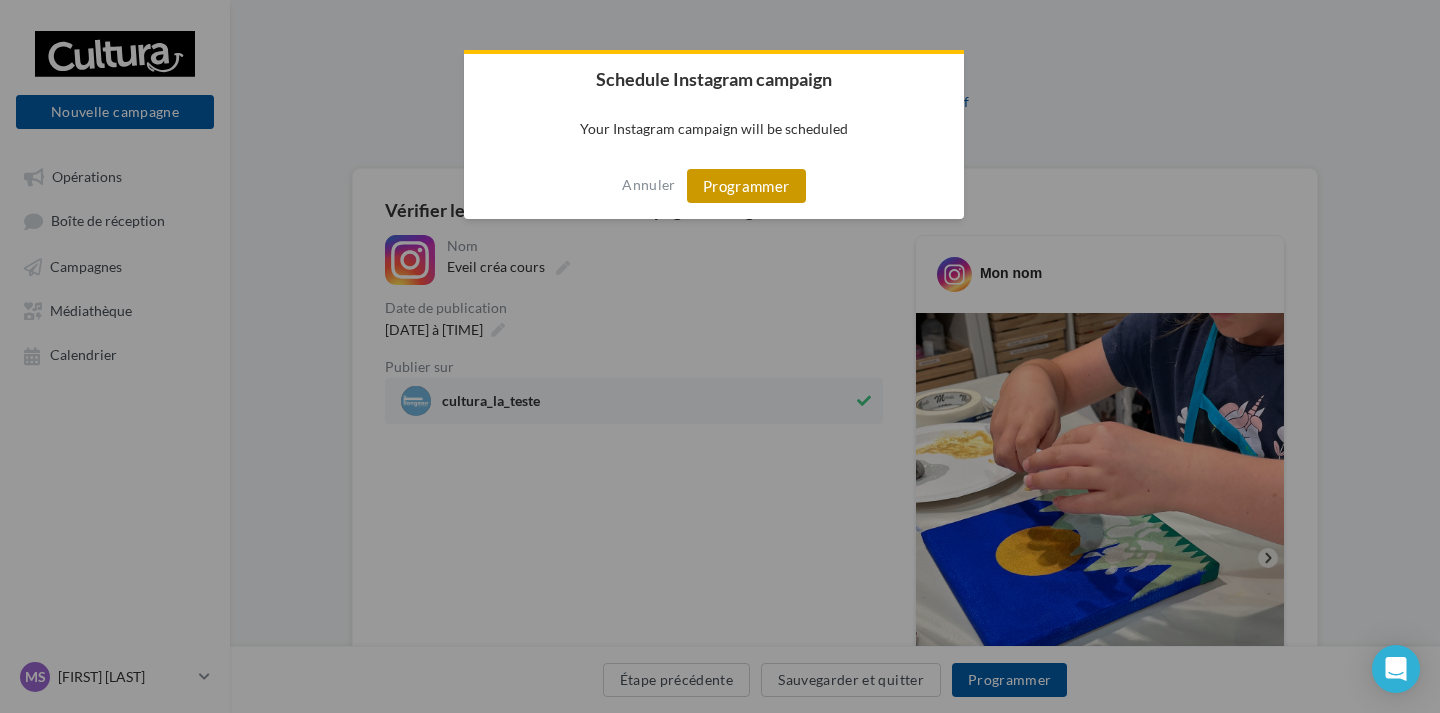 click on "Programmer" at bounding box center (746, 186) 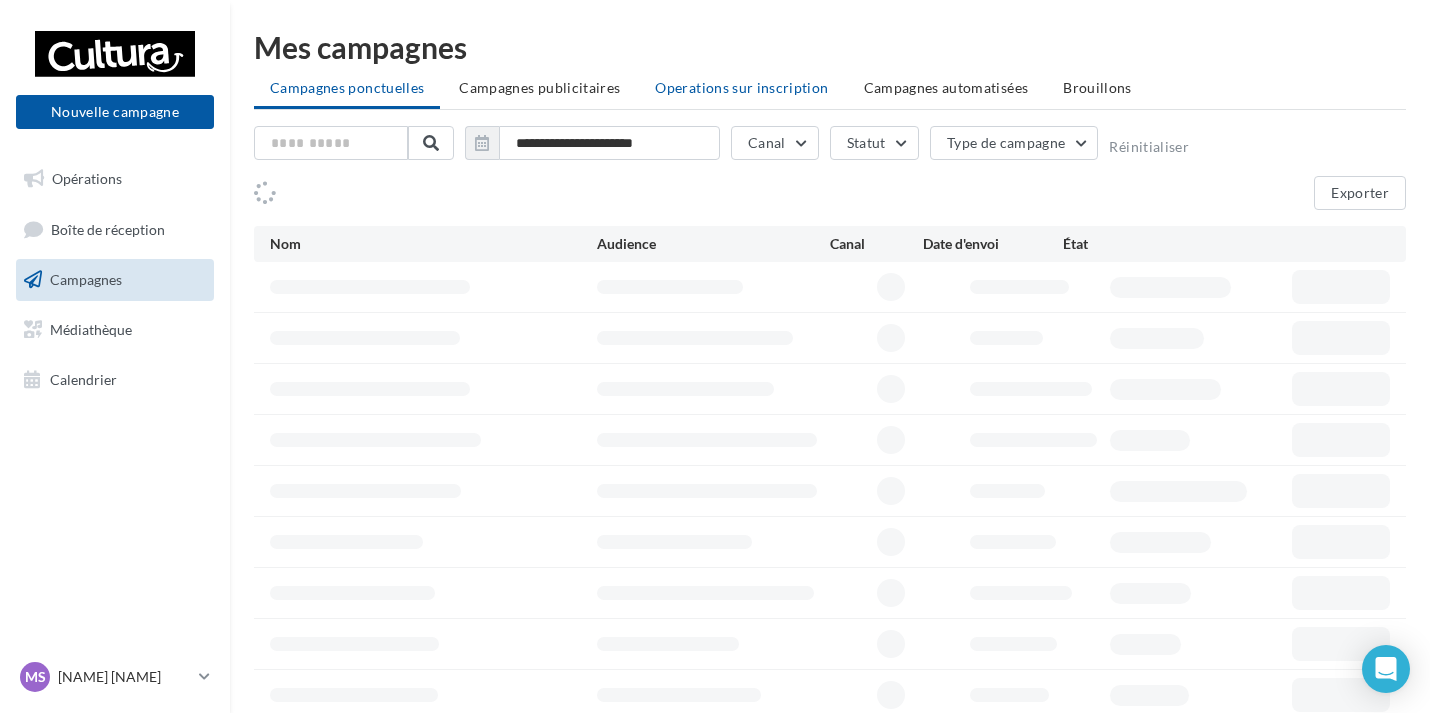 scroll, scrollTop: 0, scrollLeft: 0, axis: both 